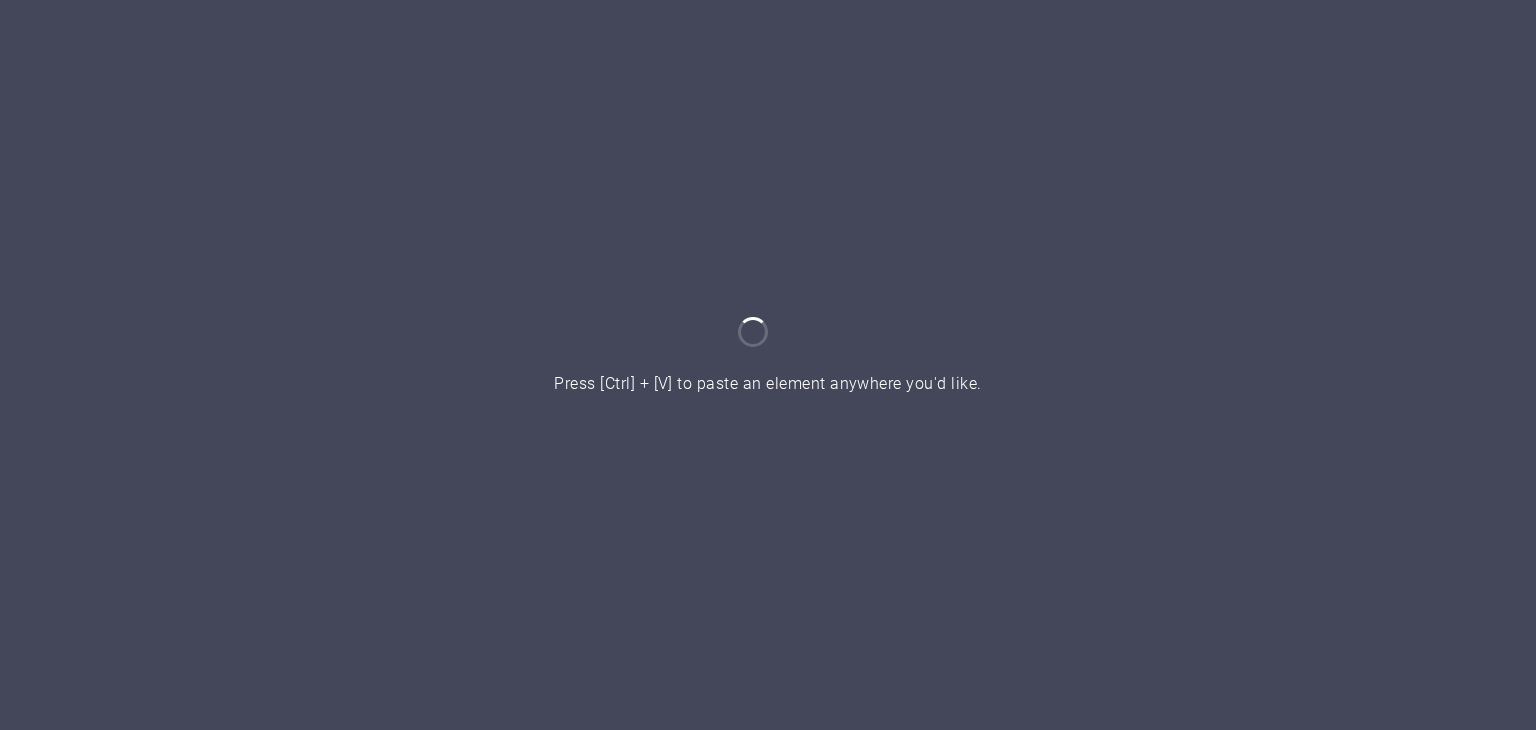 scroll, scrollTop: 0, scrollLeft: 0, axis: both 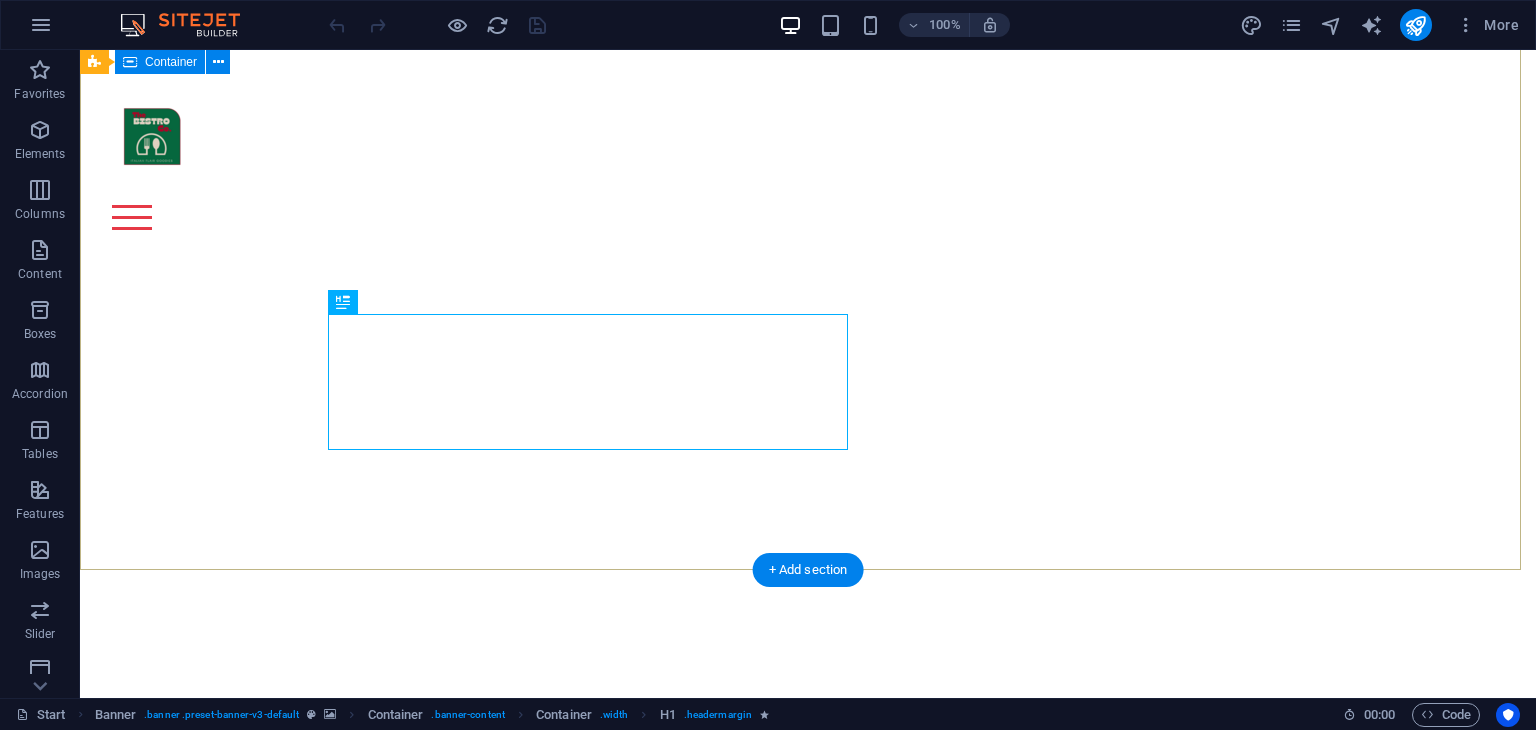 click on "Italian Flair Goodies made with AMORE! [EMAIL]" at bounding box center [808, 1040] 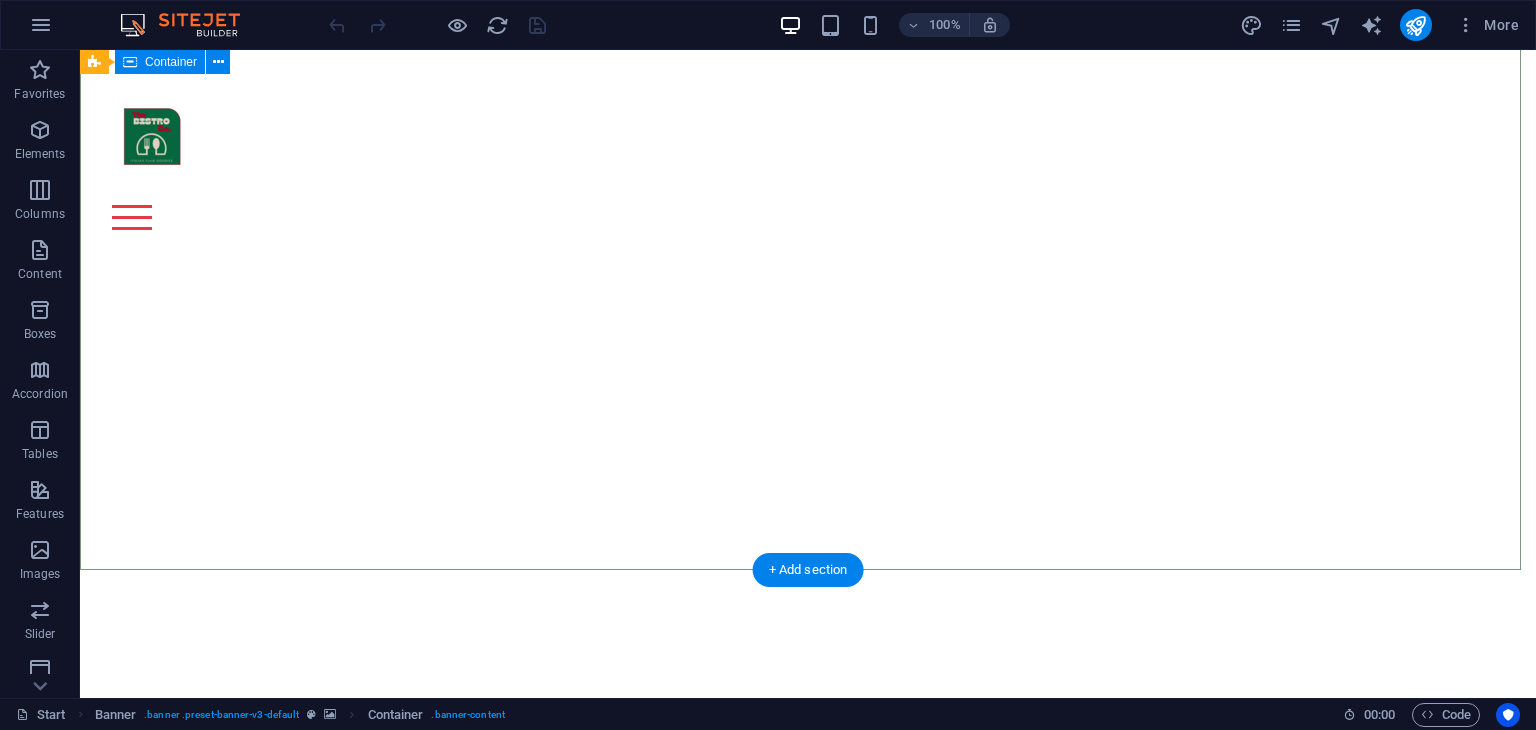 click on "Italian Flair Goodies made with AMORE! [EMAIL]" at bounding box center (808, 1040) 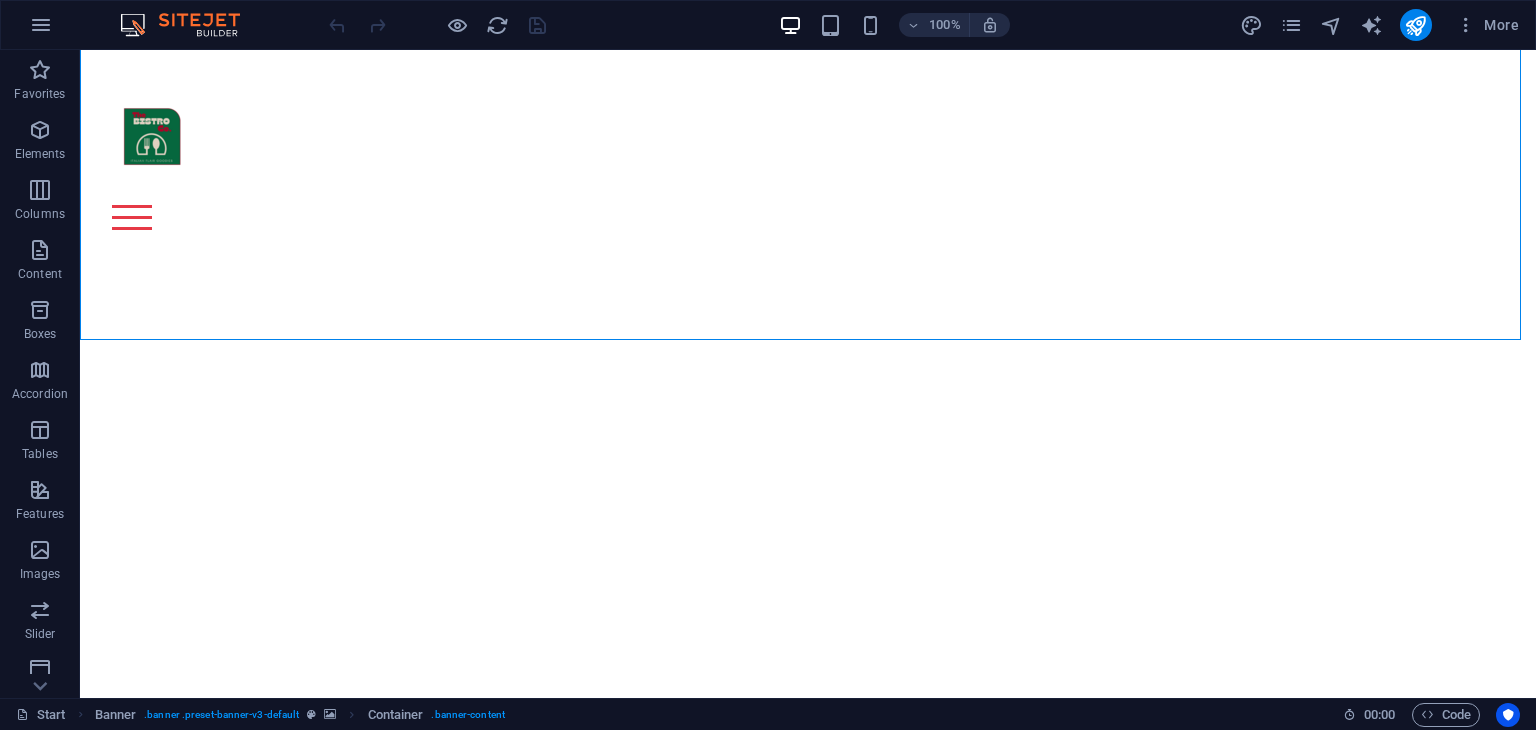 scroll, scrollTop: 651, scrollLeft: 0, axis: vertical 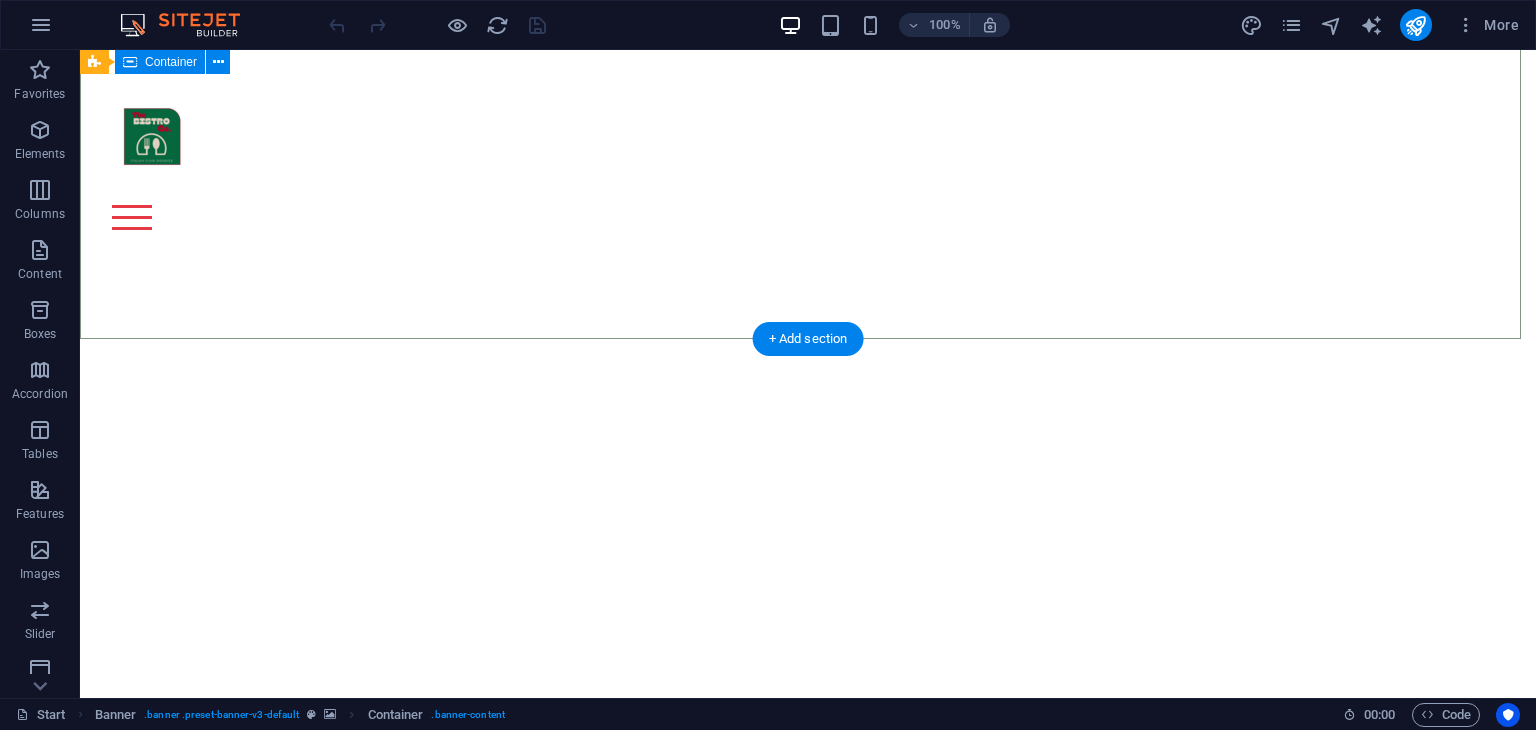 click on "Italian Flair Goodies made with AMORE! [EMAIL]" at bounding box center [808, 809] 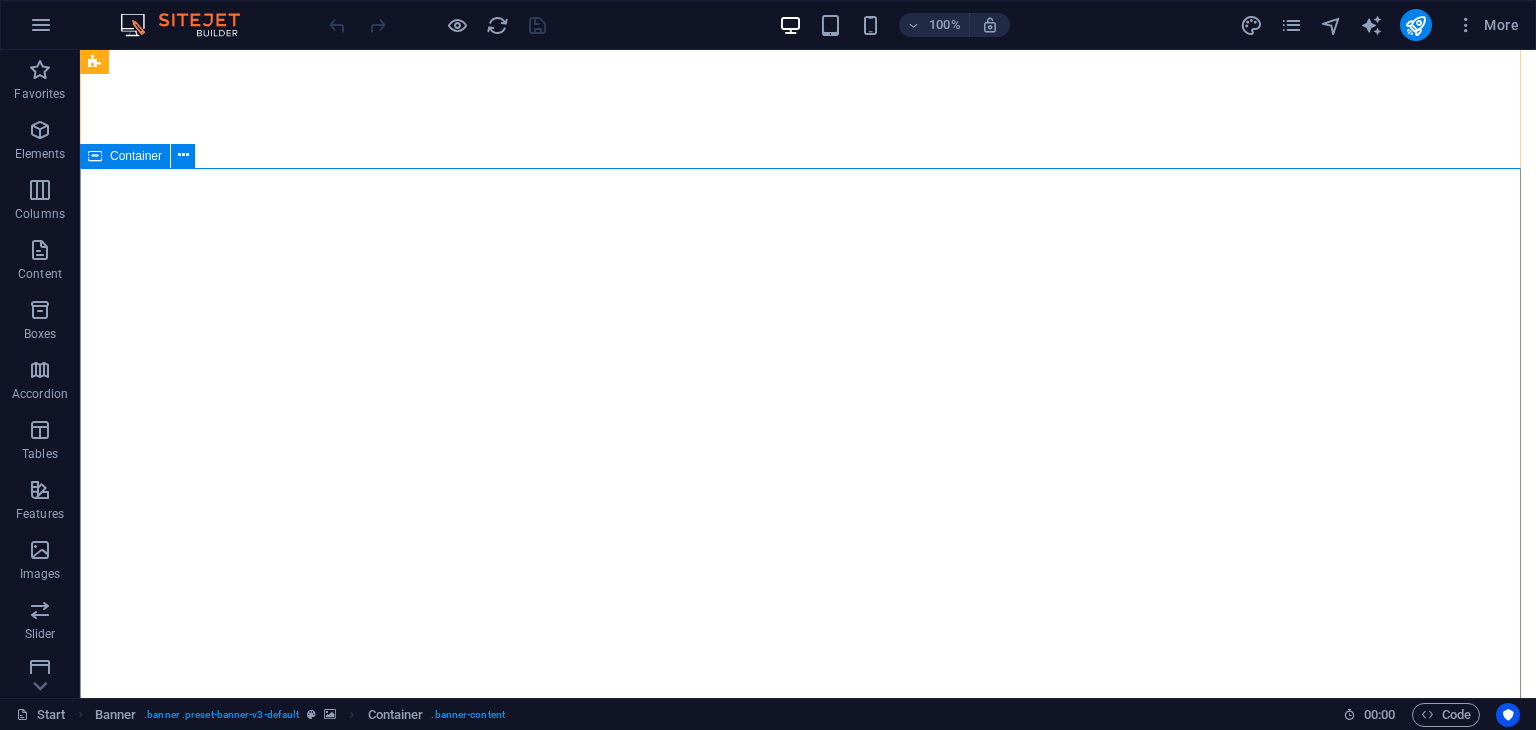 scroll, scrollTop: 92, scrollLeft: 0, axis: vertical 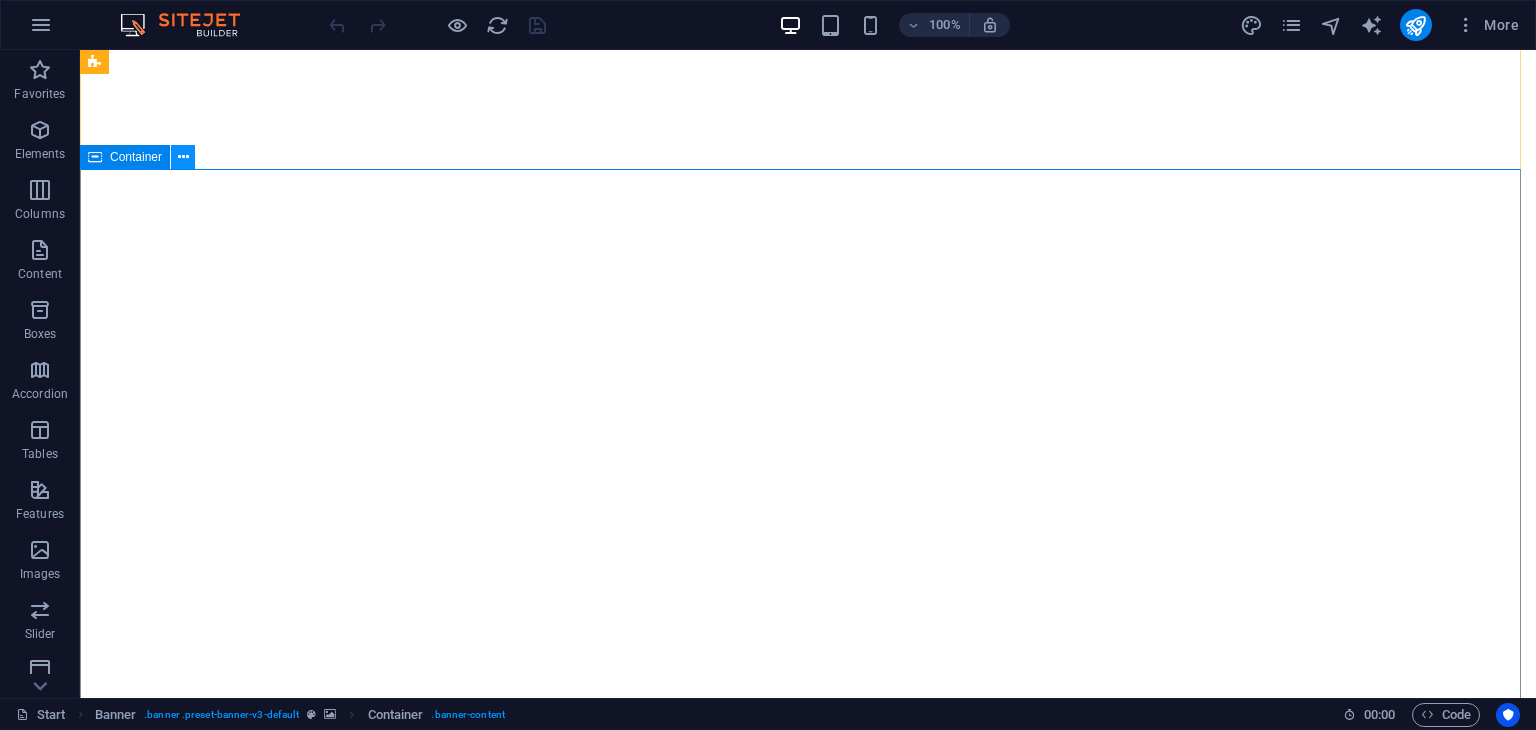 click at bounding box center (183, 157) 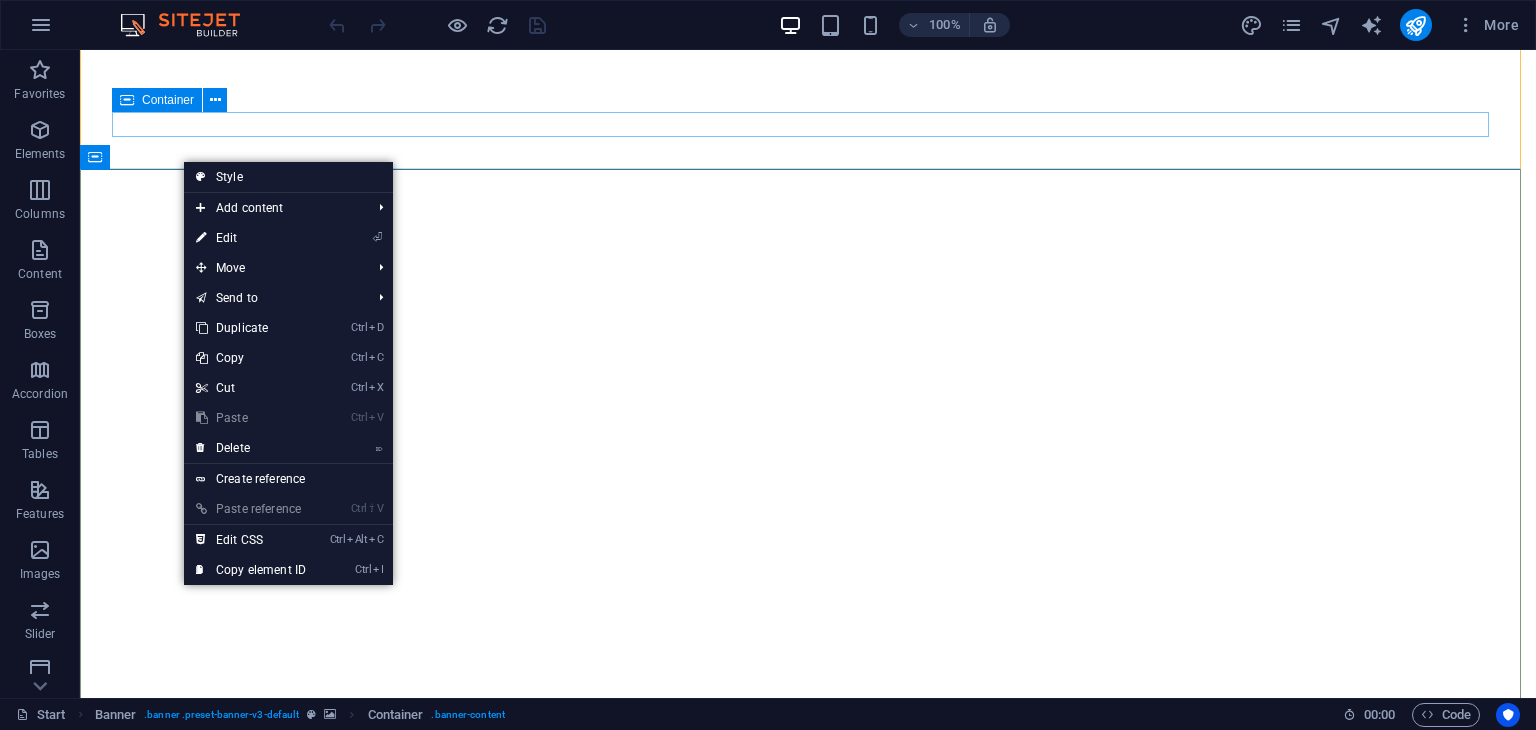 click at bounding box center [808, 1065] 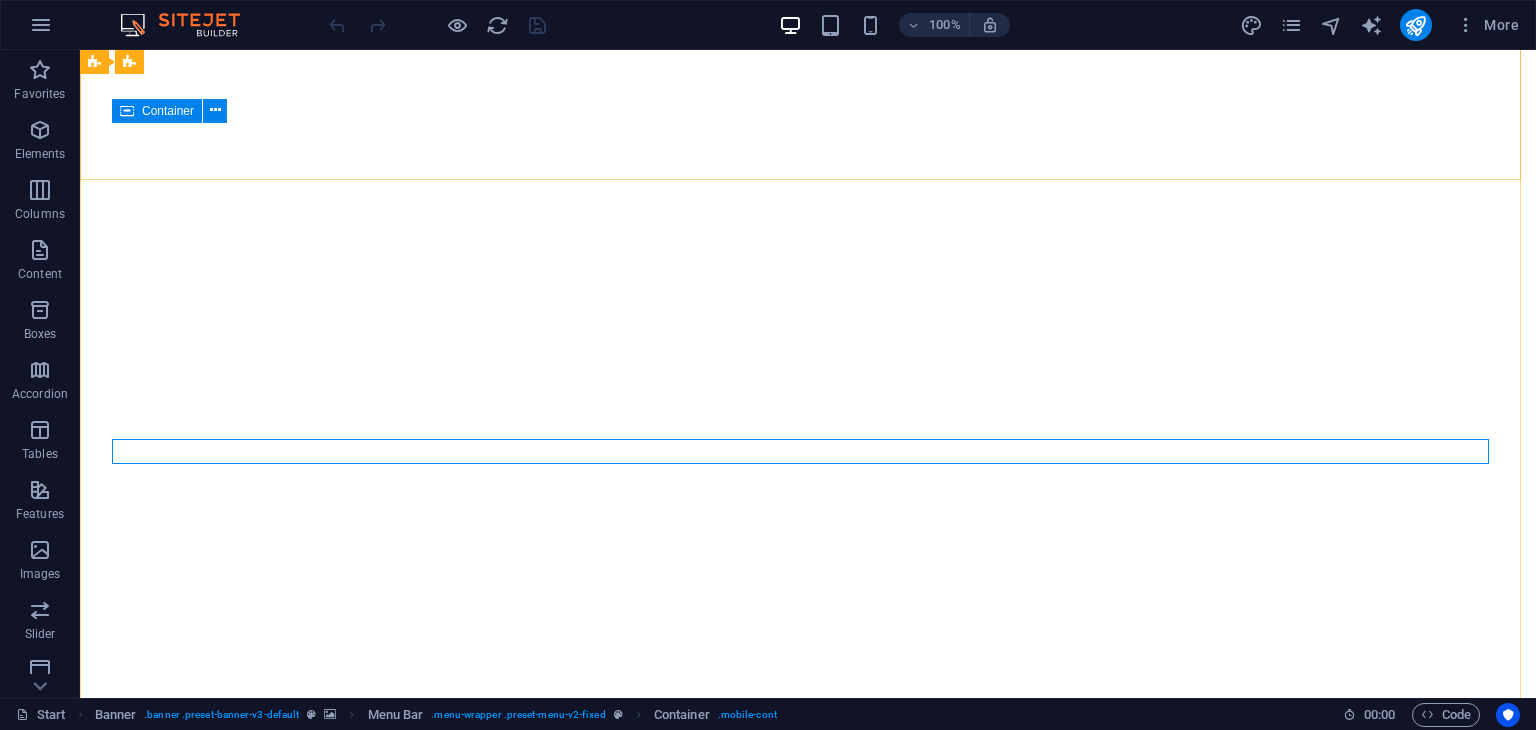 scroll, scrollTop: 79, scrollLeft: 0, axis: vertical 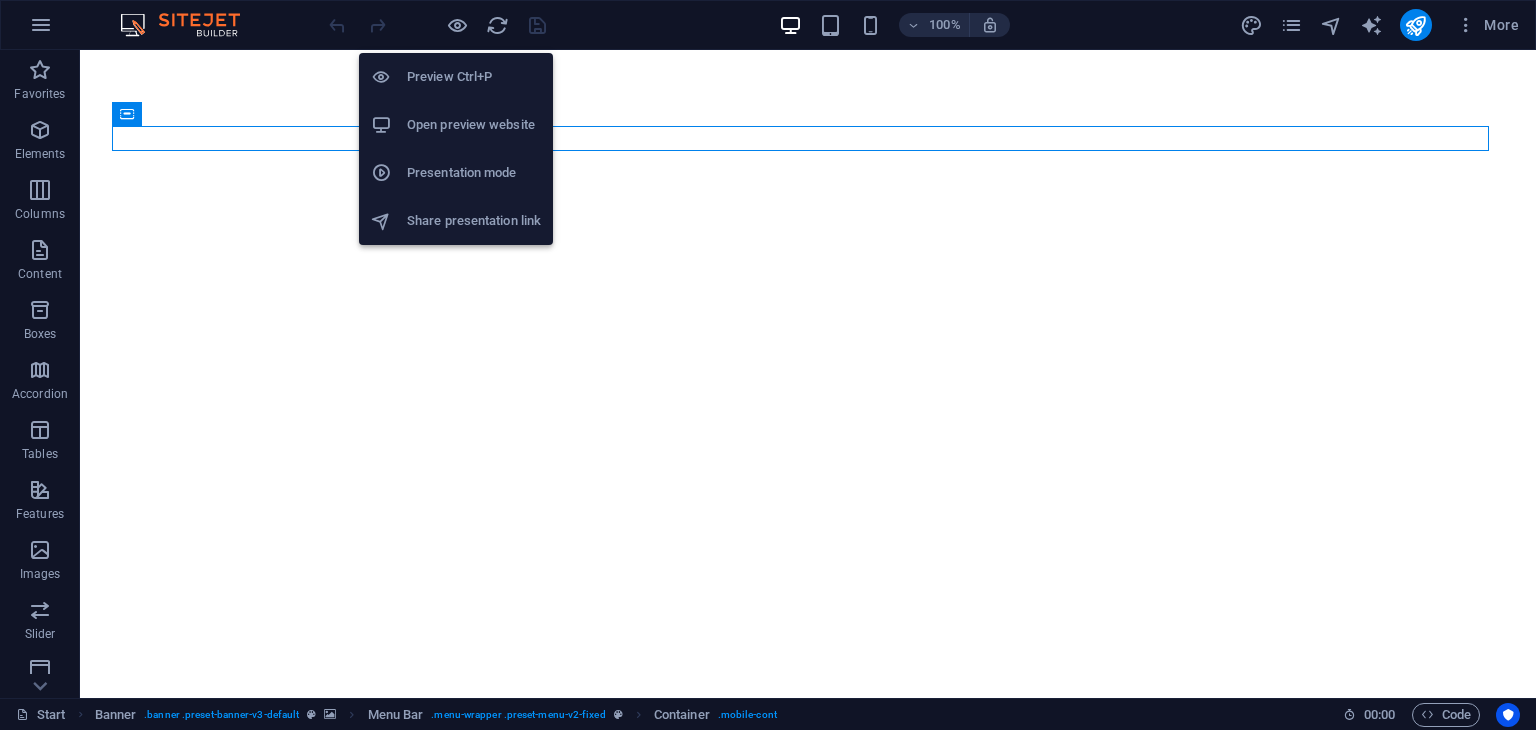 click on "Preview Ctrl+P" at bounding box center [474, 77] 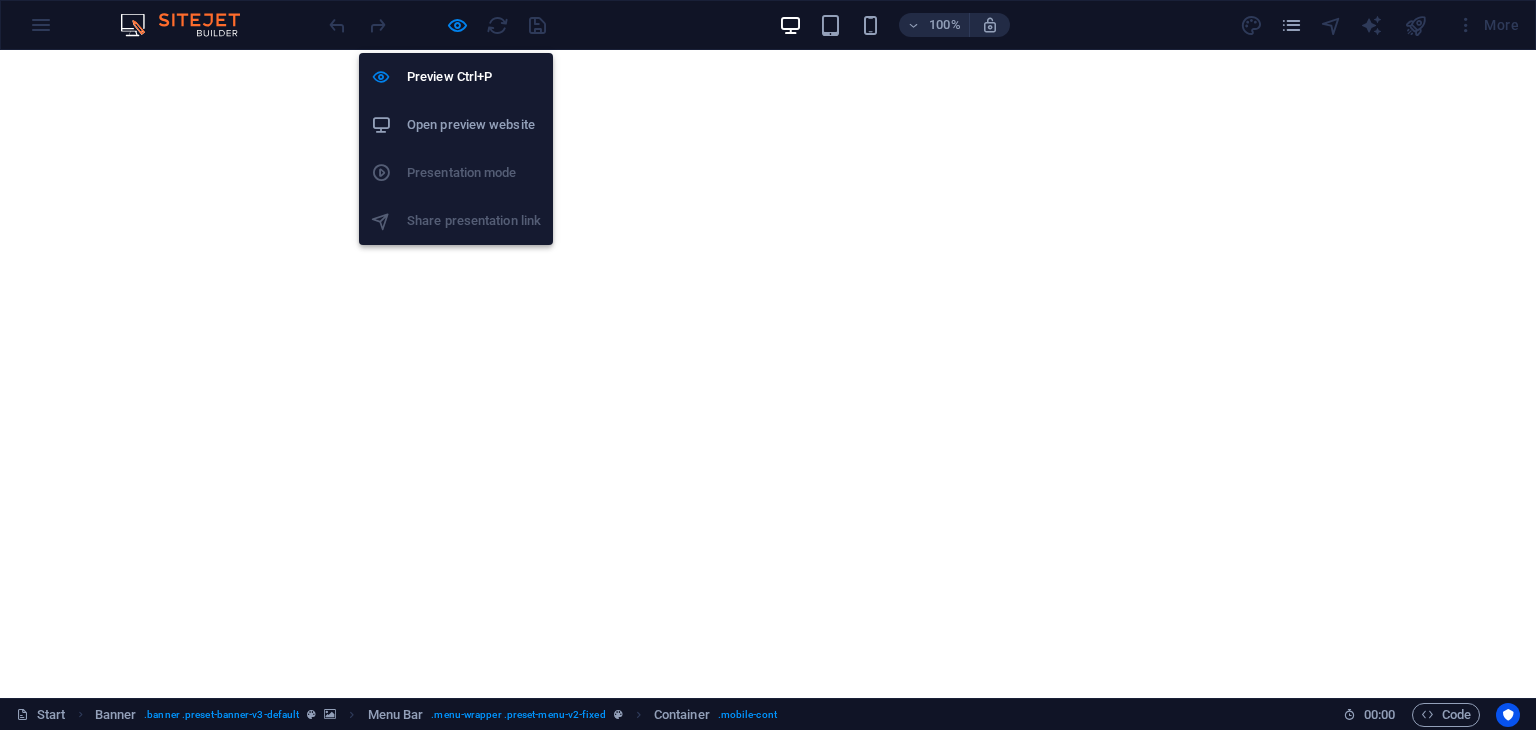click on "Open preview website" at bounding box center (474, 125) 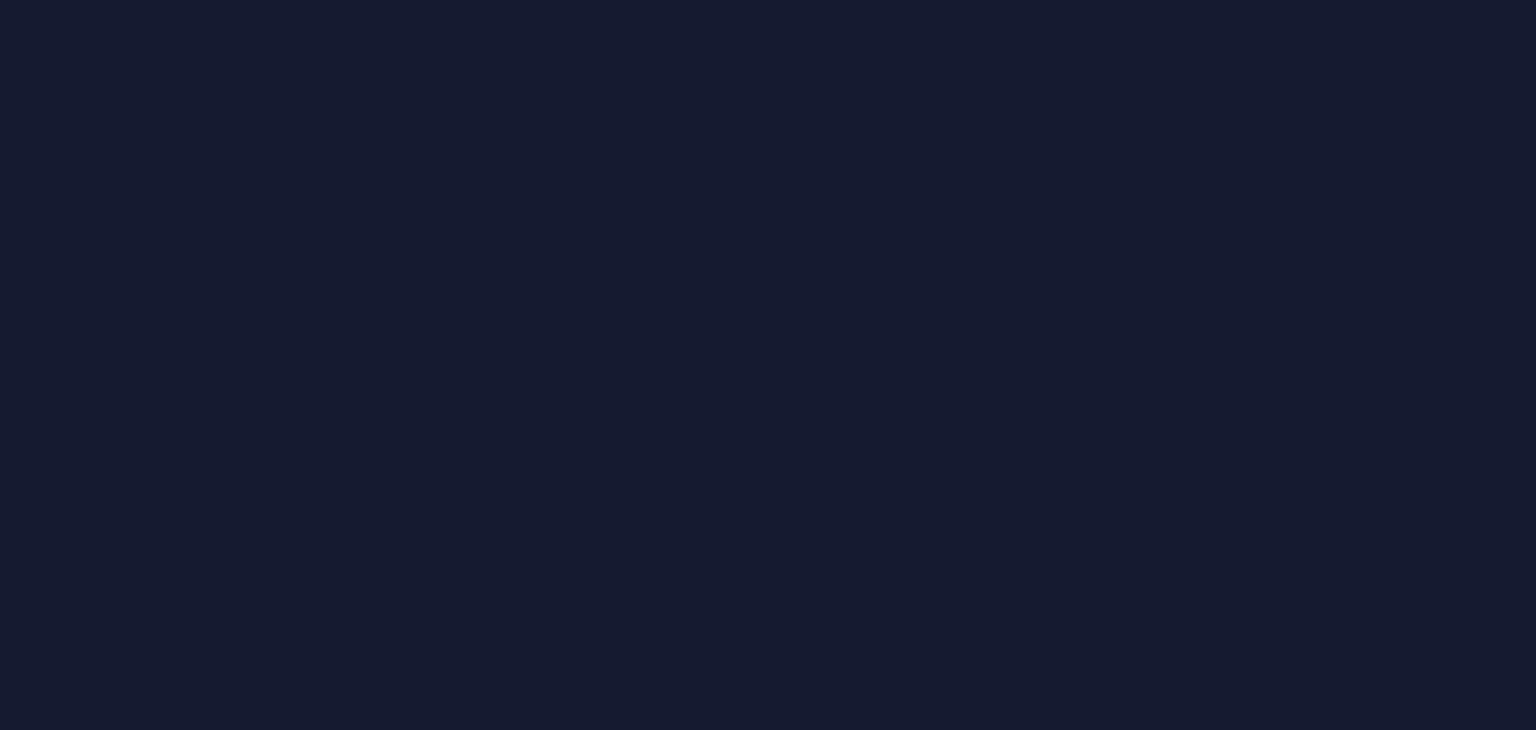 scroll, scrollTop: 0, scrollLeft: 0, axis: both 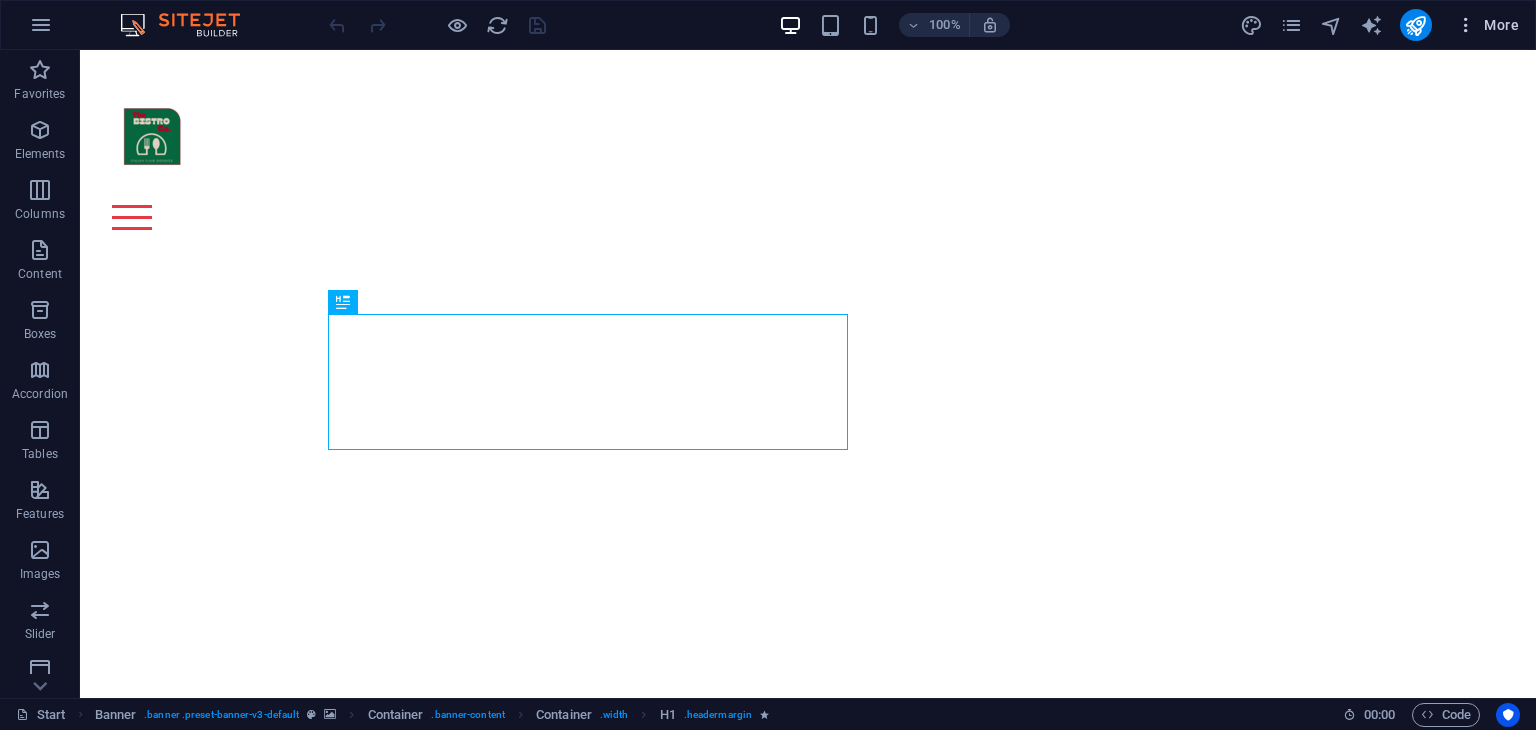 click at bounding box center (1466, 25) 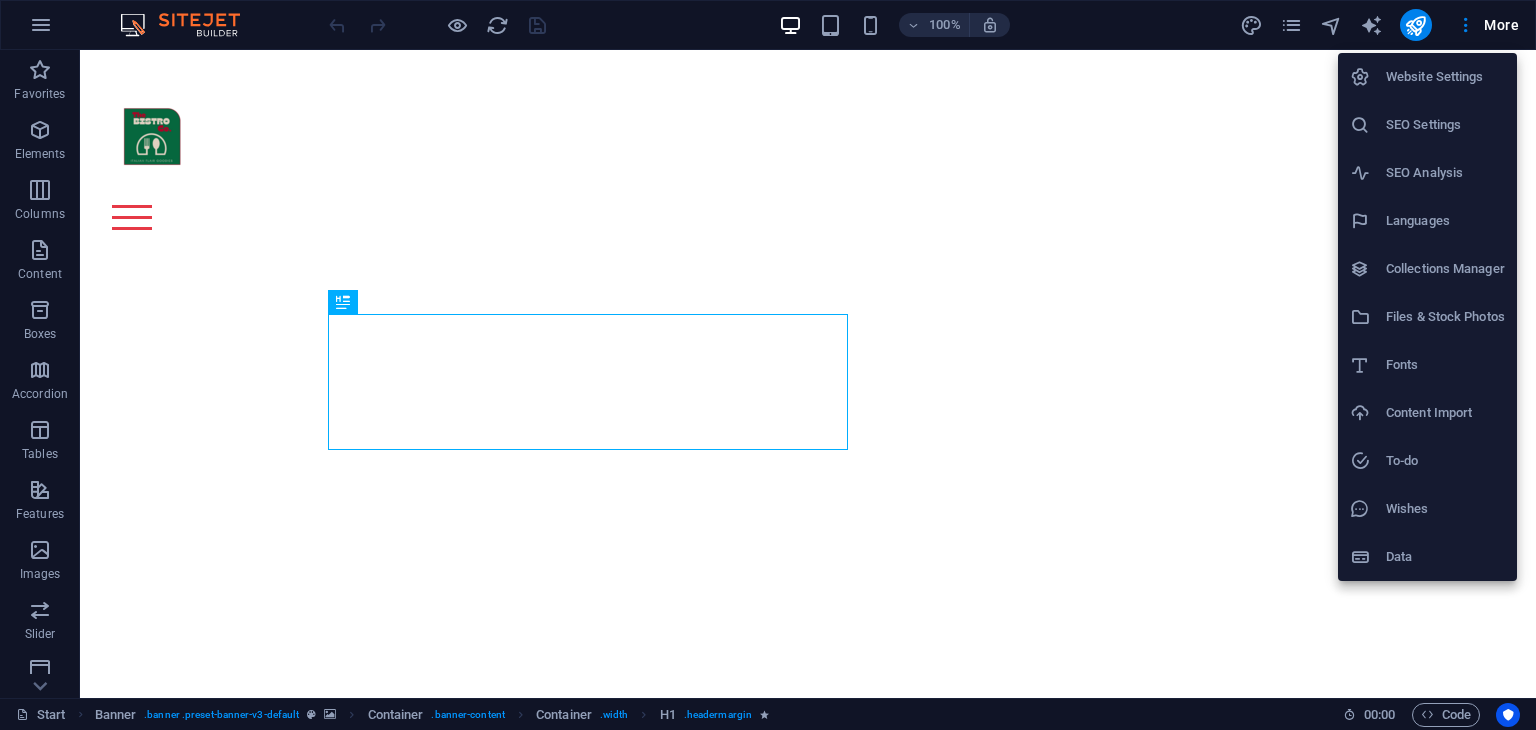 click at bounding box center (768, 365) 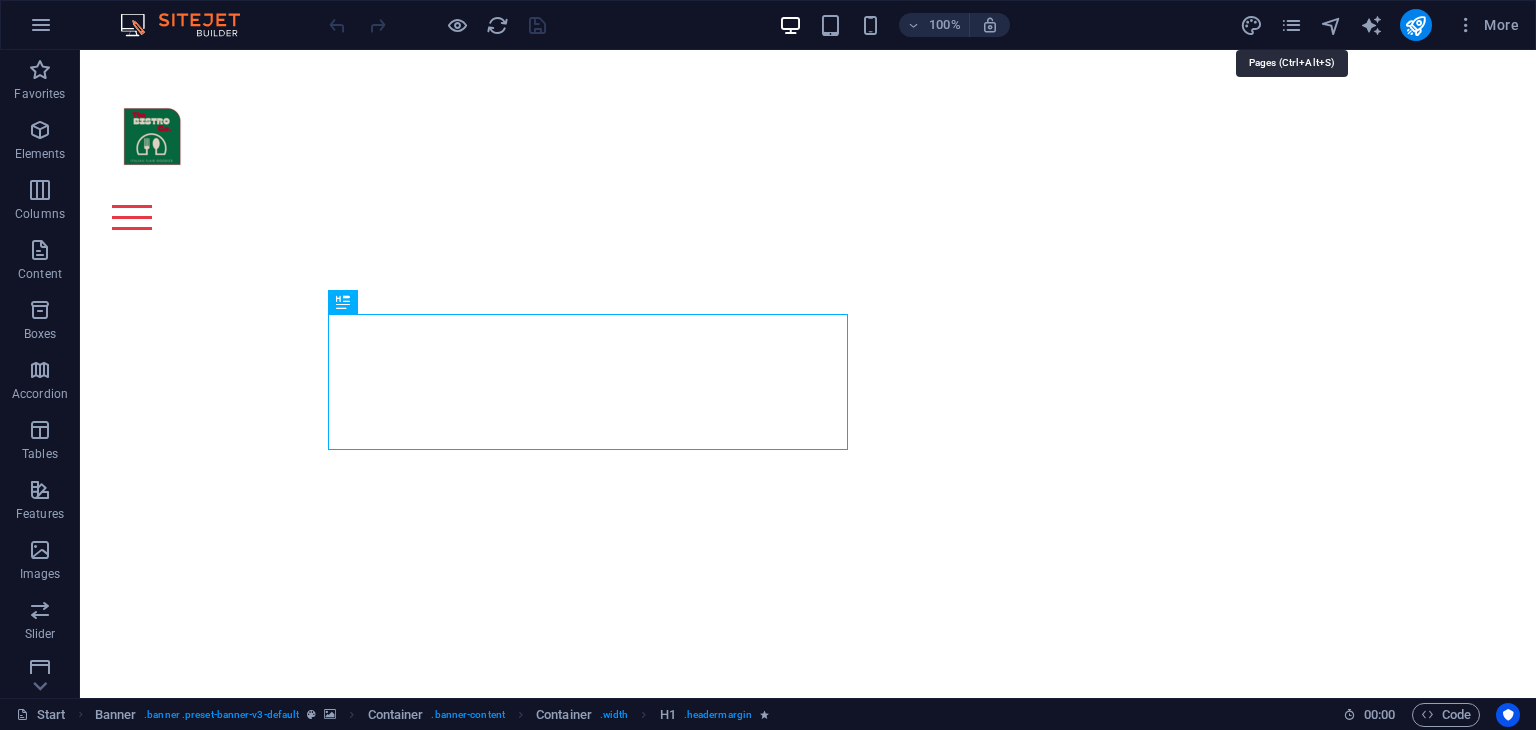 click at bounding box center (1291, 25) 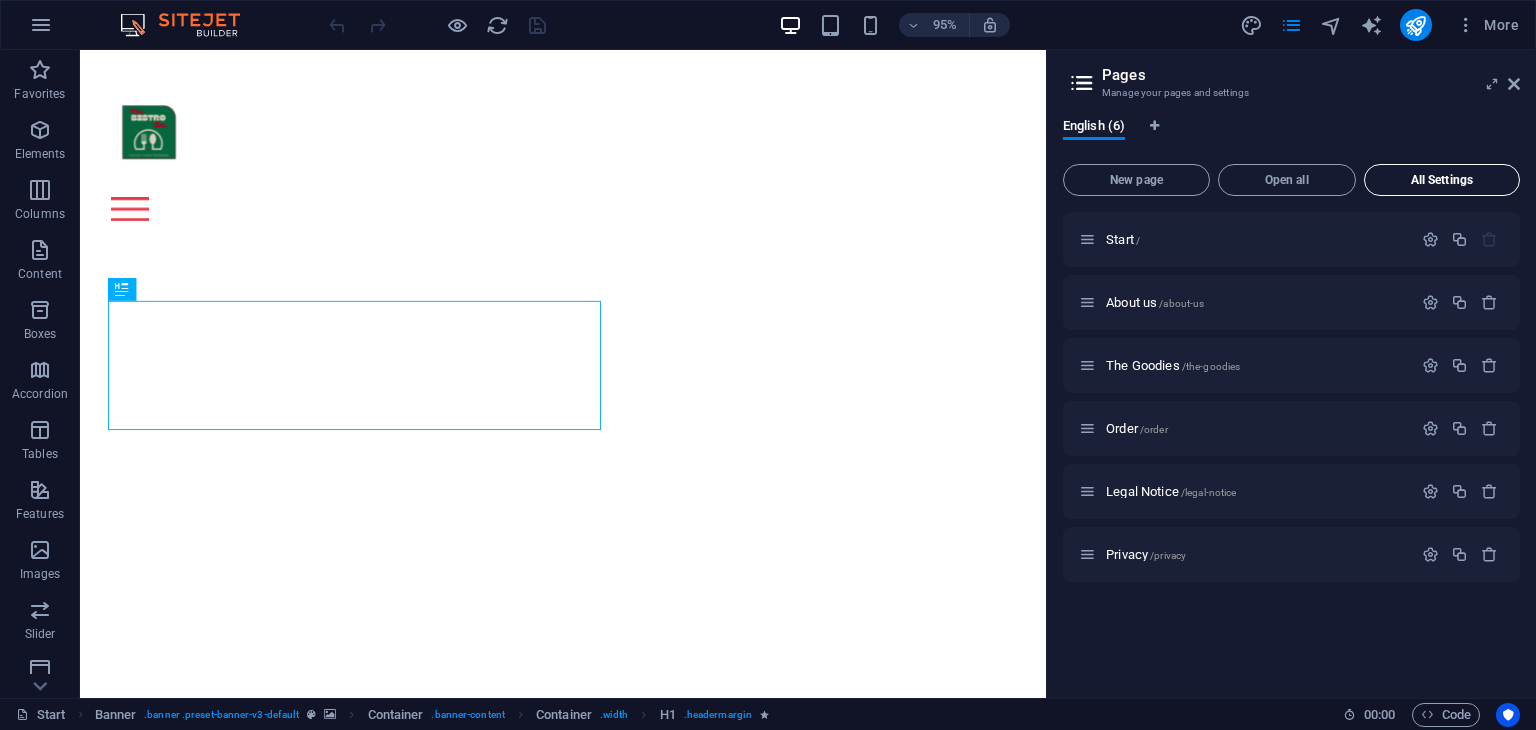 click on "All Settings" at bounding box center [1442, 180] 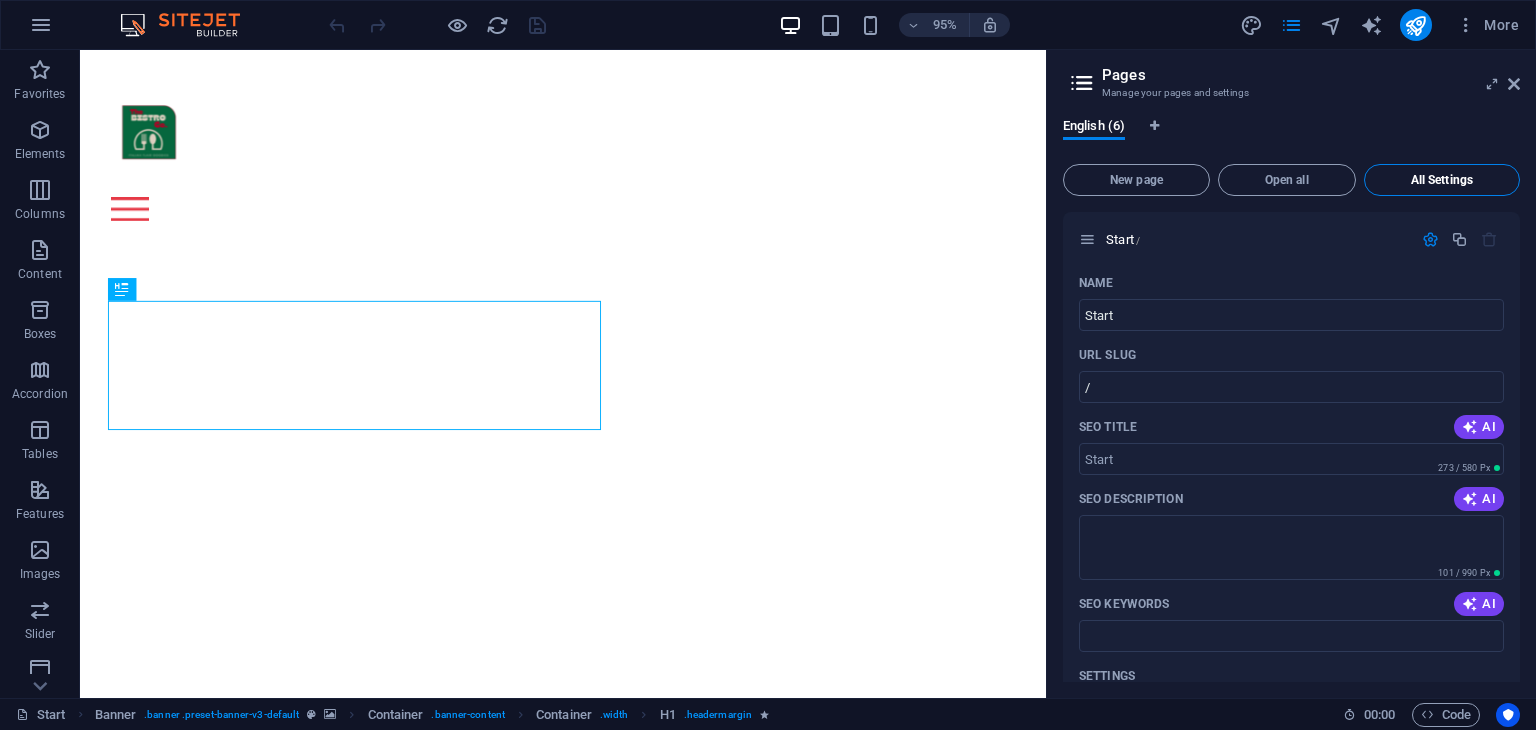 scroll, scrollTop: 3908, scrollLeft: 0, axis: vertical 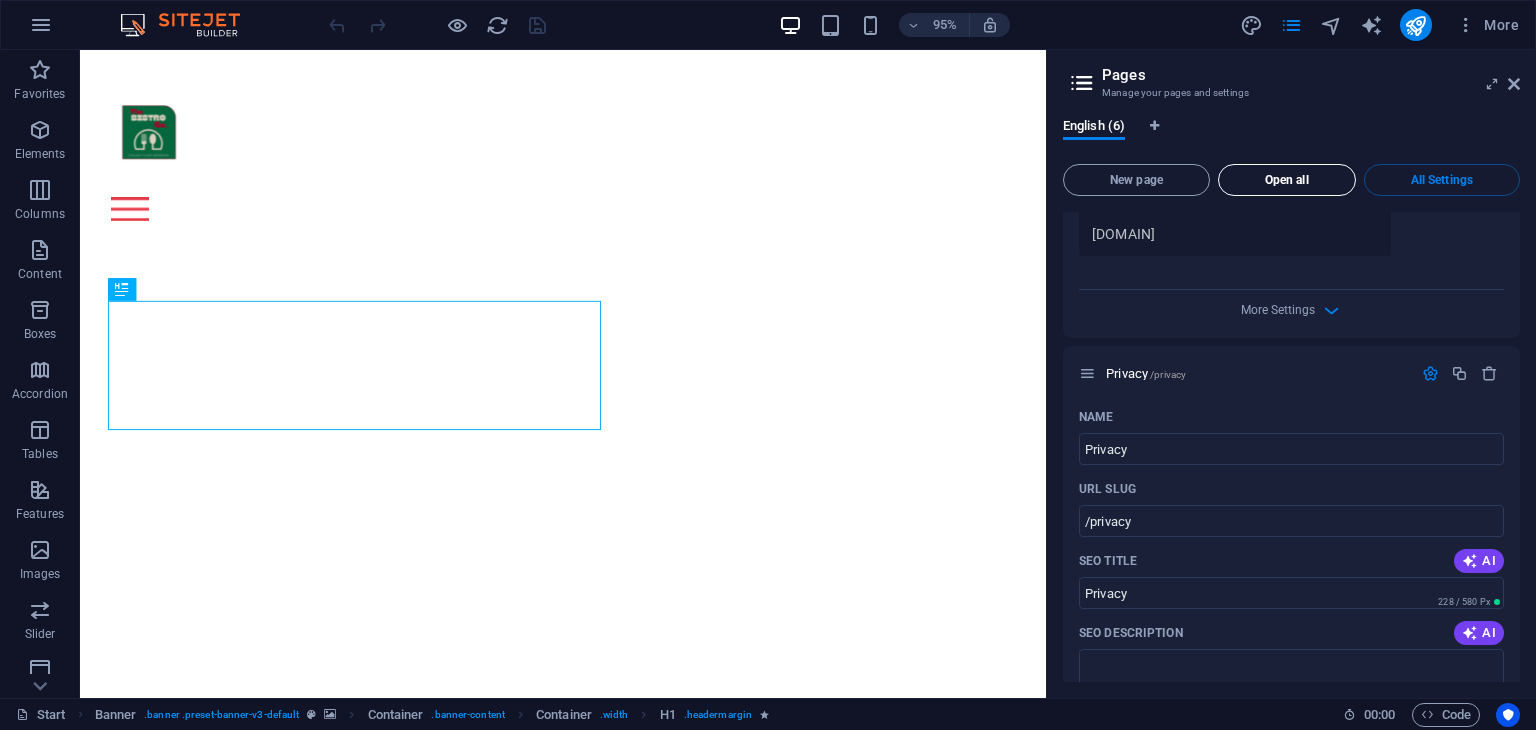 click on "Open all" at bounding box center [1287, 180] 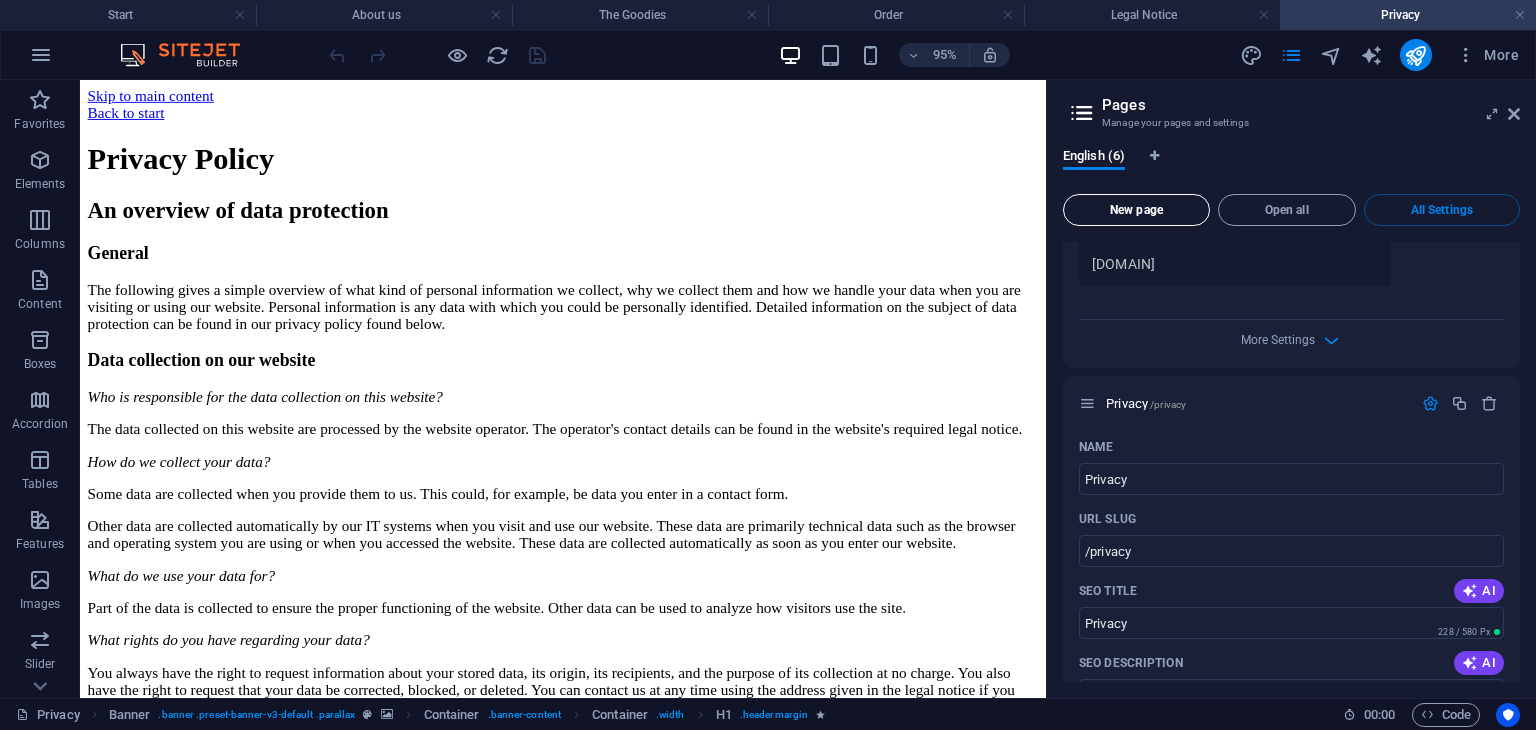 scroll, scrollTop: 0, scrollLeft: 0, axis: both 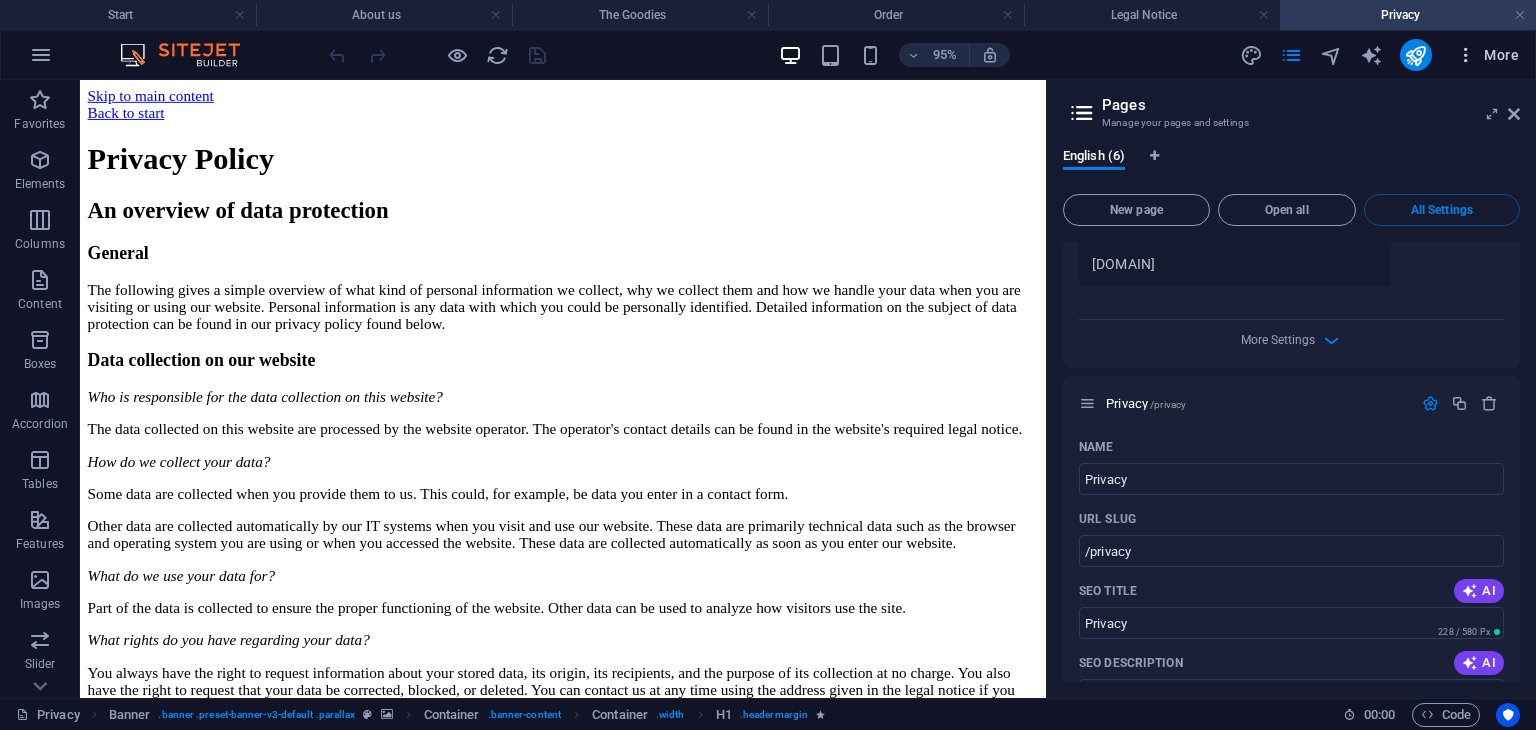 click at bounding box center (1466, 55) 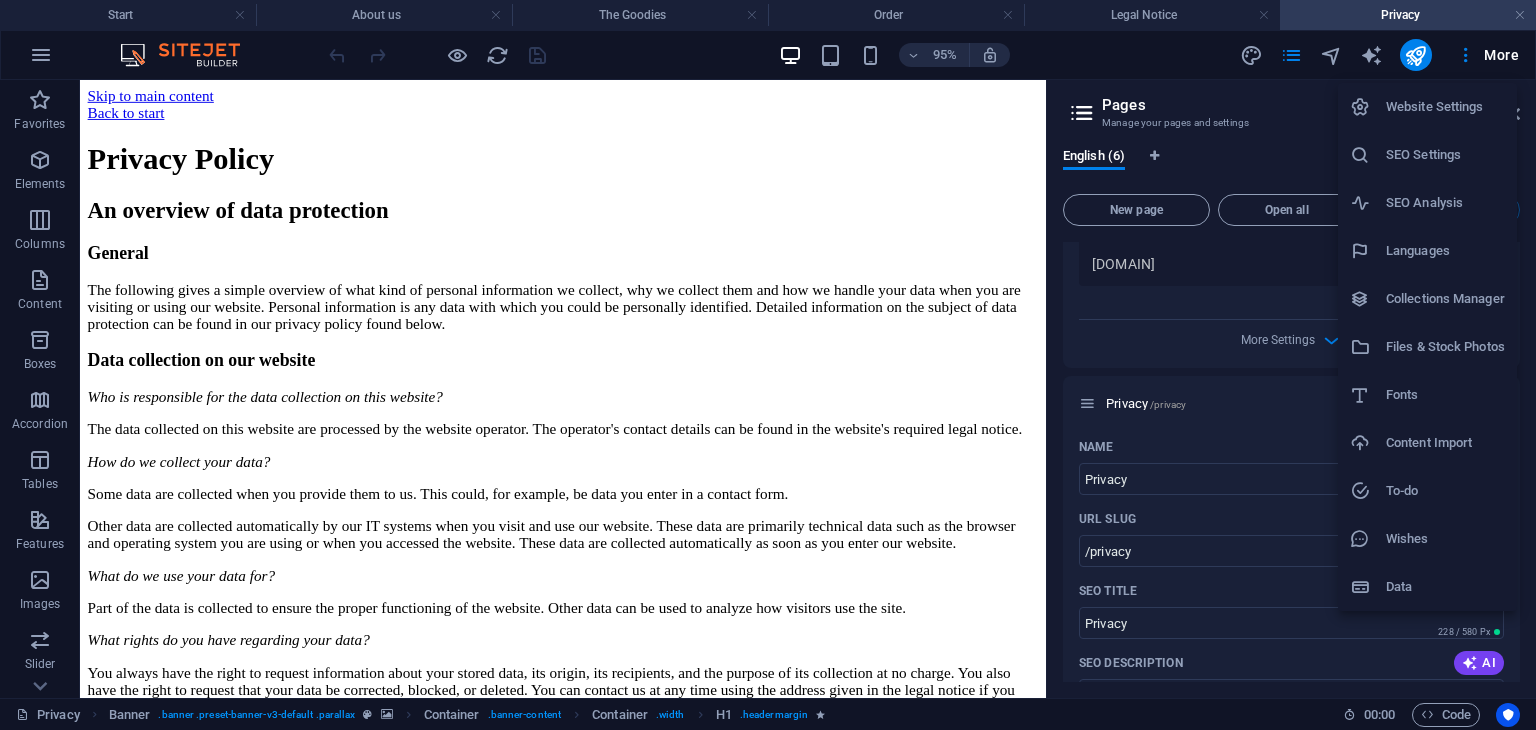 click at bounding box center [768, 365] 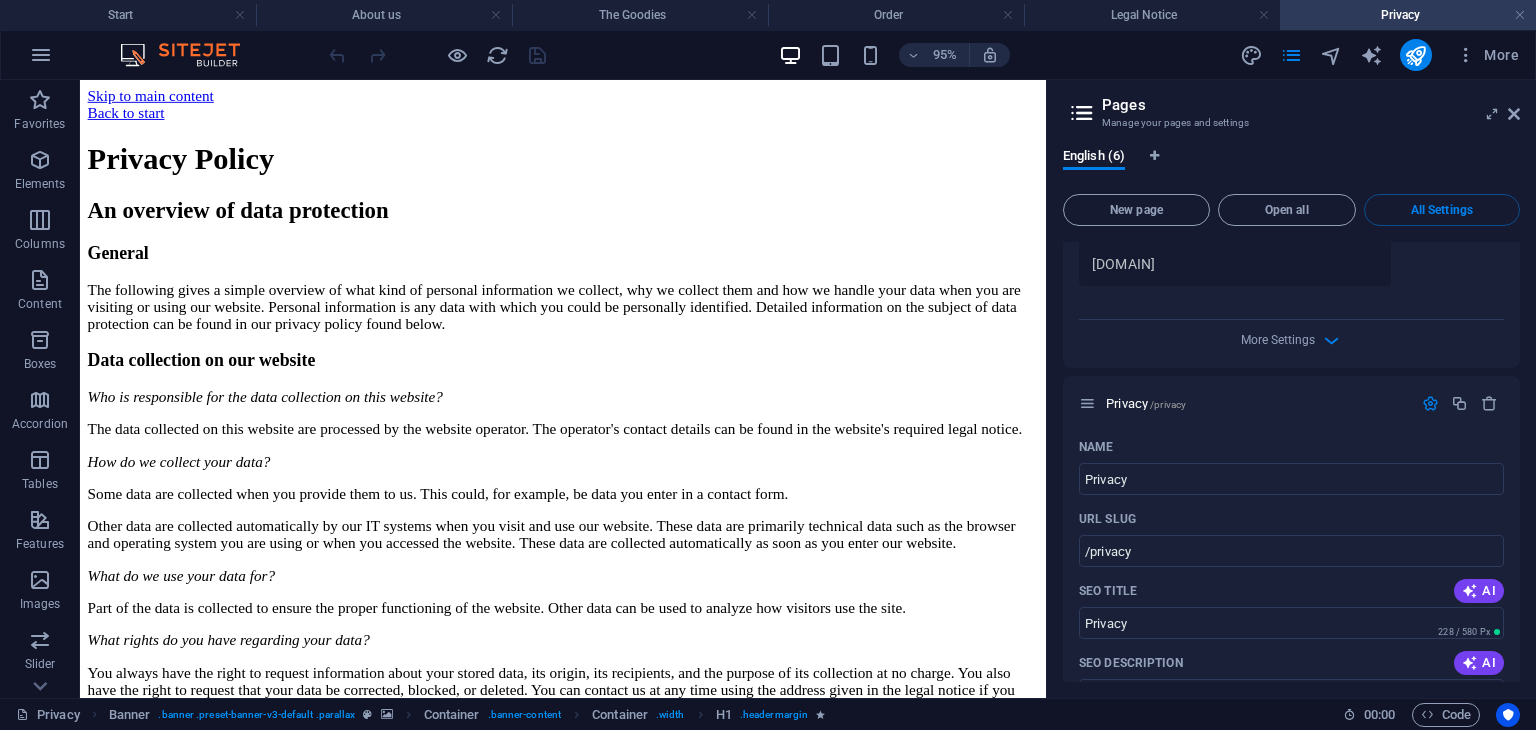 click on "More" at bounding box center (1487, 55) 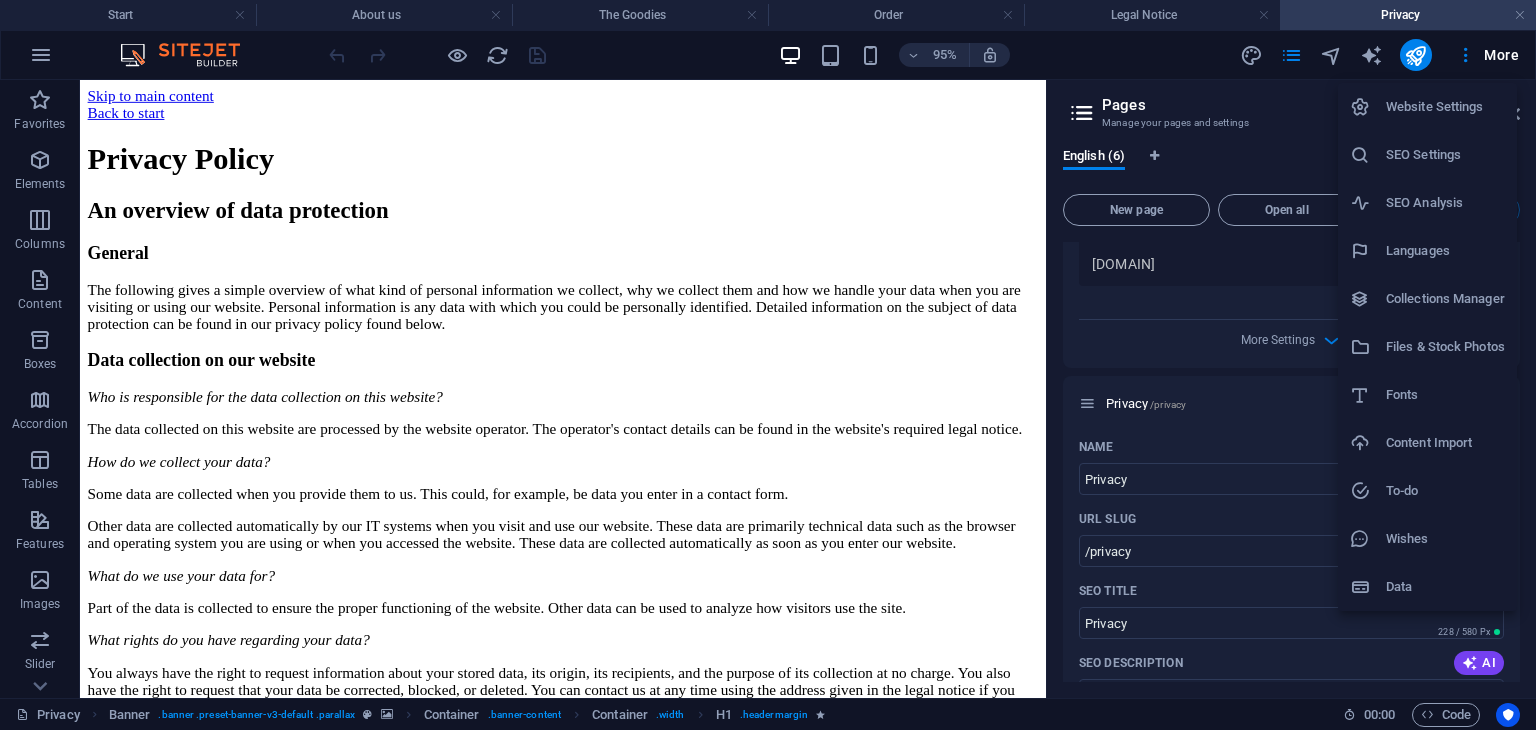 click at bounding box center [768, 365] 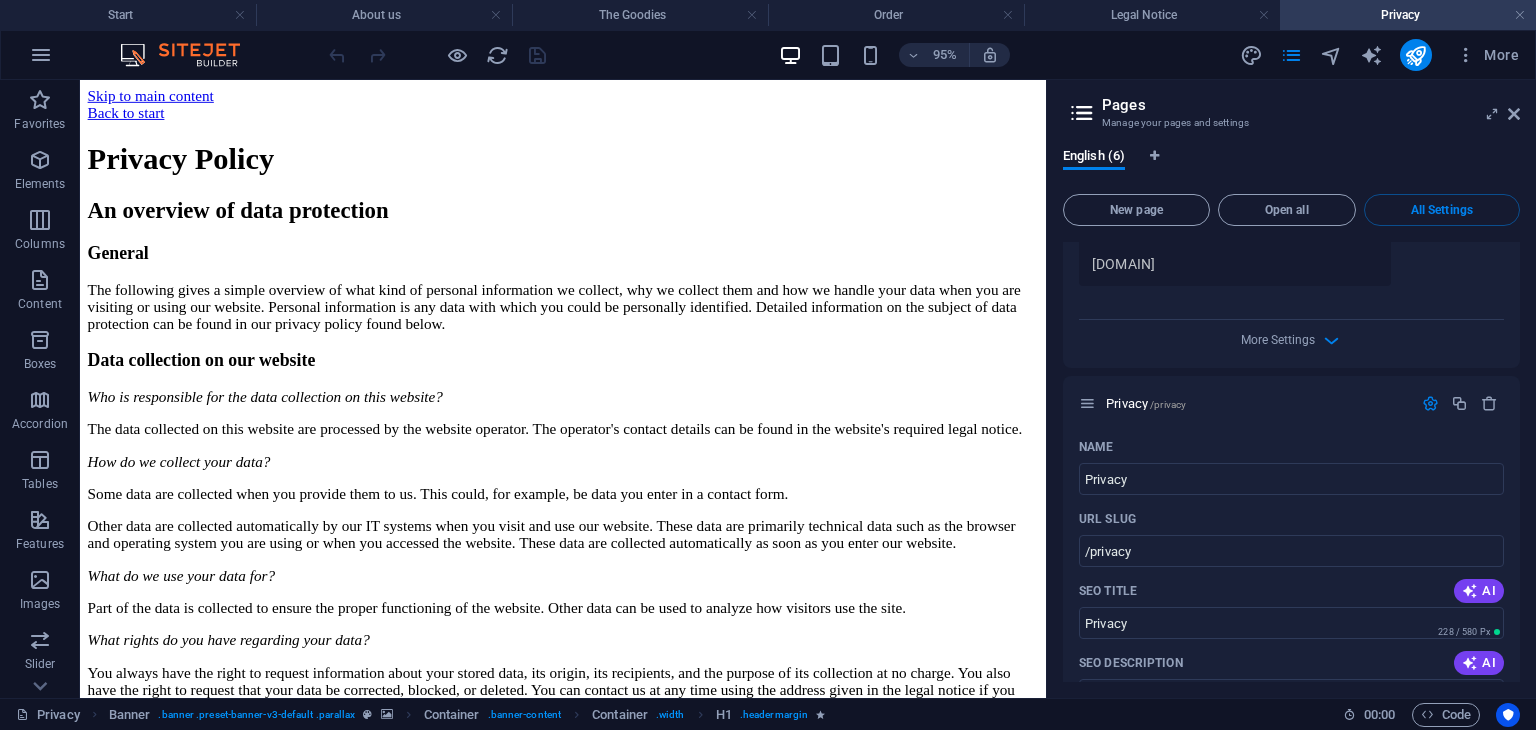 click at bounding box center (41, 55) 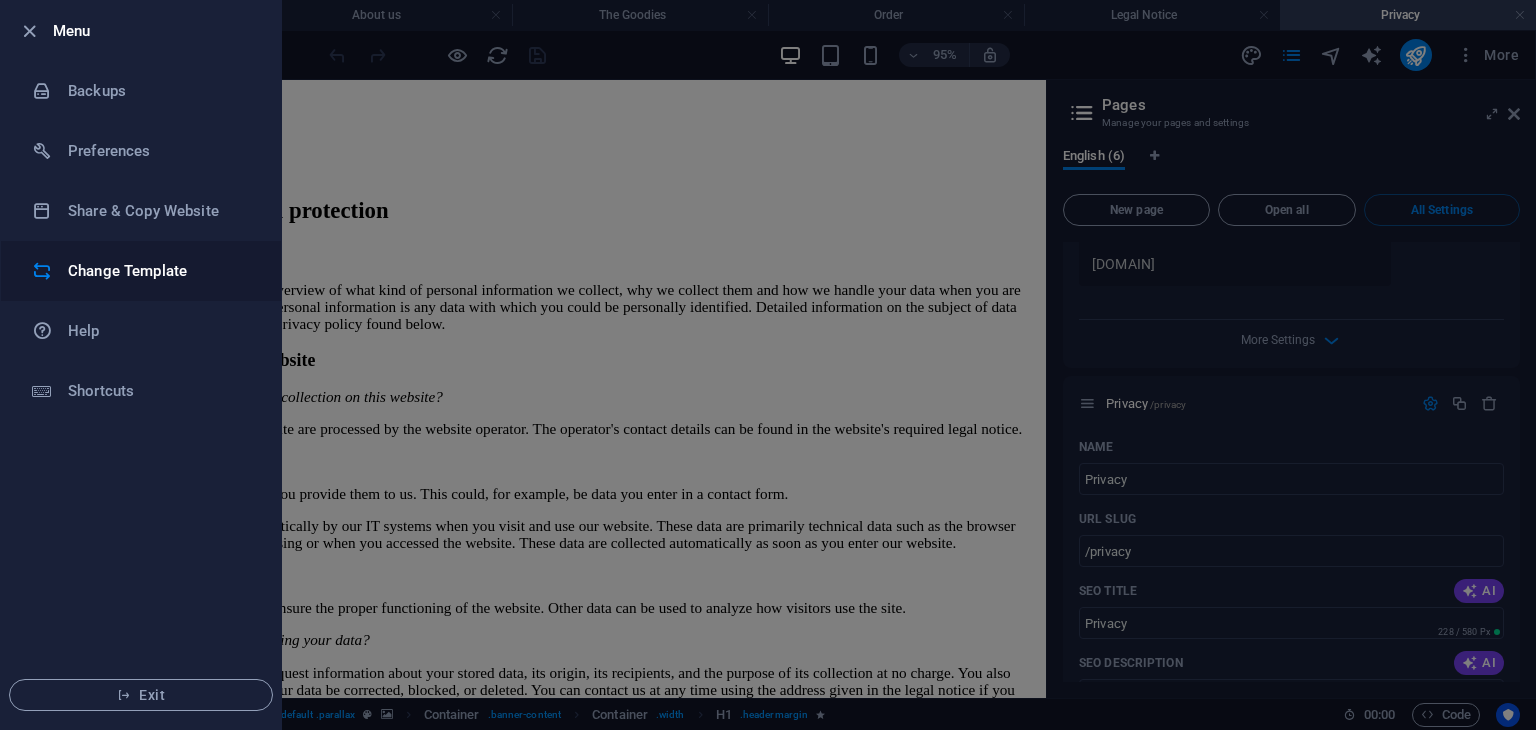 click on "Change Template" at bounding box center (160, 271) 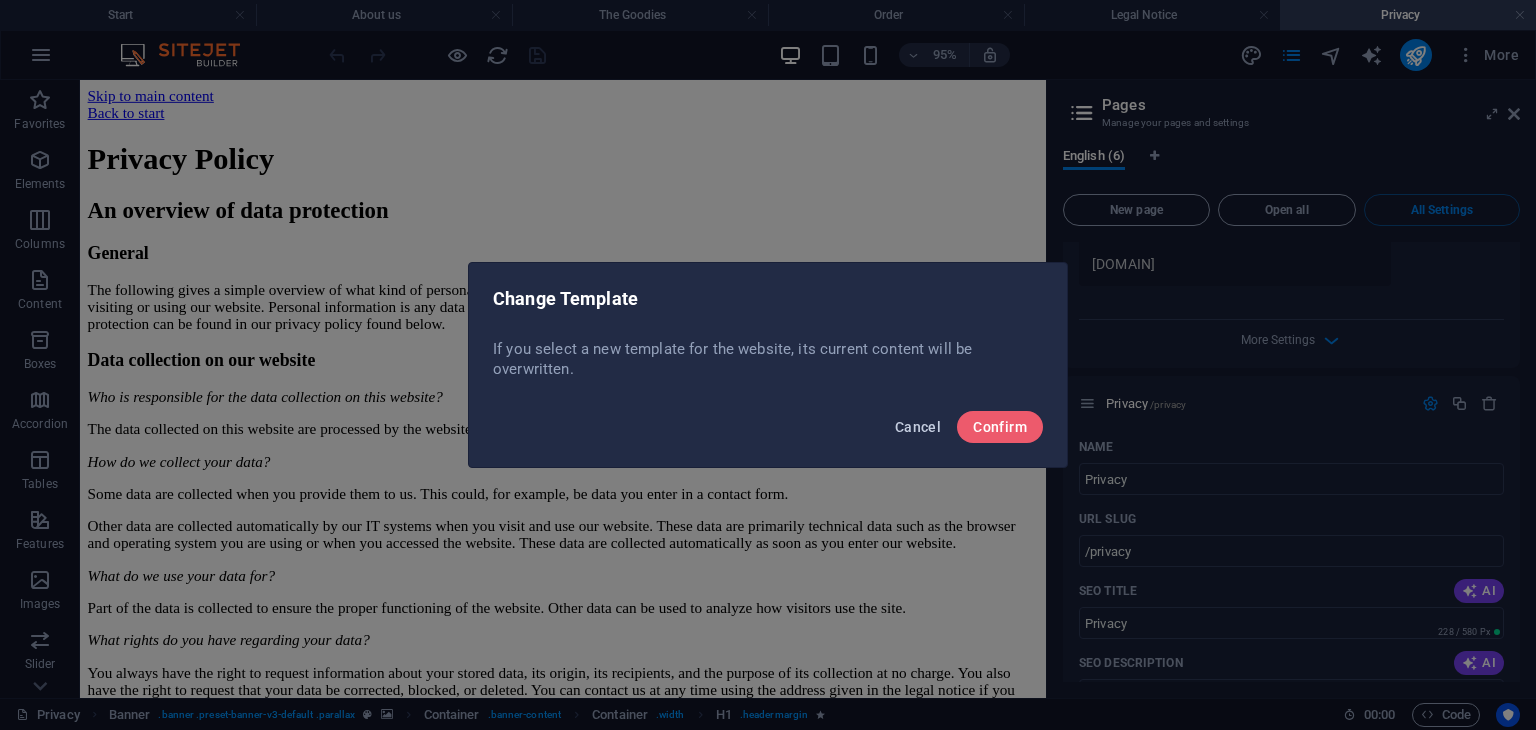 click on "Cancel" at bounding box center (918, 427) 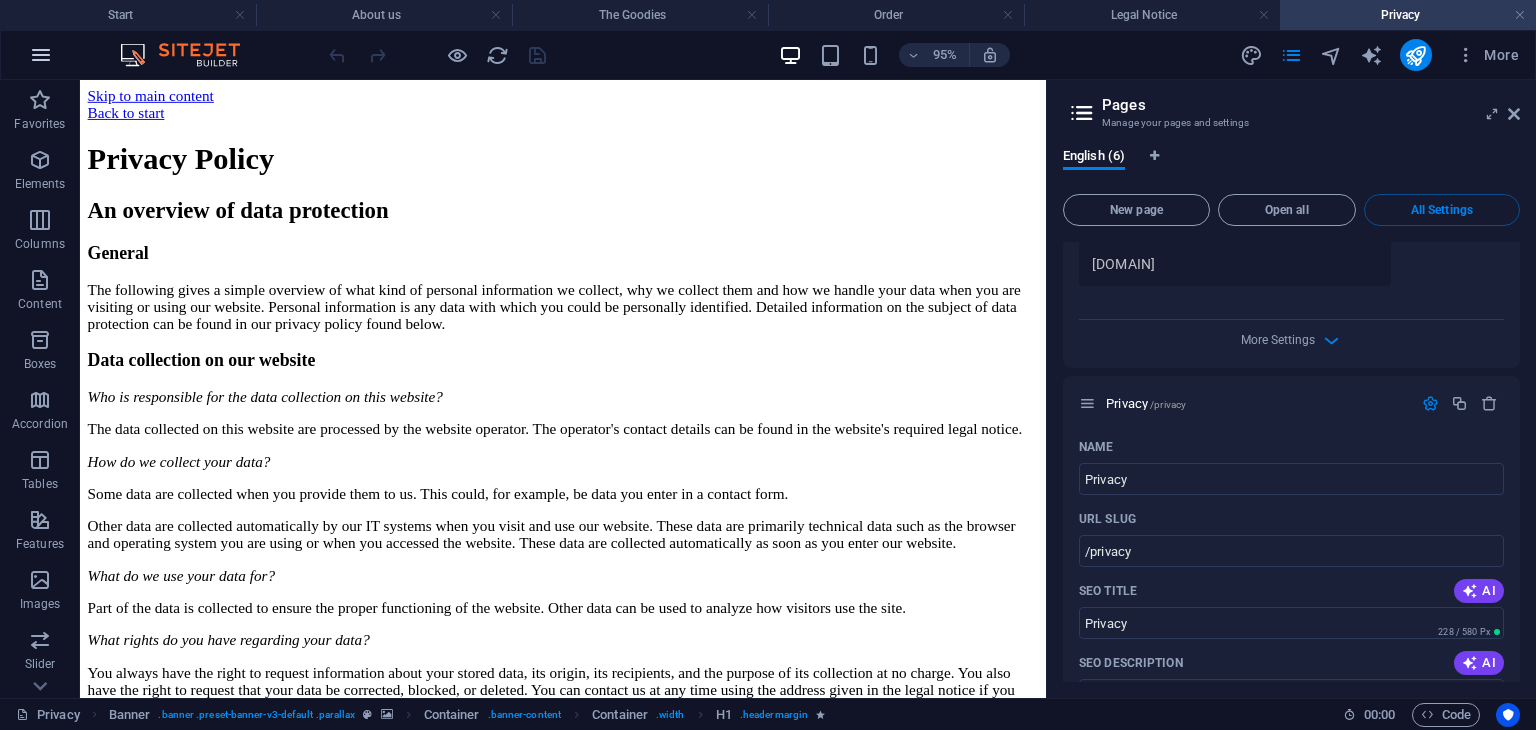 click at bounding box center [41, 55] 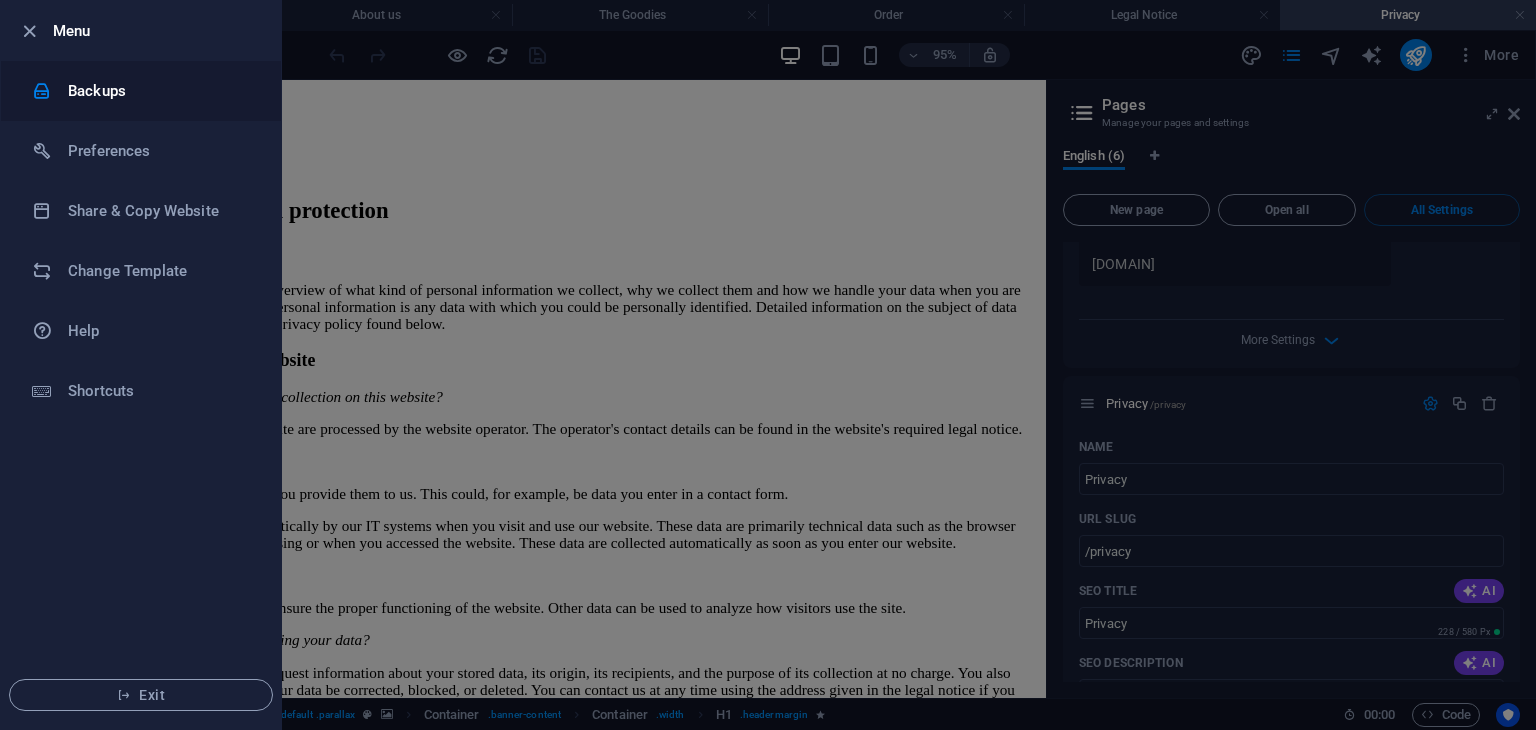 click on "Backups" at bounding box center [160, 91] 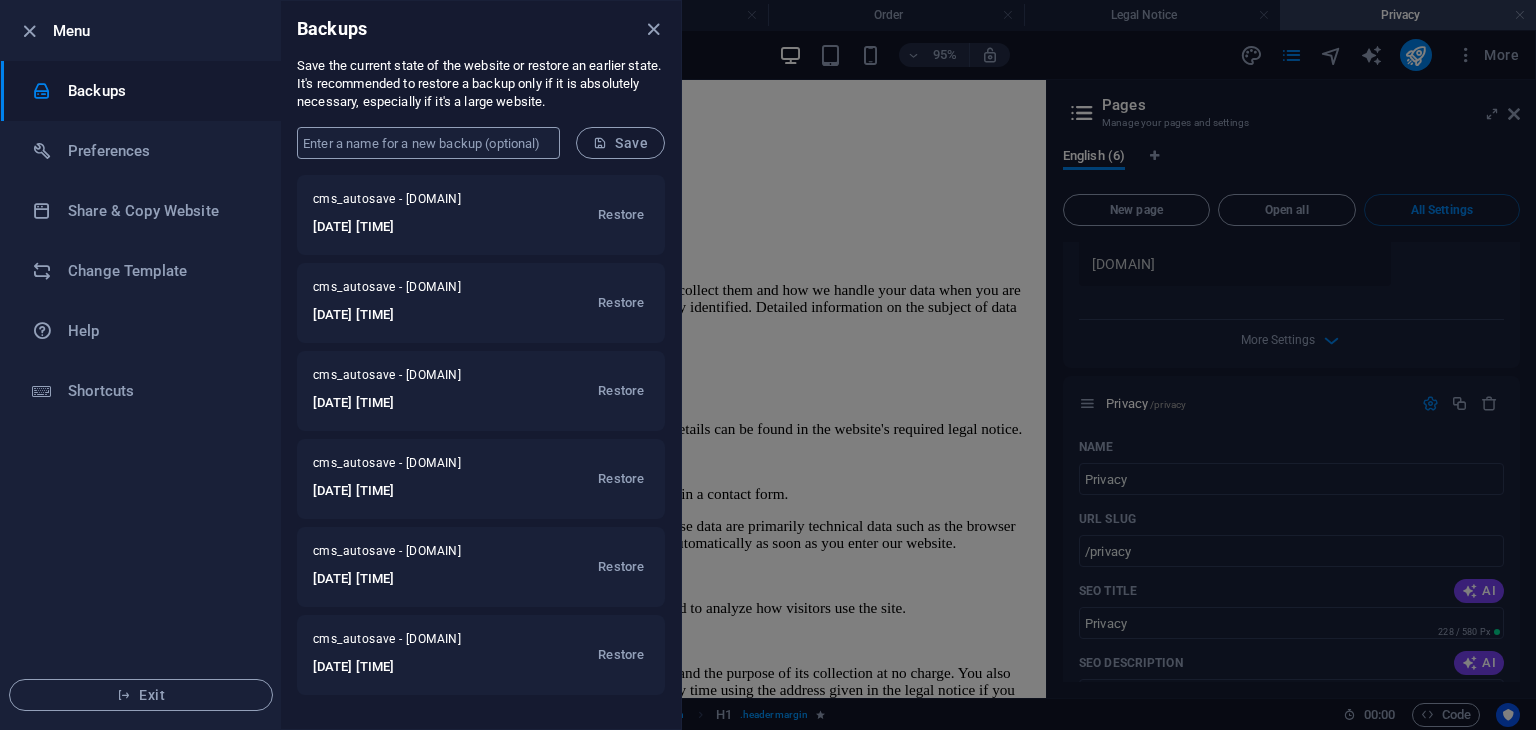 click at bounding box center [428, 143] 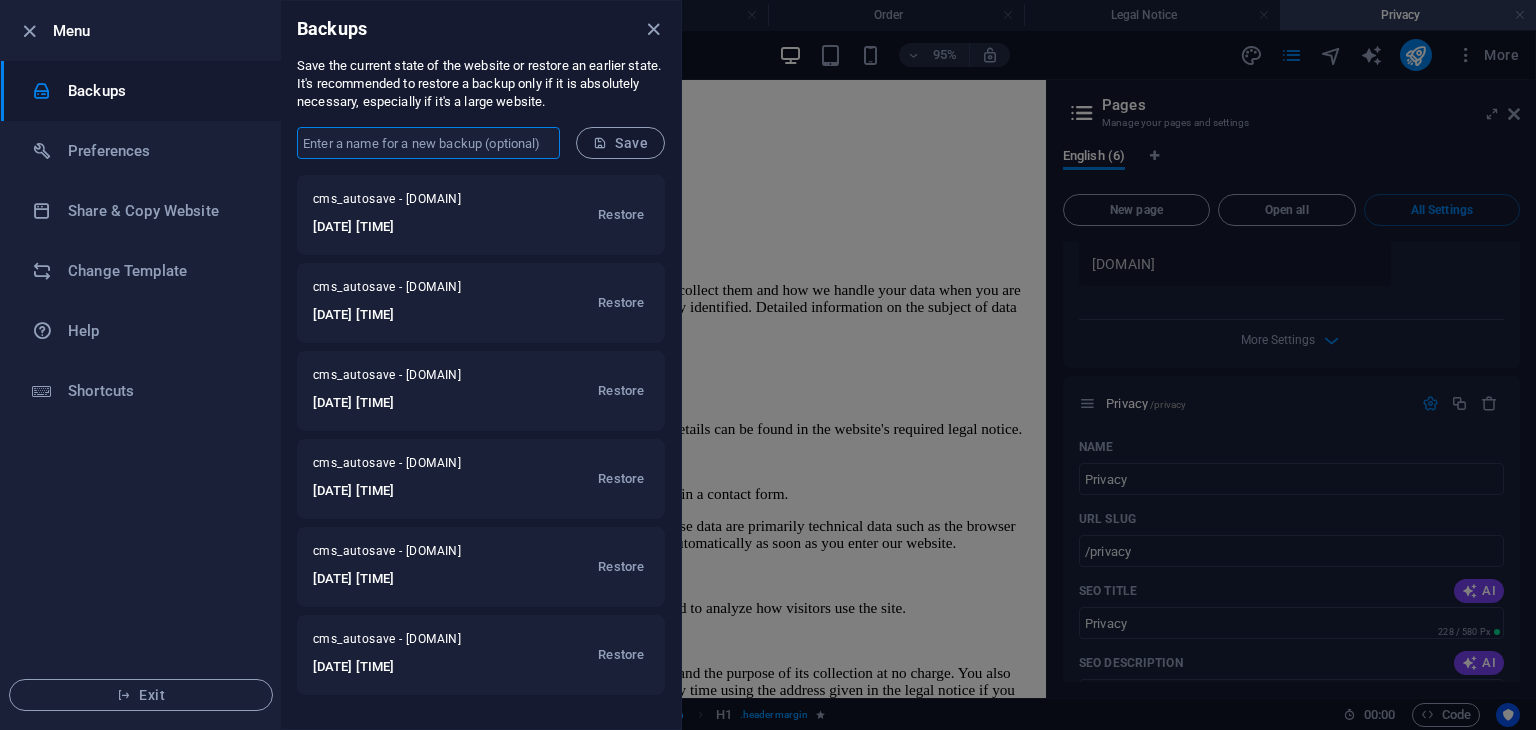 click at bounding box center (428, 143) 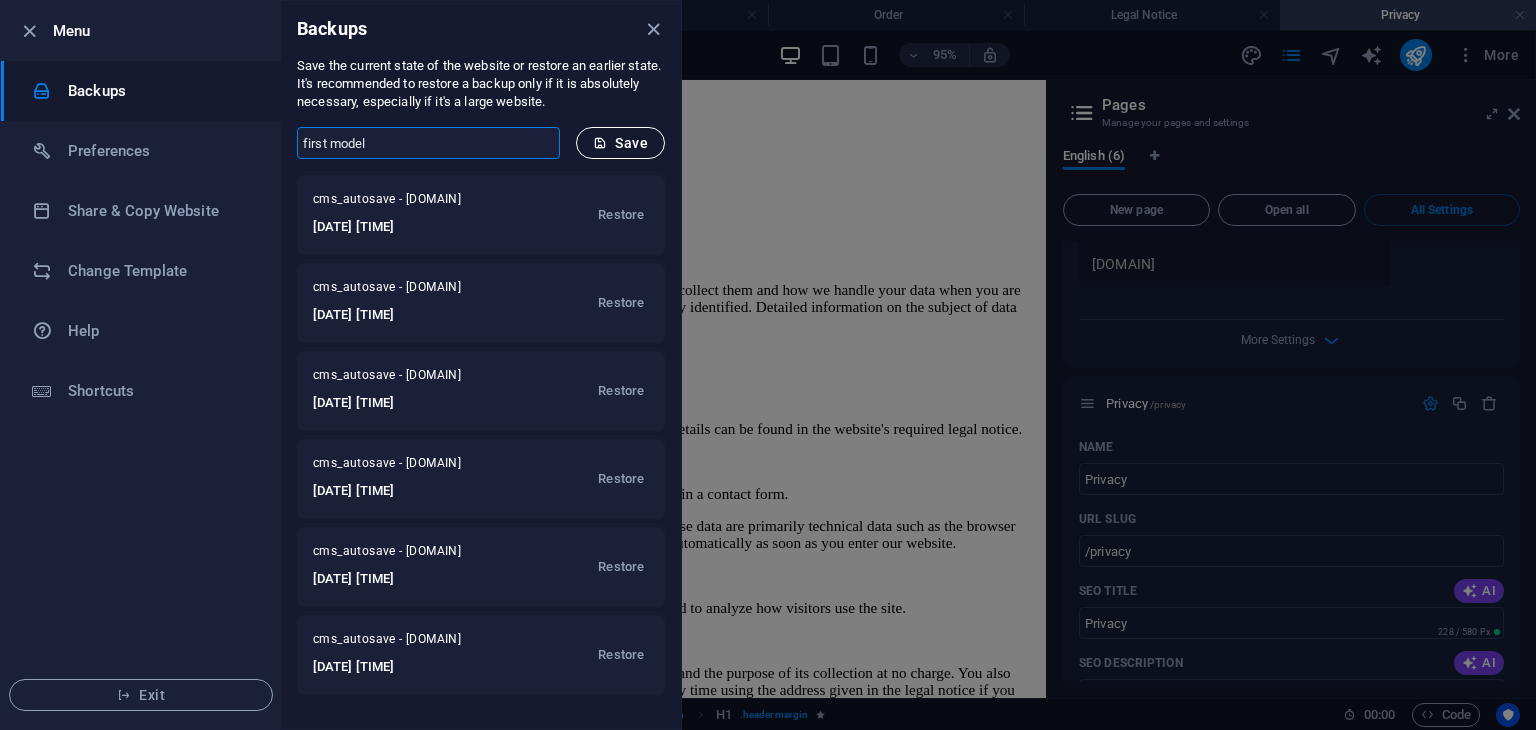 type on "first model" 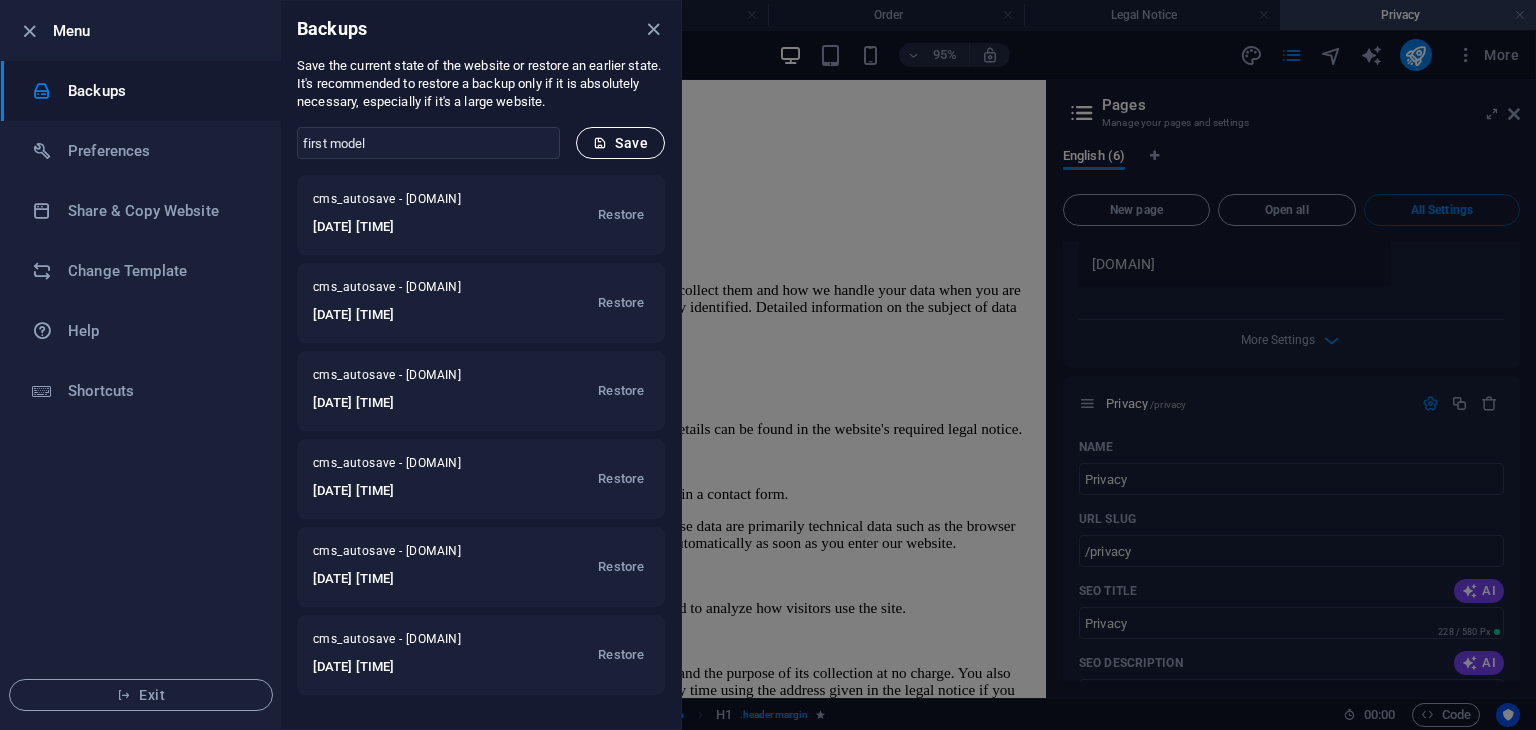 click on "Save" at bounding box center [620, 143] 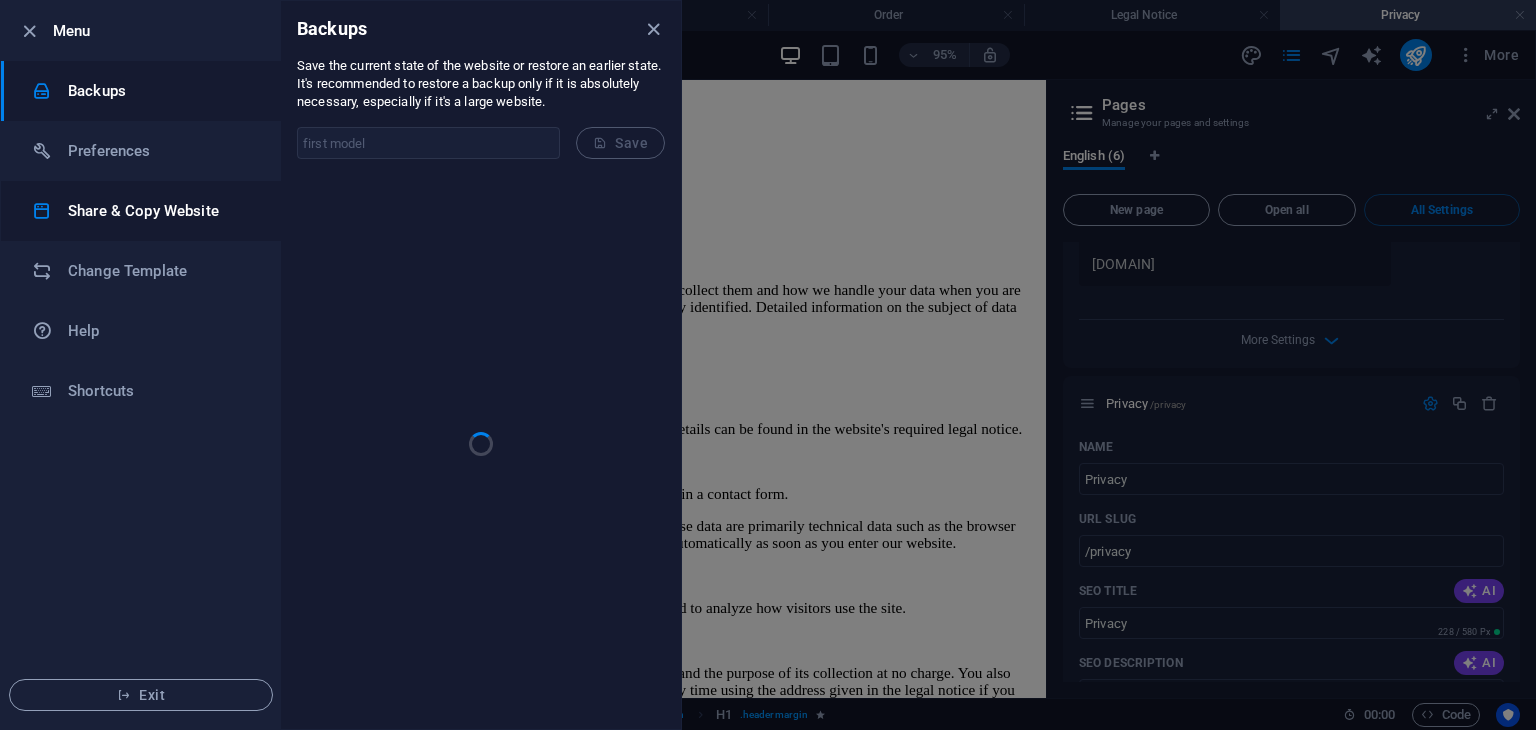 click on "Share & Copy Website" at bounding box center (160, 211) 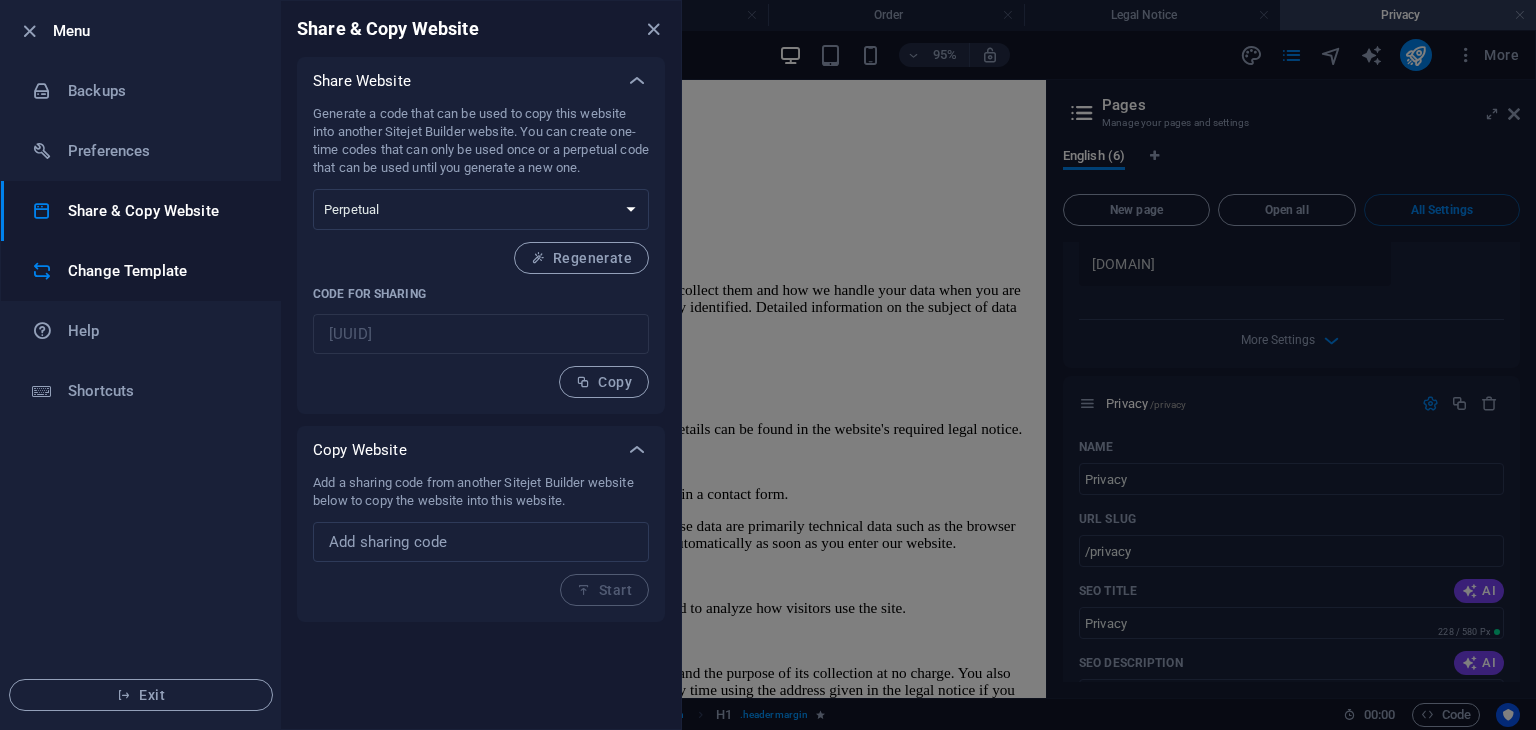 click on "Change Template" at bounding box center (160, 271) 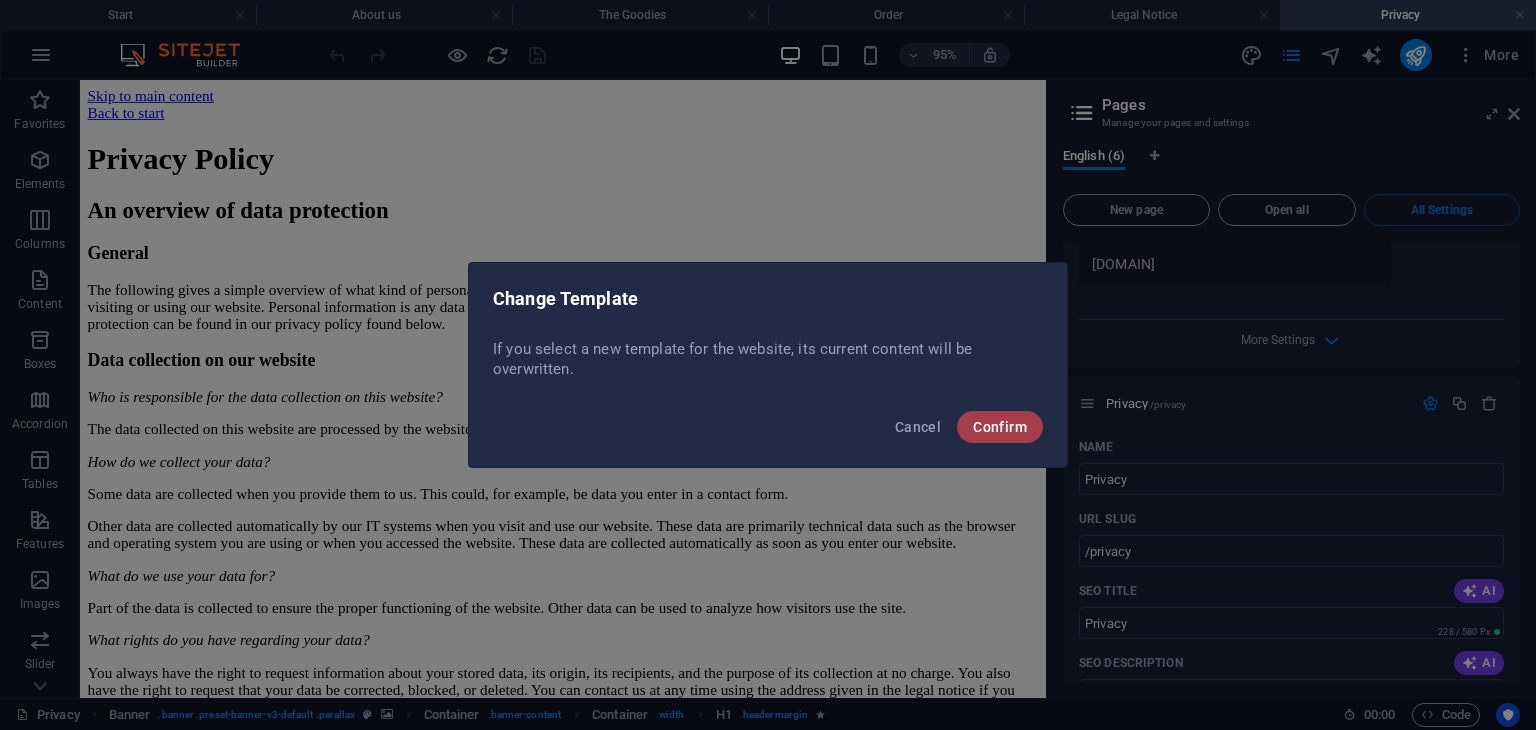click on "Confirm" at bounding box center (1000, 427) 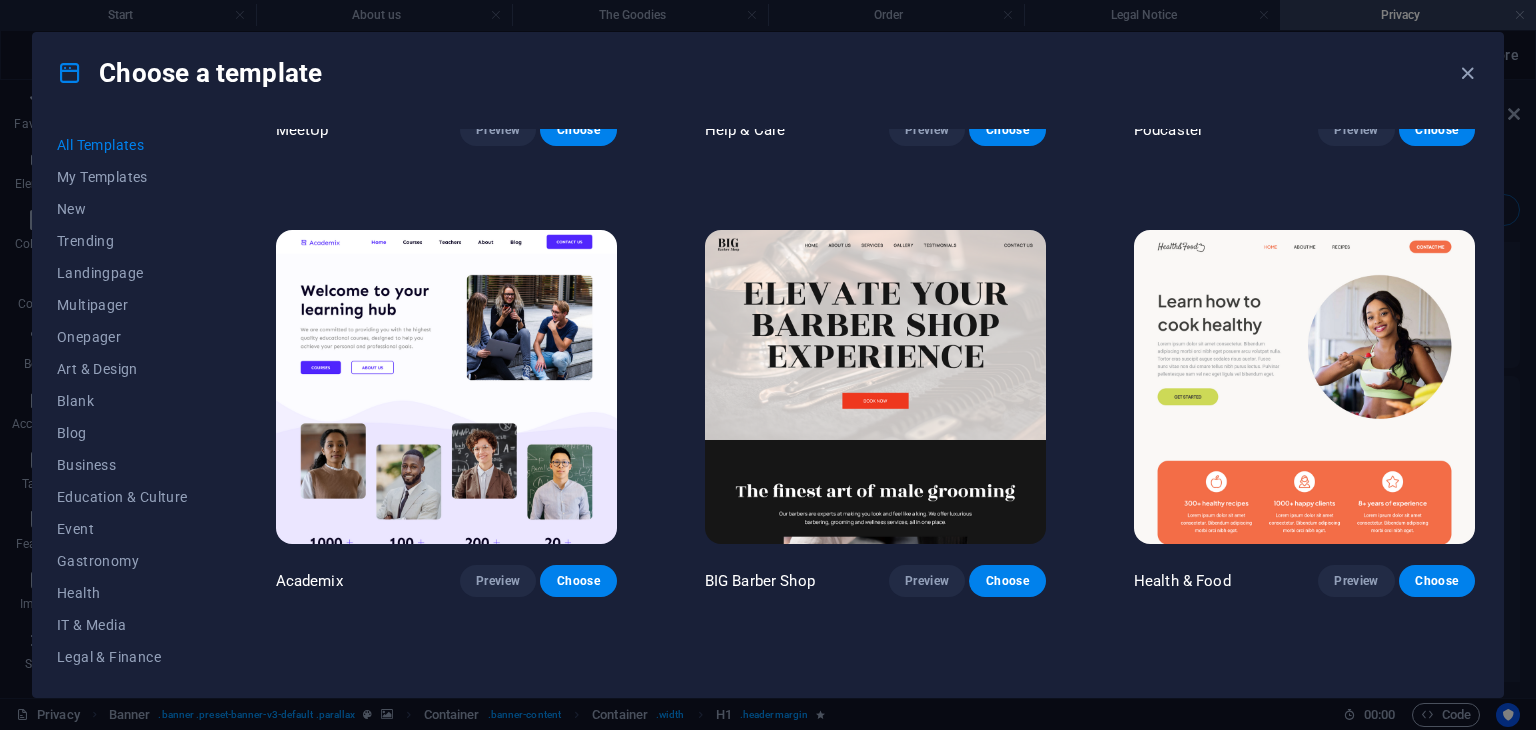 scroll, scrollTop: 1714, scrollLeft: 0, axis: vertical 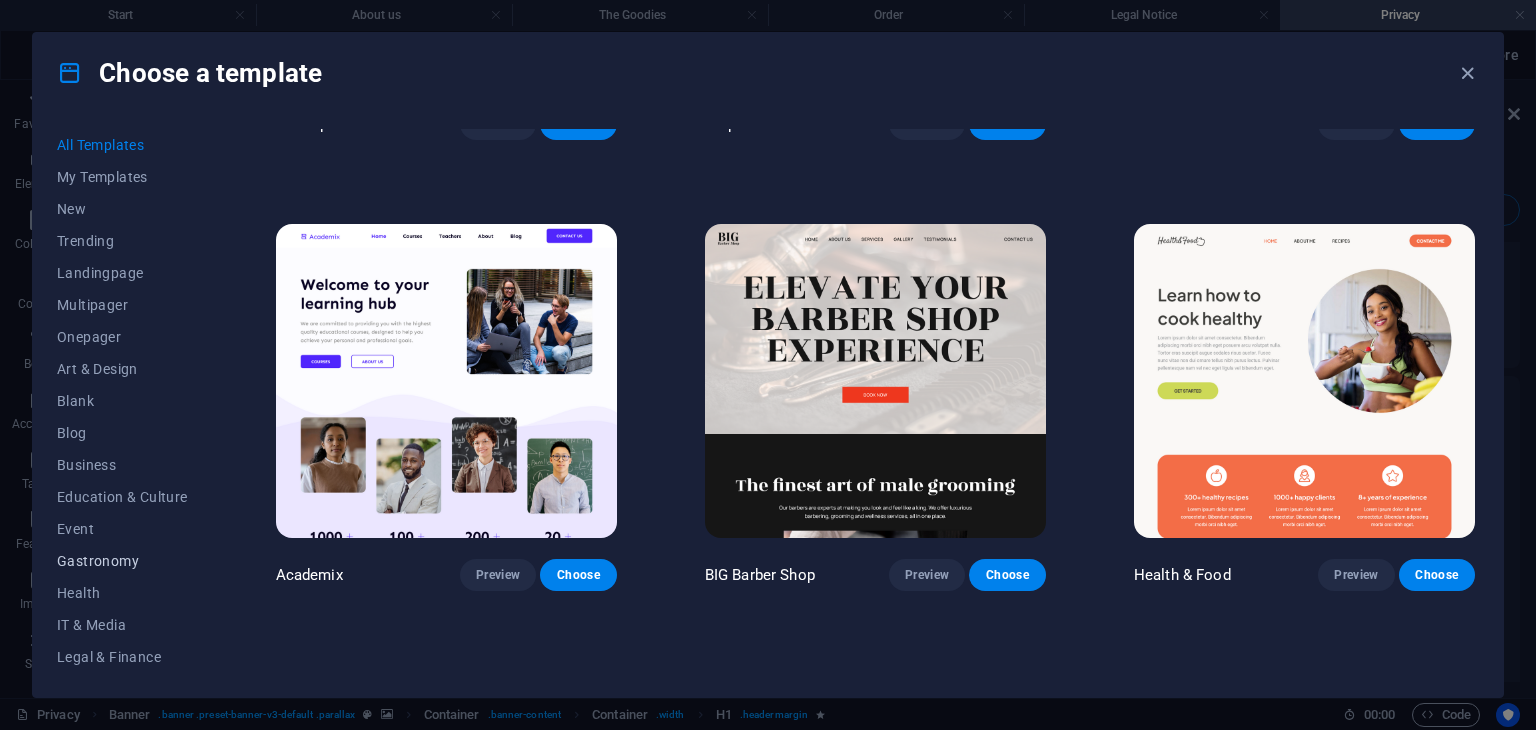 click on "Gastronomy" at bounding box center (122, 561) 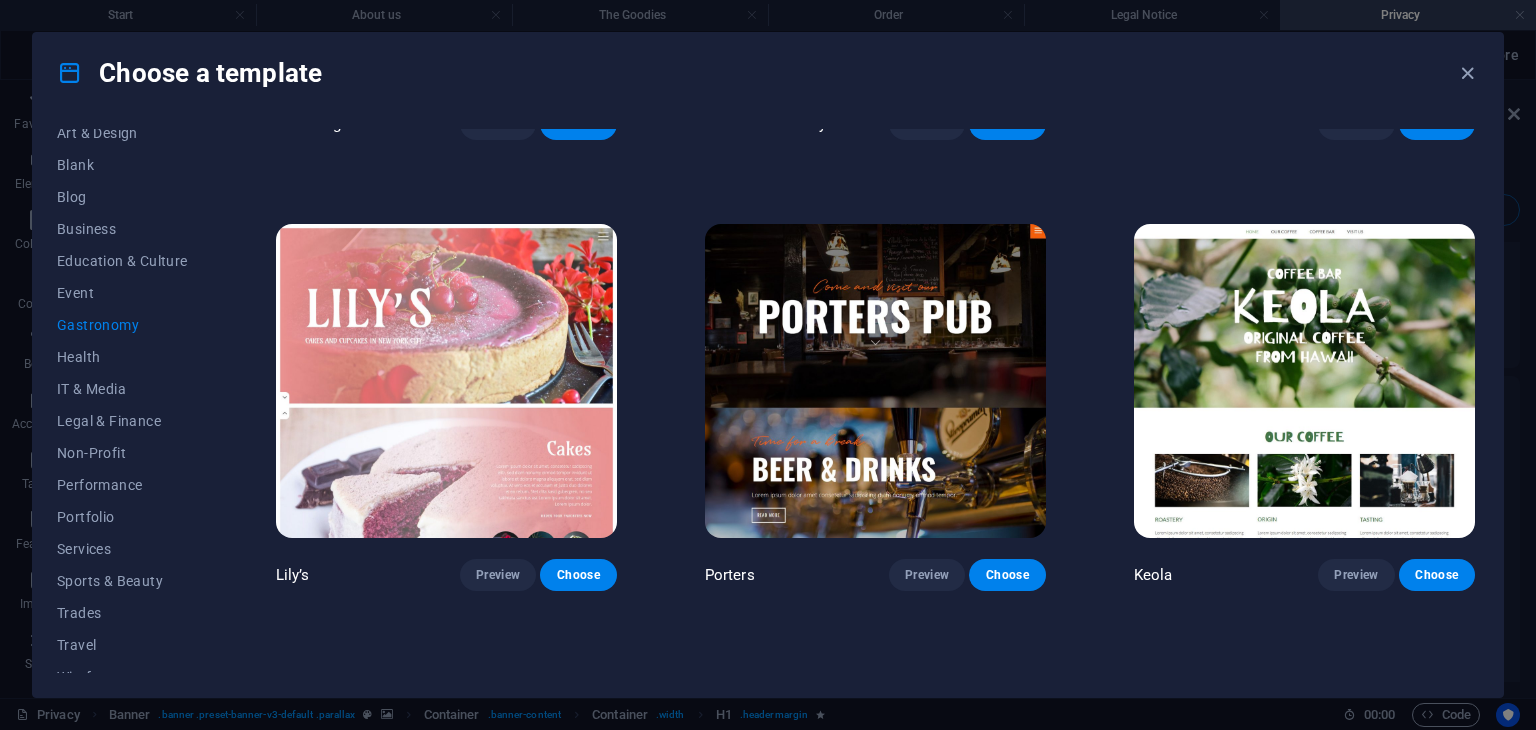 scroll, scrollTop: 240, scrollLeft: 0, axis: vertical 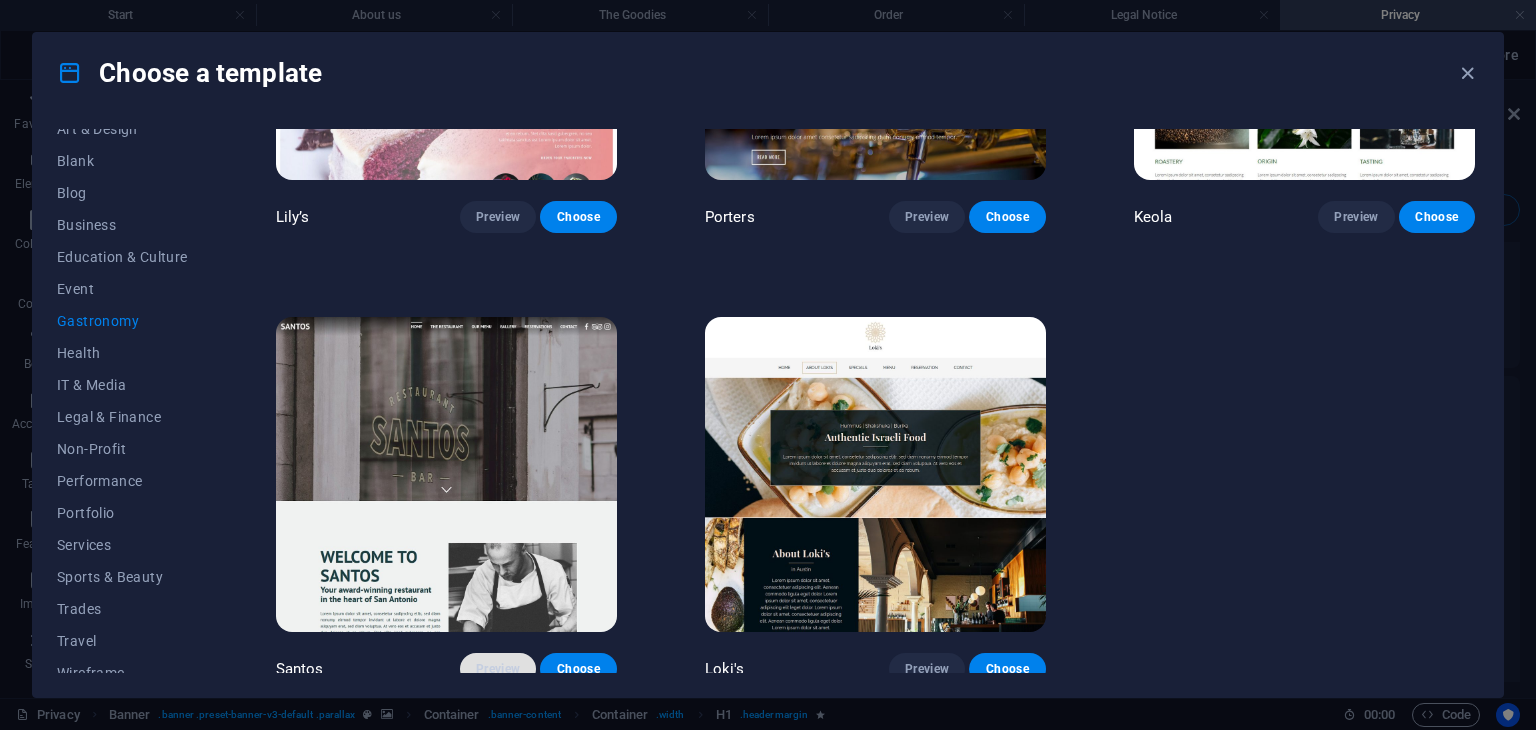 click on "Preview" at bounding box center [498, 669] 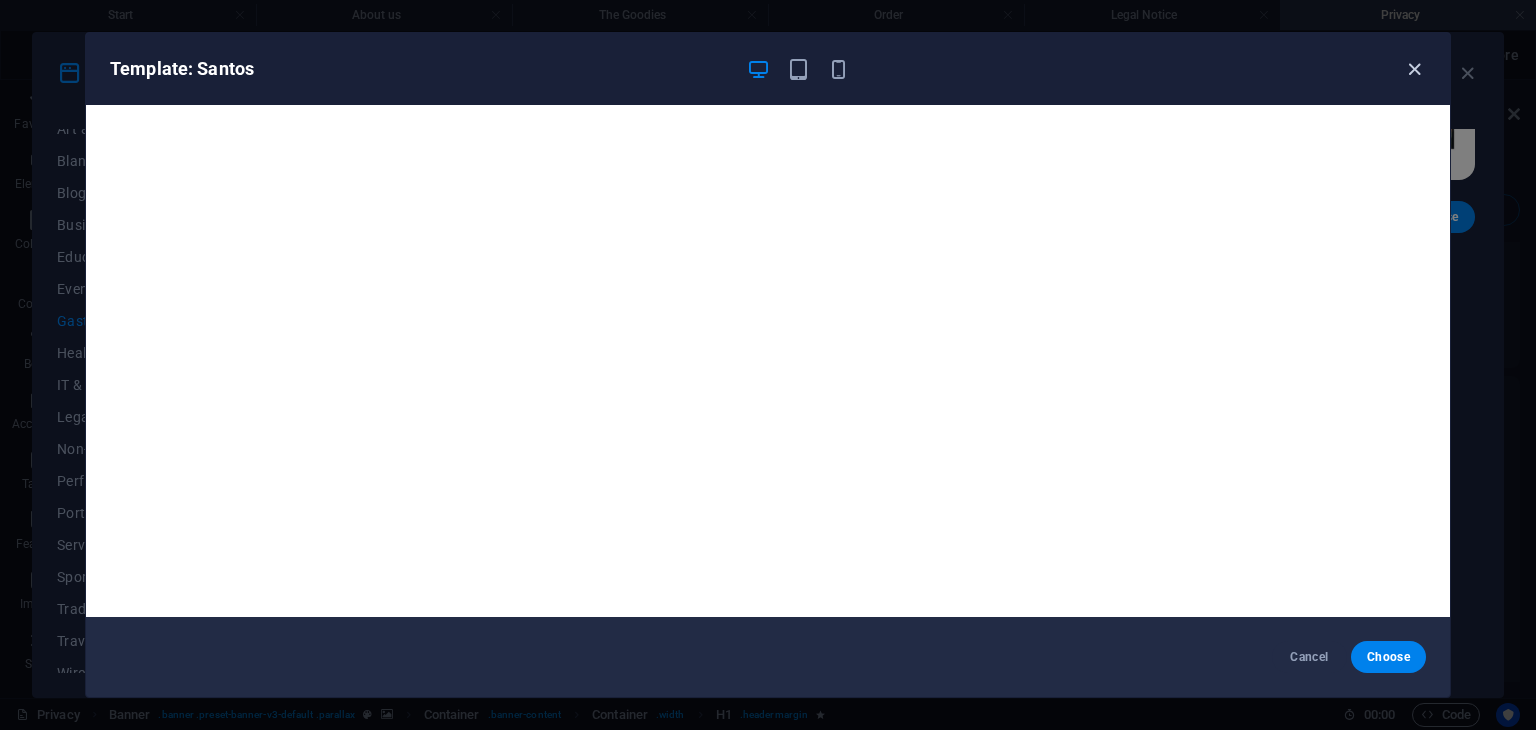 click at bounding box center (1414, 69) 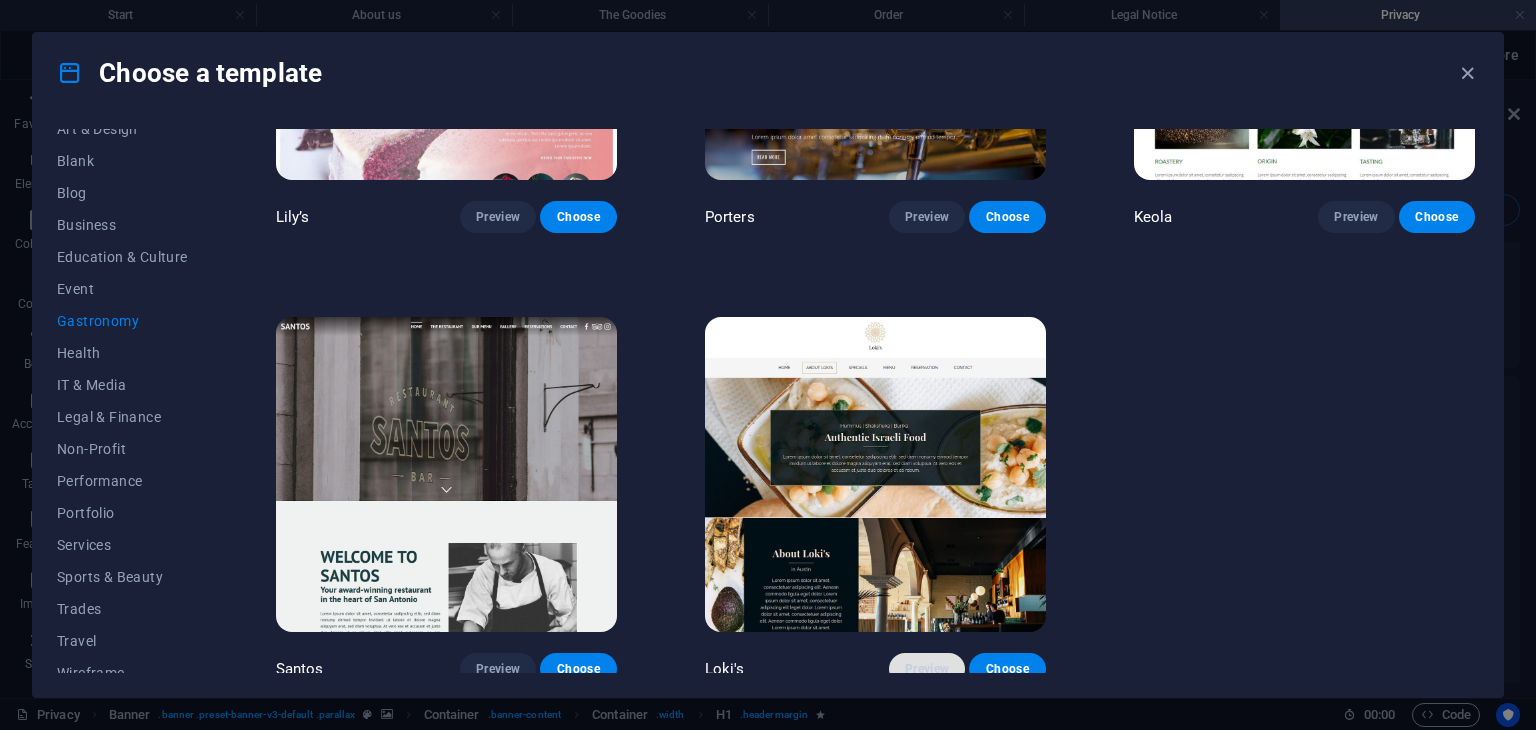 click on "Preview" at bounding box center [927, 669] 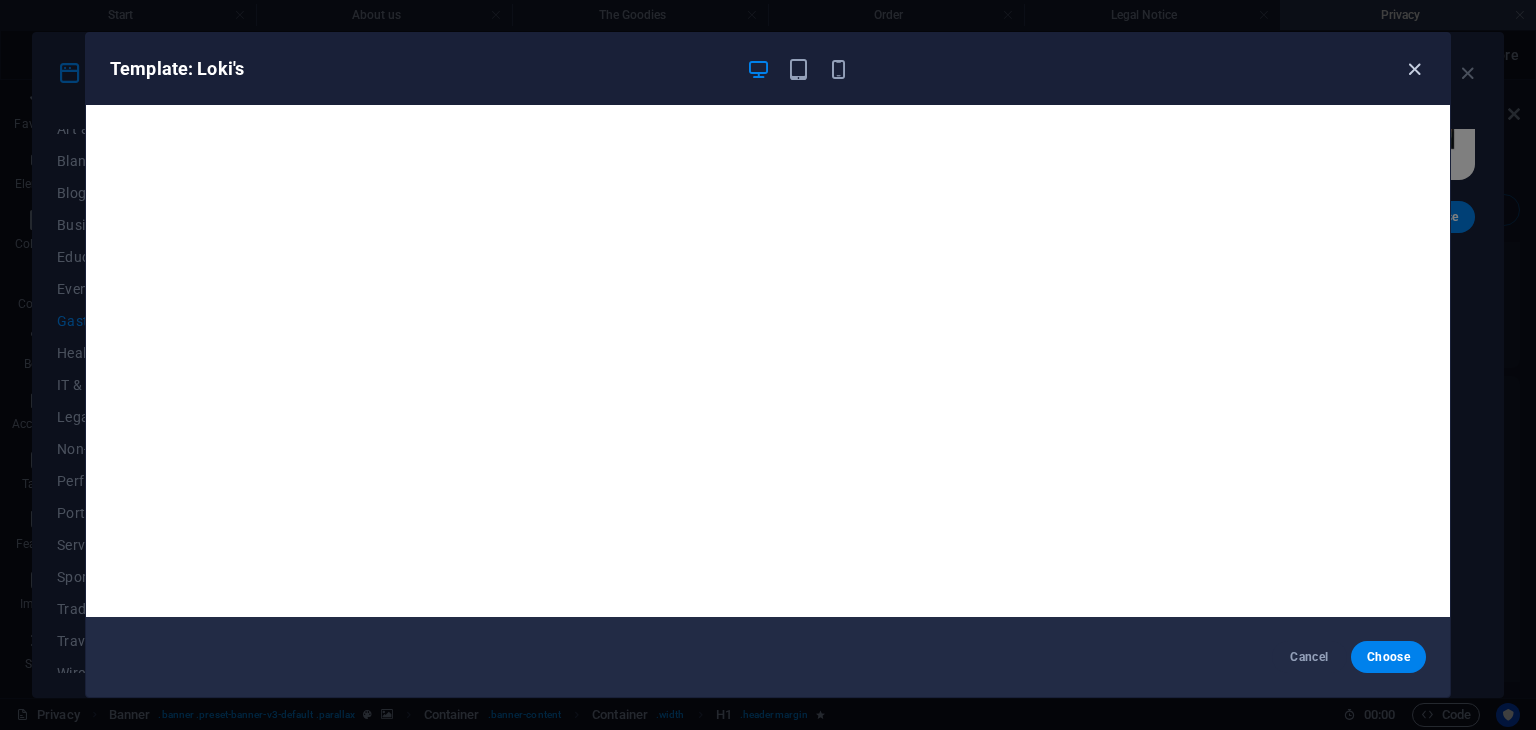 click at bounding box center (1414, 69) 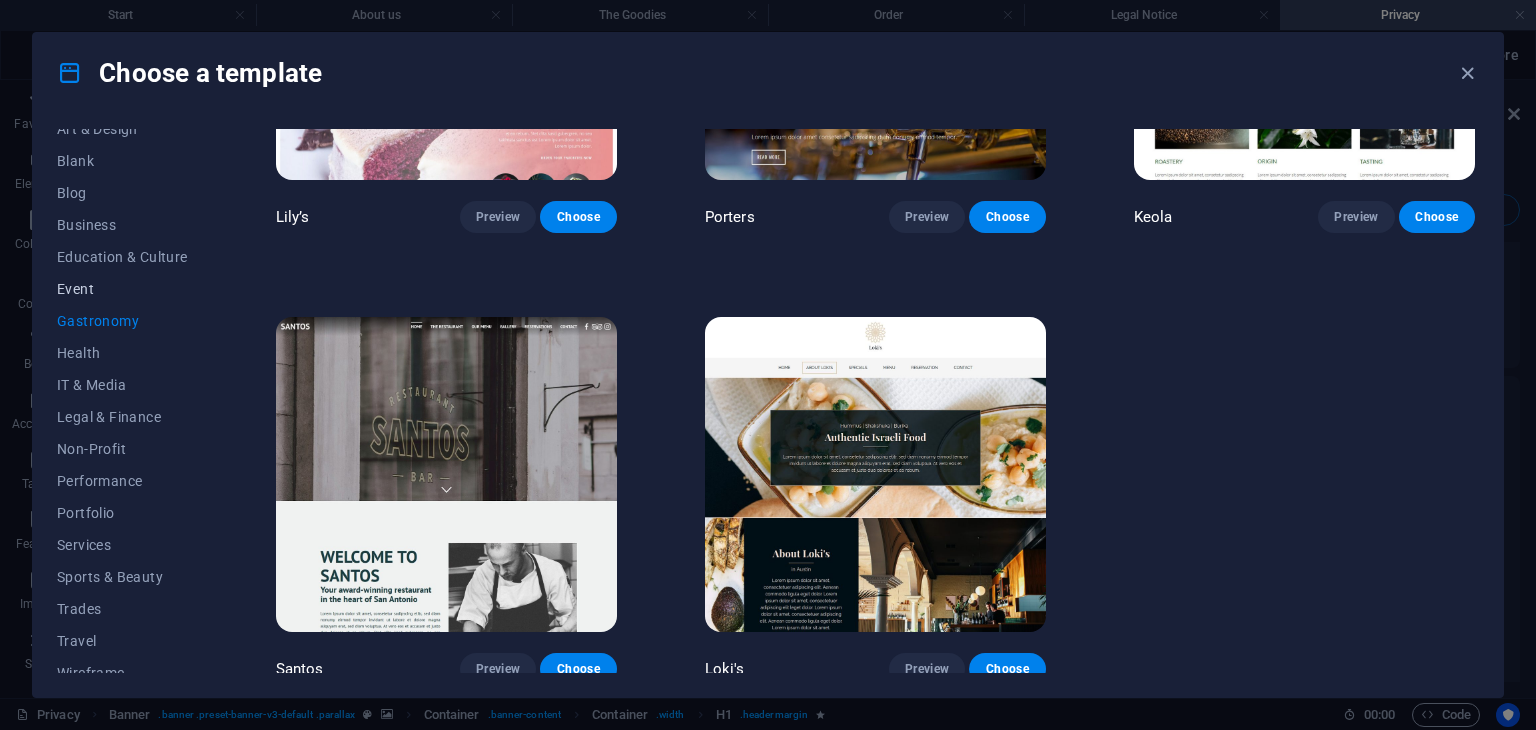 click on "Event" at bounding box center [122, 289] 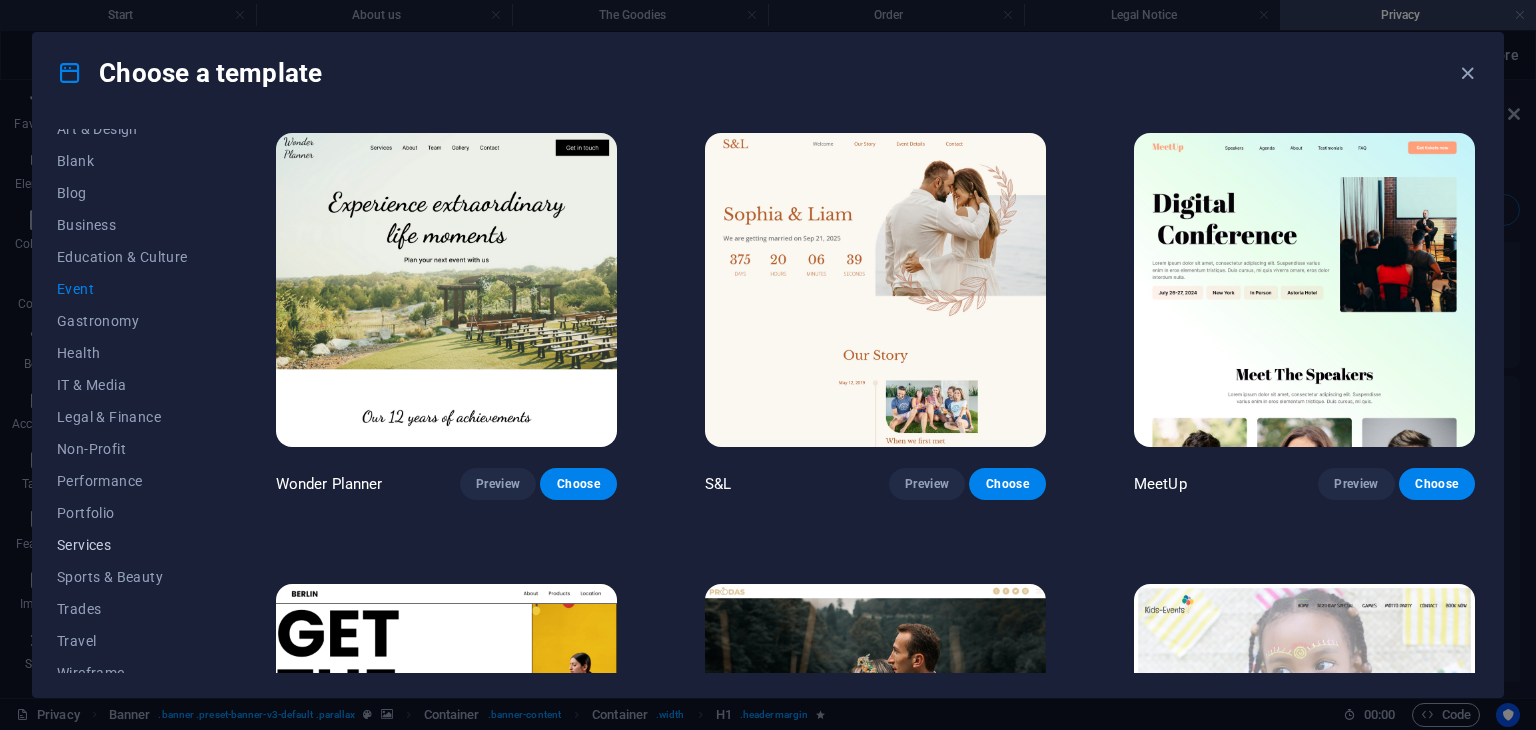click on "Services" at bounding box center [122, 545] 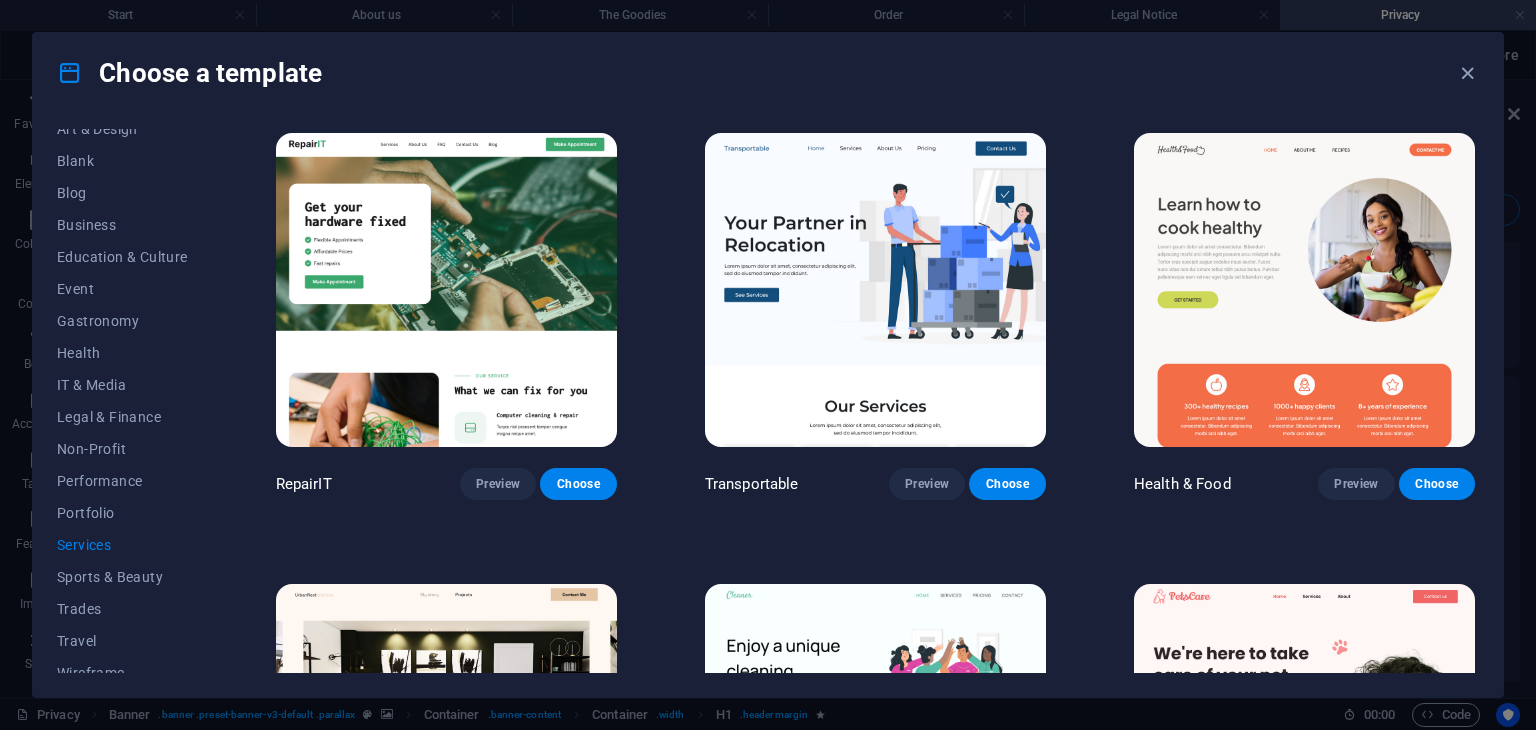 scroll, scrollTop: 256, scrollLeft: 0, axis: vertical 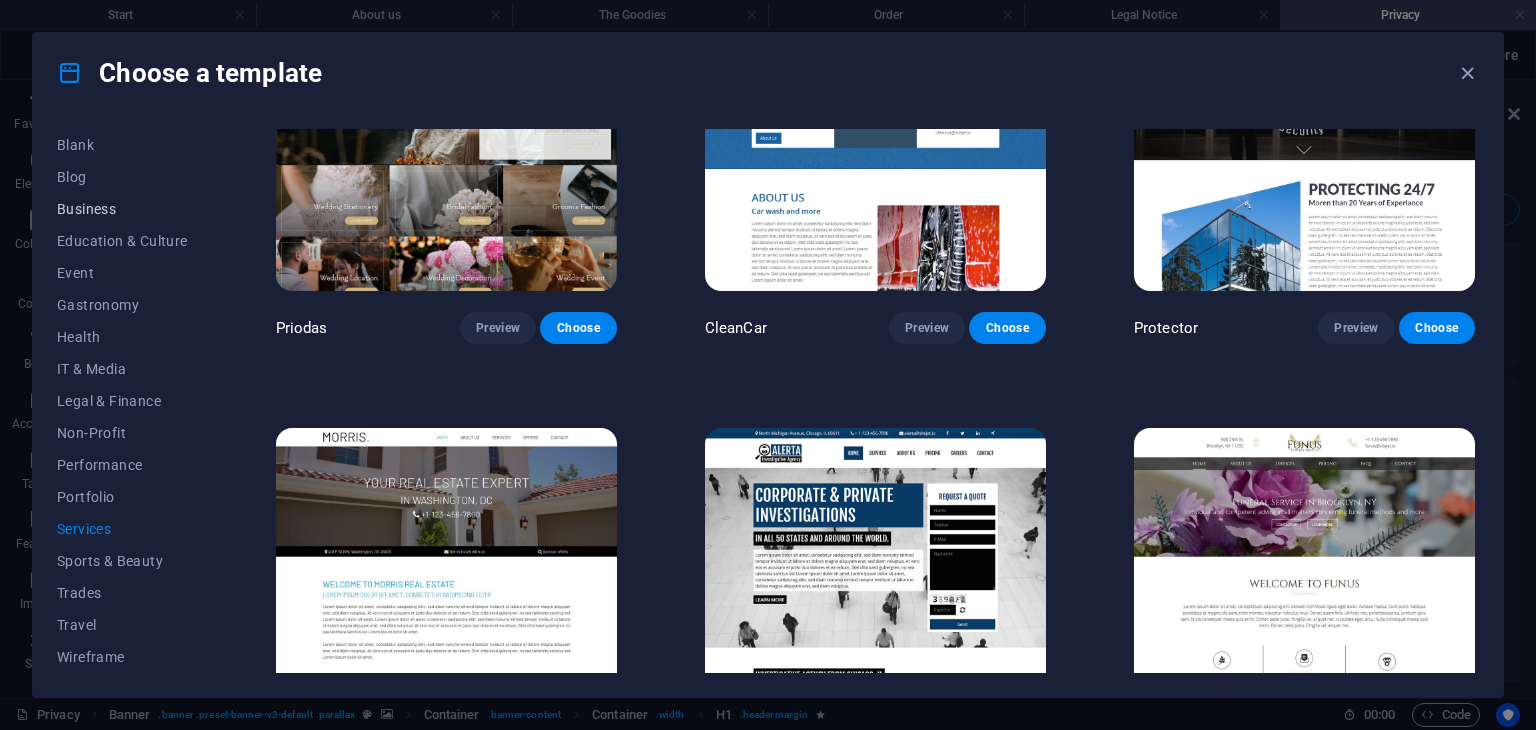 click on "Business" at bounding box center [122, 209] 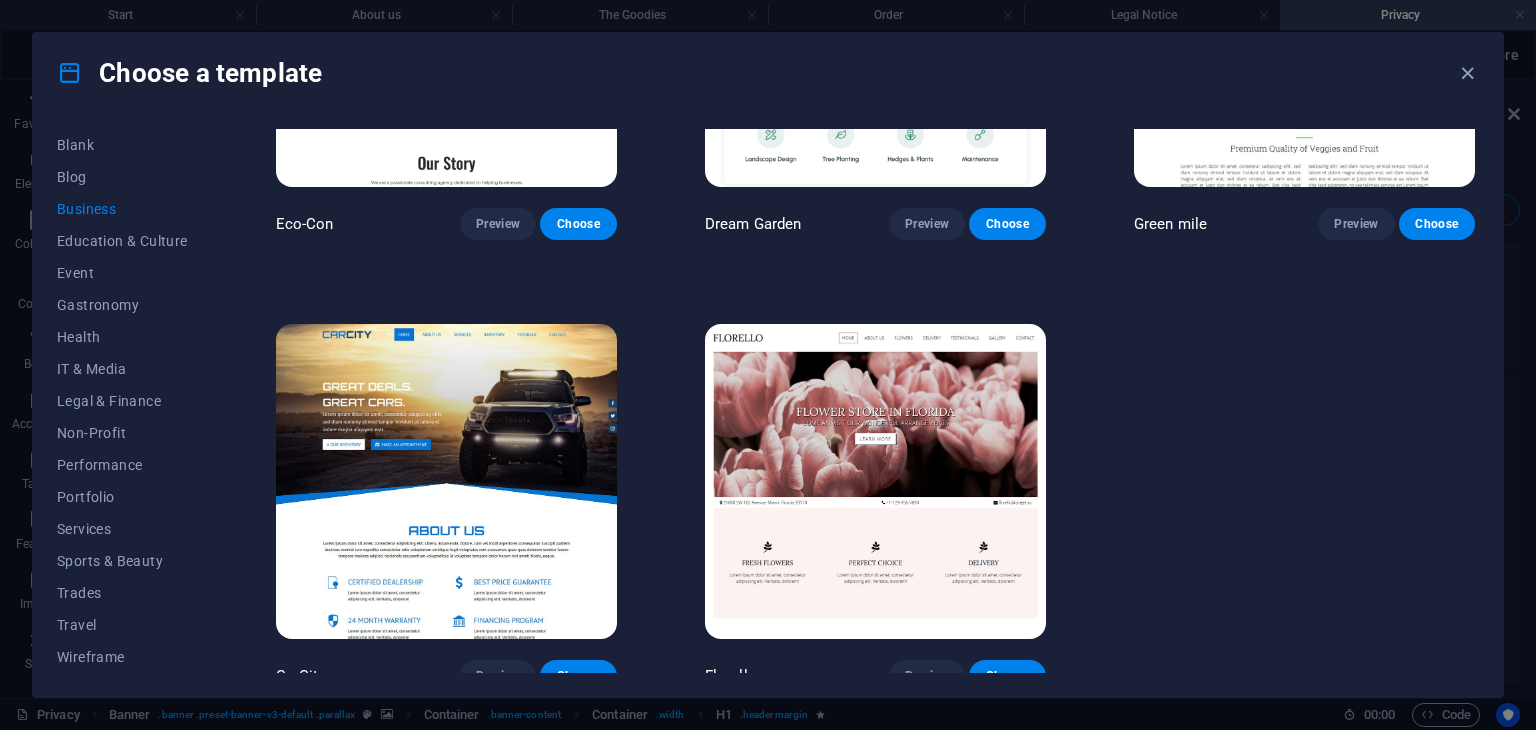 scroll, scrollTop: 262, scrollLeft: 0, axis: vertical 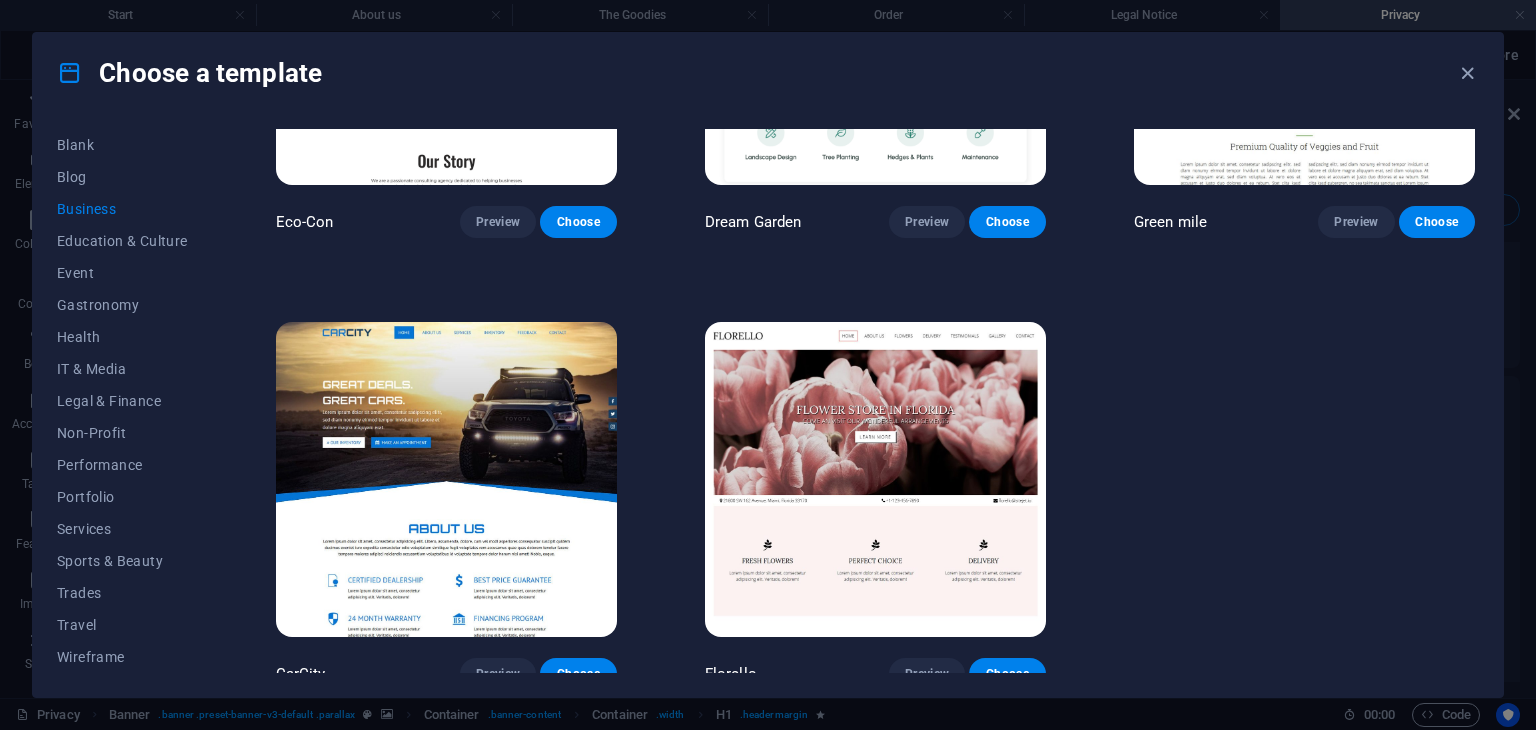 click at bounding box center (875, 479) 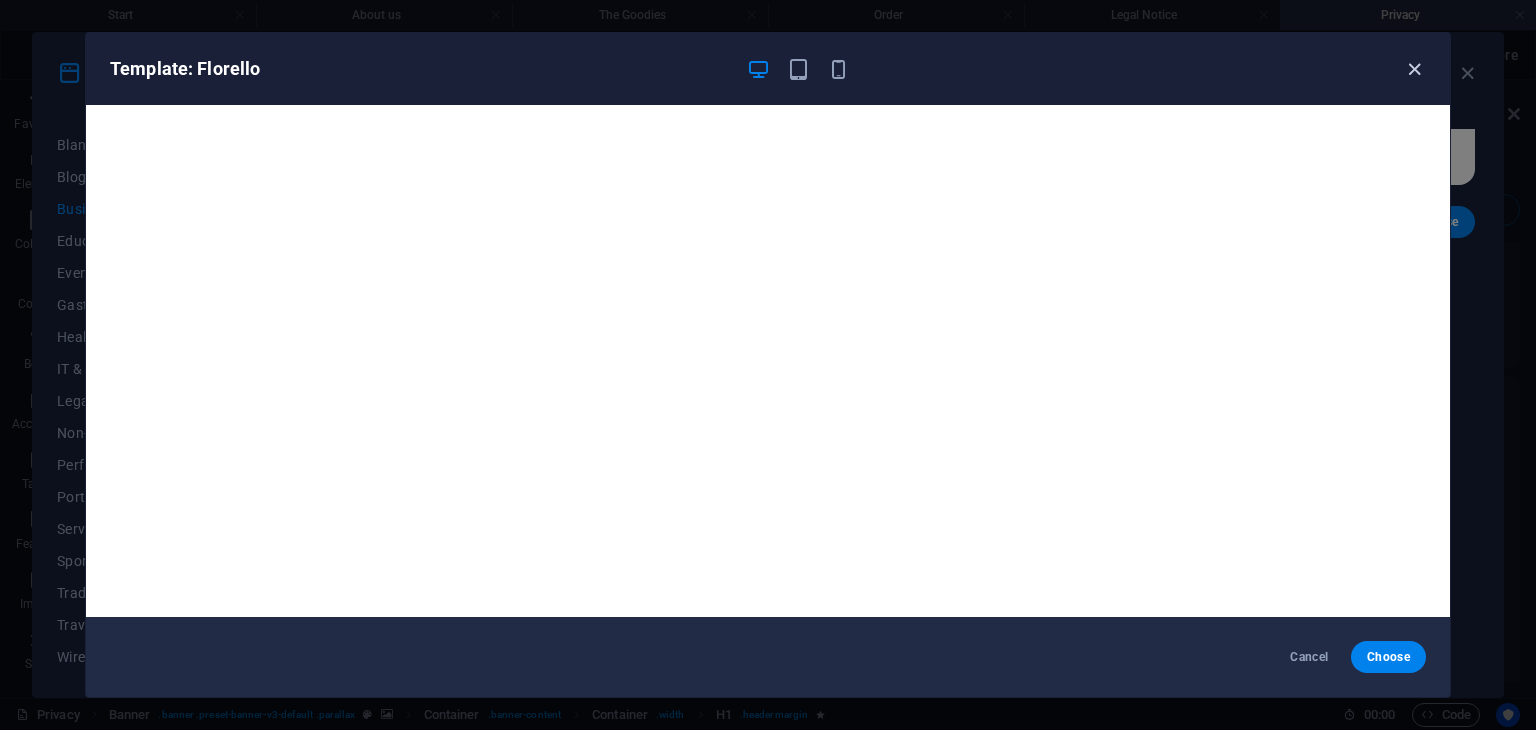 click at bounding box center (1414, 69) 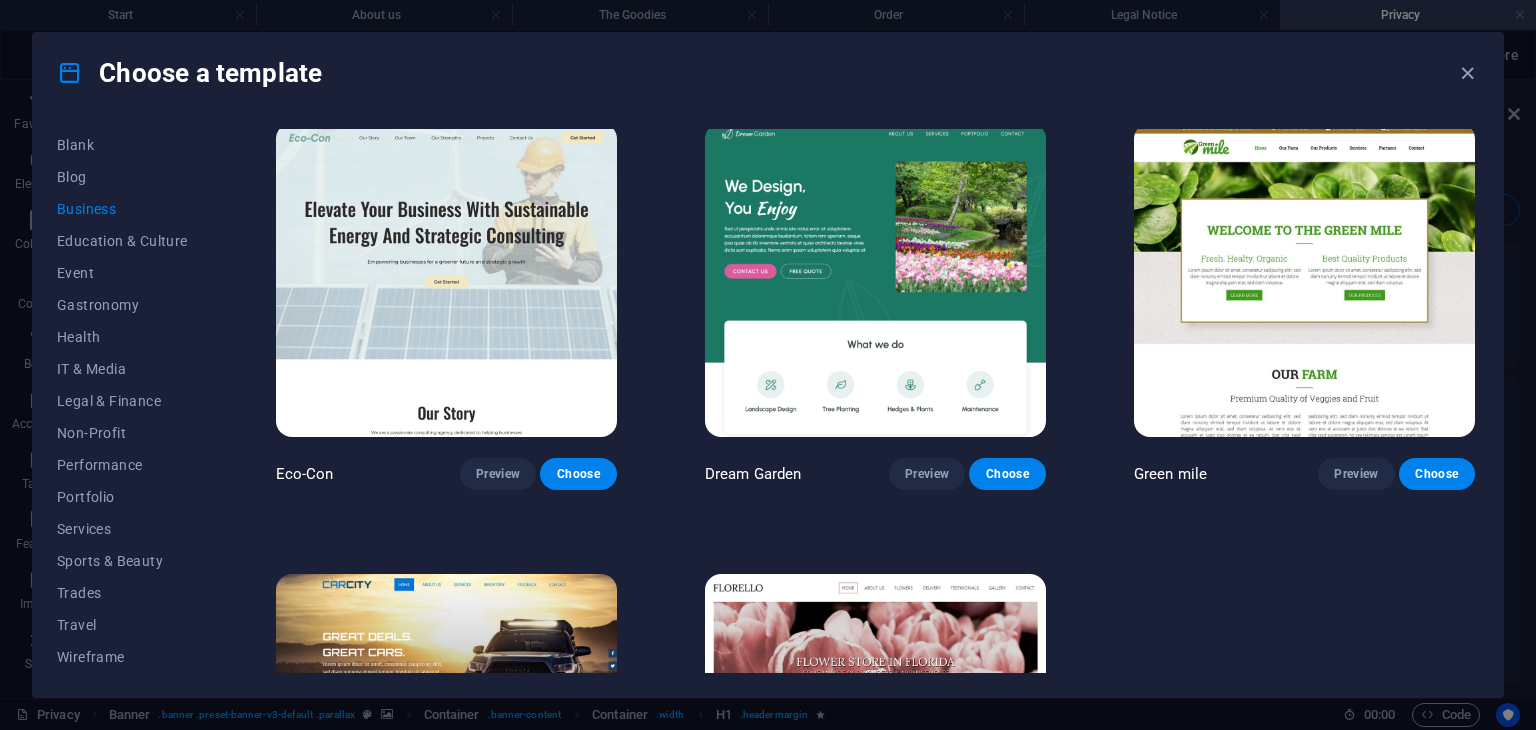 scroll, scrollTop: 7, scrollLeft: 0, axis: vertical 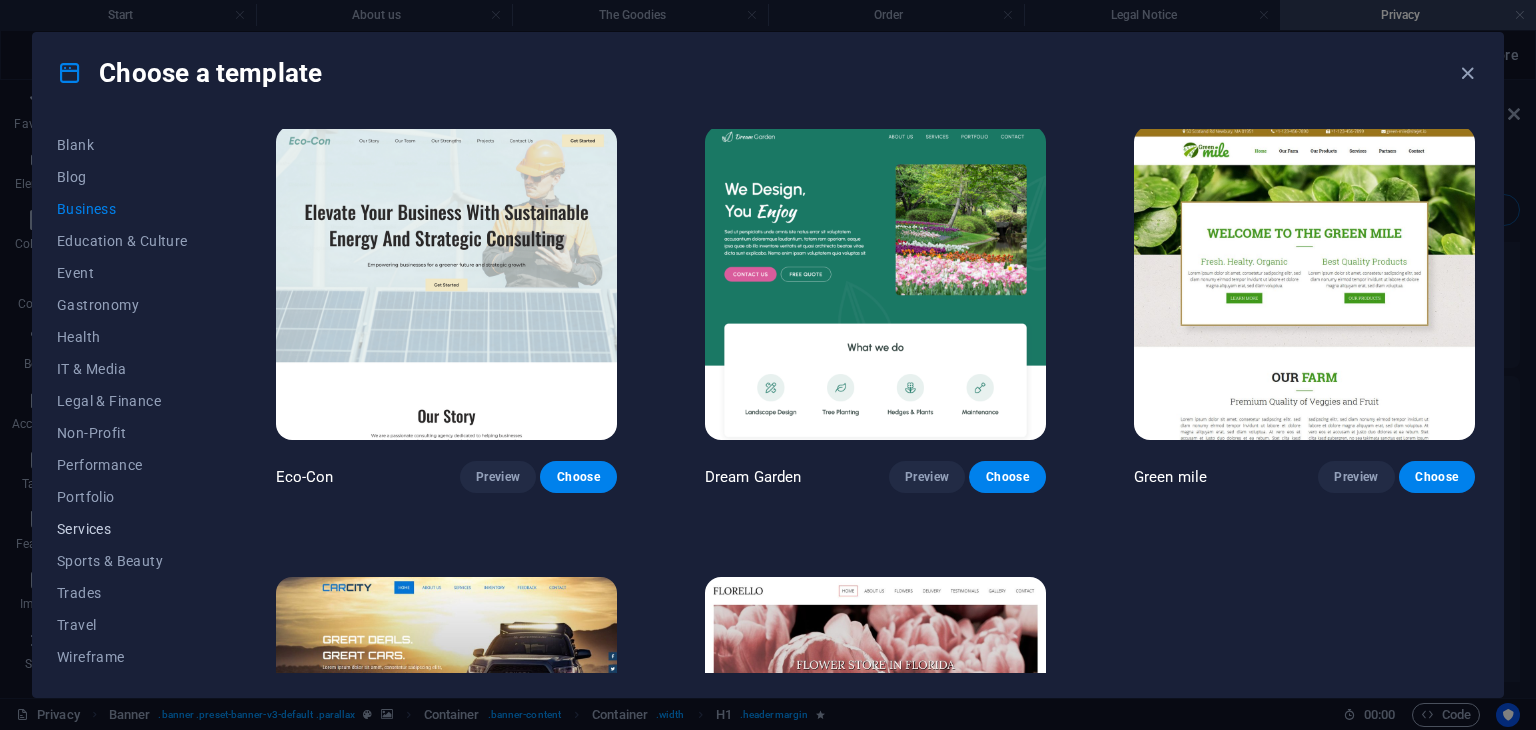 click on "Services" at bounding box center [122, 529] 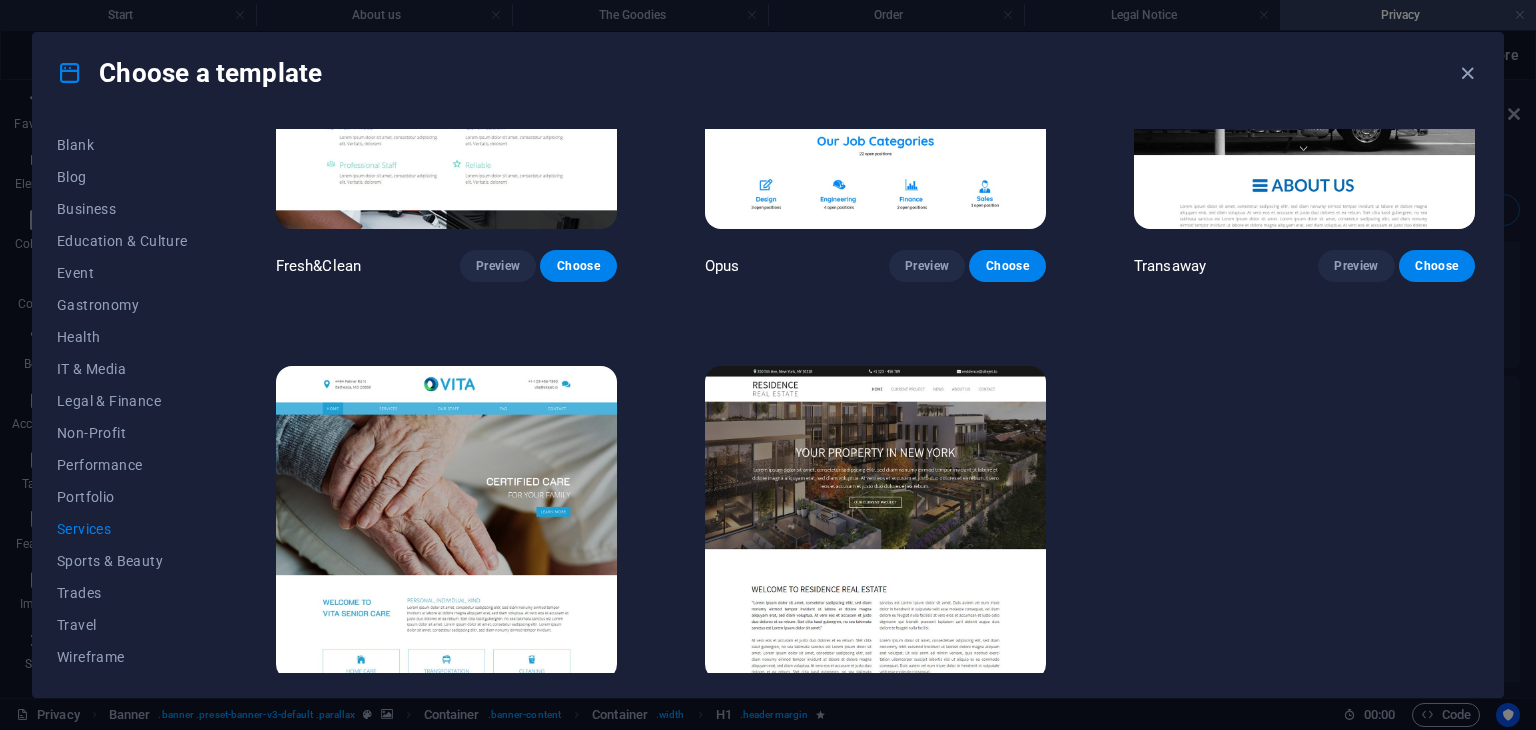 scroll, scrollTop: 2521, scrollLeft: 0, axis: vertical 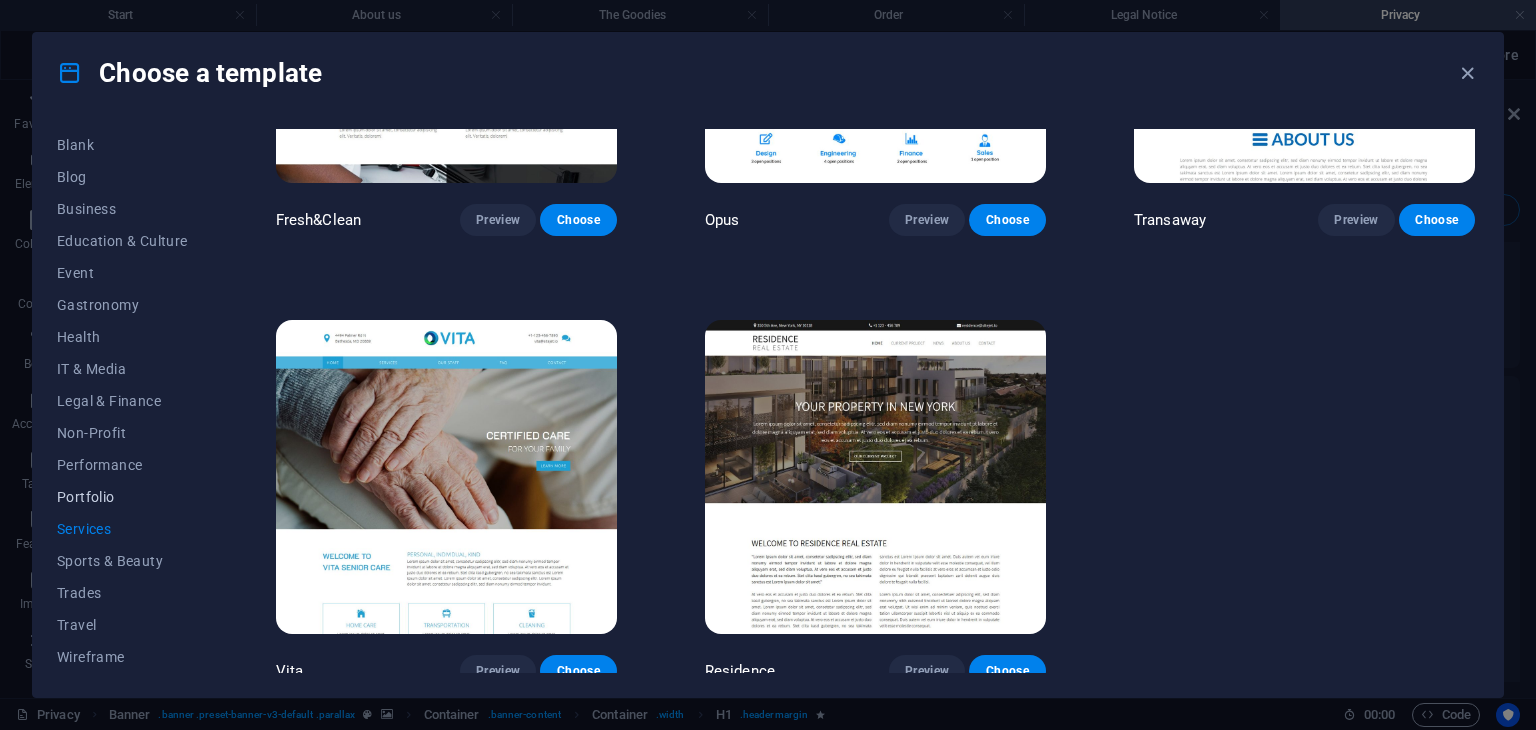 click on "Portfolio" at bounding box center (122, 497) 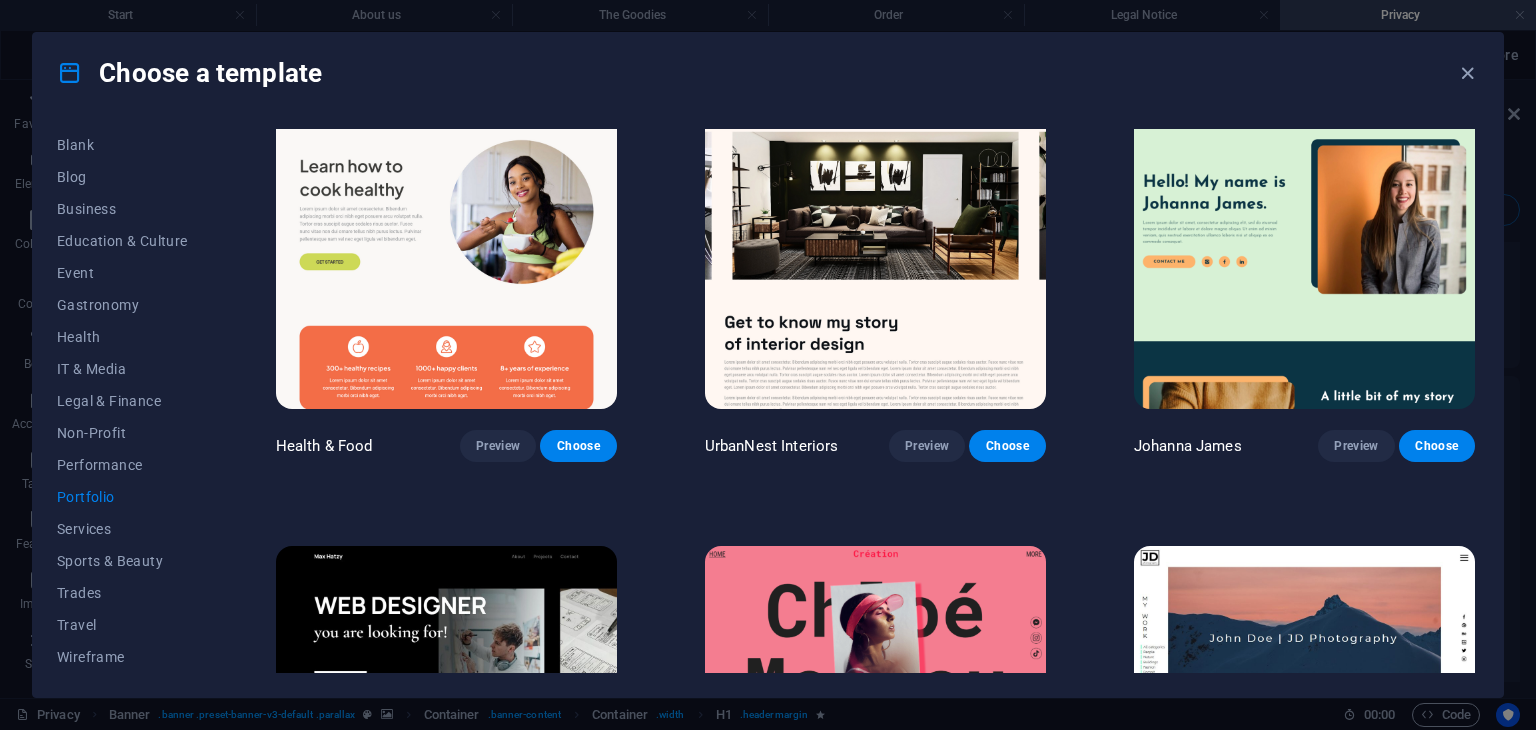 scroll, scrollTop: 0, scrollLeft: 0, axis: both 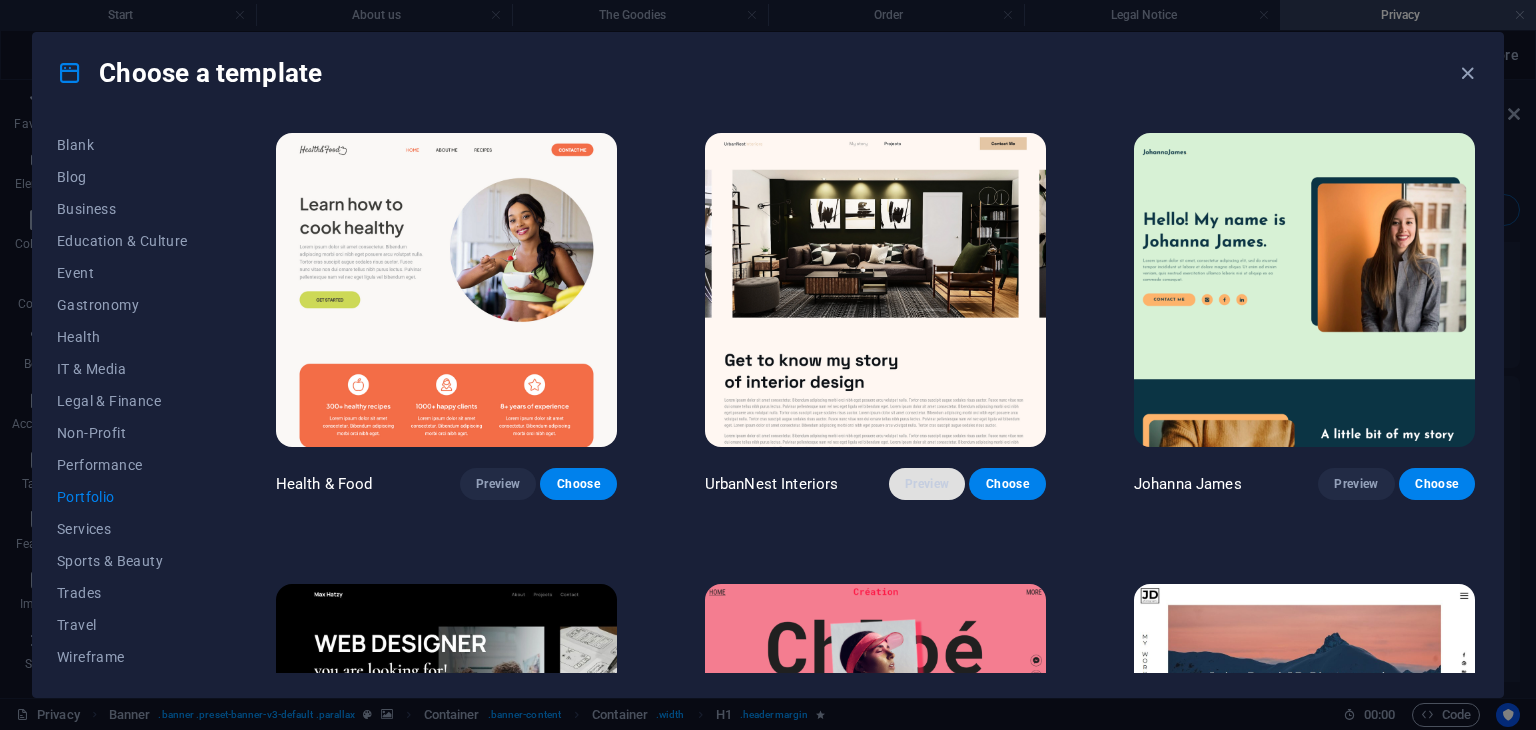 click on "Preview" at bounding box center [927, 484] 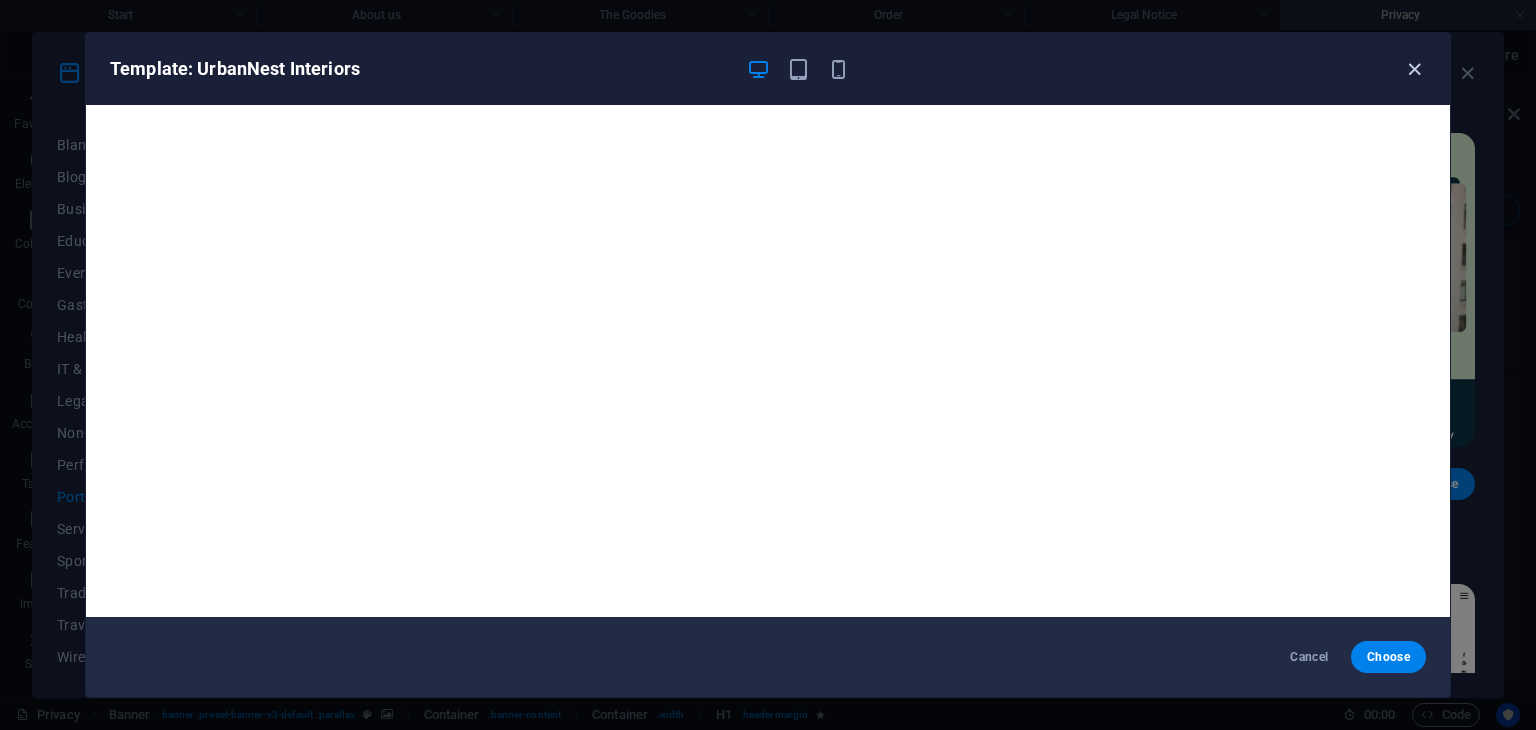 click at bounding box center (1414, 69) 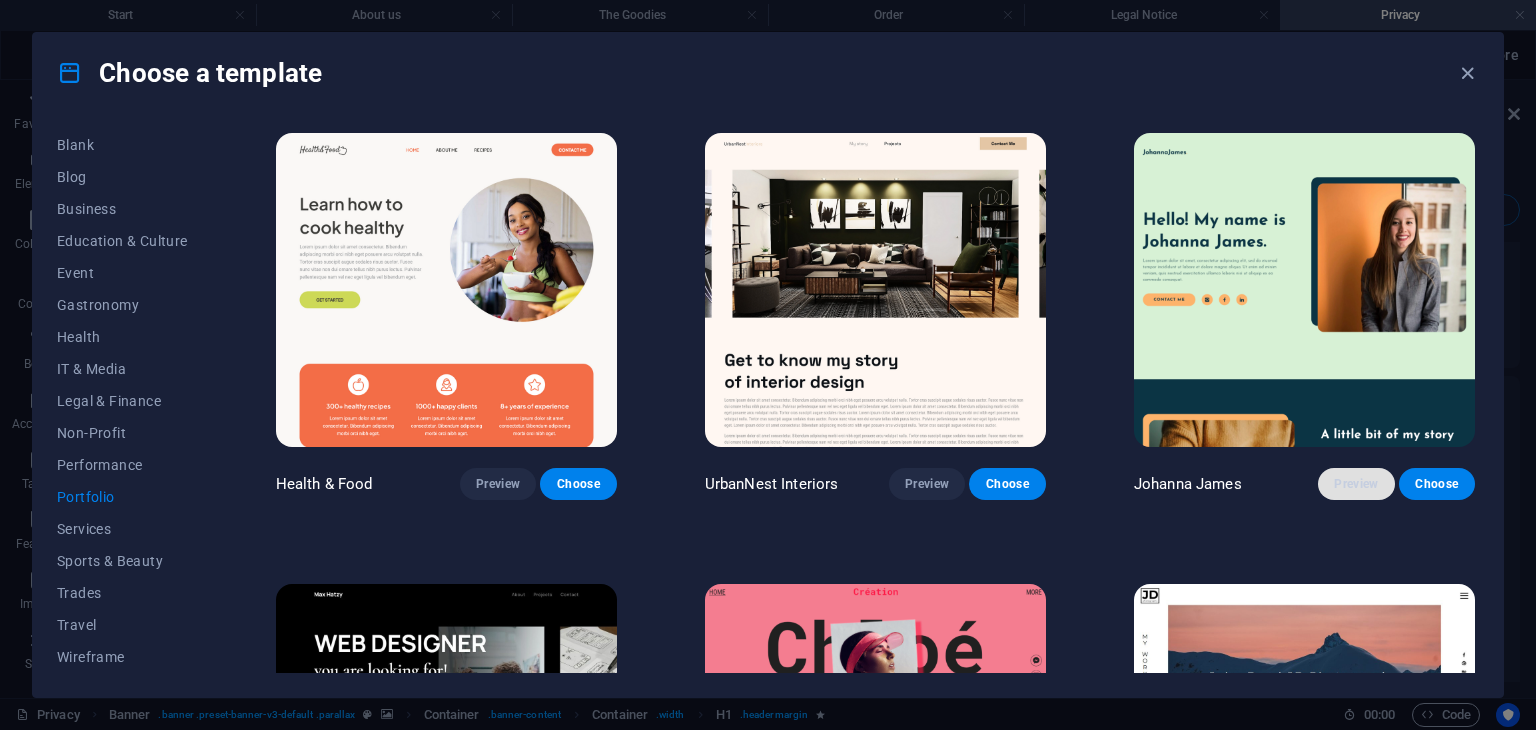click on "Preview" at bounding box center [1356, 484] 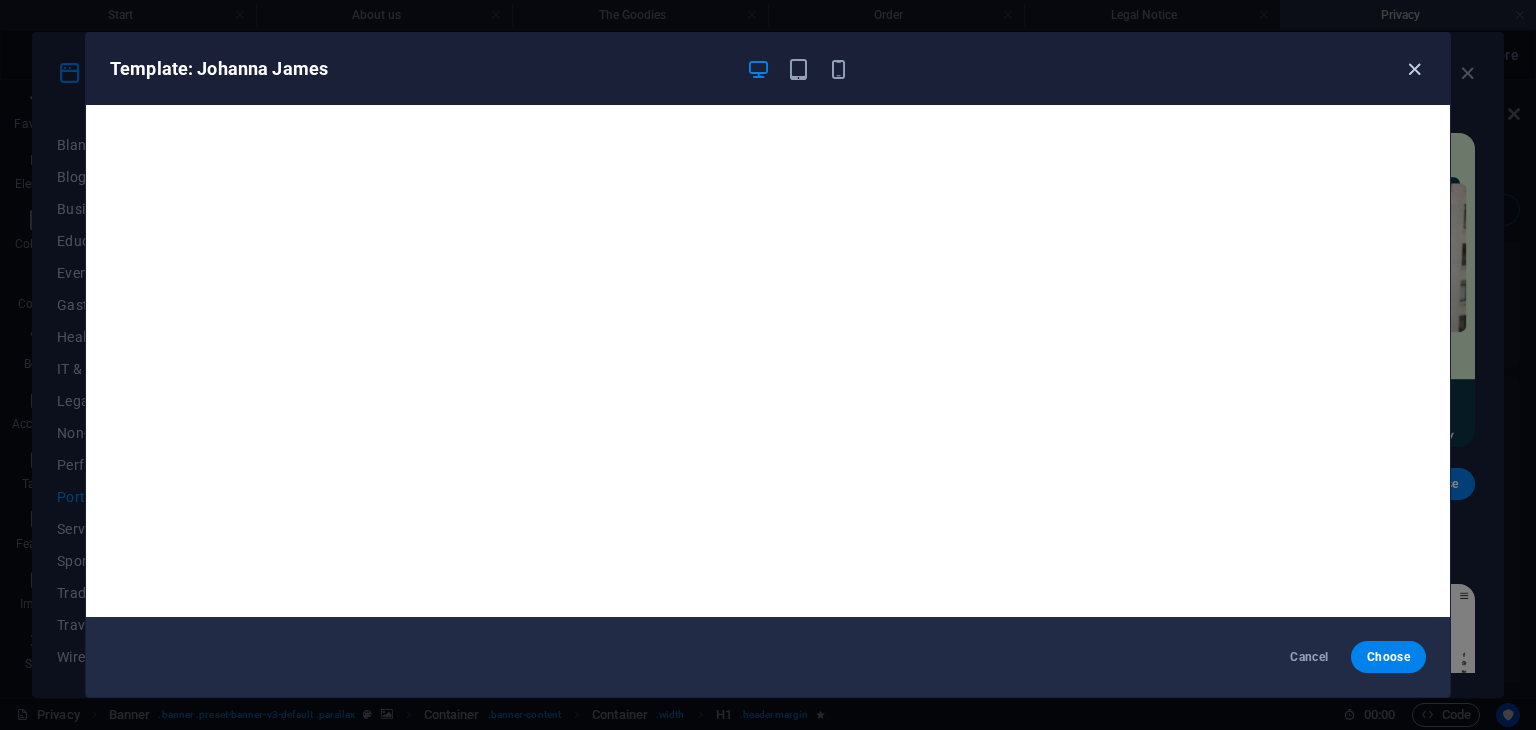 click at bounding box center (1414, 69) 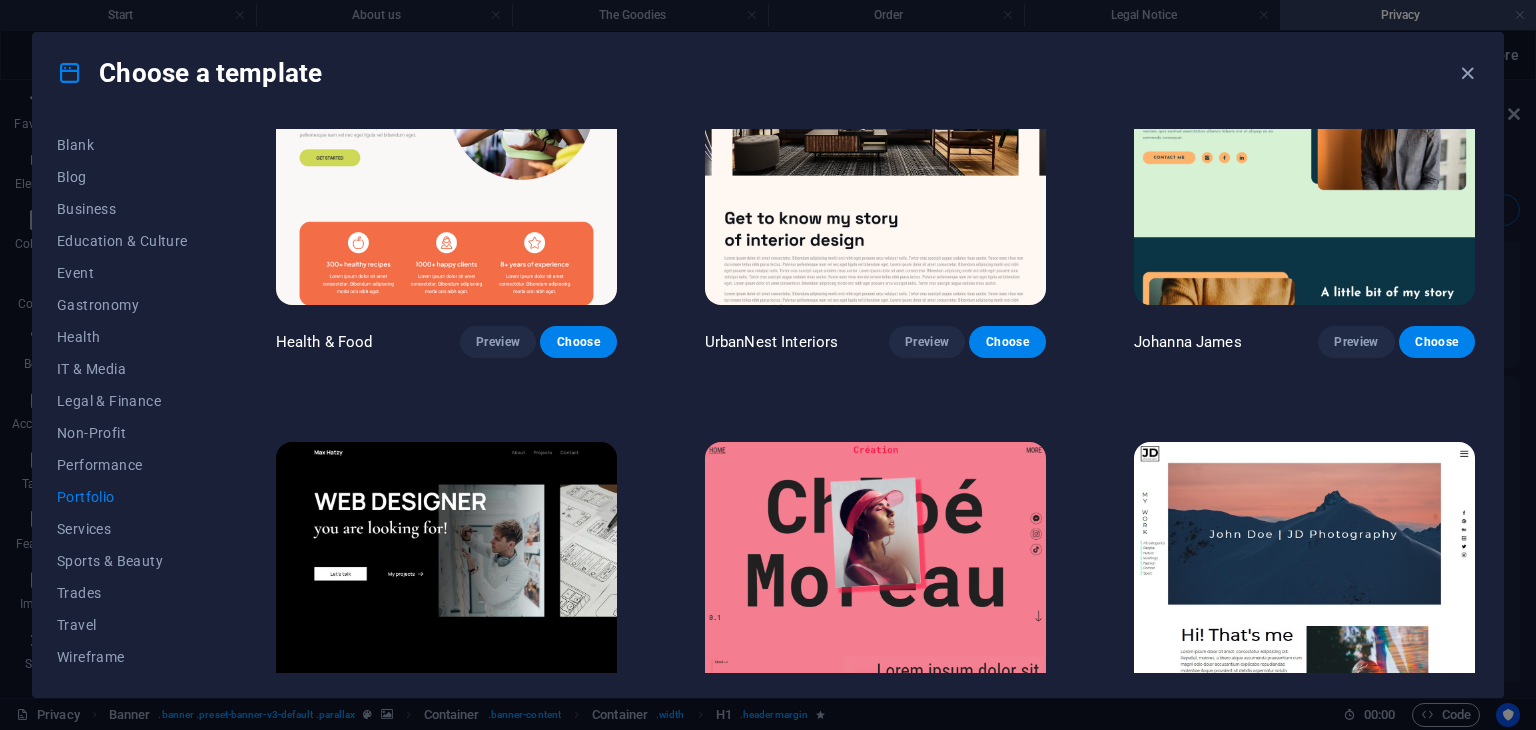 scroll, scrollTop: 147, scrollLeft: 0, axis: vertical 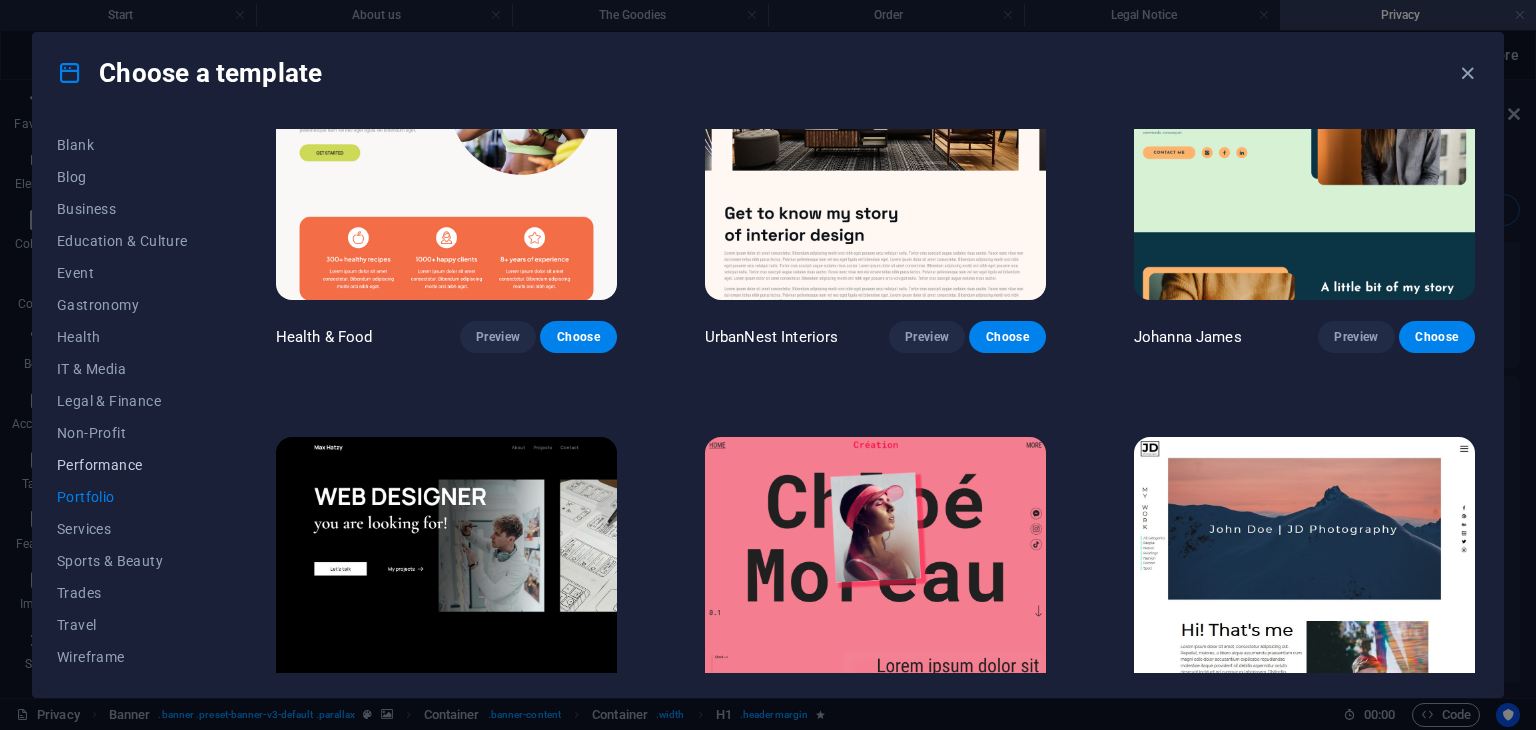 click on "Performance" at bounding box center (122, 465) 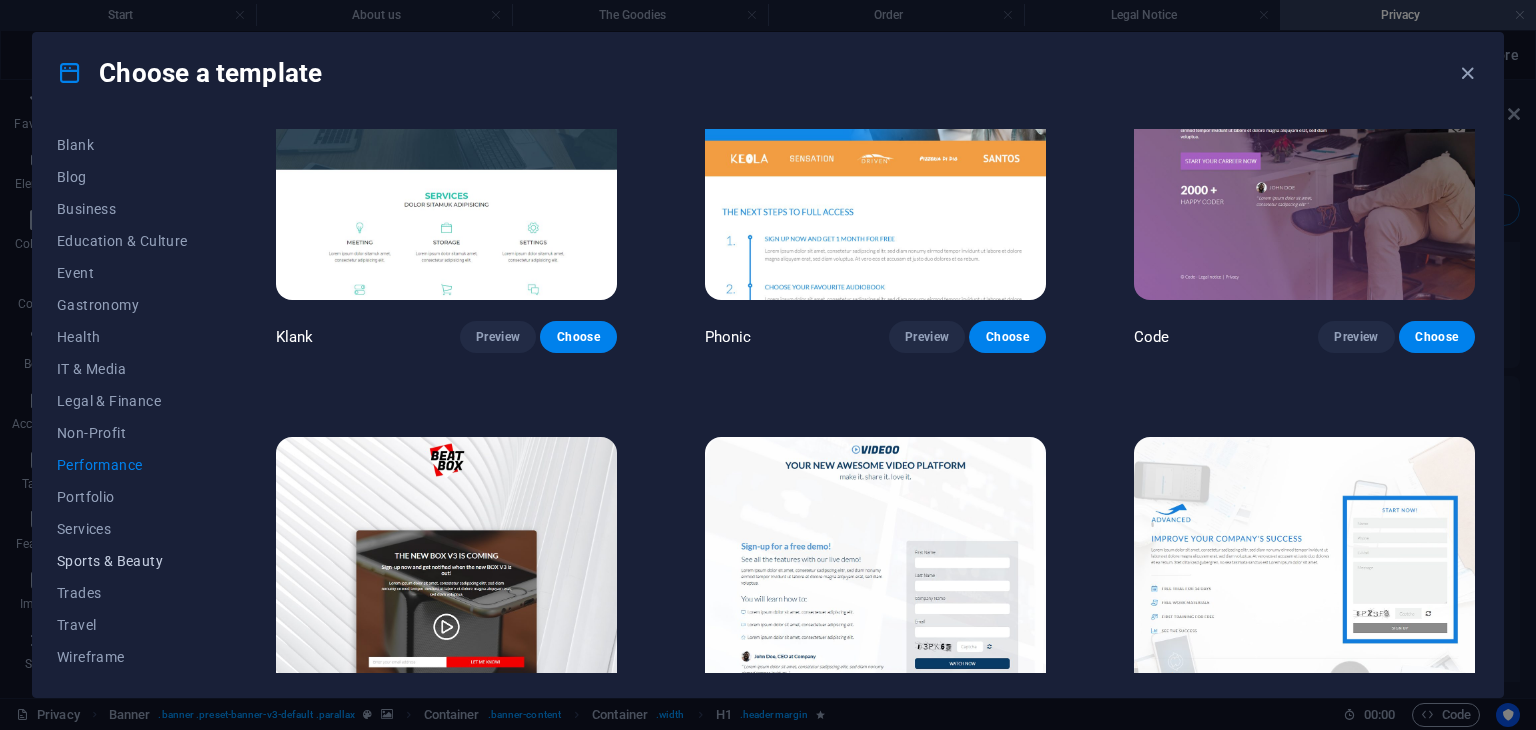 click on "Sports & Beauty" at bounding box center [122, 561] 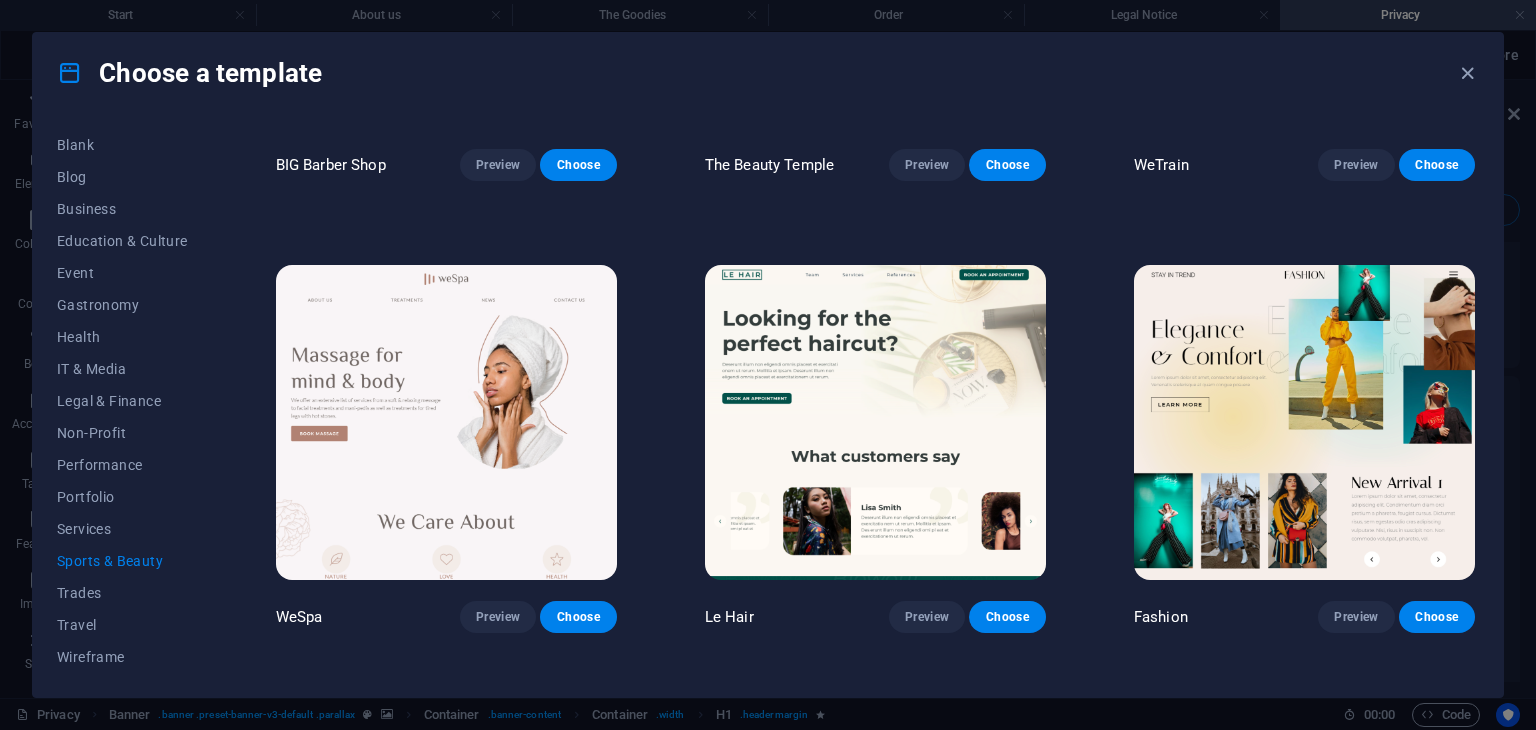 scroll, scrollTop: 318, scrollLeft: 0, axis: vertical 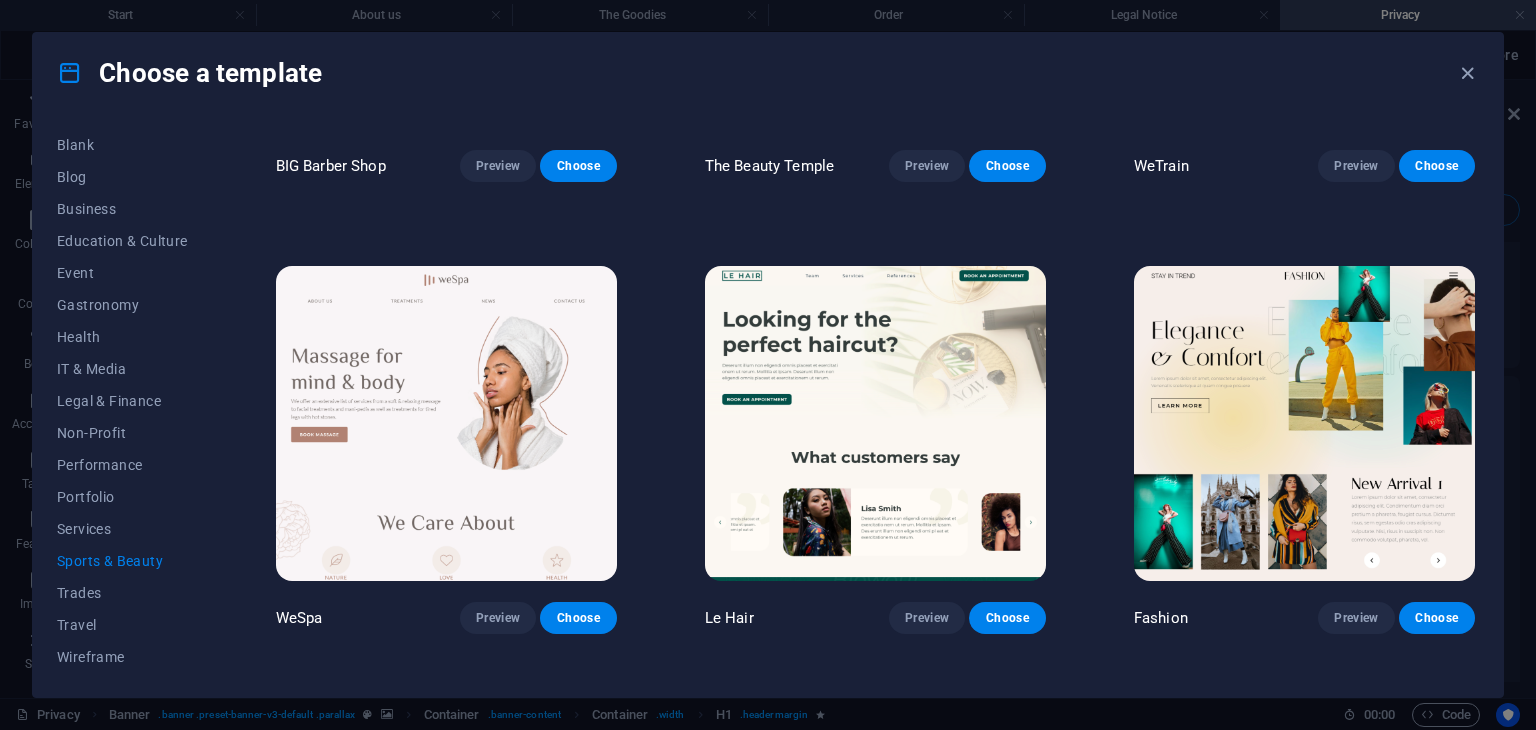 click at bounding box center (1304, 423) 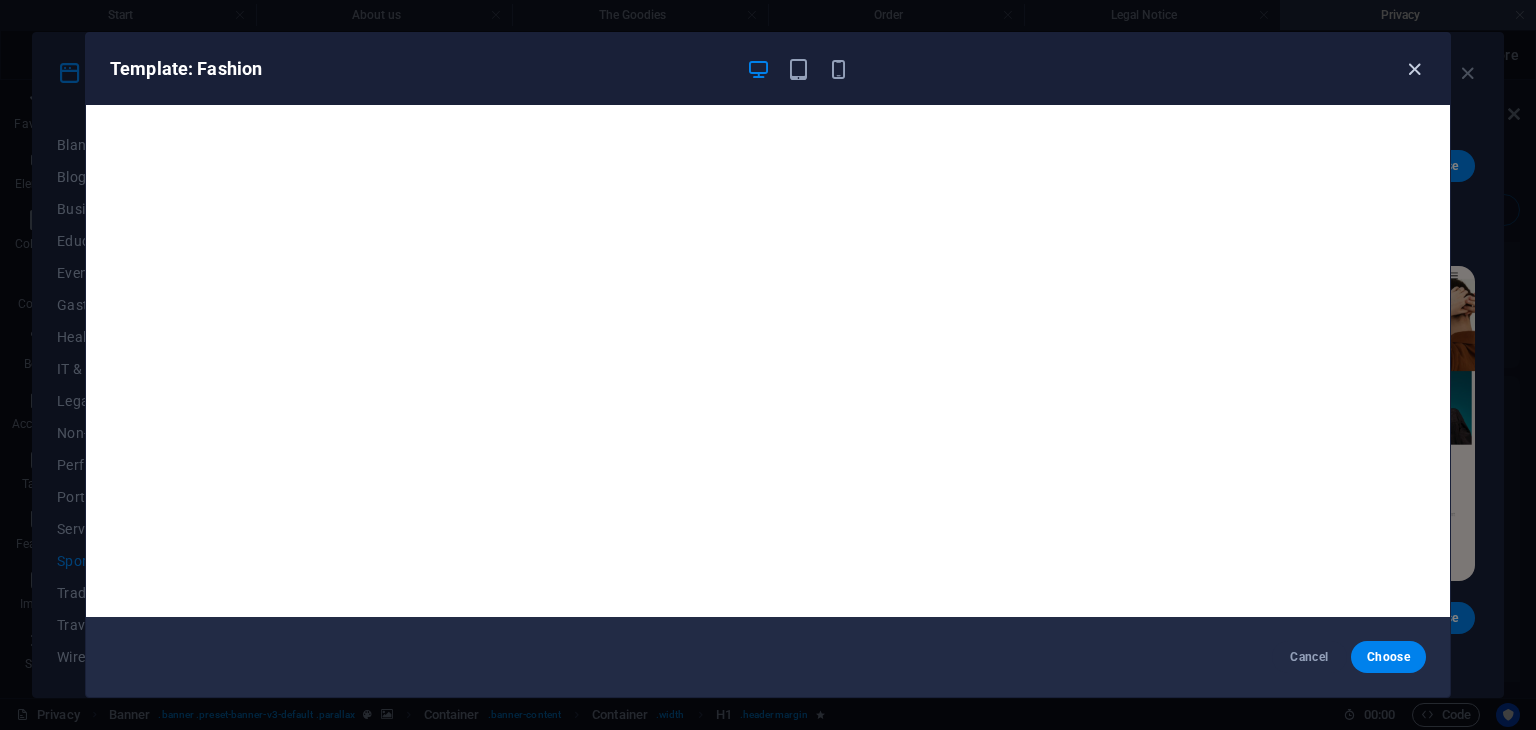click at bounding box center [1414, 69] 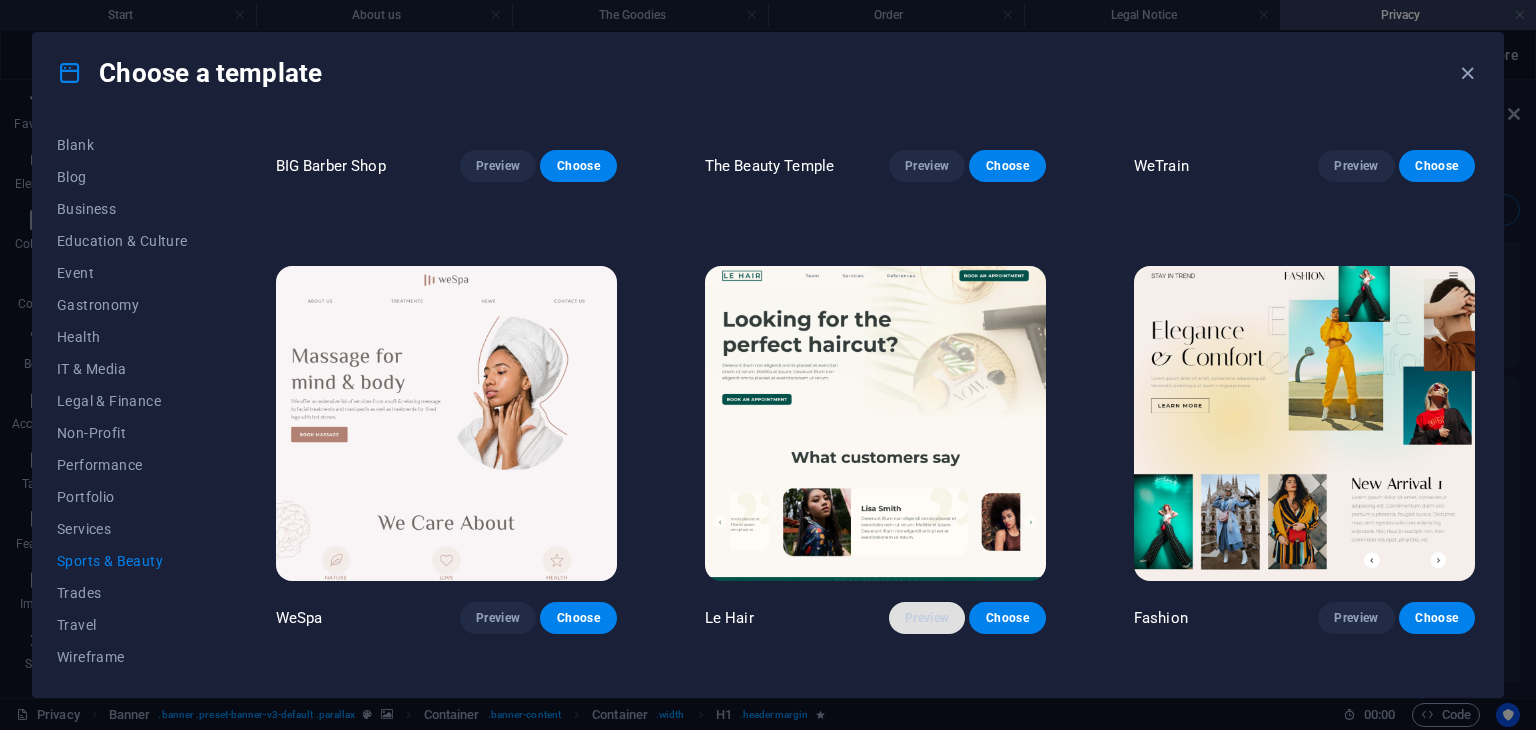 click on "Preview" at bounding box center [927, 618] 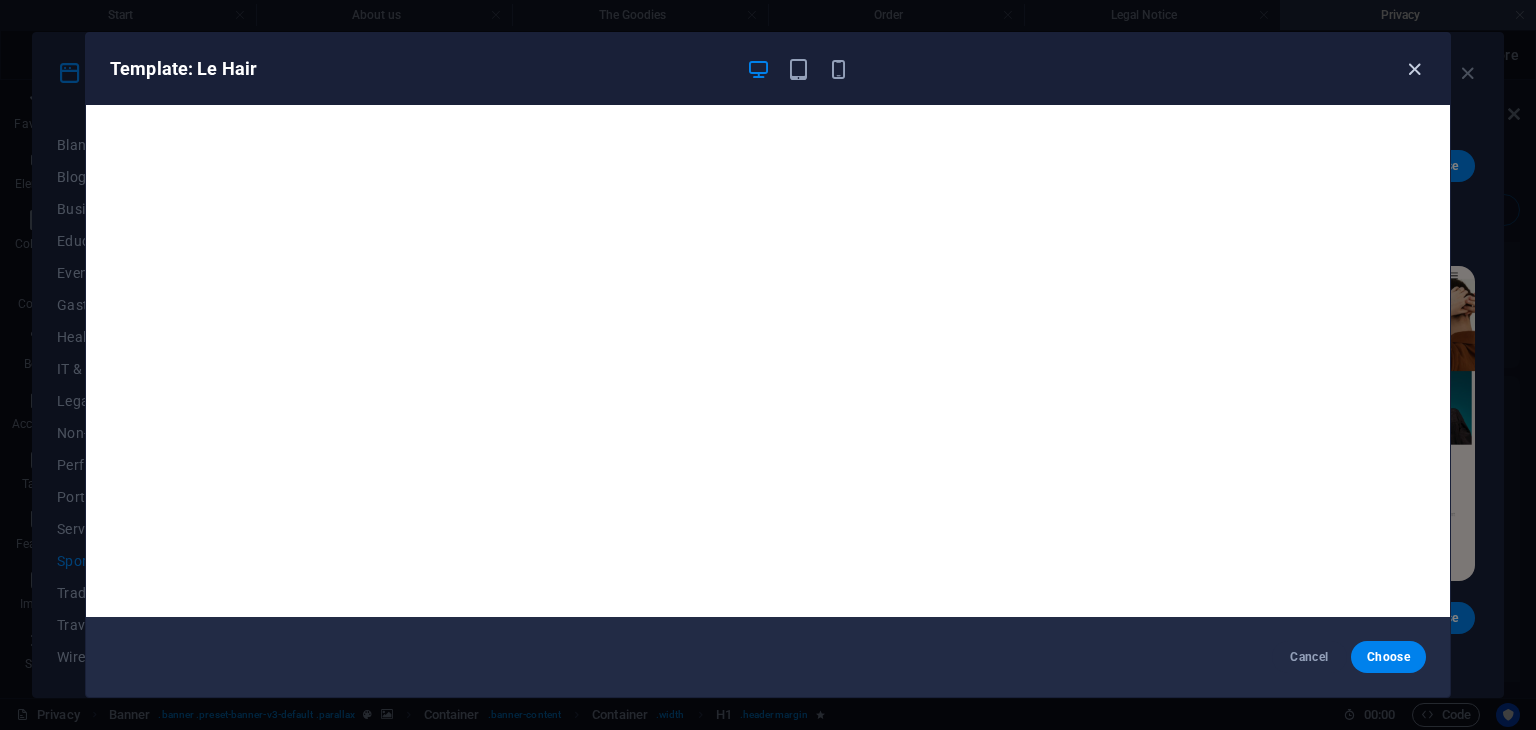 click at bounding box center [1414, 69] 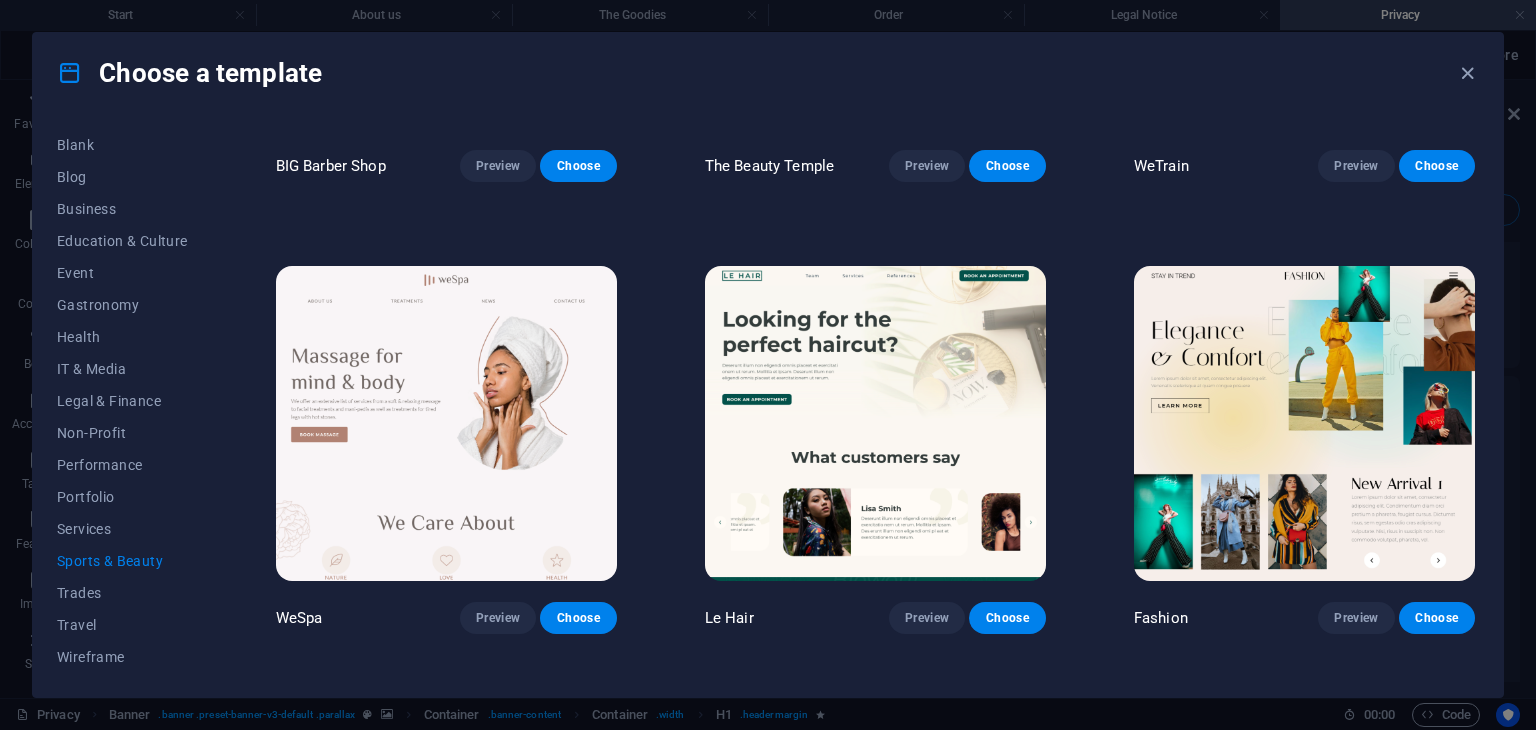 click at bounding box center (446, 423) 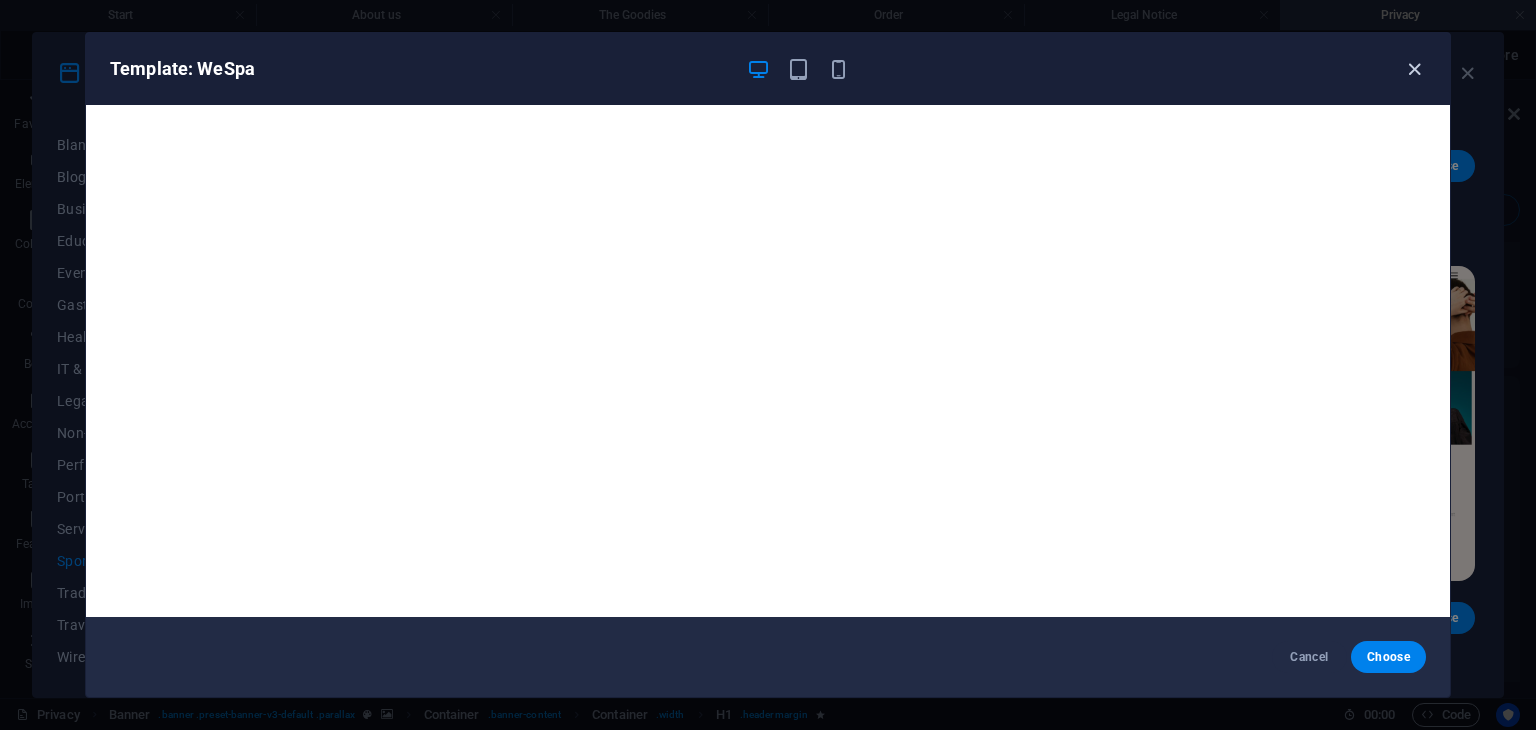 click at bounding box center [1414, 69] 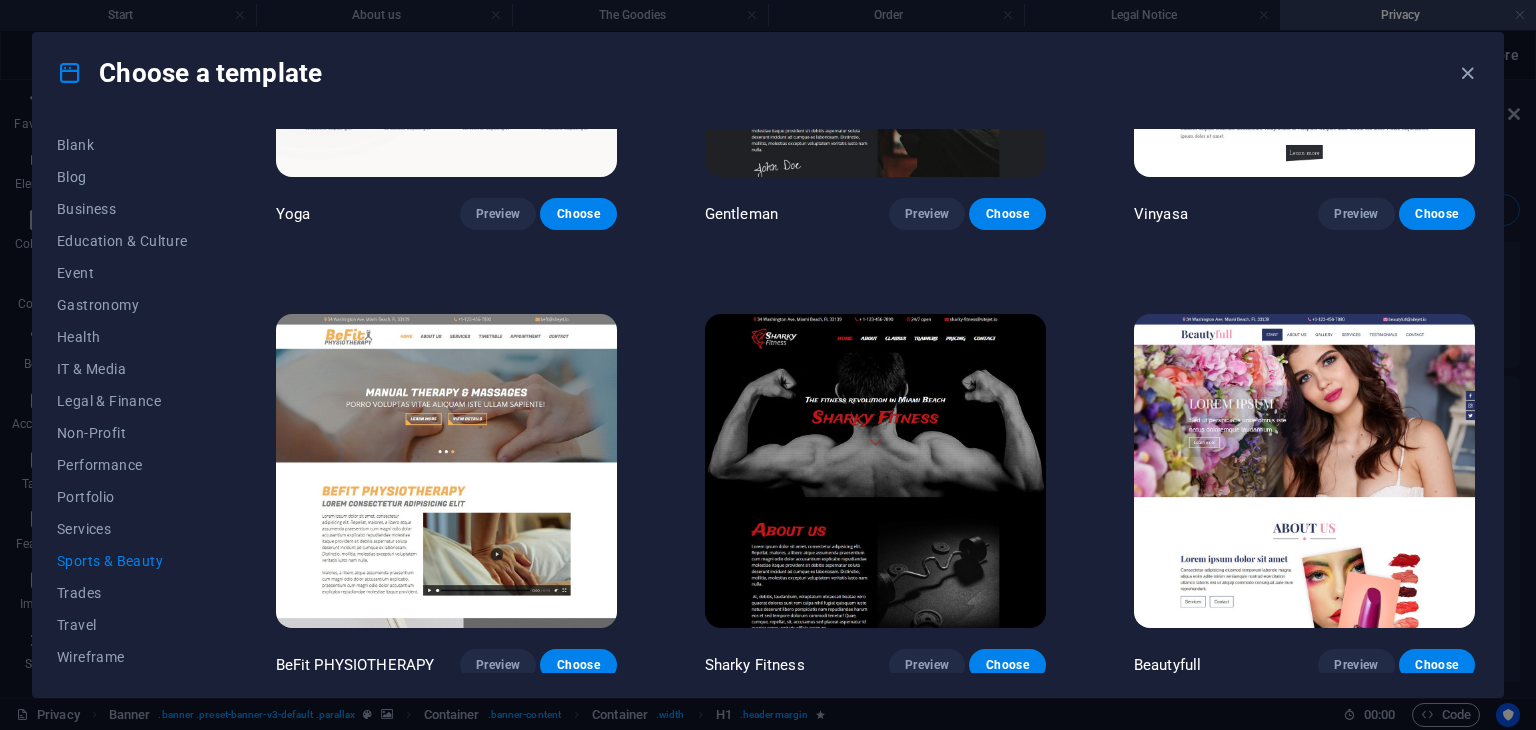 scroll, scrollTop: 1176, scrollLeft: 0, axis: vertical 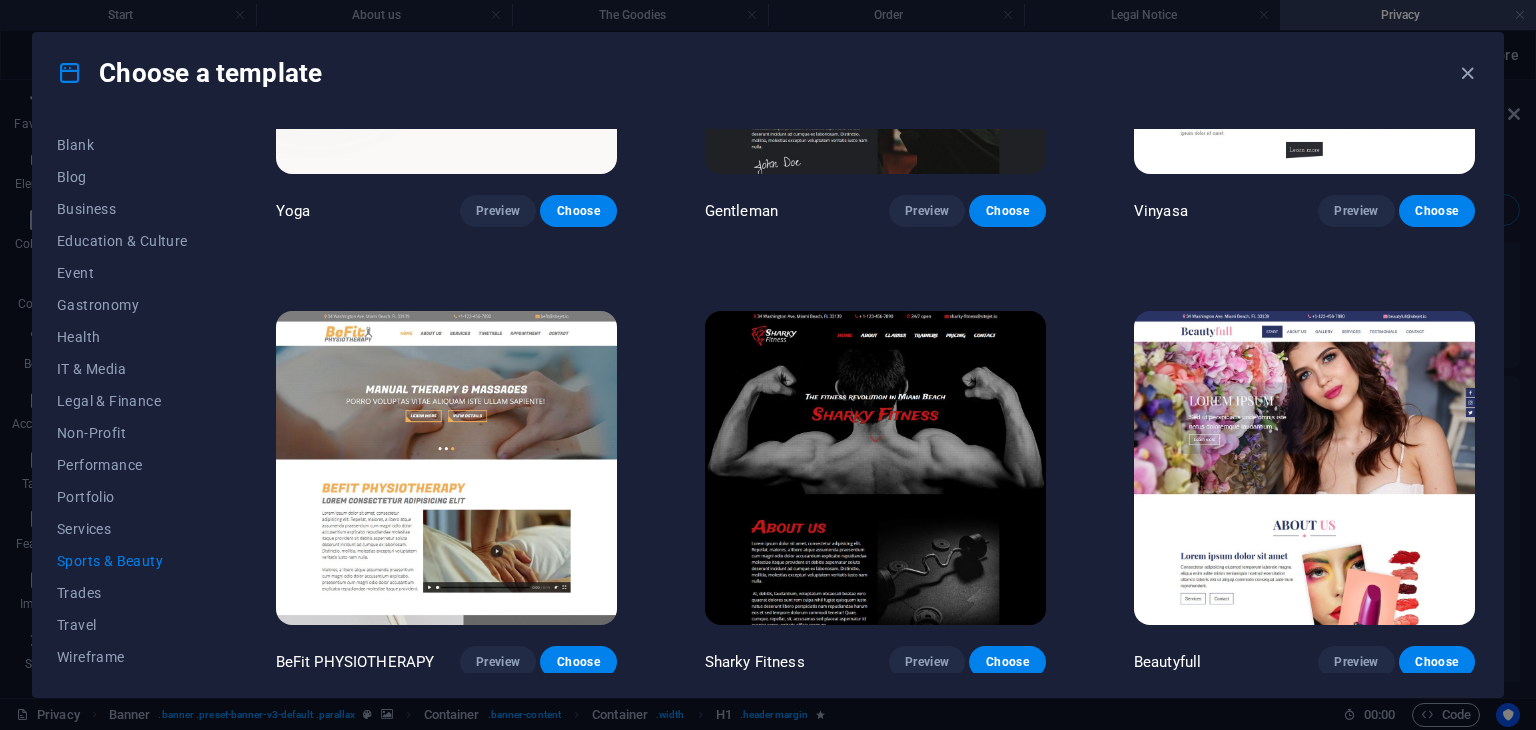 click at bounding box center [1304, 468] 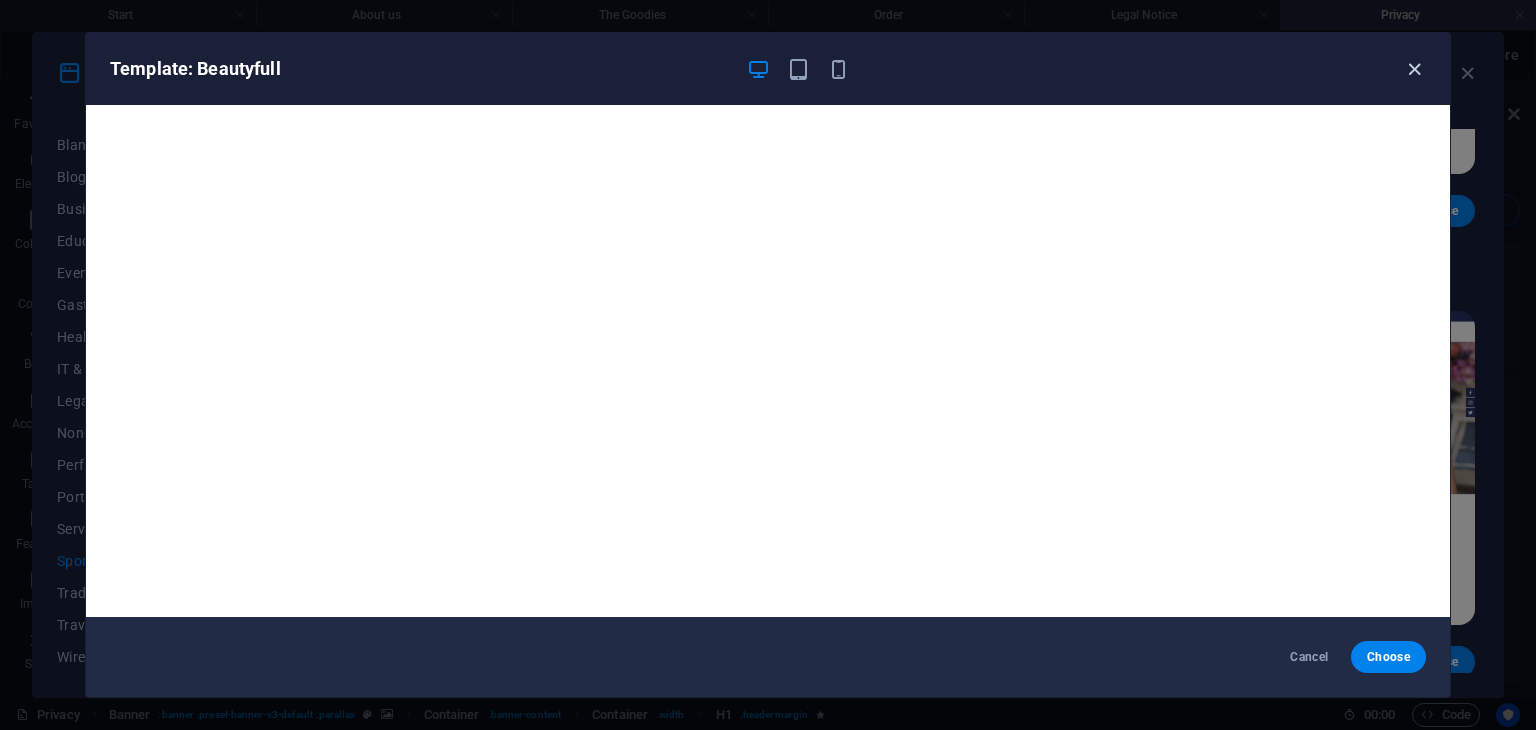 click at bounding box center (1414, 69) 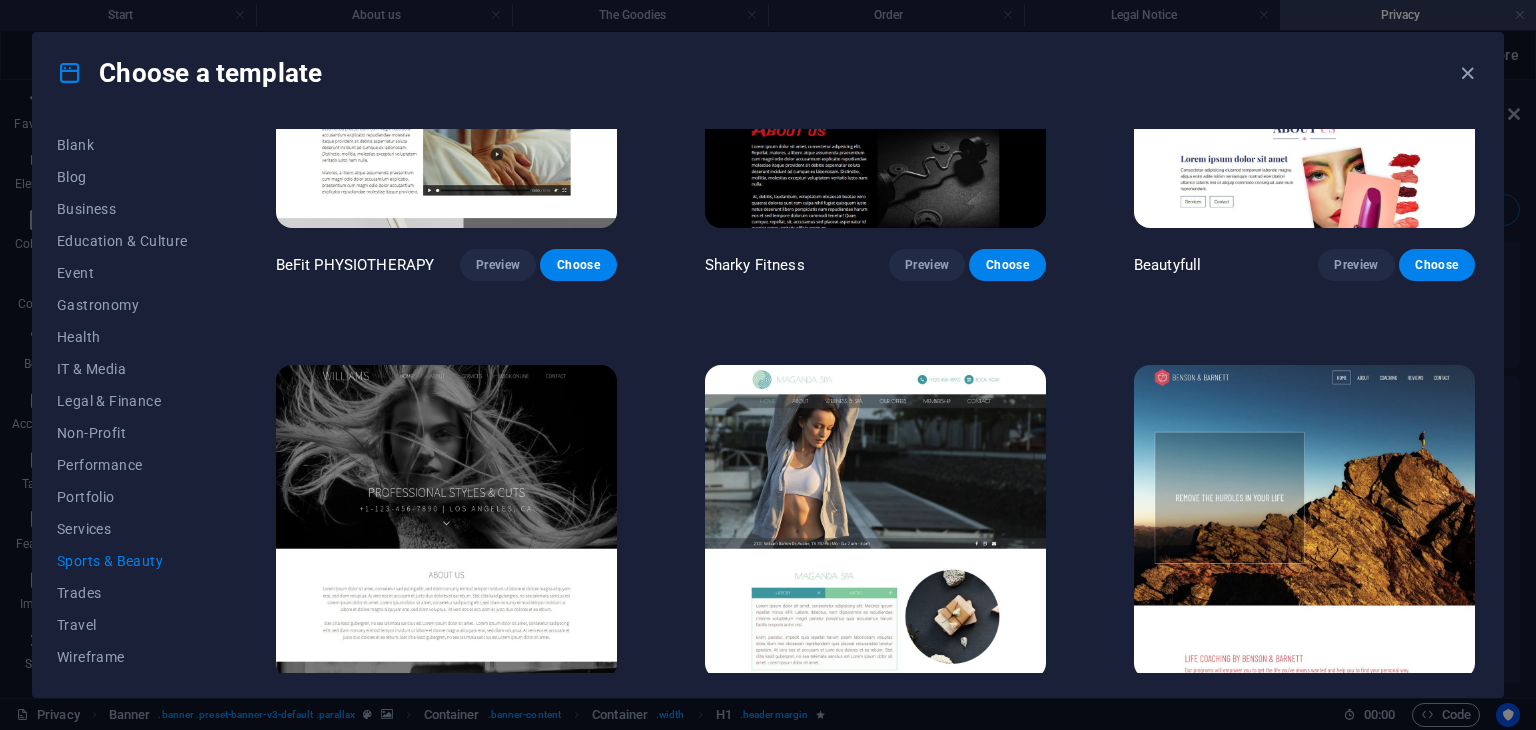 scroll, scrollTop: 1623, scrollLeft: 0, axis: vertical 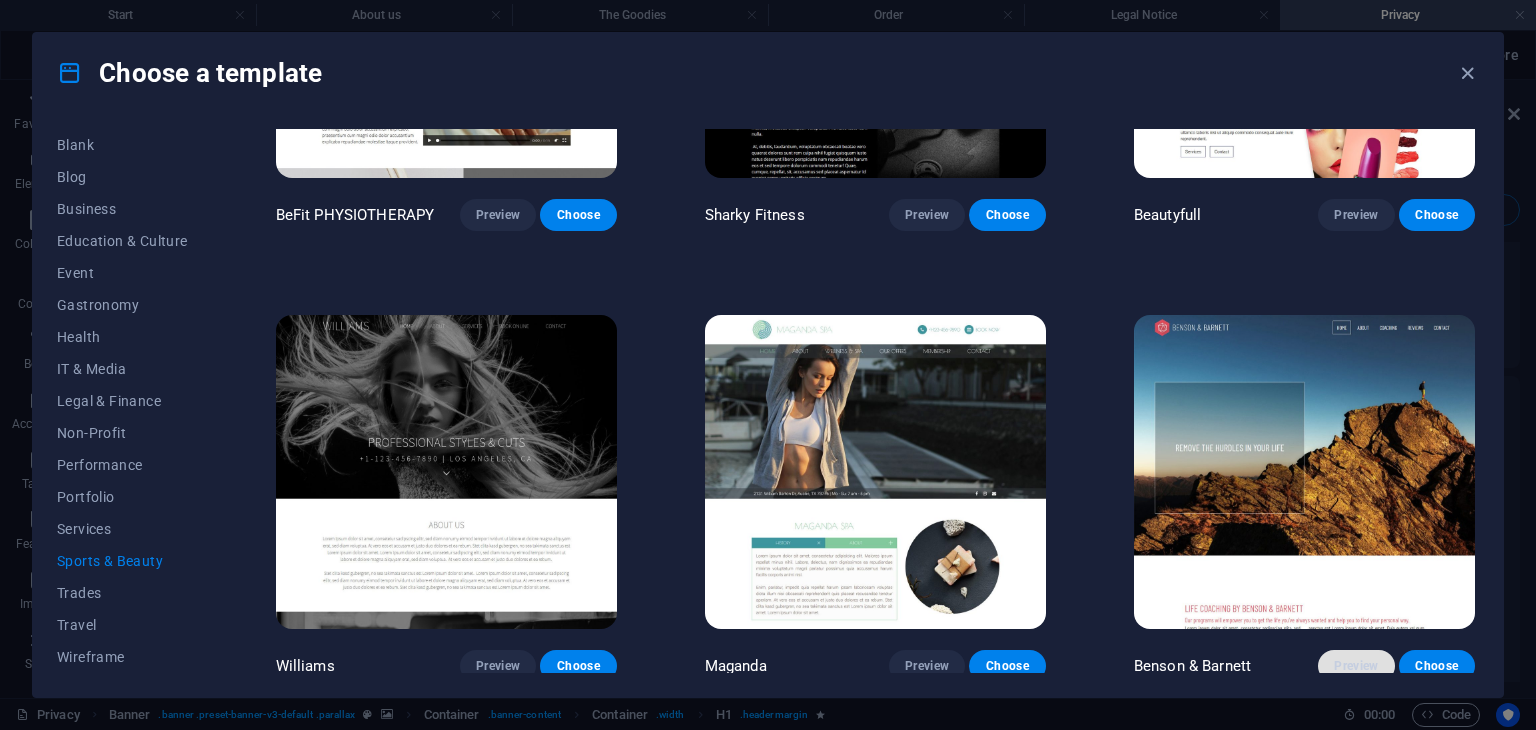 click on "Preview" at bounding box center [1356, 666] 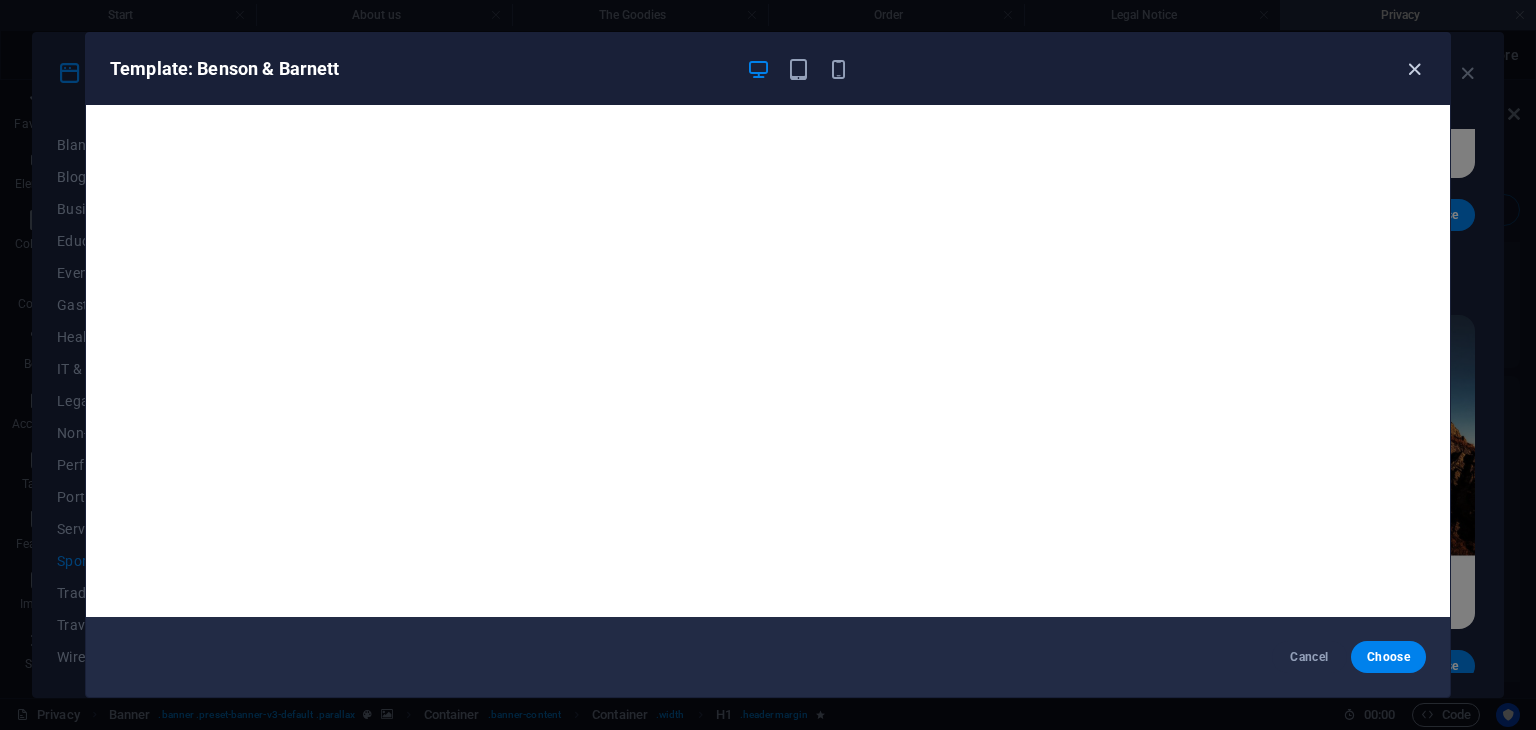 click at bounding box center [1414, 69] 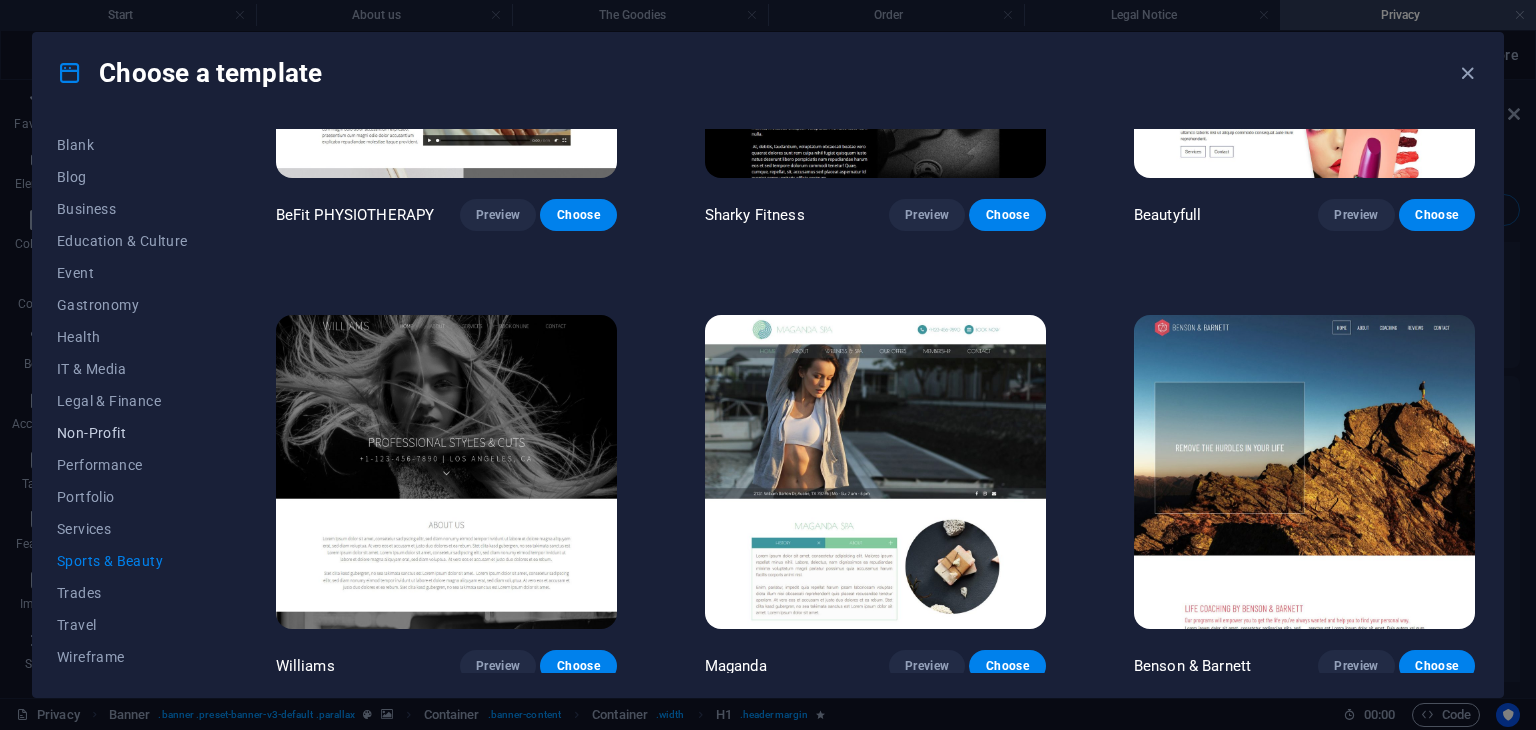 scroll, scrollTop: 0, scrollLeft: 0, axis: both 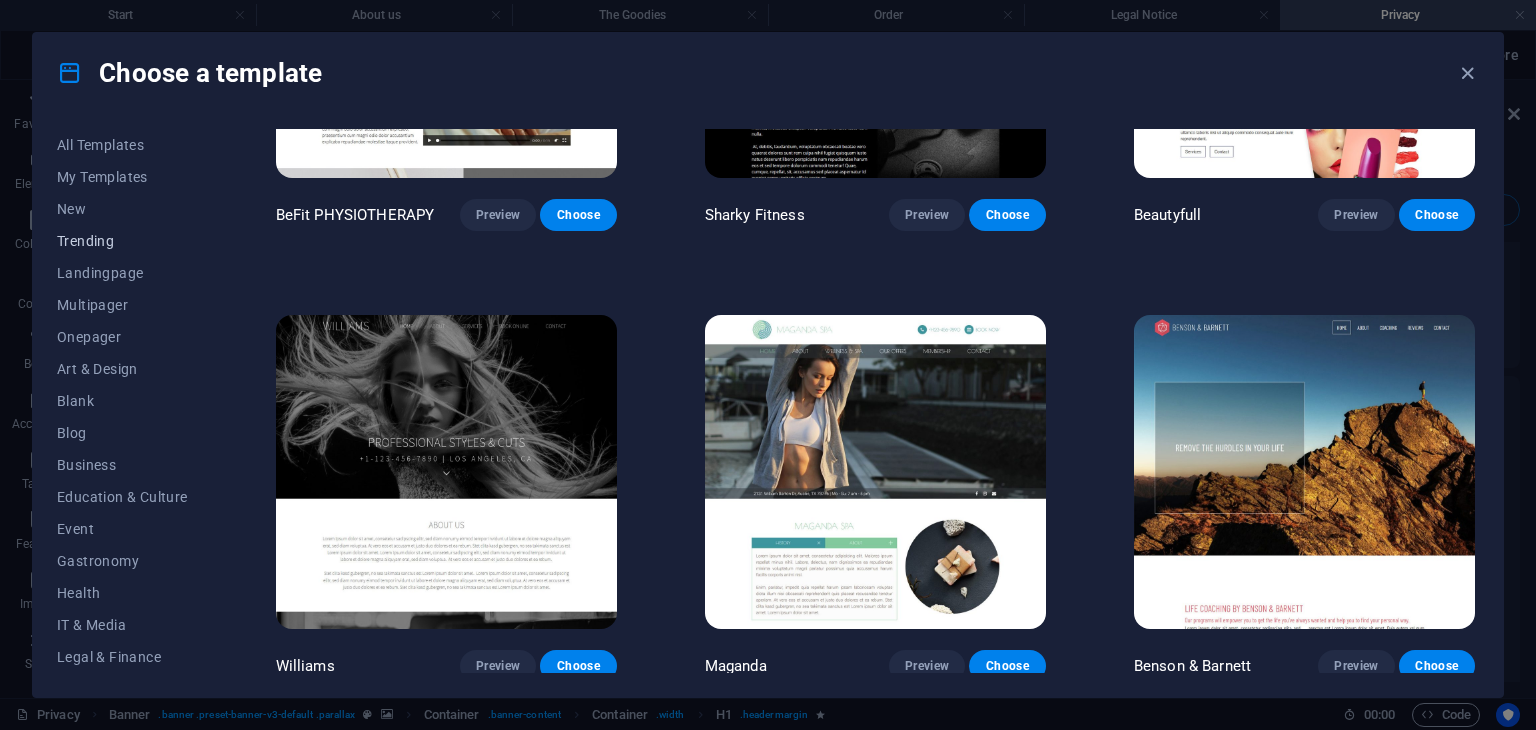 click on "Trending" at bounding box center (122, 241) 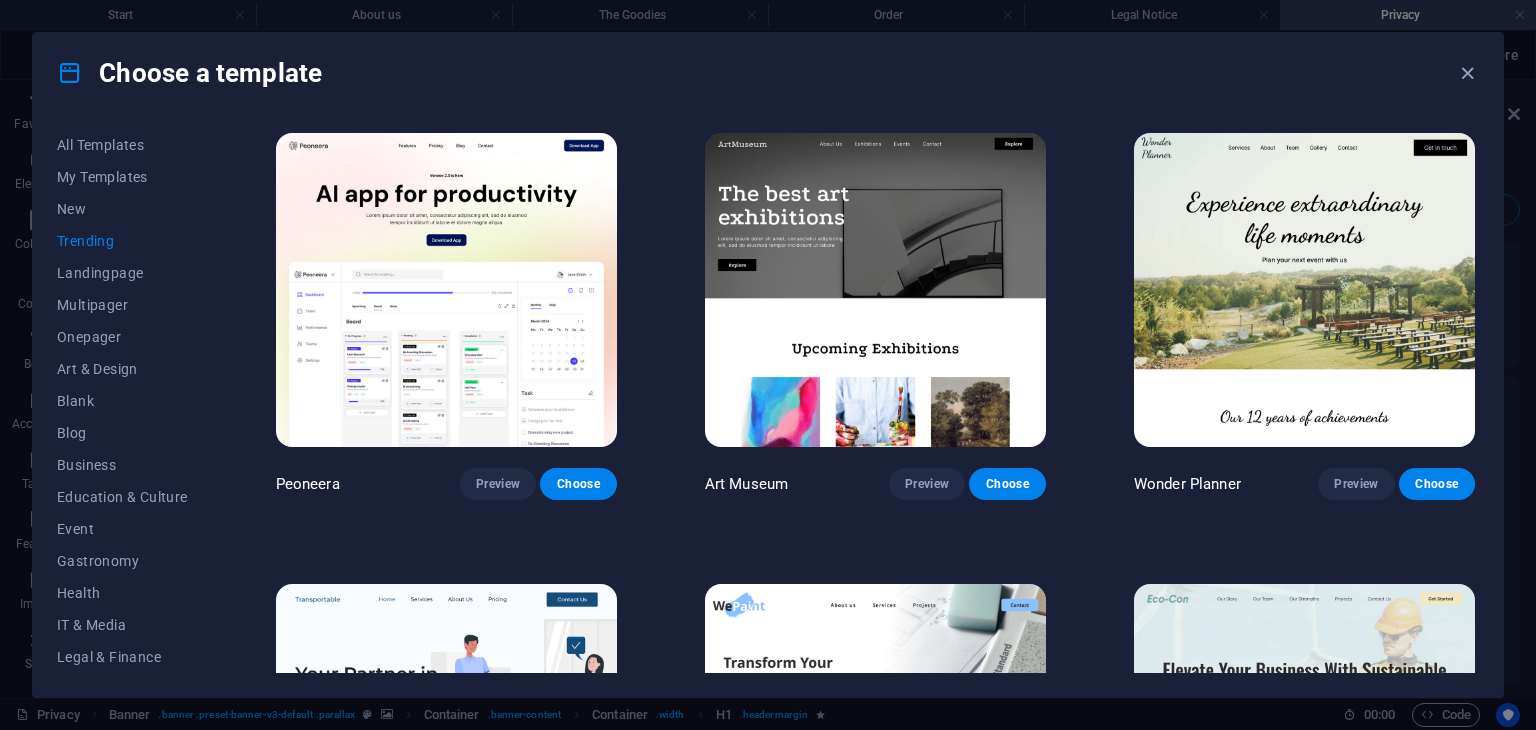 scroll, scrollTop: 2, scrollLeft: 0, axis: vertical 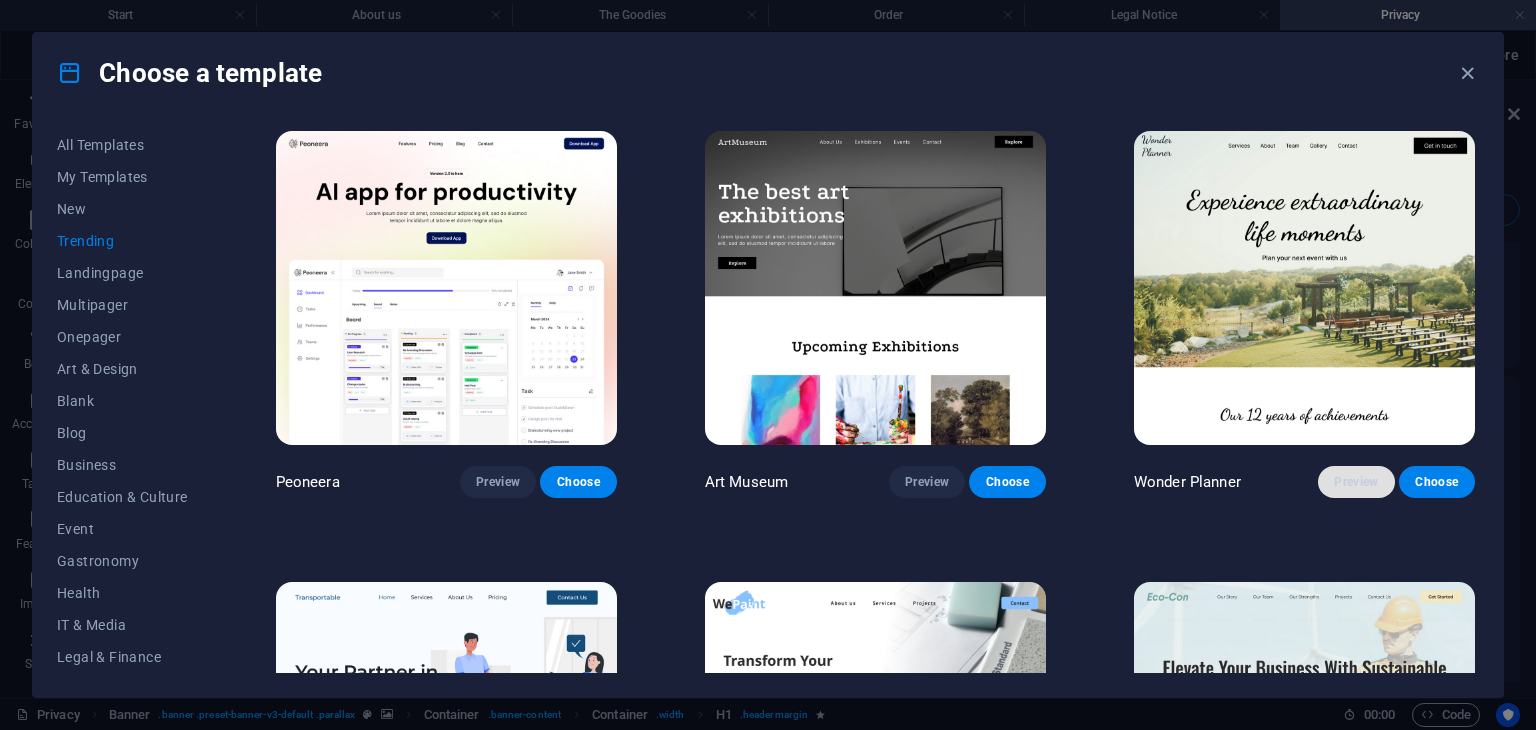 click on "Preview" at bounding box center [1356, 482] 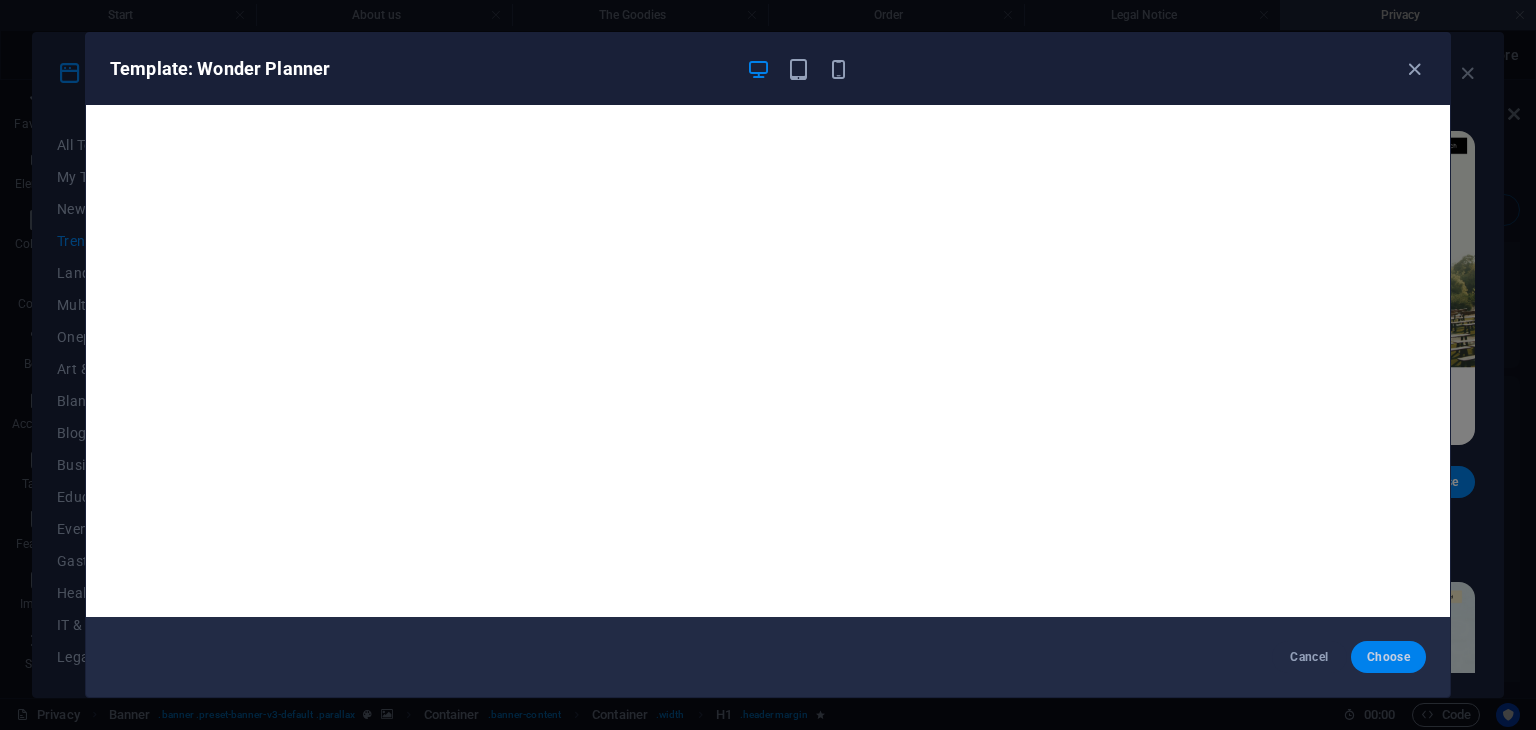 click on "Choose" at bounding box center (1388, 657) 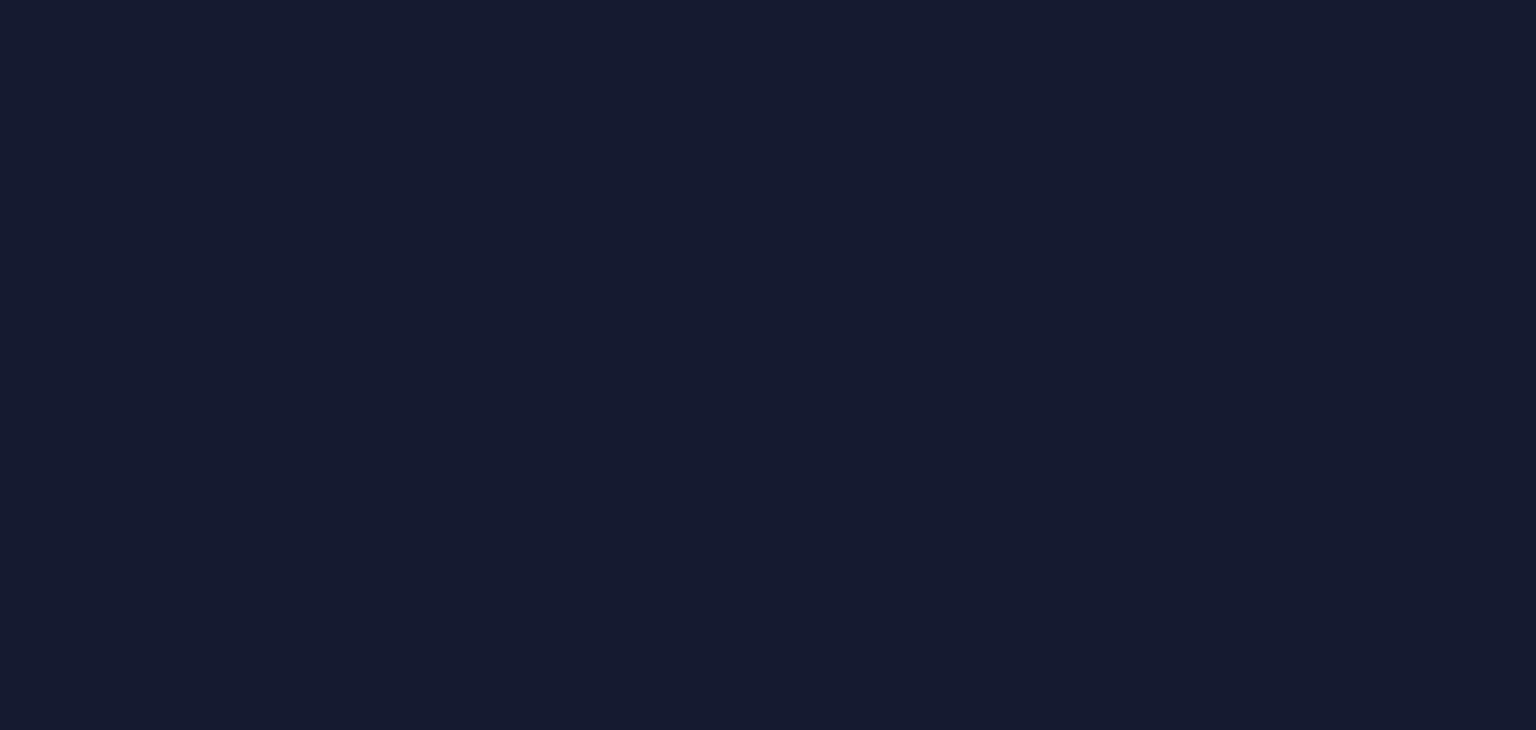 scroll, scrollTop: 0, scrollLeft: 0, axis: both 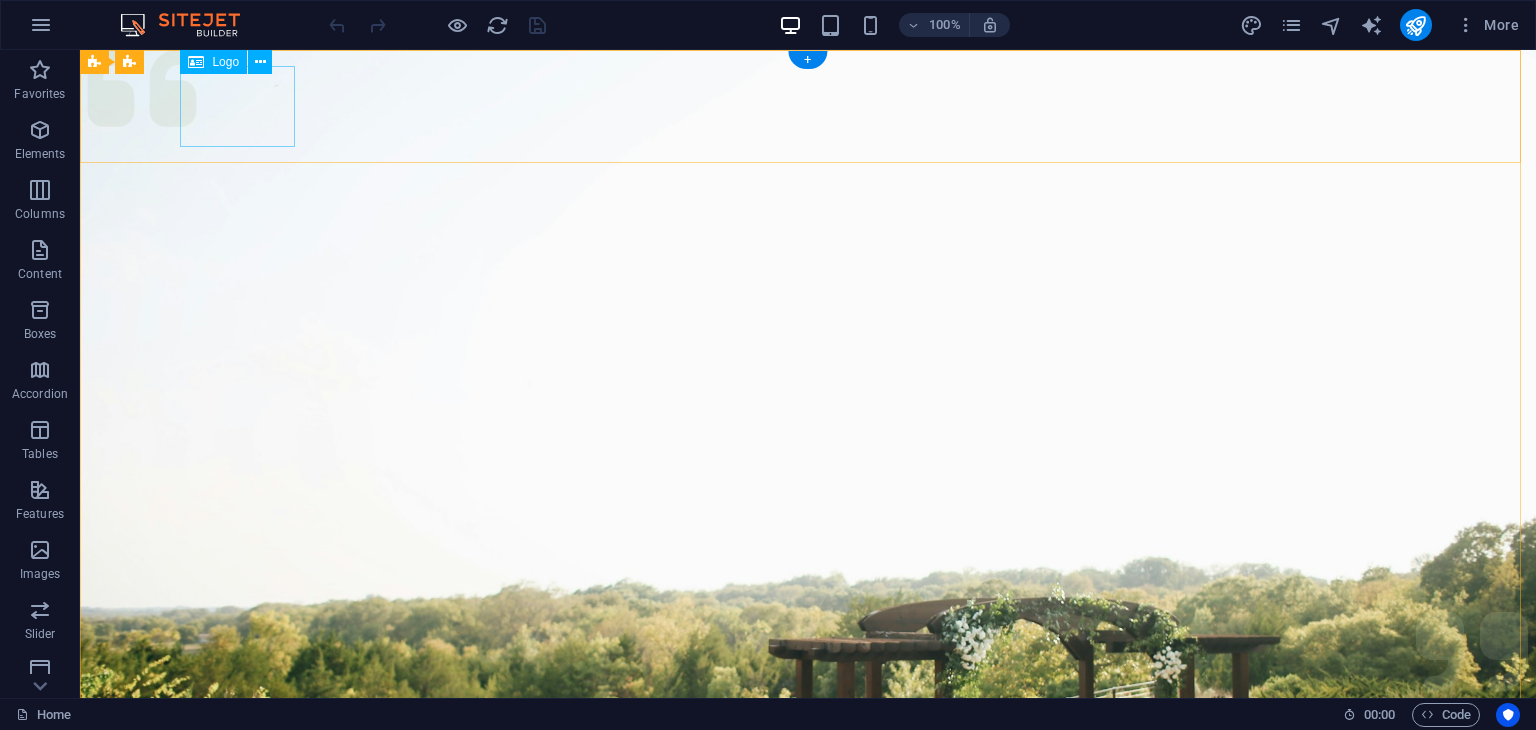 click at bounding box center [808, 1006] 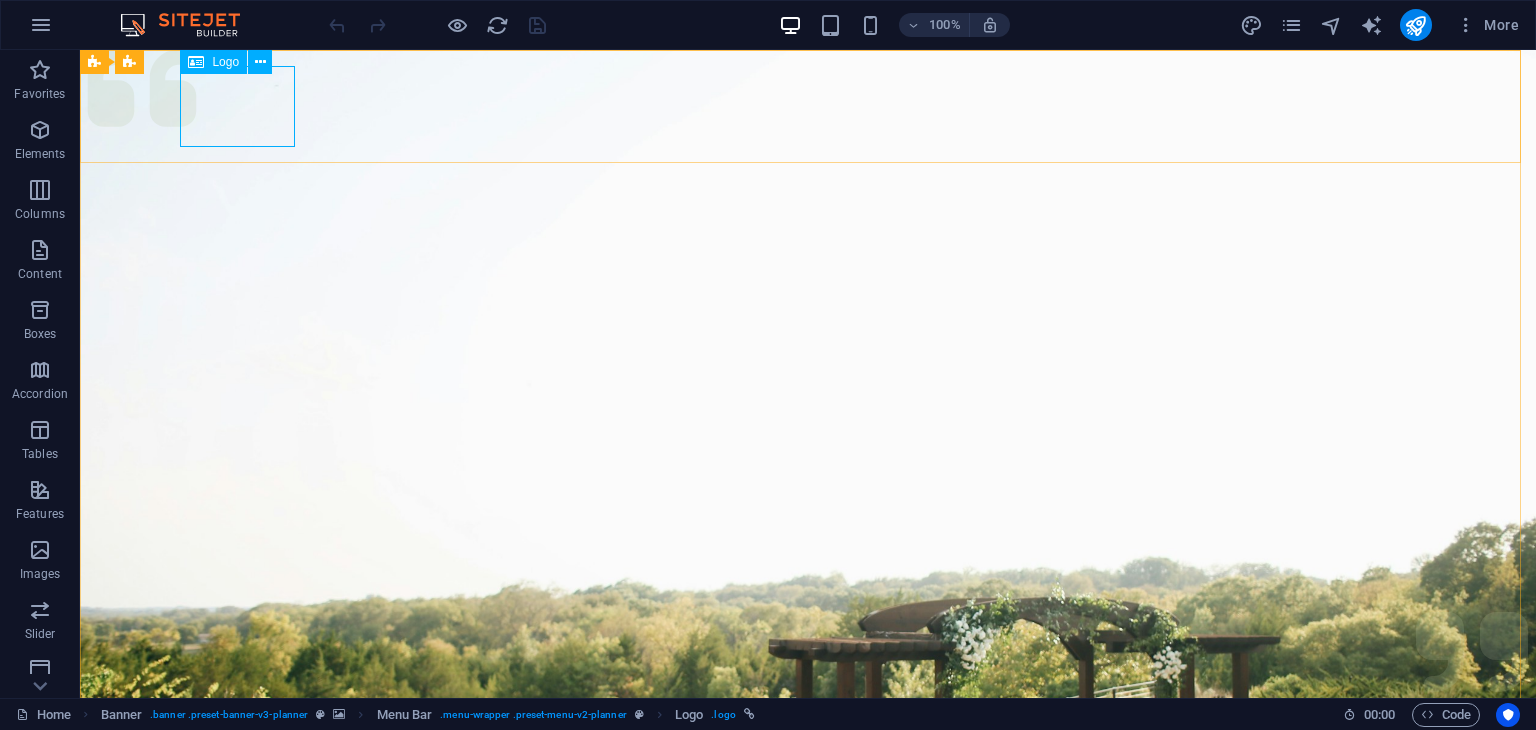click on "Logo" at bounding box center [225, 62] 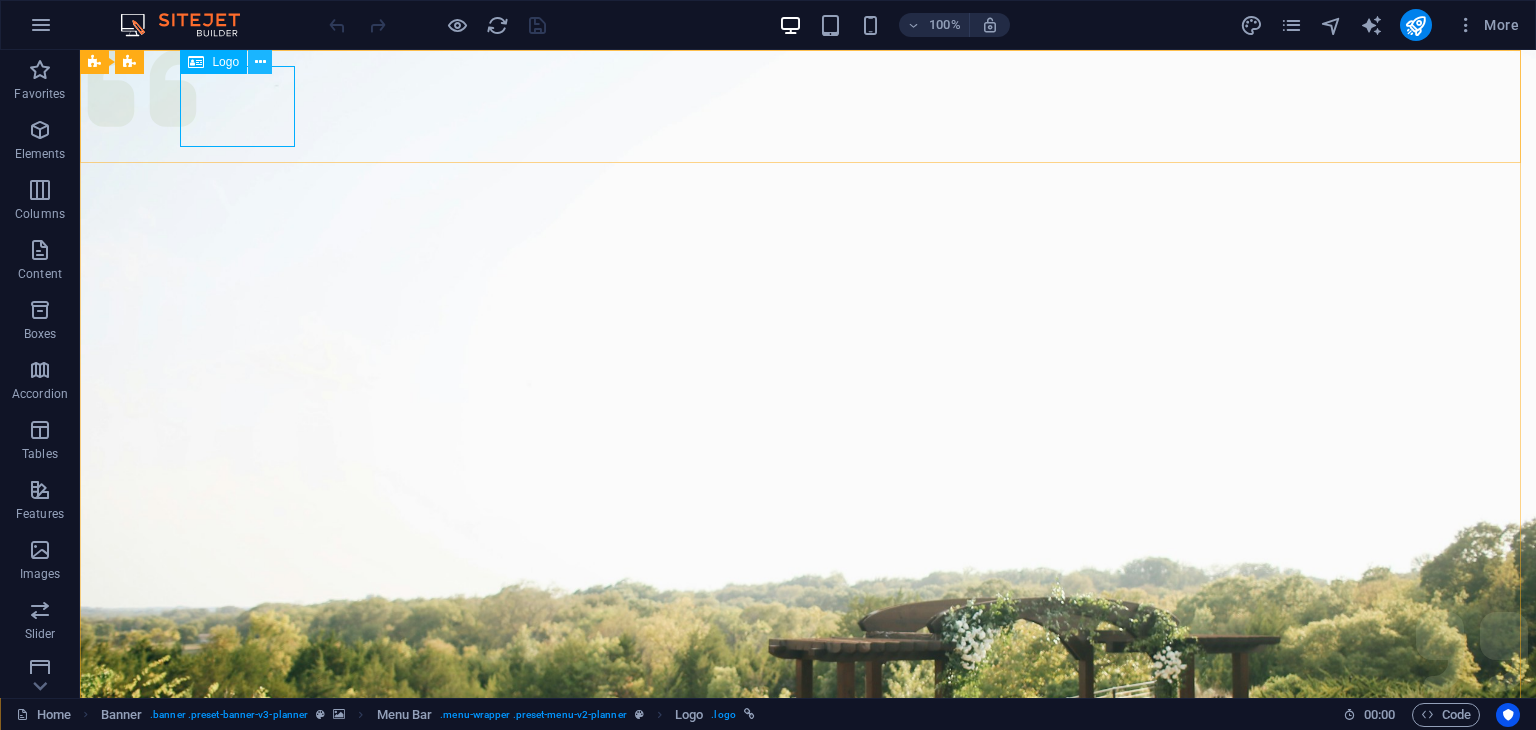 click at bounding box center [260, 62] 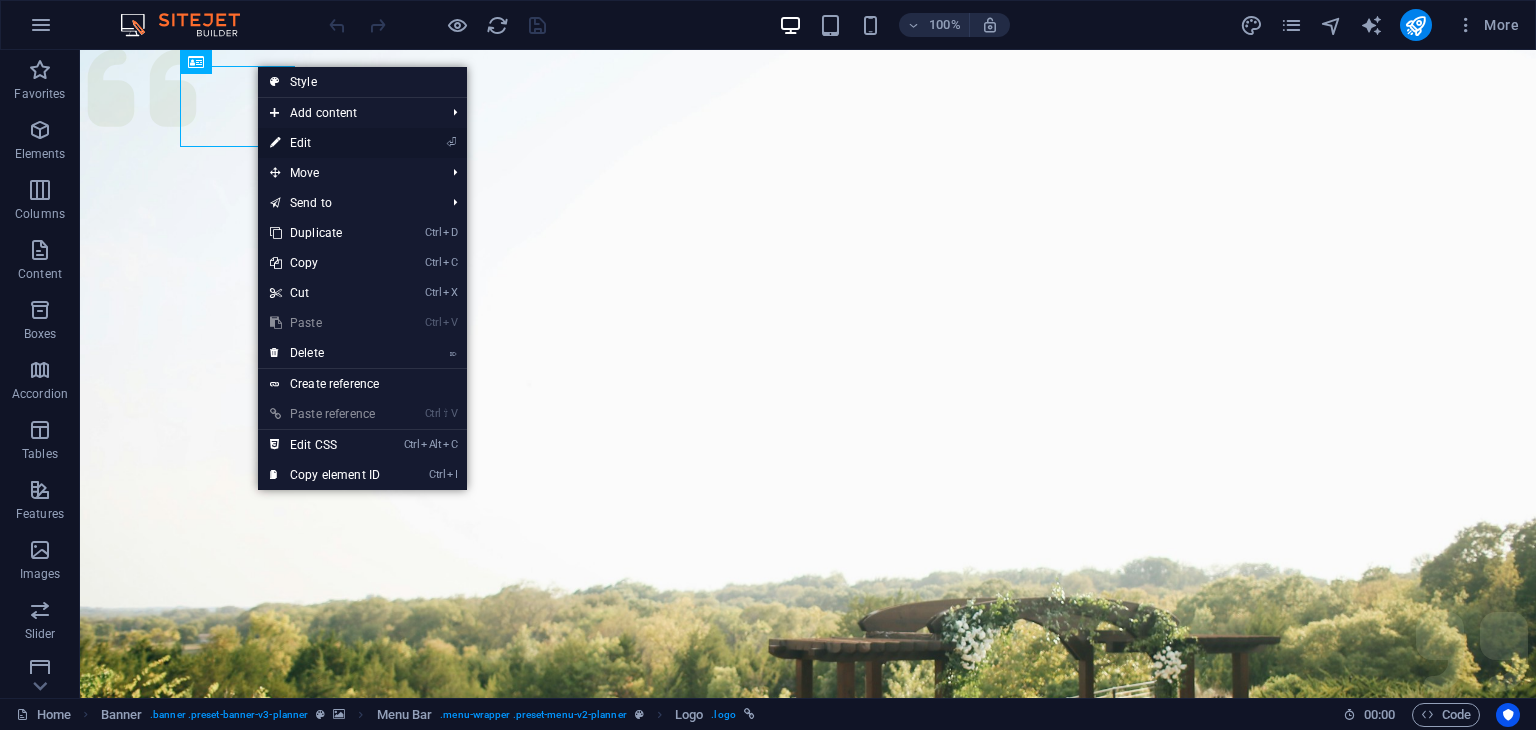 click on "⏎  Edit" at bounding box center [325, 143] 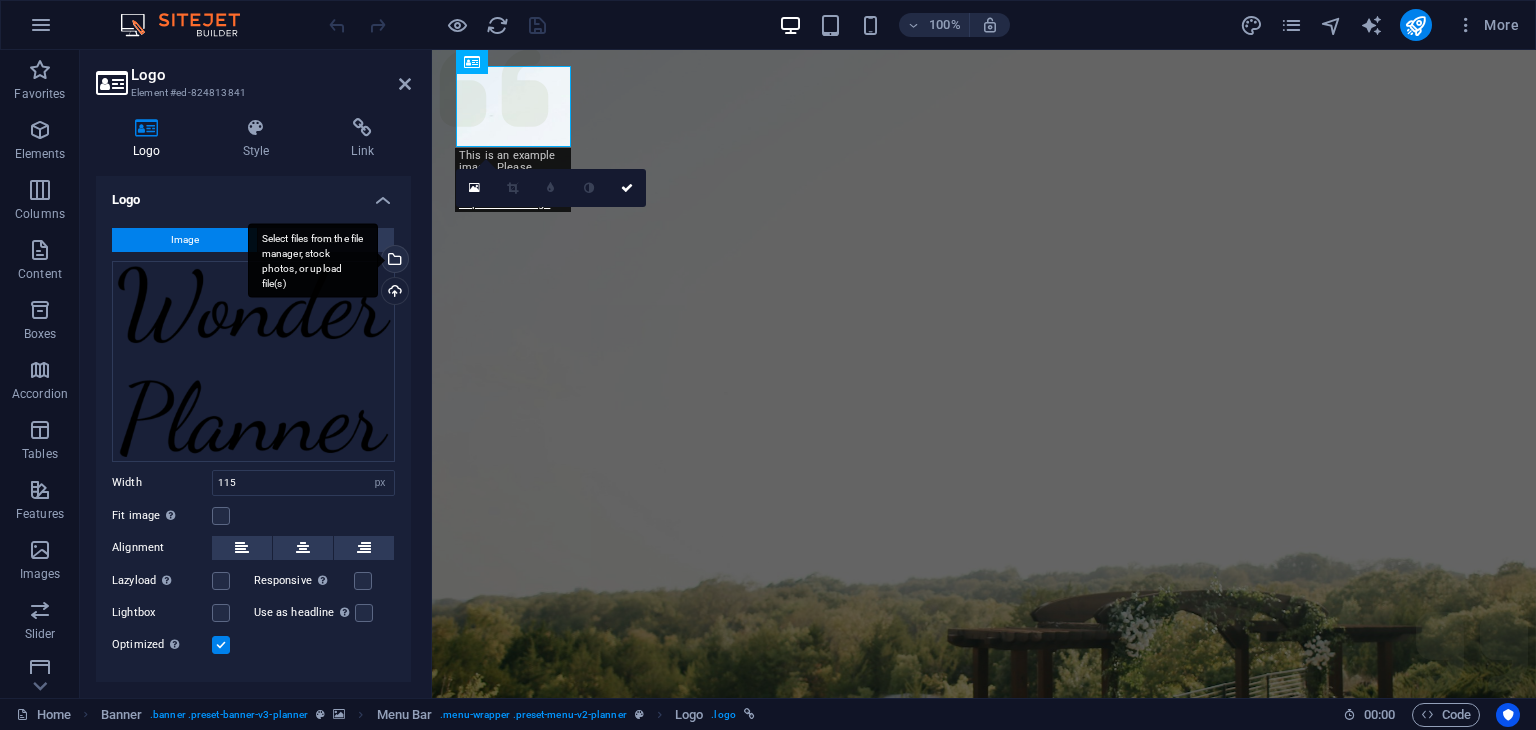 click on "Select files from the file manager, stock photos, or upload file(s)" at bounding box center (393, 261) 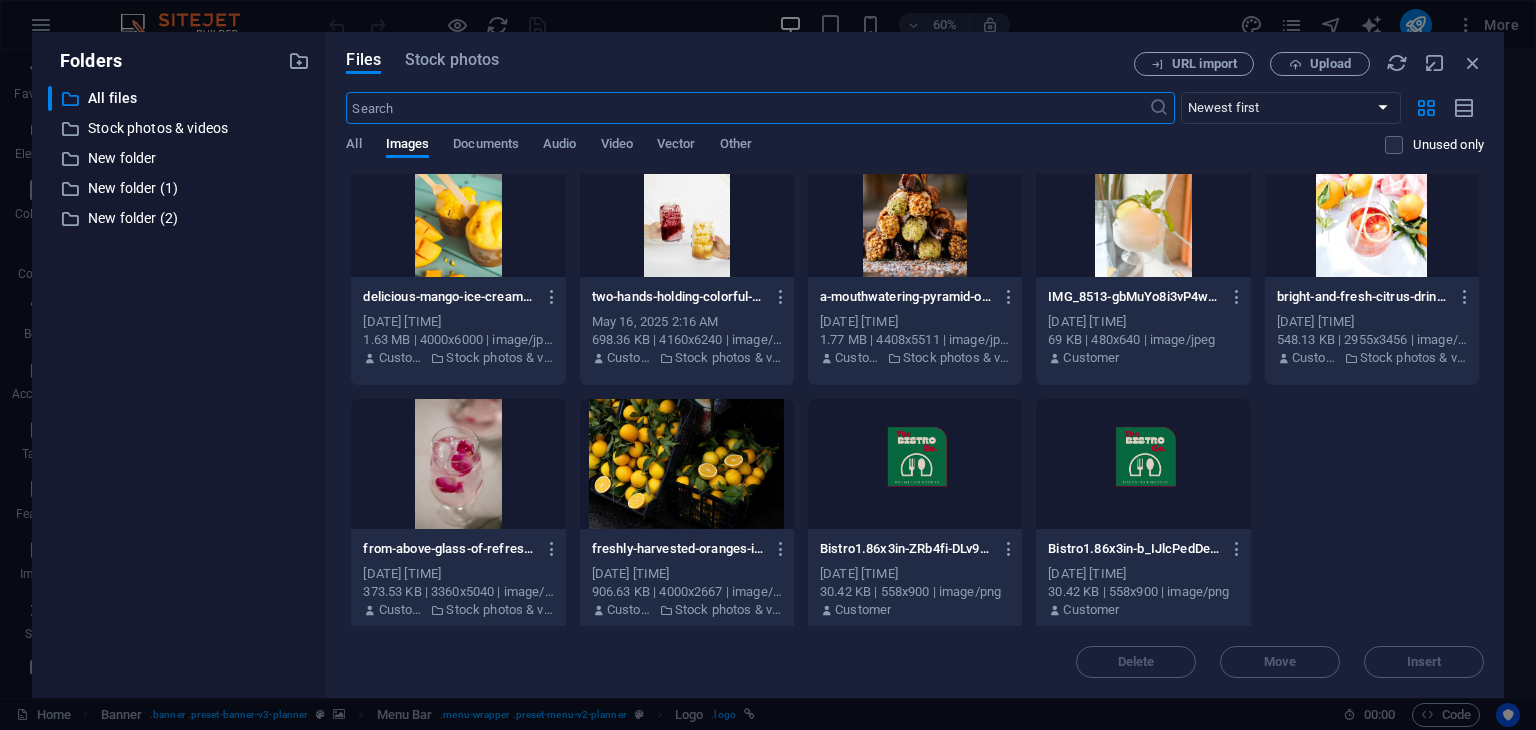 scroll, scrollTop: 796, scrollLeft: 0, axis: vertical 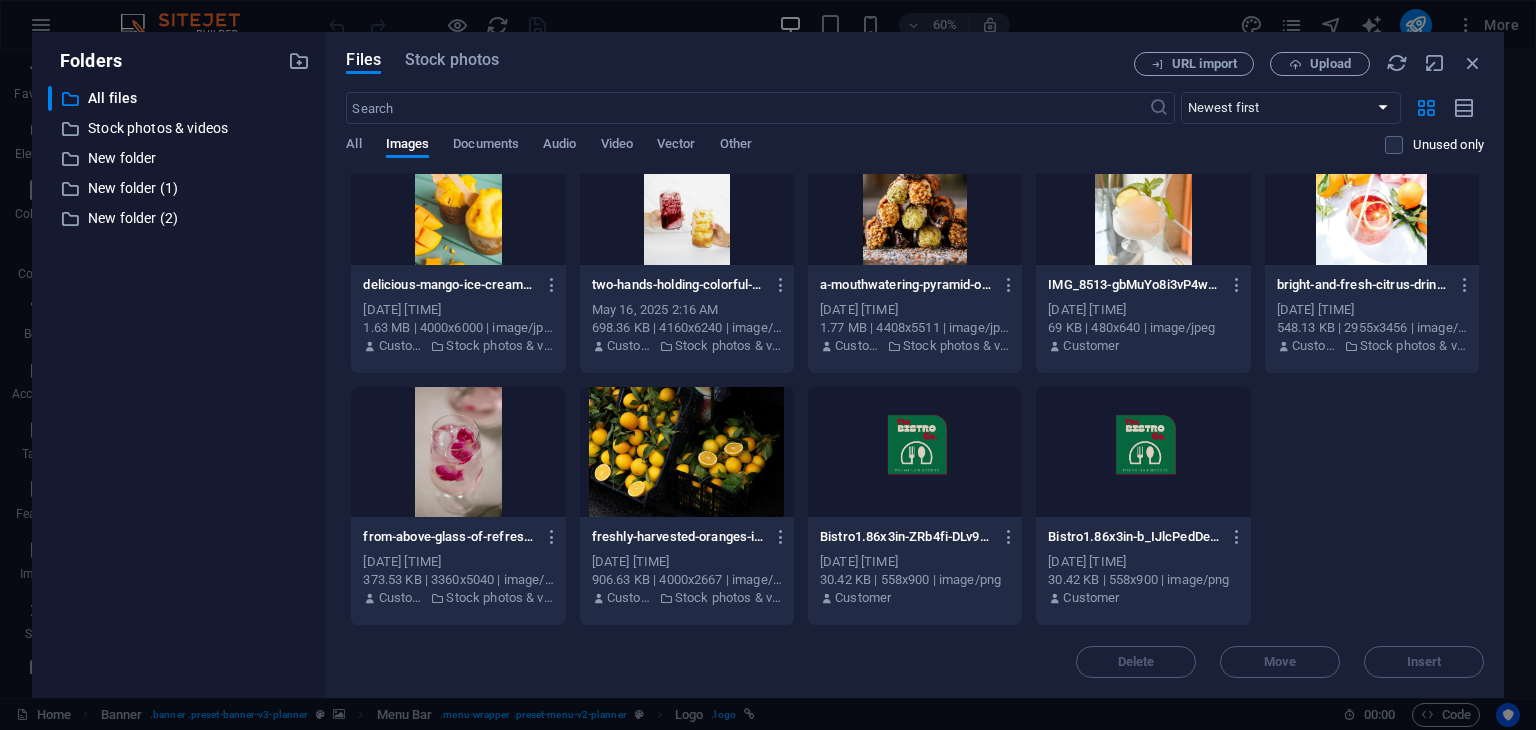 click at bounding box center [915, 452] 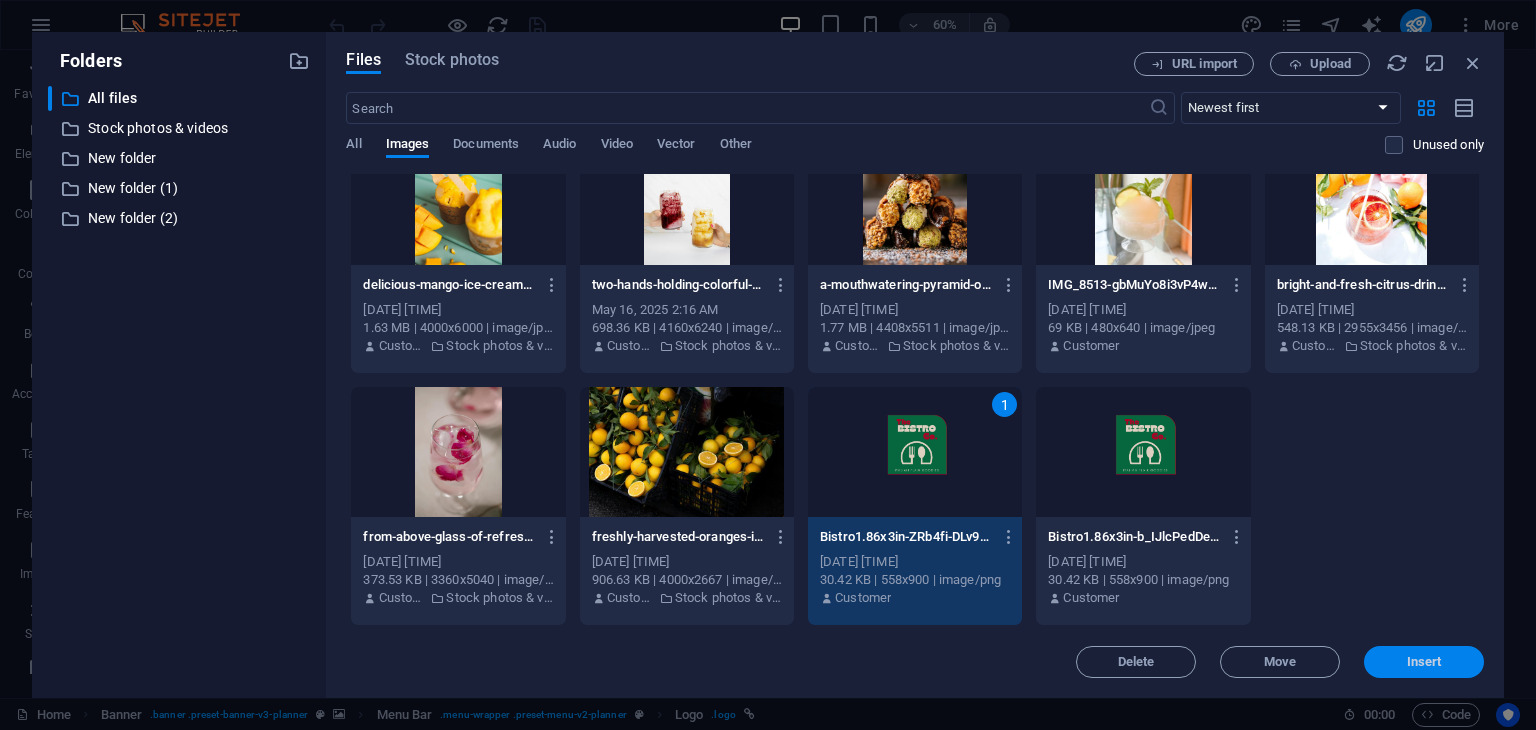 click on "Insert" at bounding box center (1424, 662) 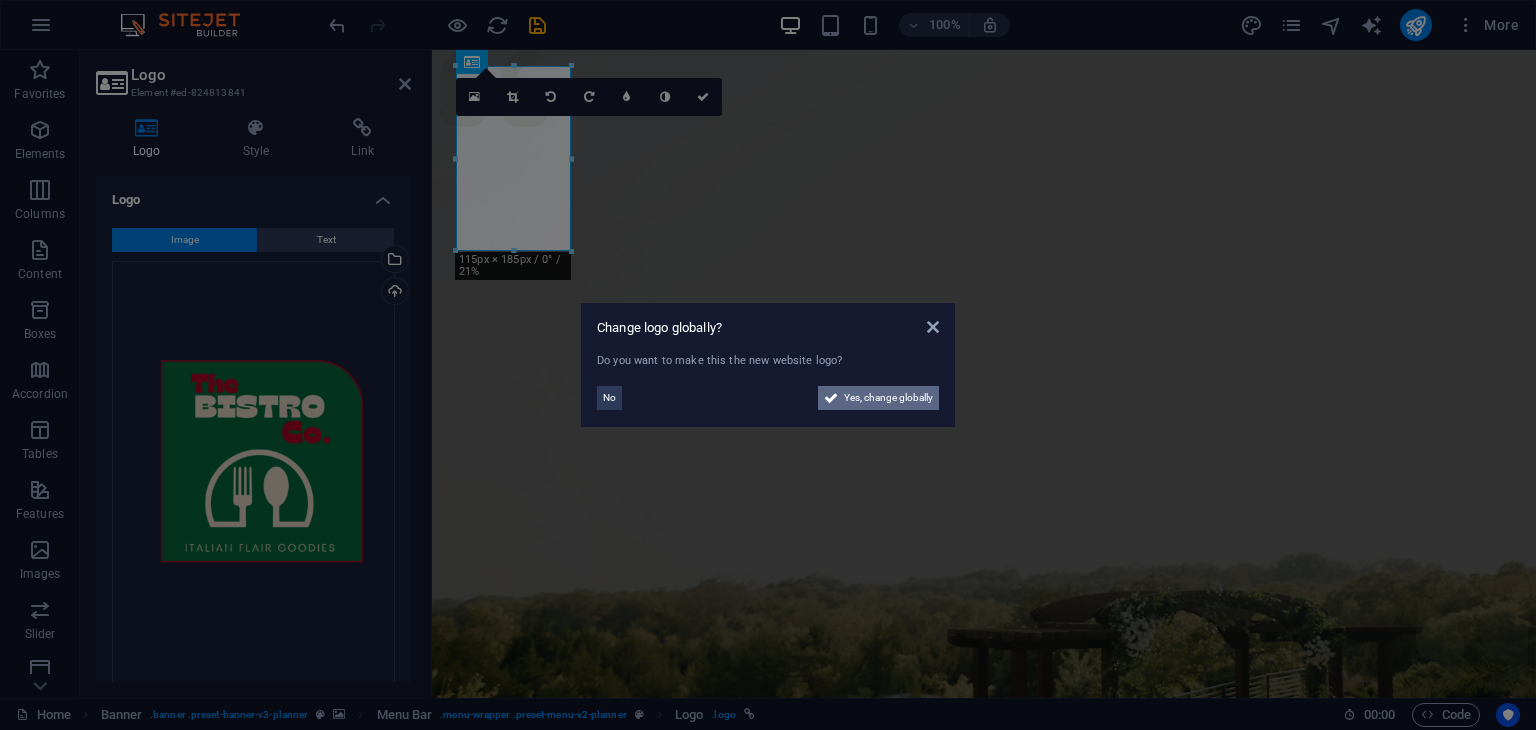 click on "Yes, change globally" at bounding box center [888, 398] 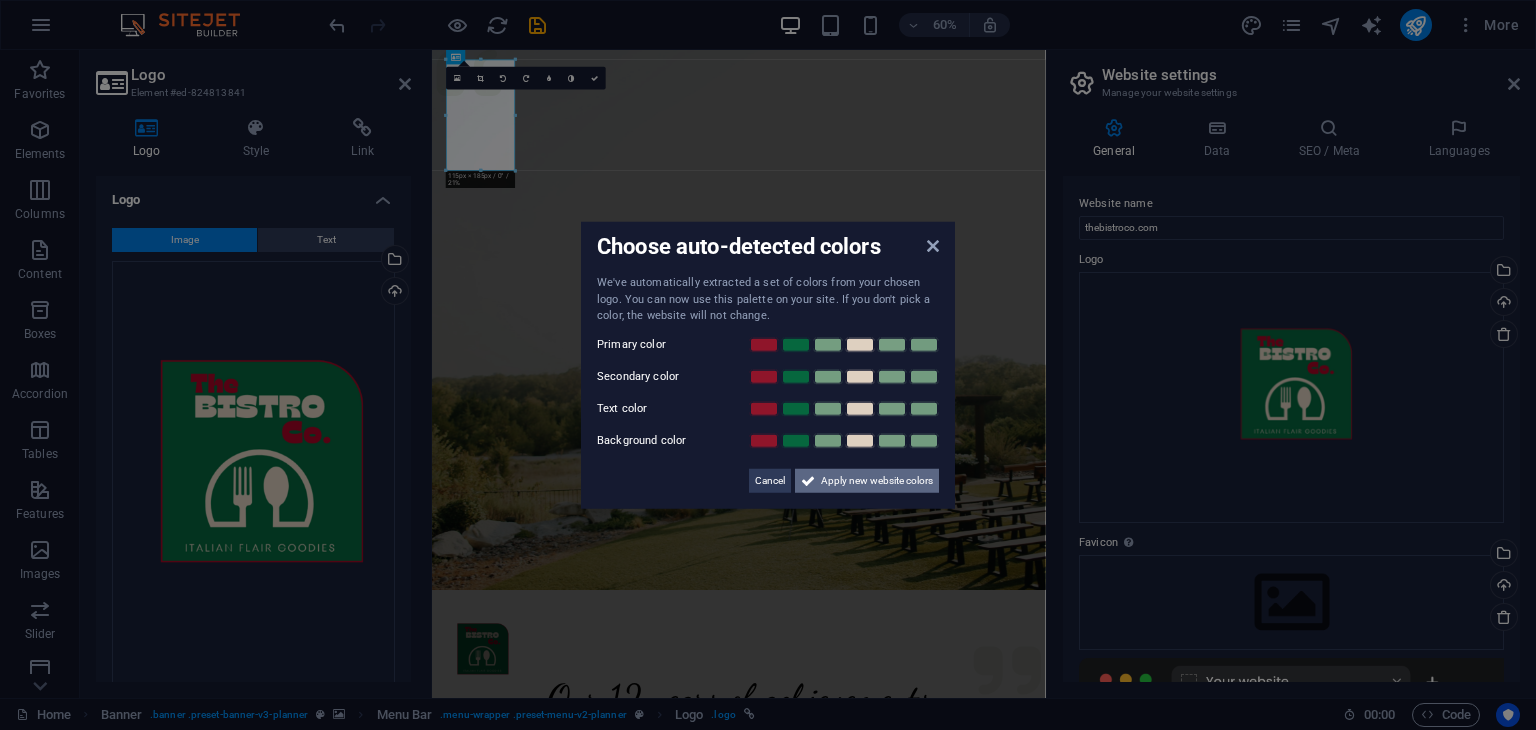 click on "Apply new website colors" at bounding box center (877, 480) 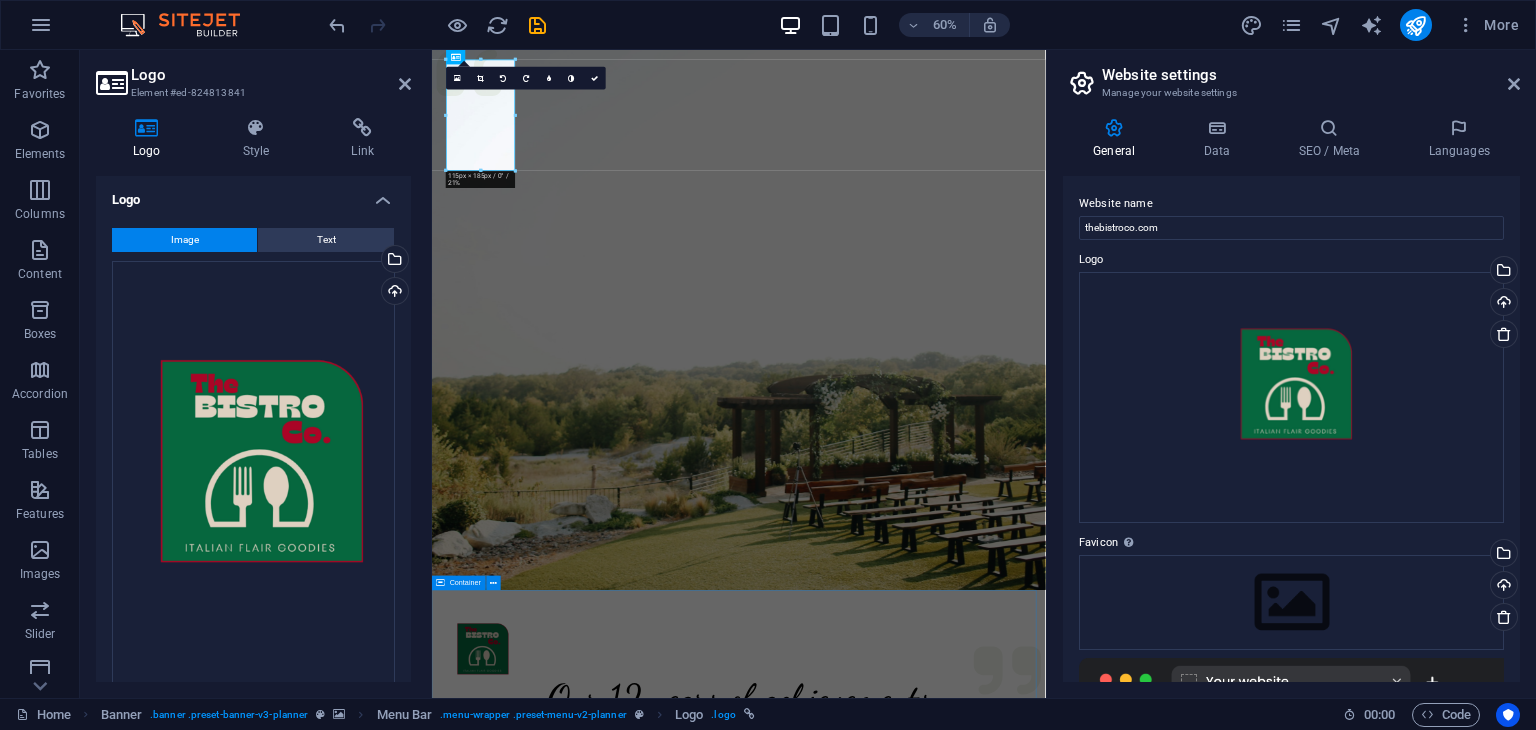 click on "Our 12 years of achievements 740 + Events 260 + Clients 130 k+ Guests 18 Prizes" at bounding box center [943, 1360] 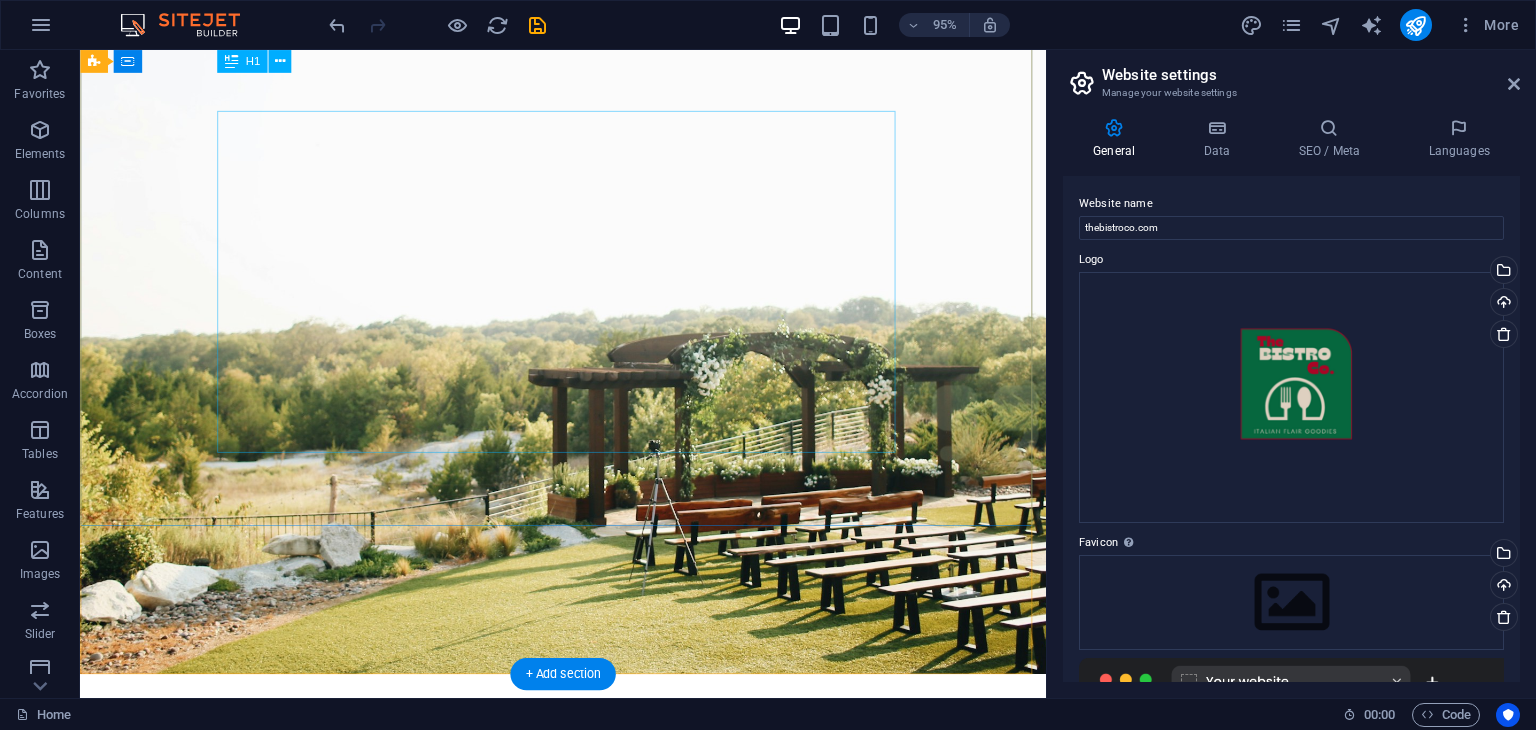 scroll, scrollTop: 235, scrollLeft: 0, axis: vertical 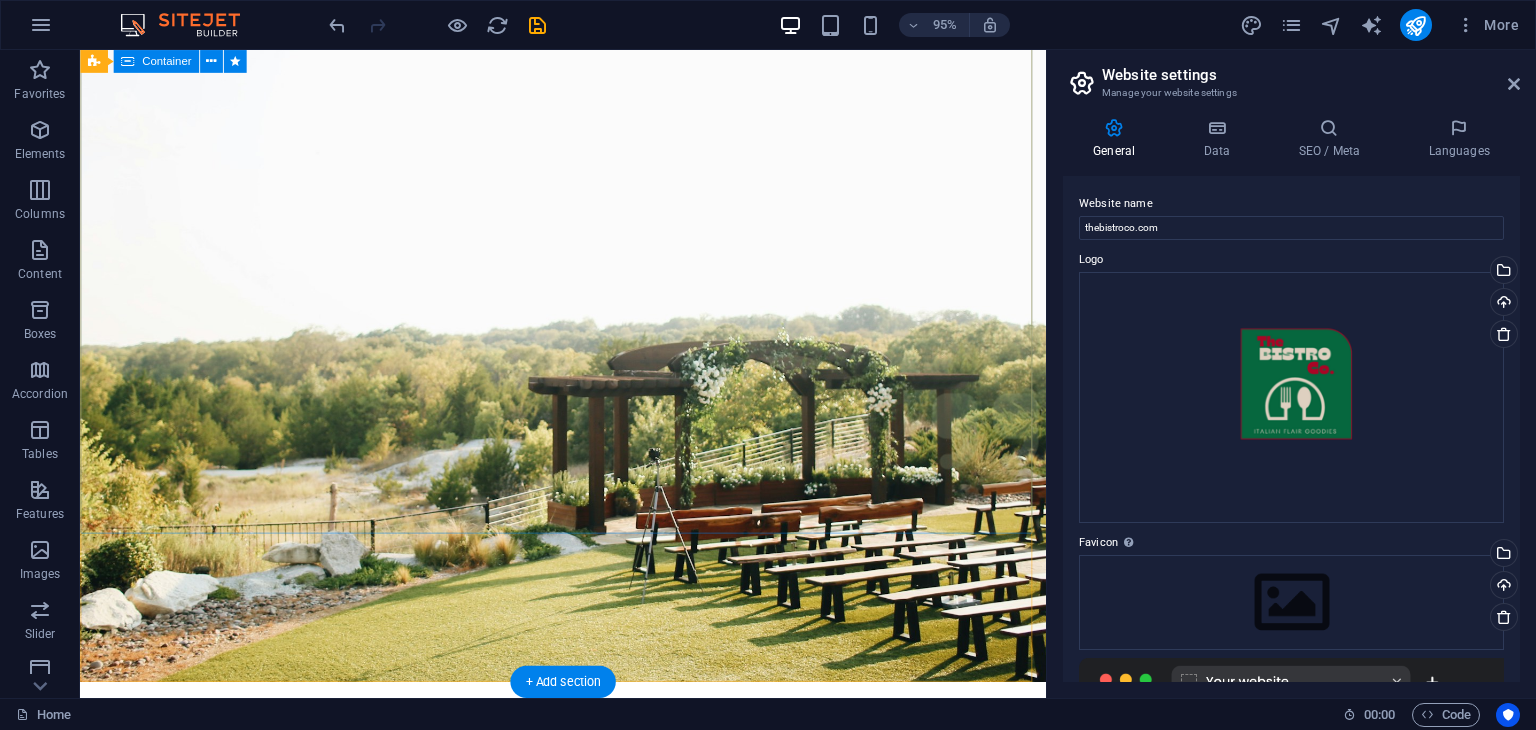 click on "Experience extraordinary life moments Plan your next event with us" at bounding box center (588, 1283) 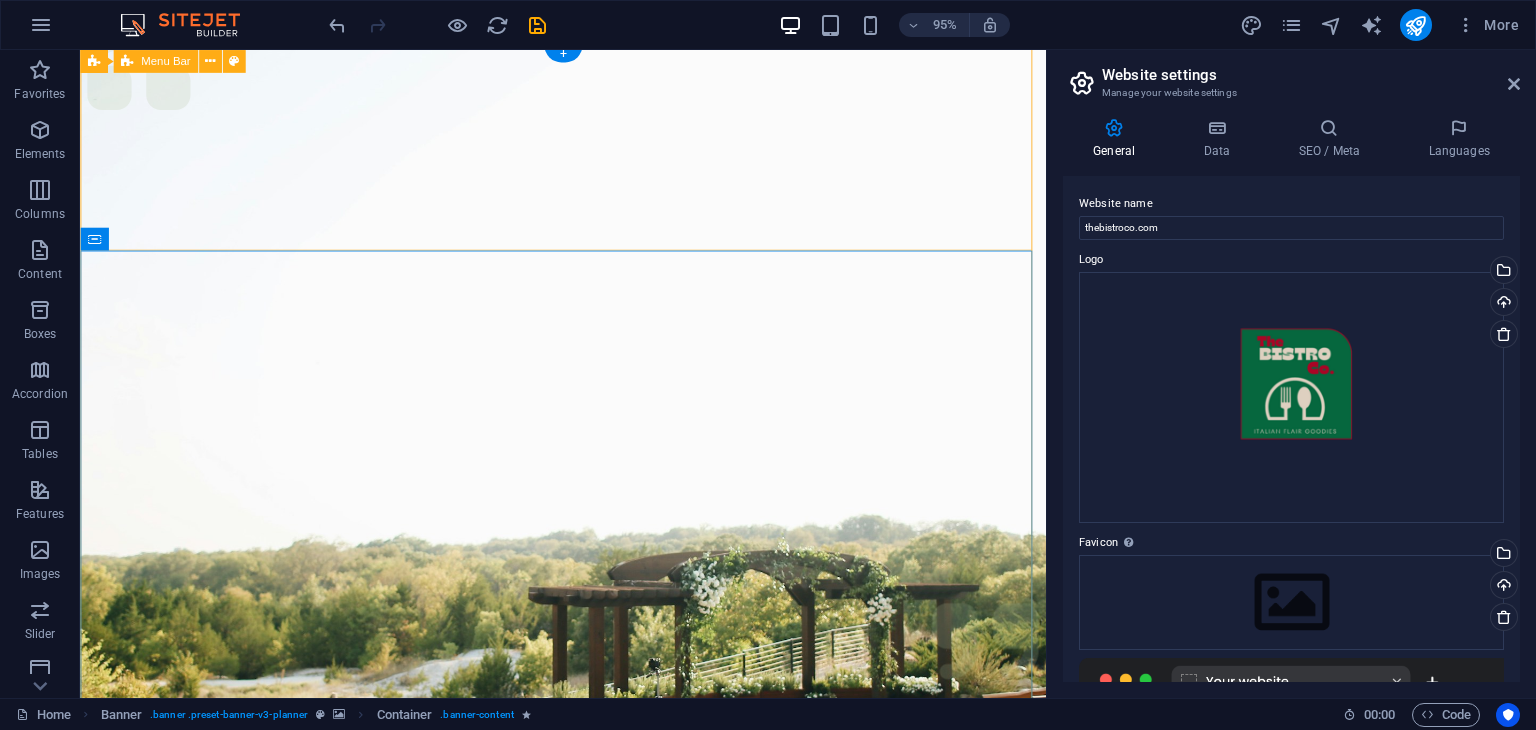 scroll, scrollTop: 4, scrollLeft: 0, axis: vertical 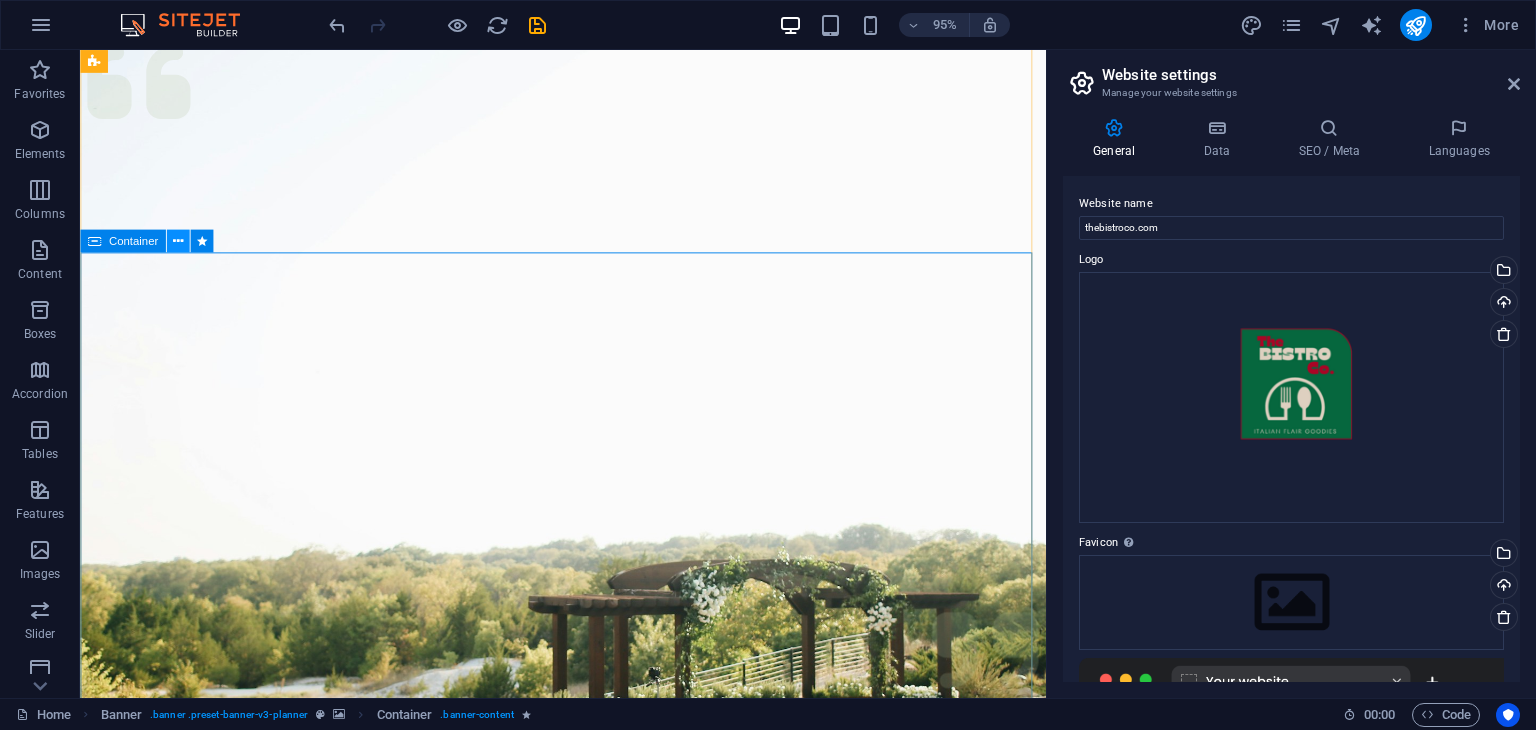 click at bounding box center (178, 241) 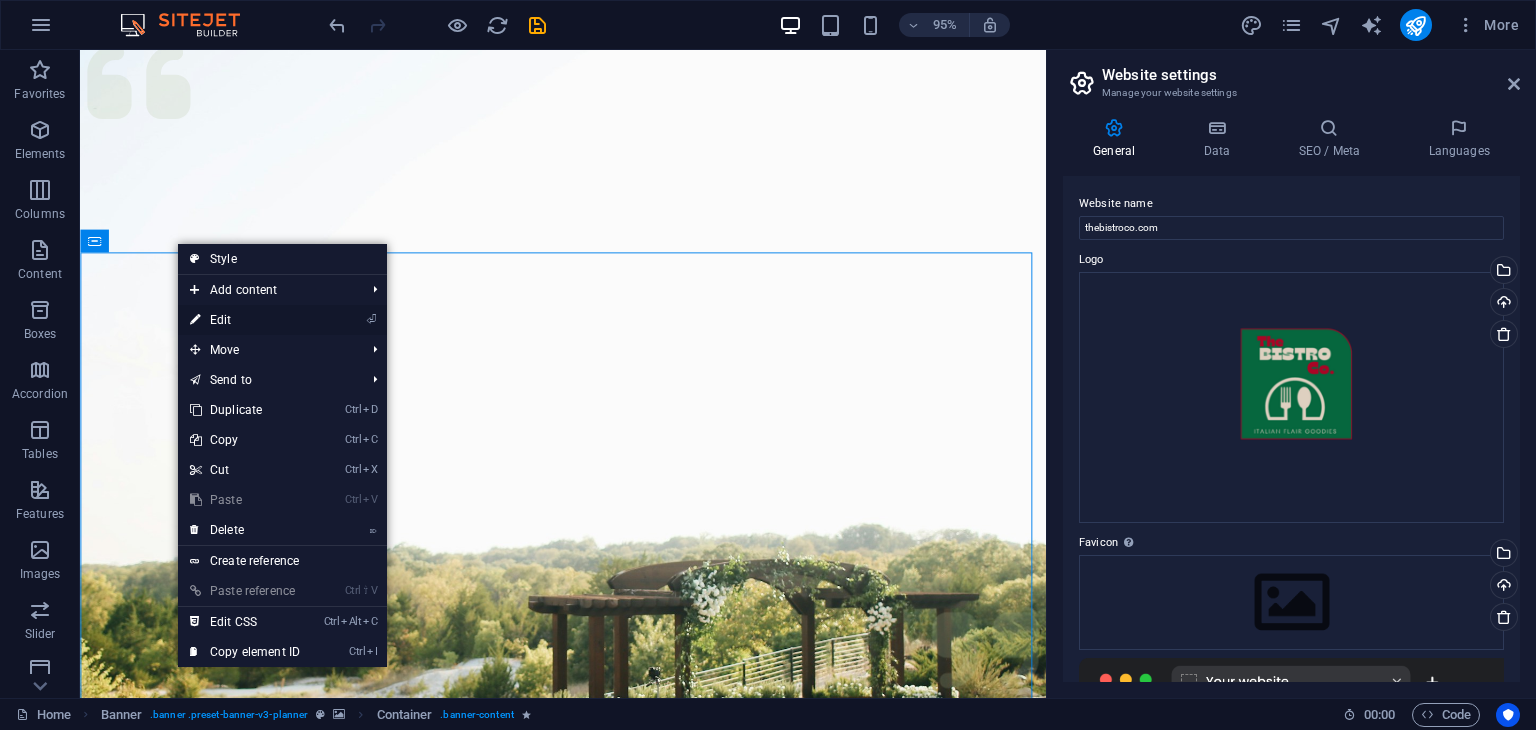 click on "⏎  Edit" at bounding box center [245, 320] 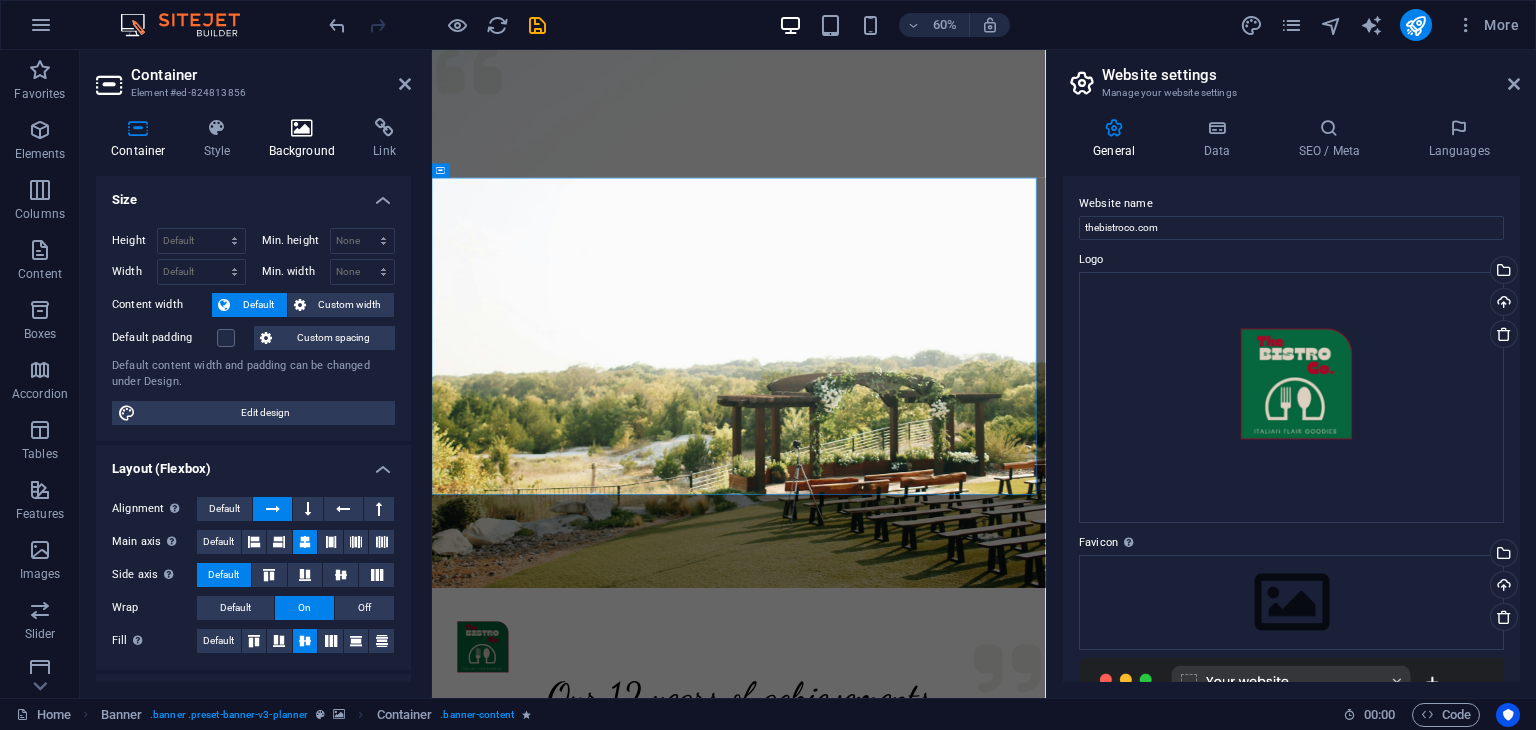 click on "Background" at bounding box center [306, 139] 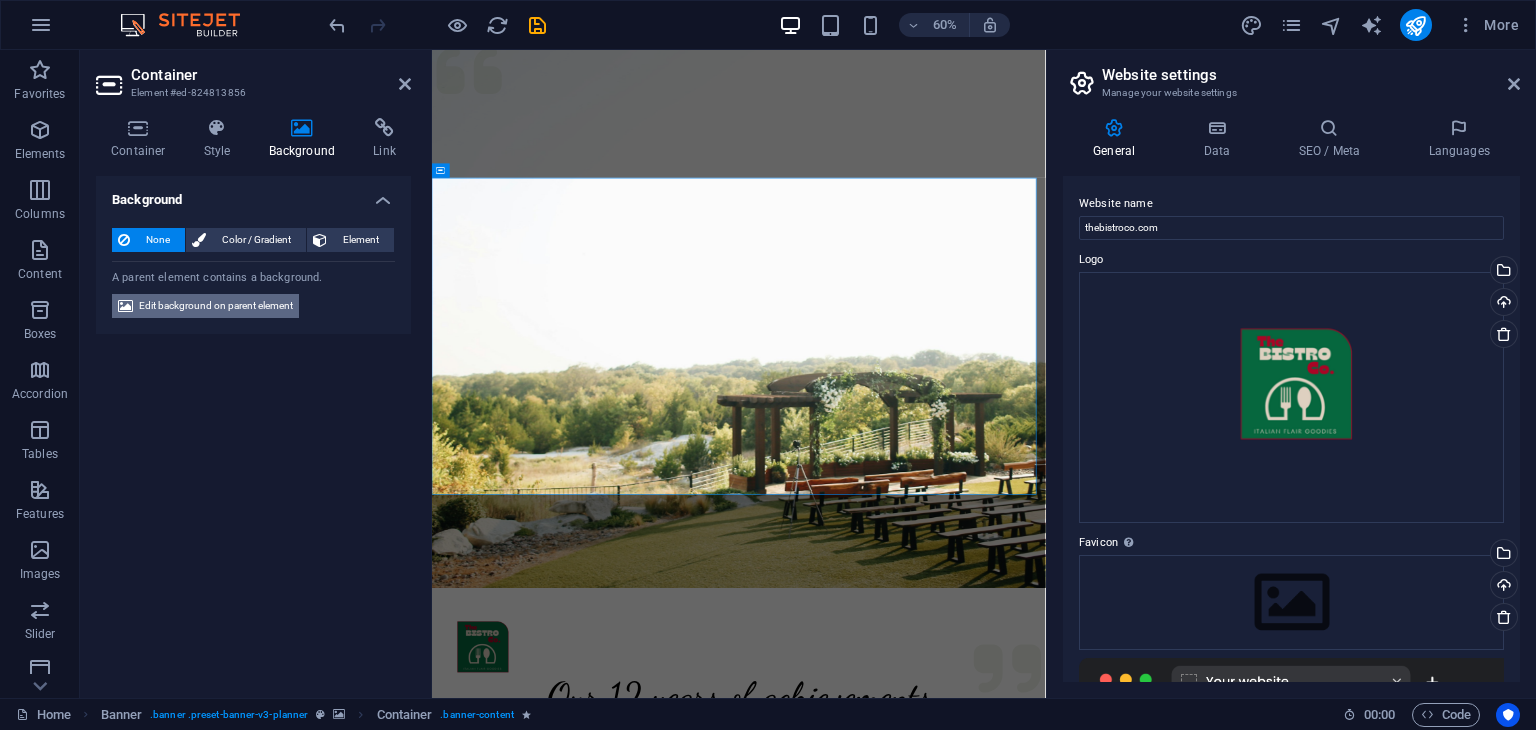 click on "Edit background on parent element" at bounding box center (216, 306) 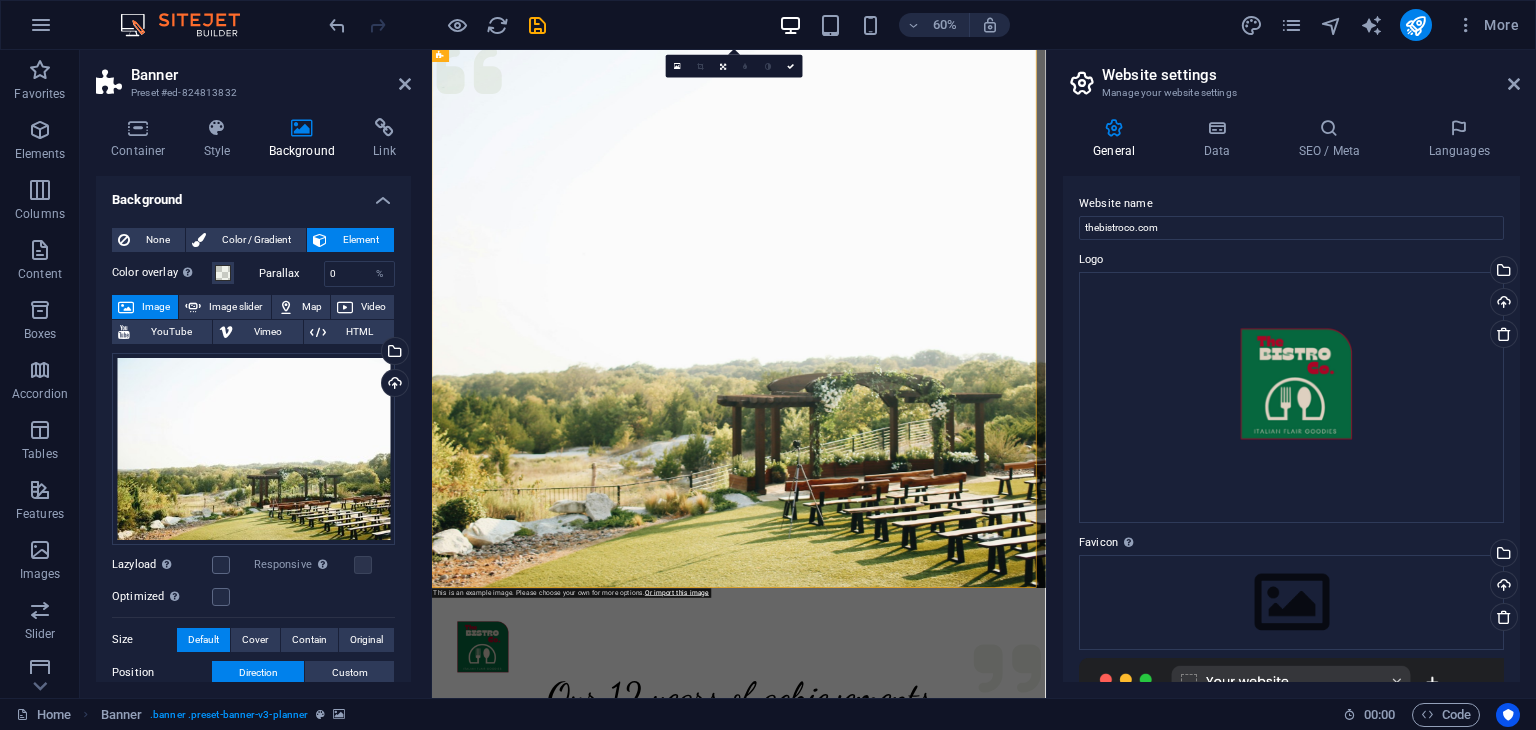 click on "Image" at bounding box center [156, 307] 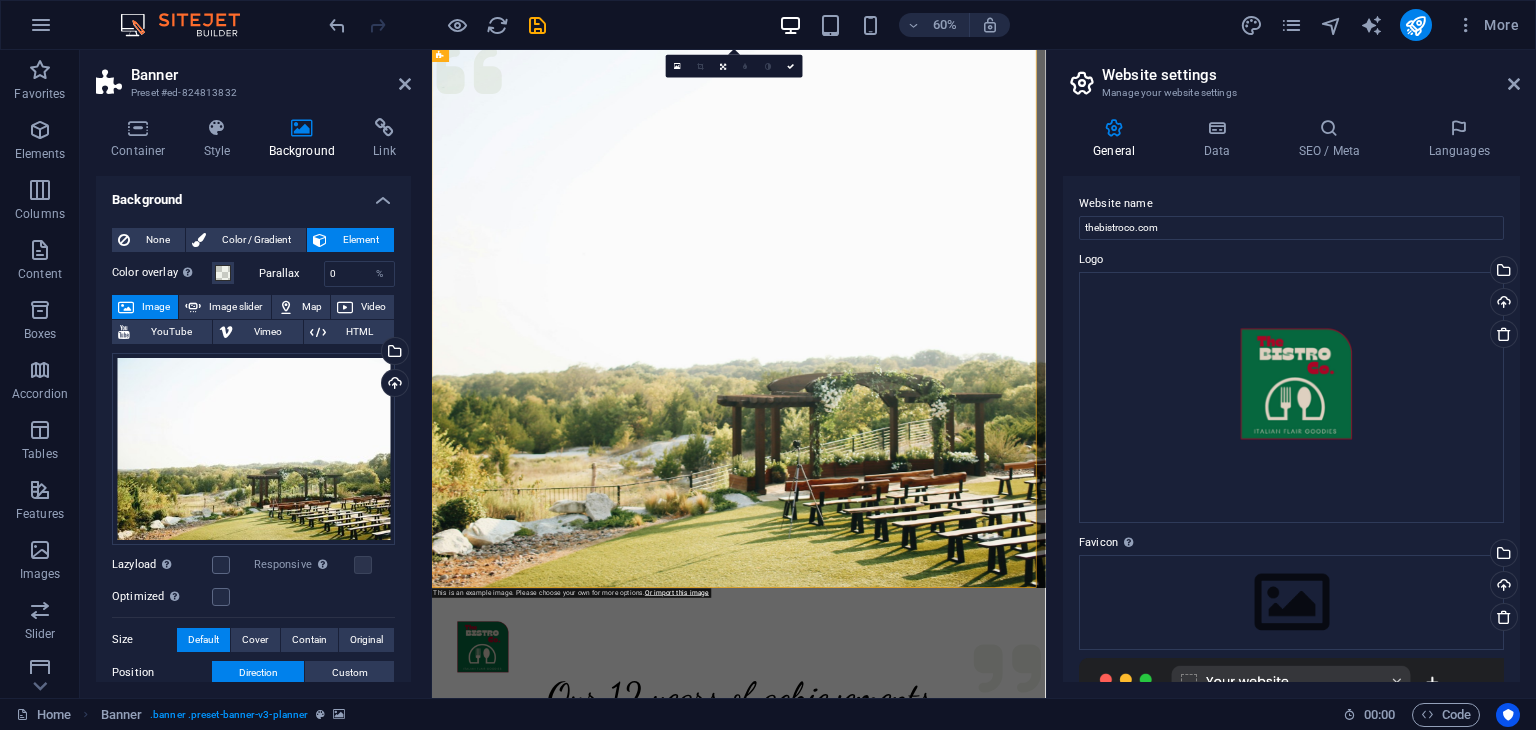click at bounding box center [943, 496] 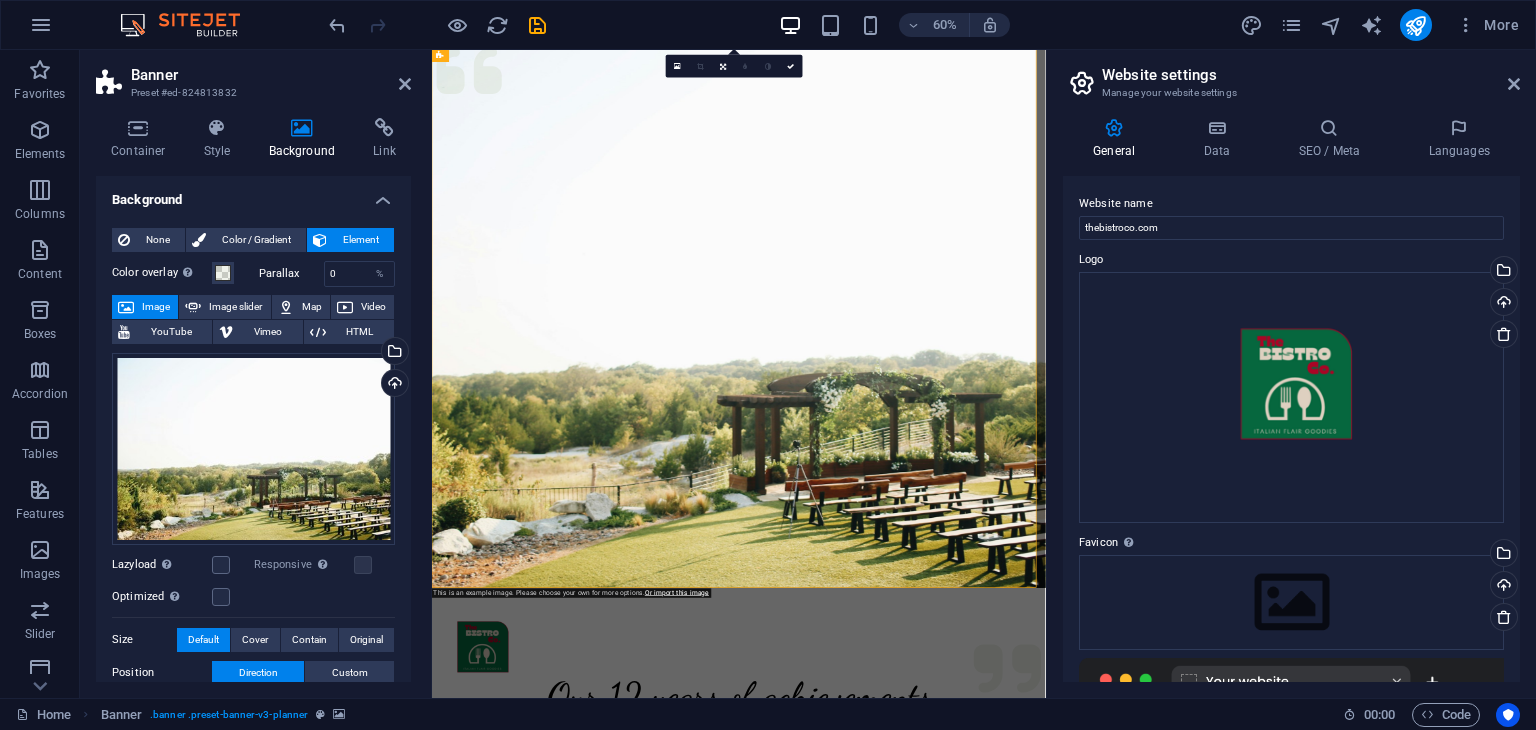 click at bounding box center (943, 496) 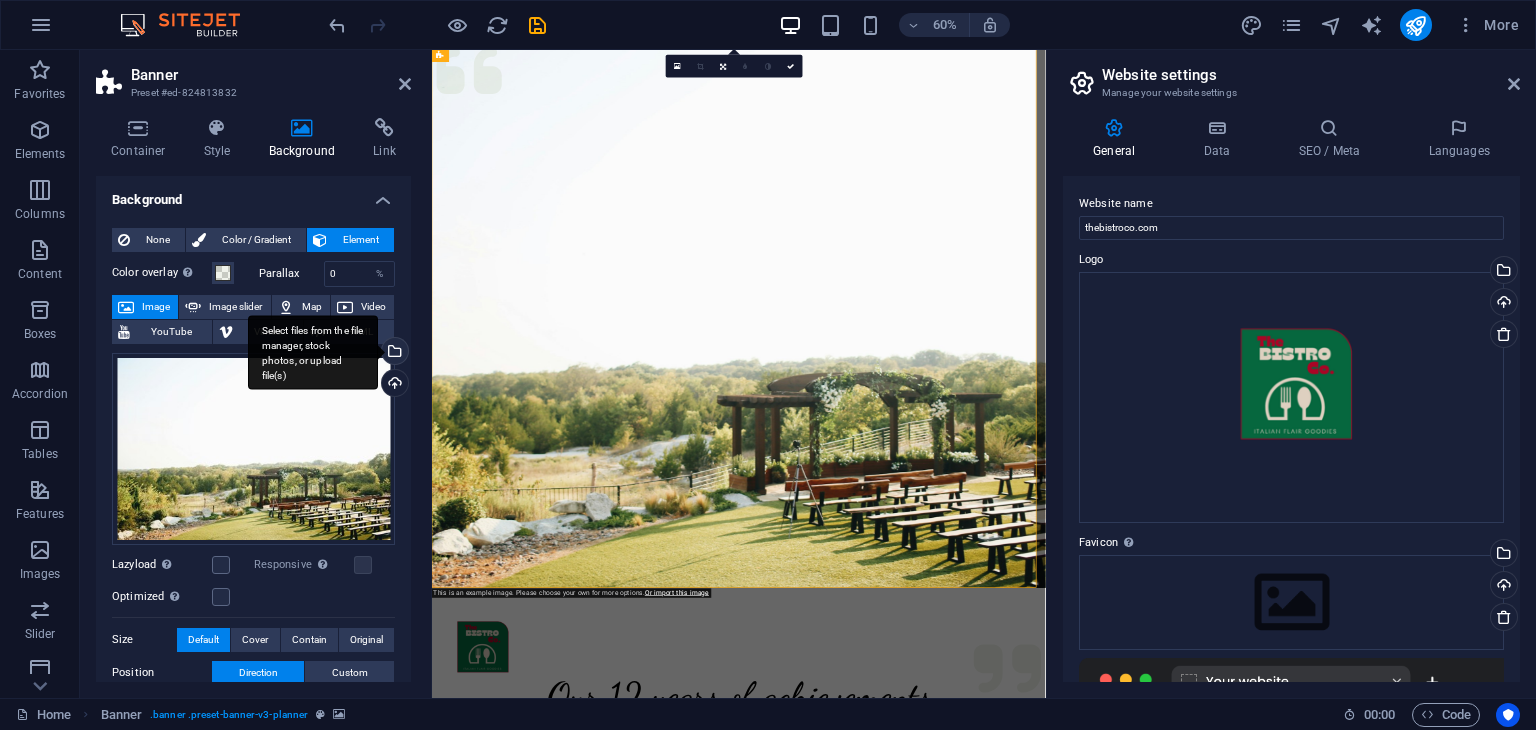 click on "Select files from the file manager, stock photos, or upload file(s)" at bounding box center [393, 353] 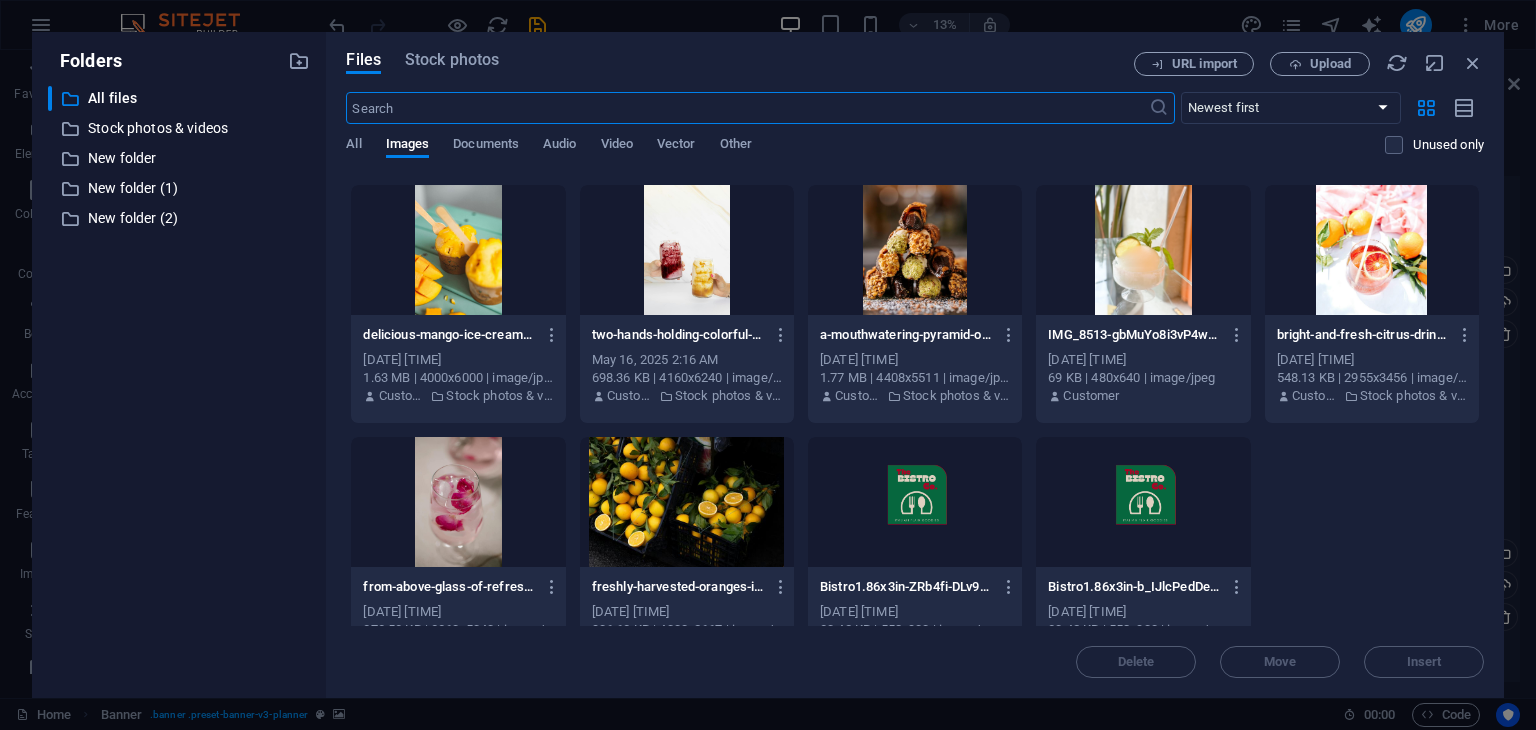scroll, scrollTop: 747, scrollLeft: 0, axis: vertical 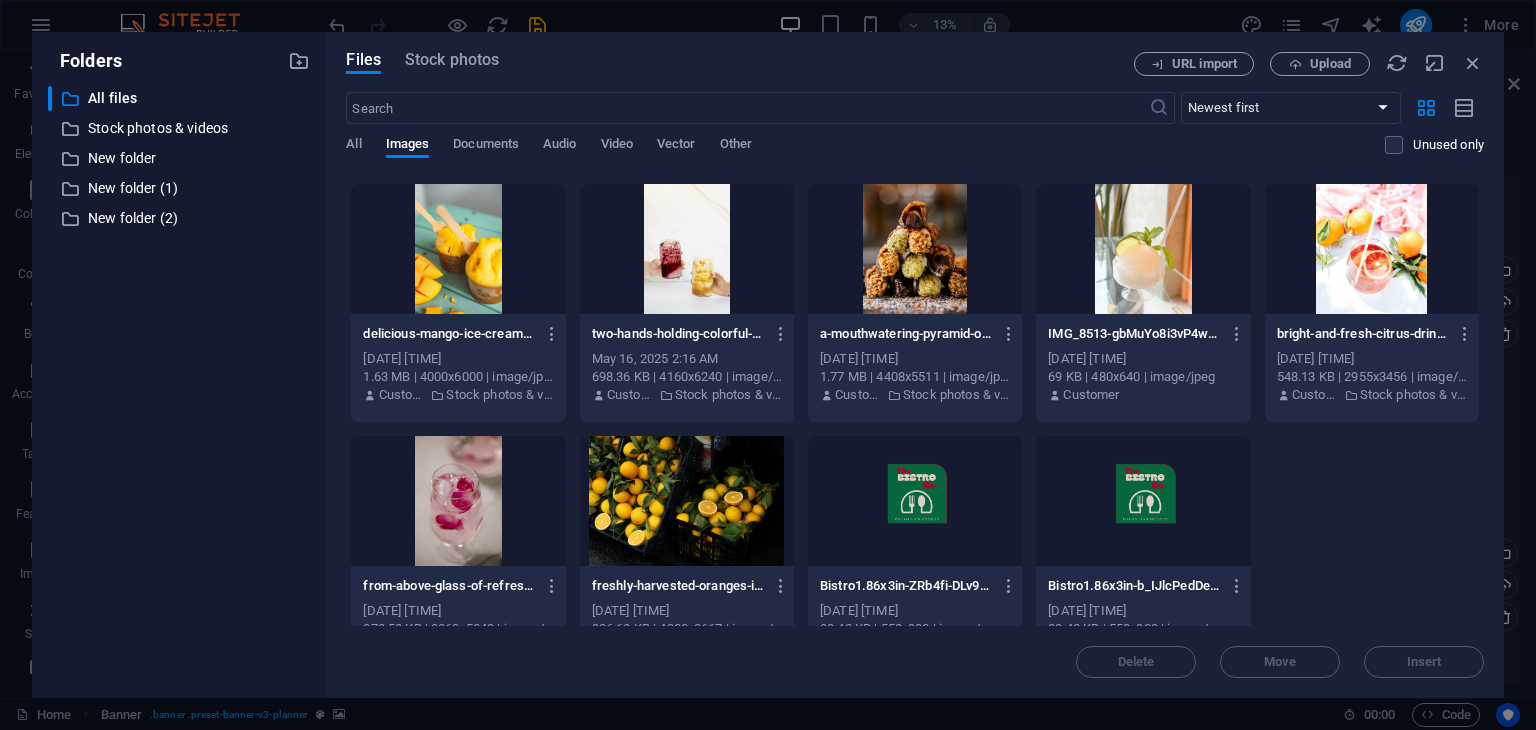 click at bounding box center (687, 249) 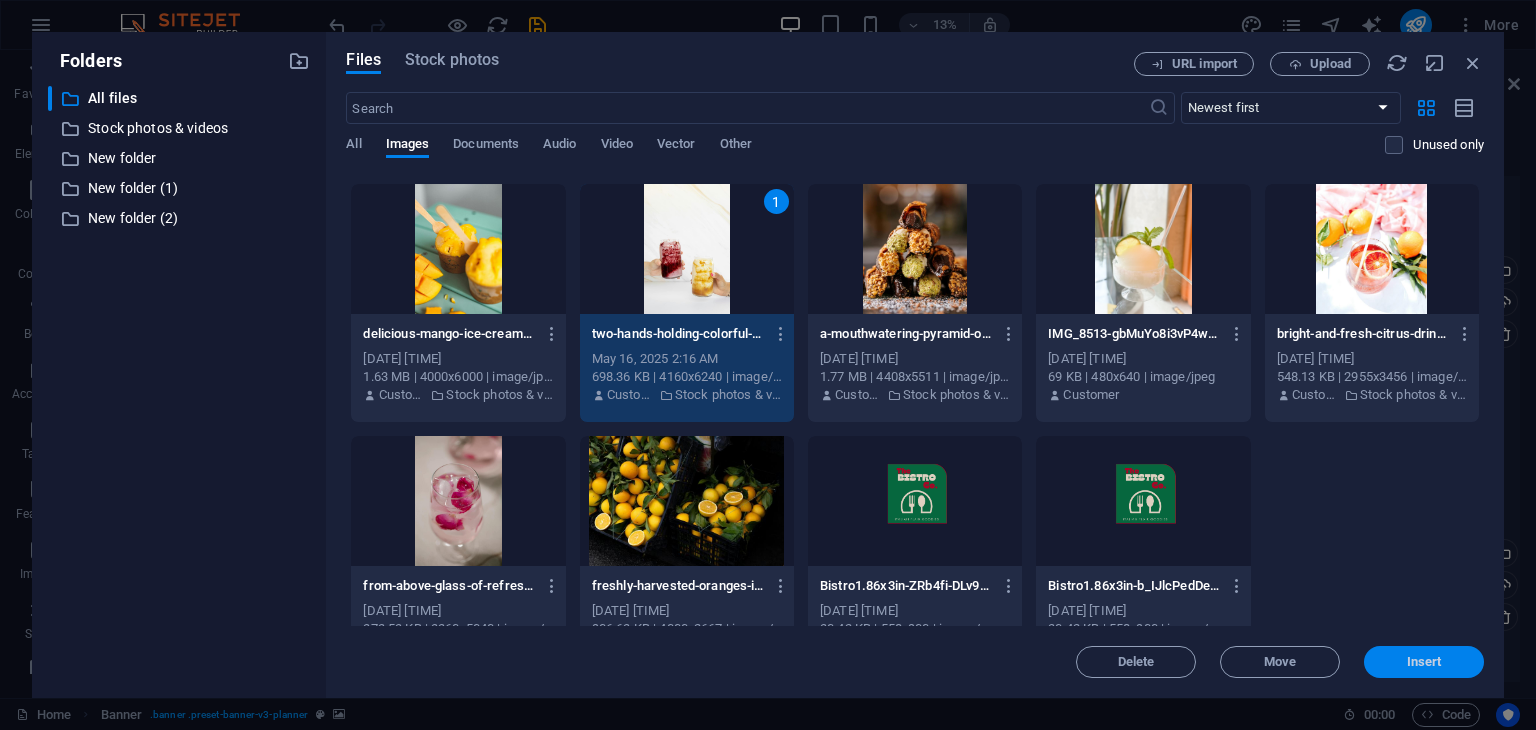 click on "Insert" at bounding box center [1424, 662] 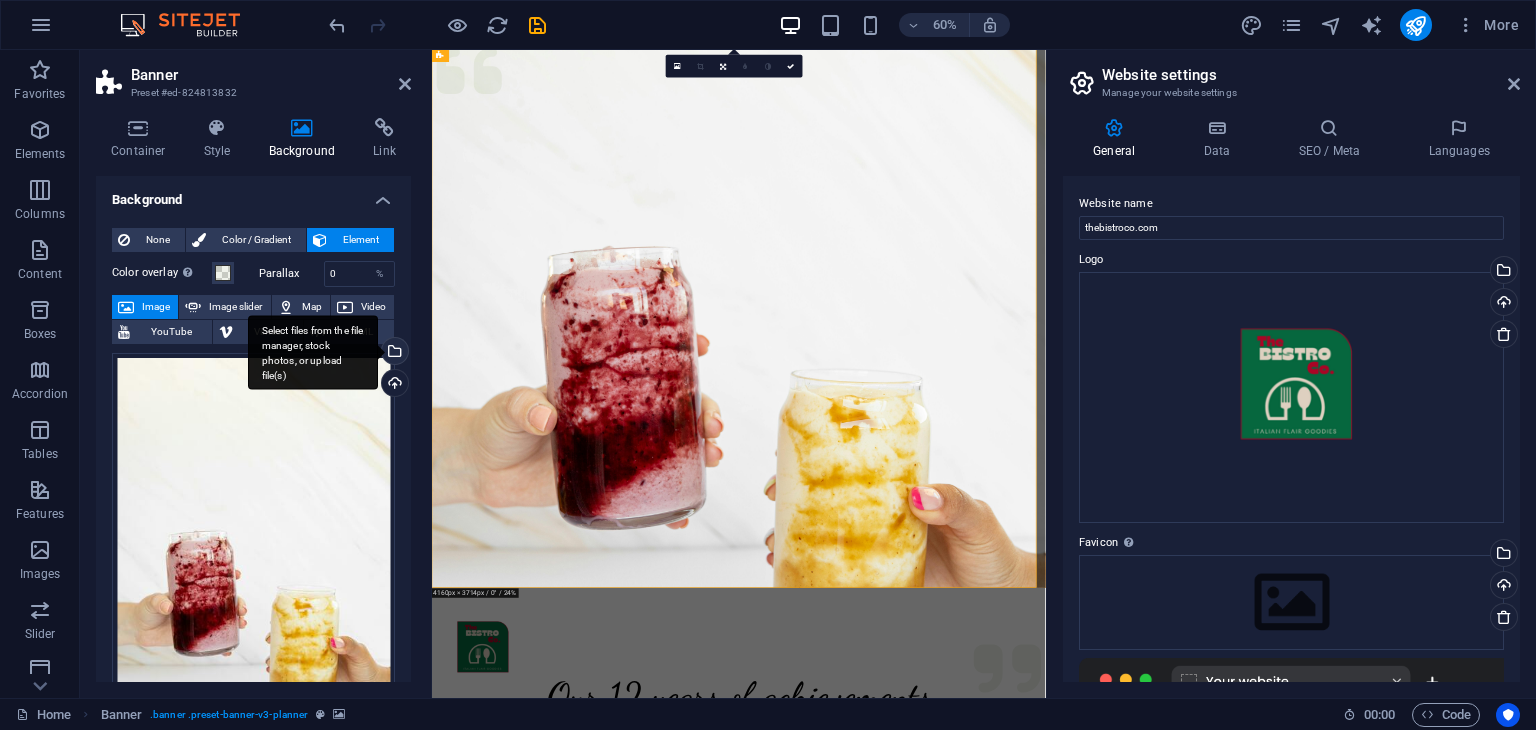 click on "Select files from the file manager, stock photos, or upload file(s)" at bounding box center [393, 353] 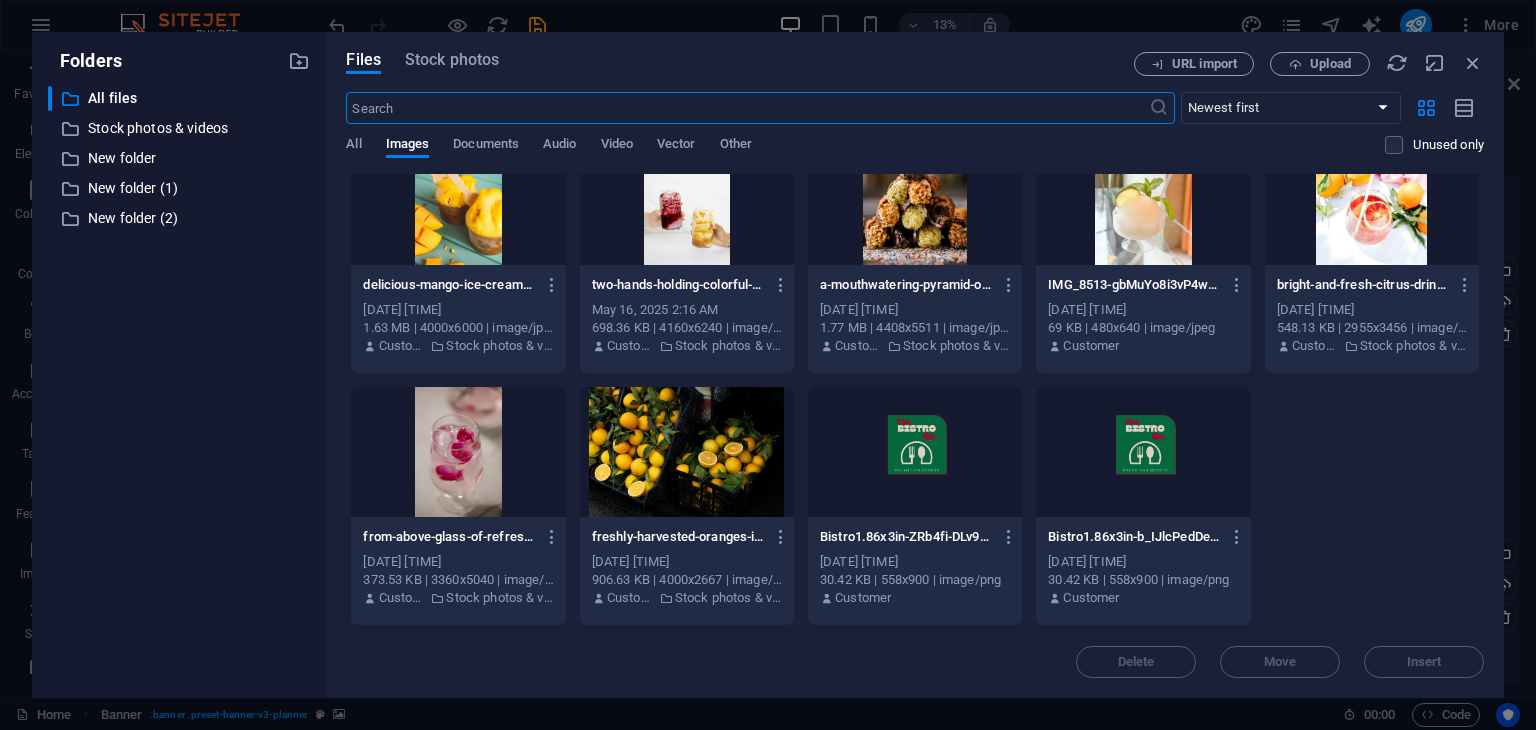 scroll, scrollTop: 0, scrollLeft: 0, axis: both 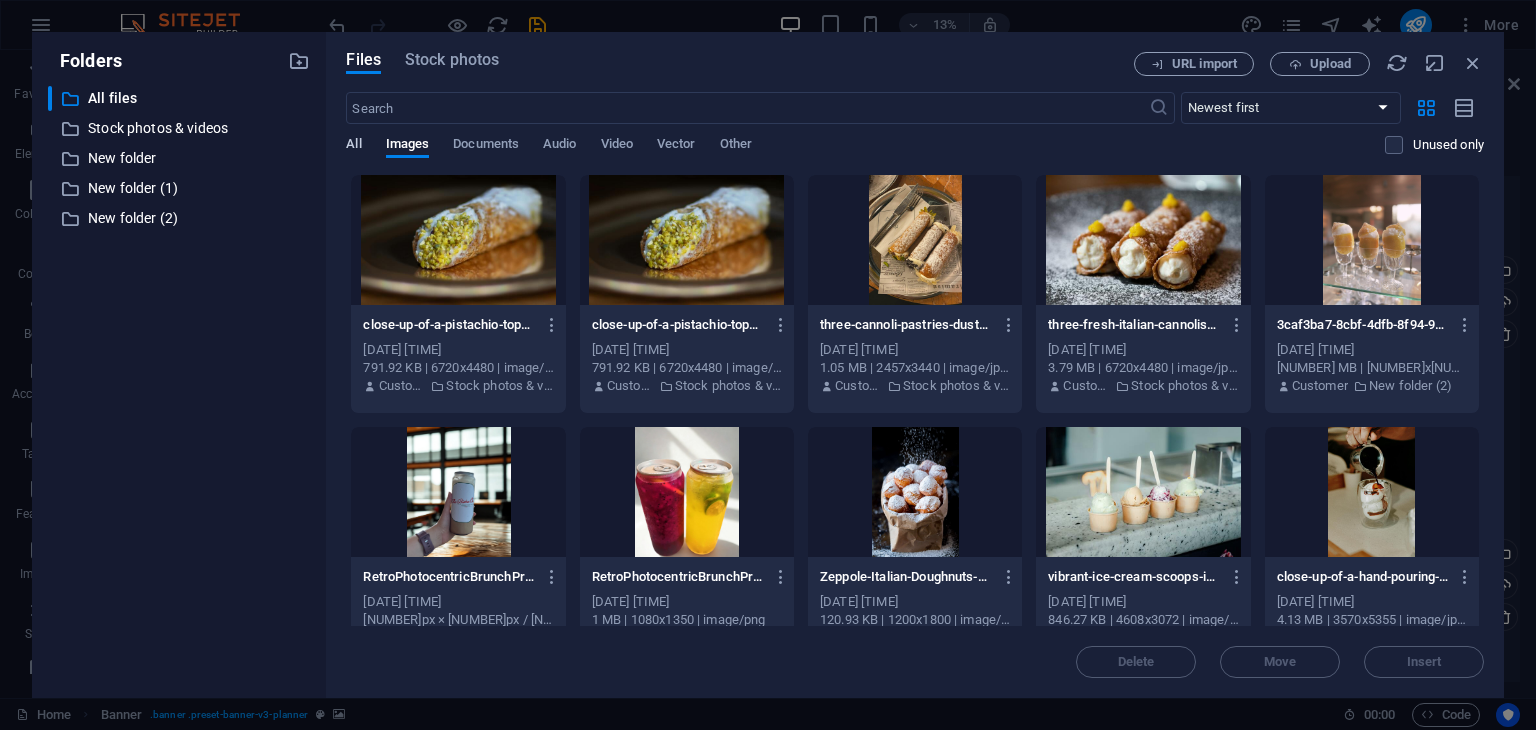 click on "All" at bounding box center (353, 146) 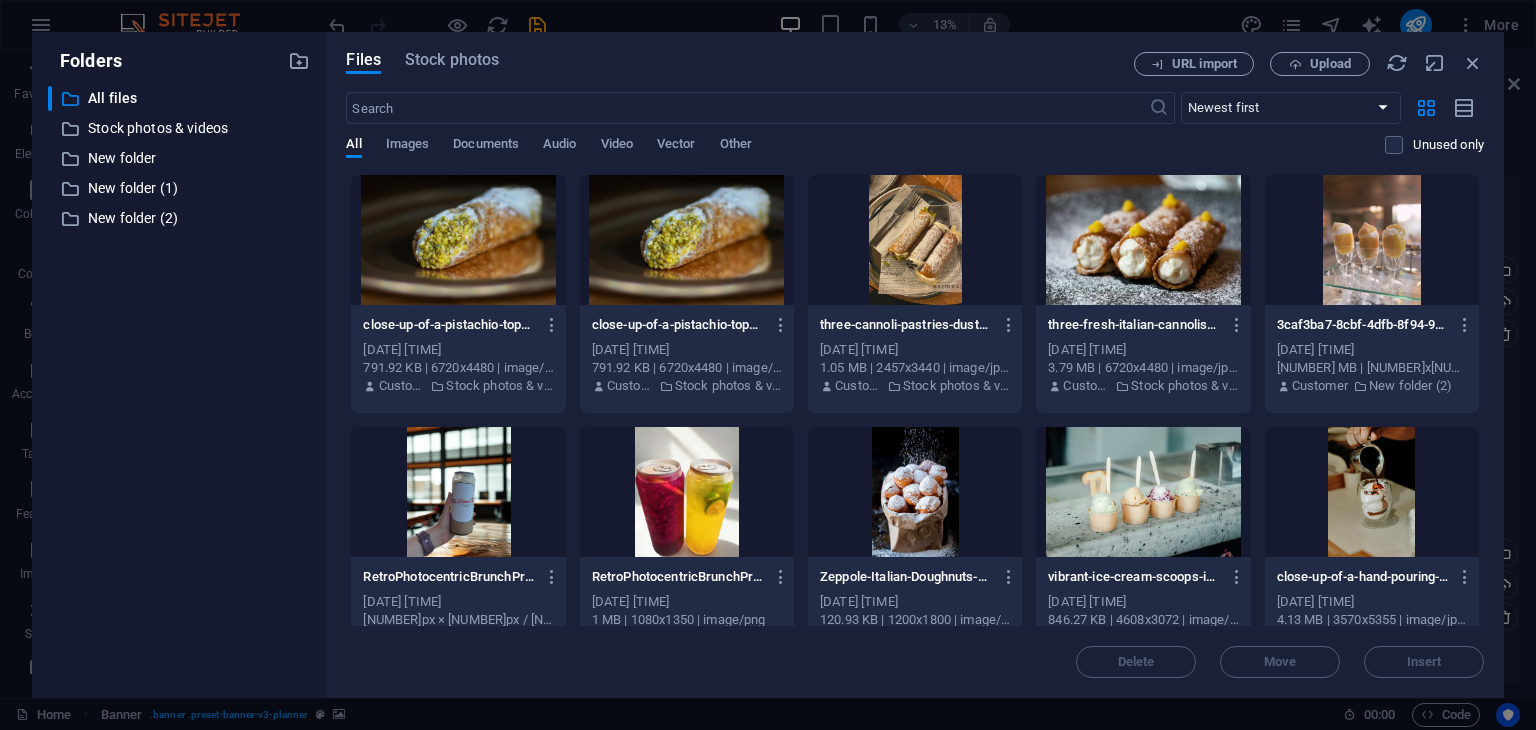 click at bounding box center (1372, 240) 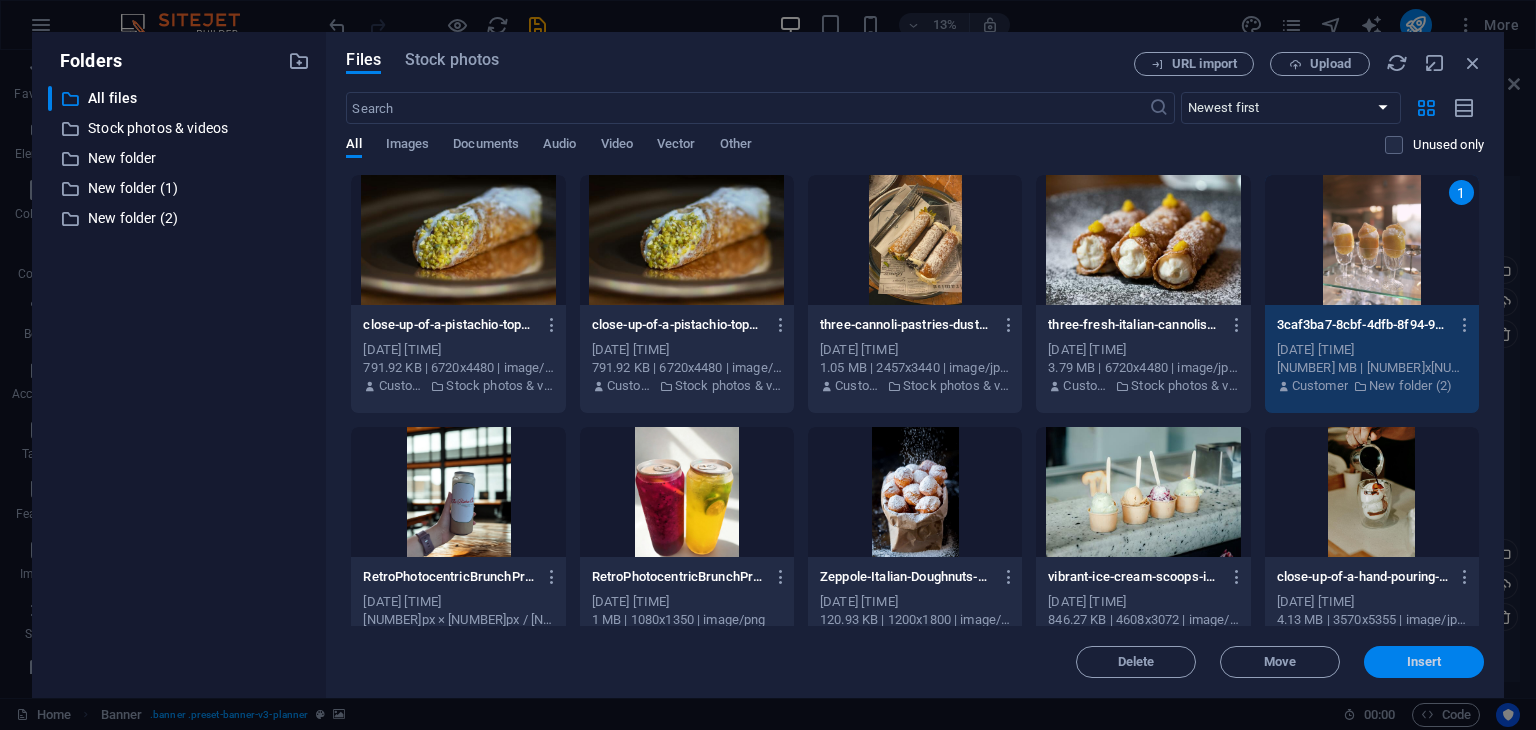 click on "Insert" at bounding box center (1424, 662) 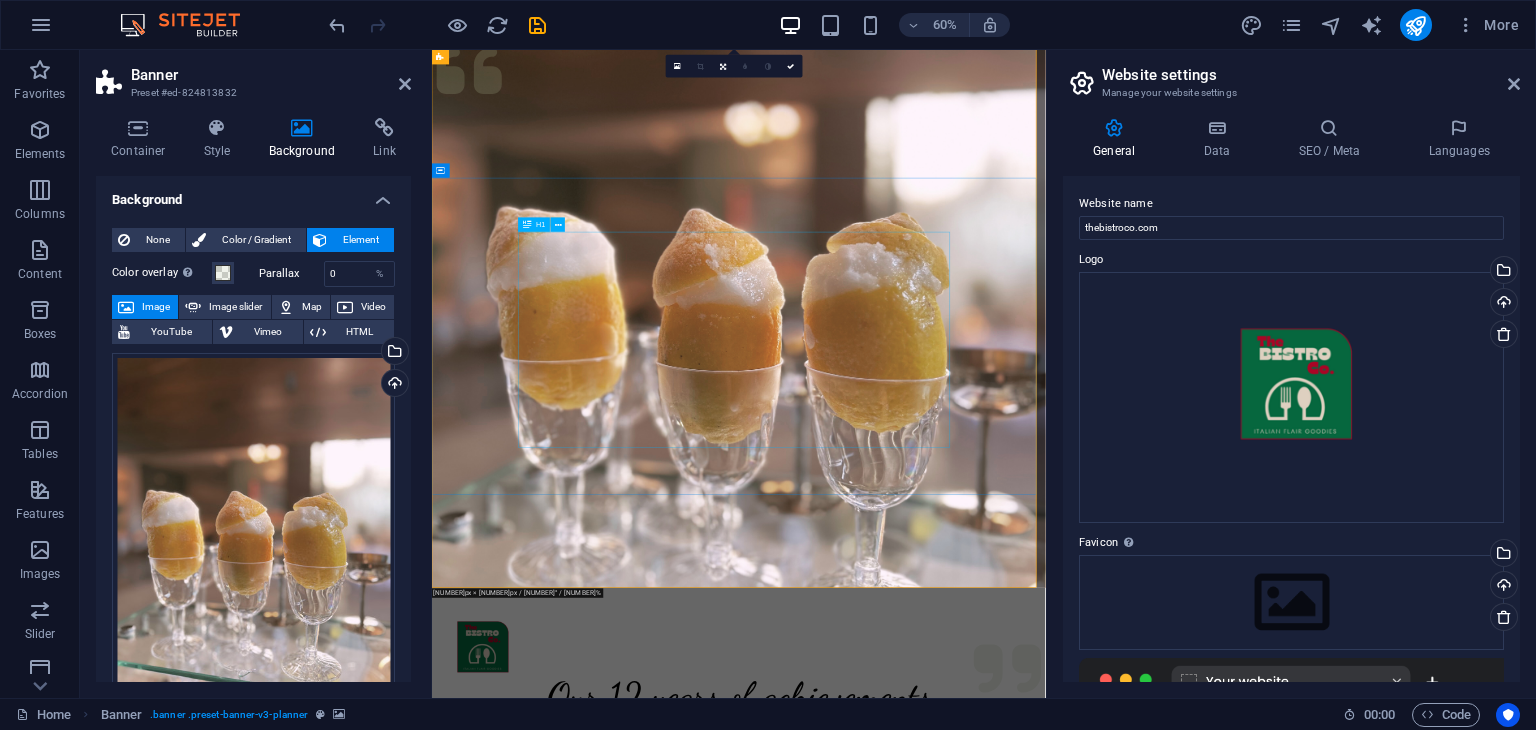 click on "Experience extraordinary life moments" at bounding box center (943, 1520) 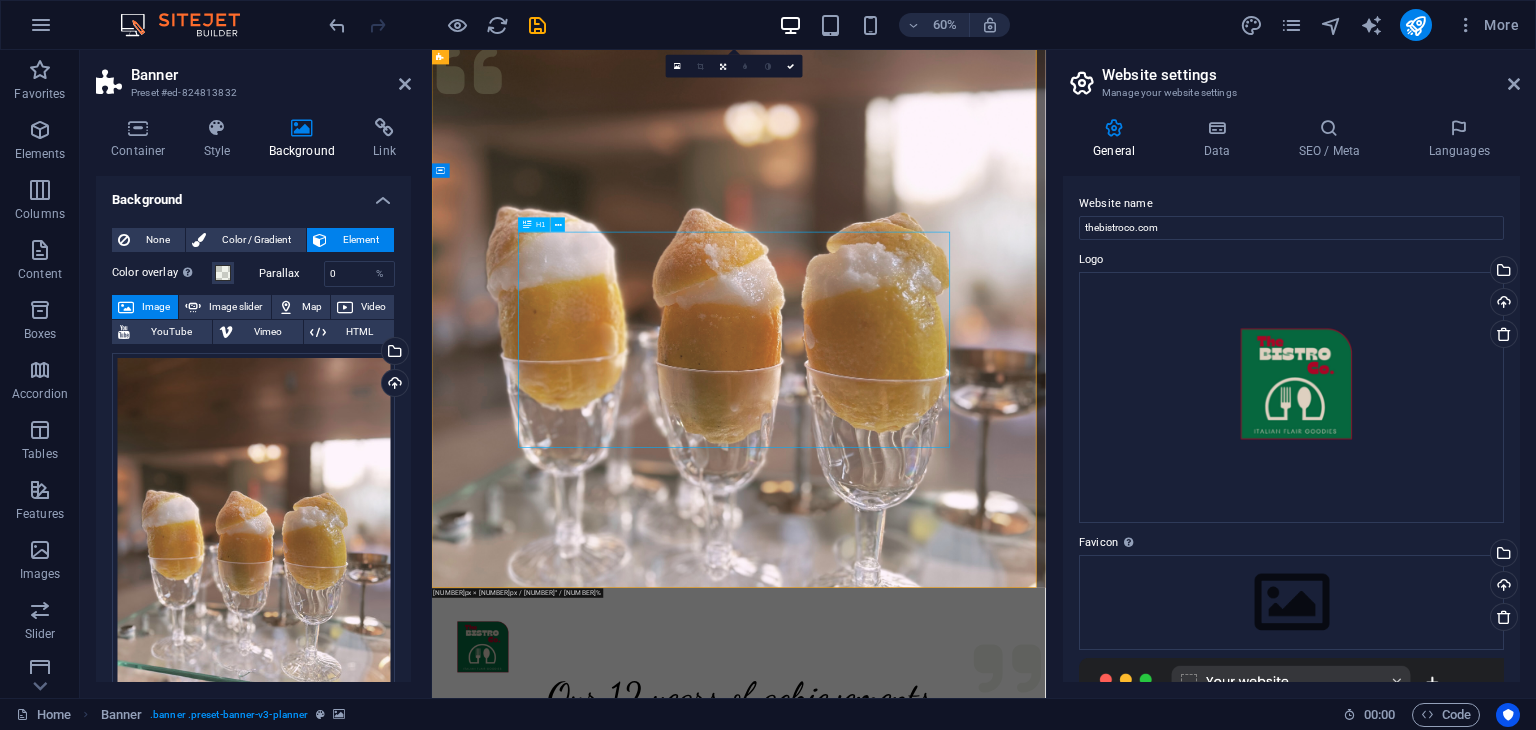 click on "Experience extraordinary life moments" at bounding box center (943, 1520) 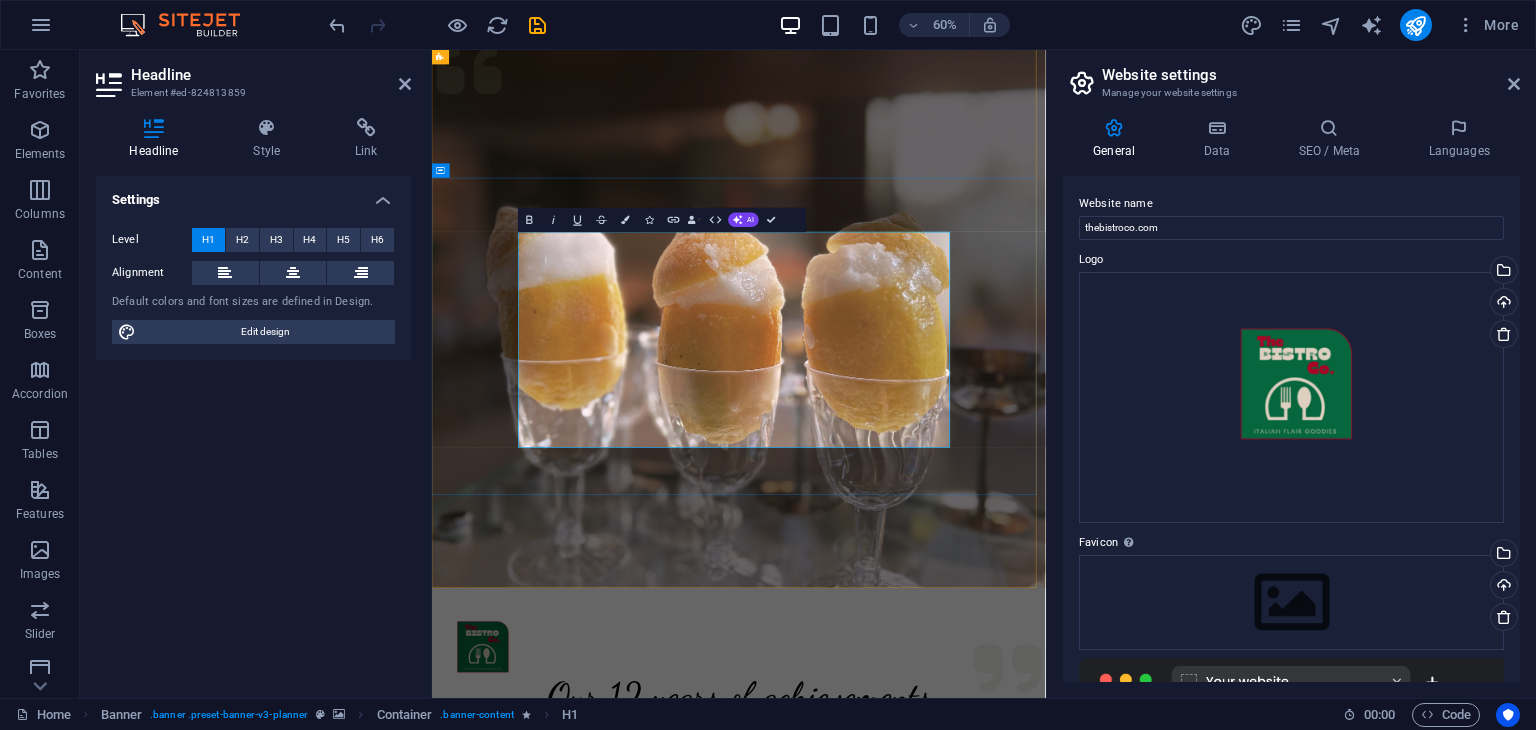 type 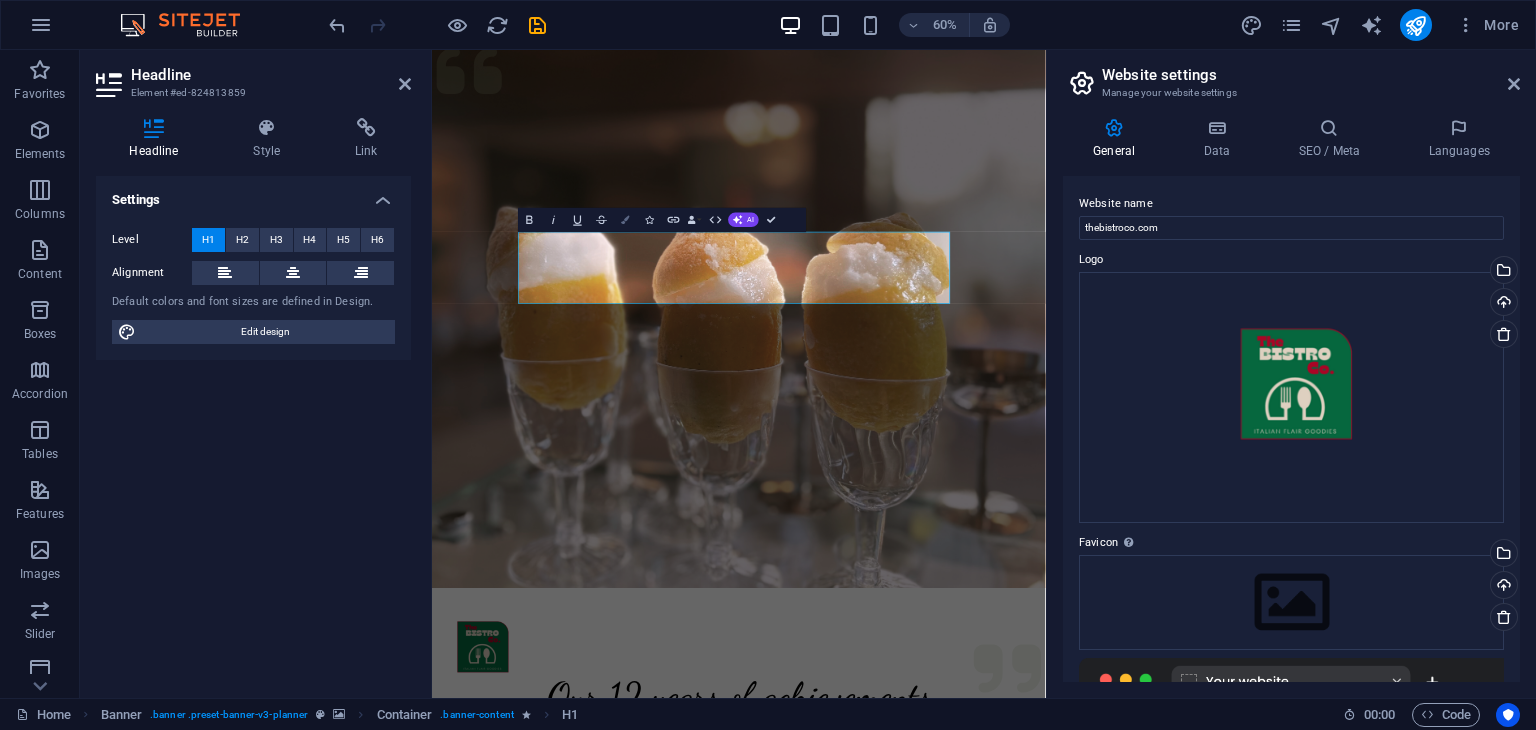 click on "Colors" at bounding box center [625, 220] 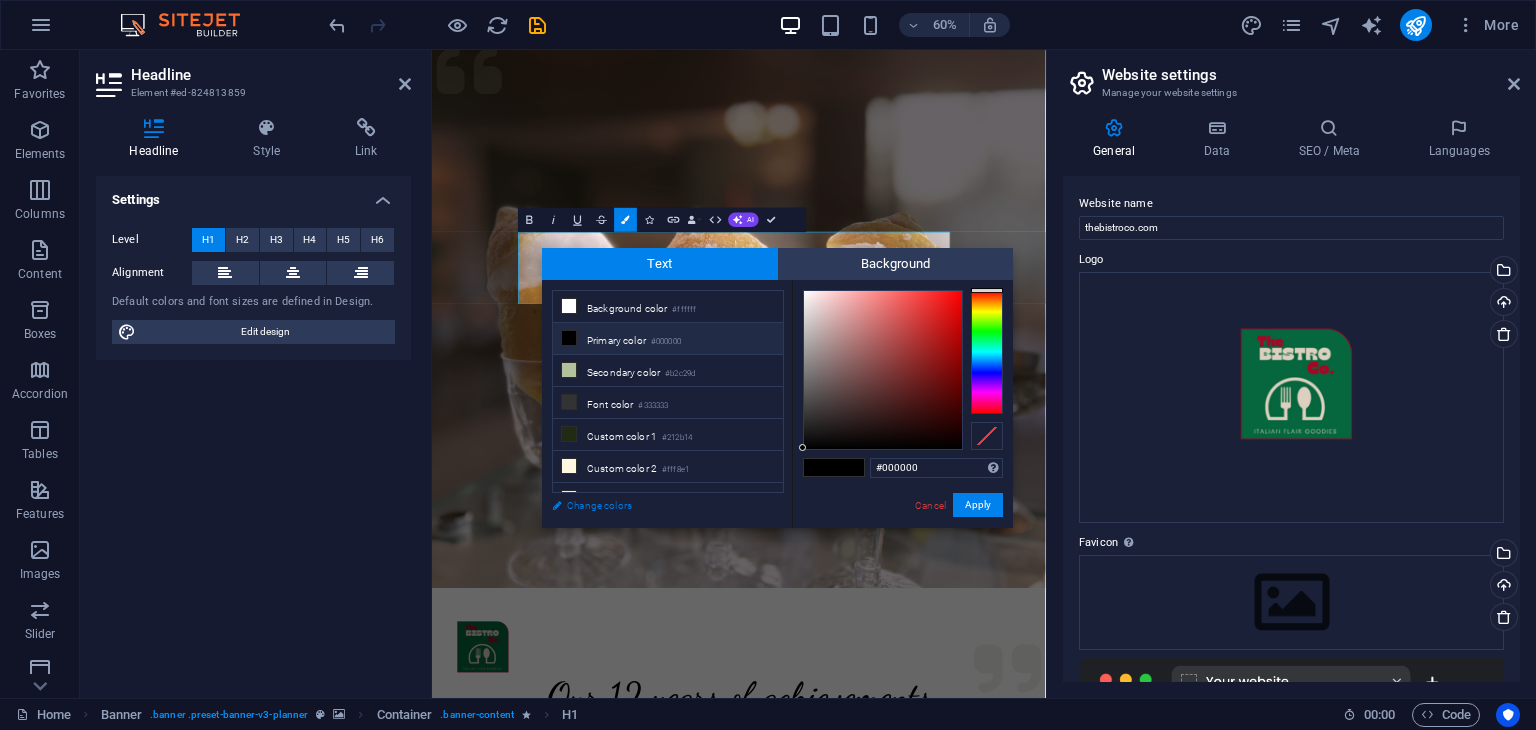 click on "Change colors" at bounding box center [658, 505] 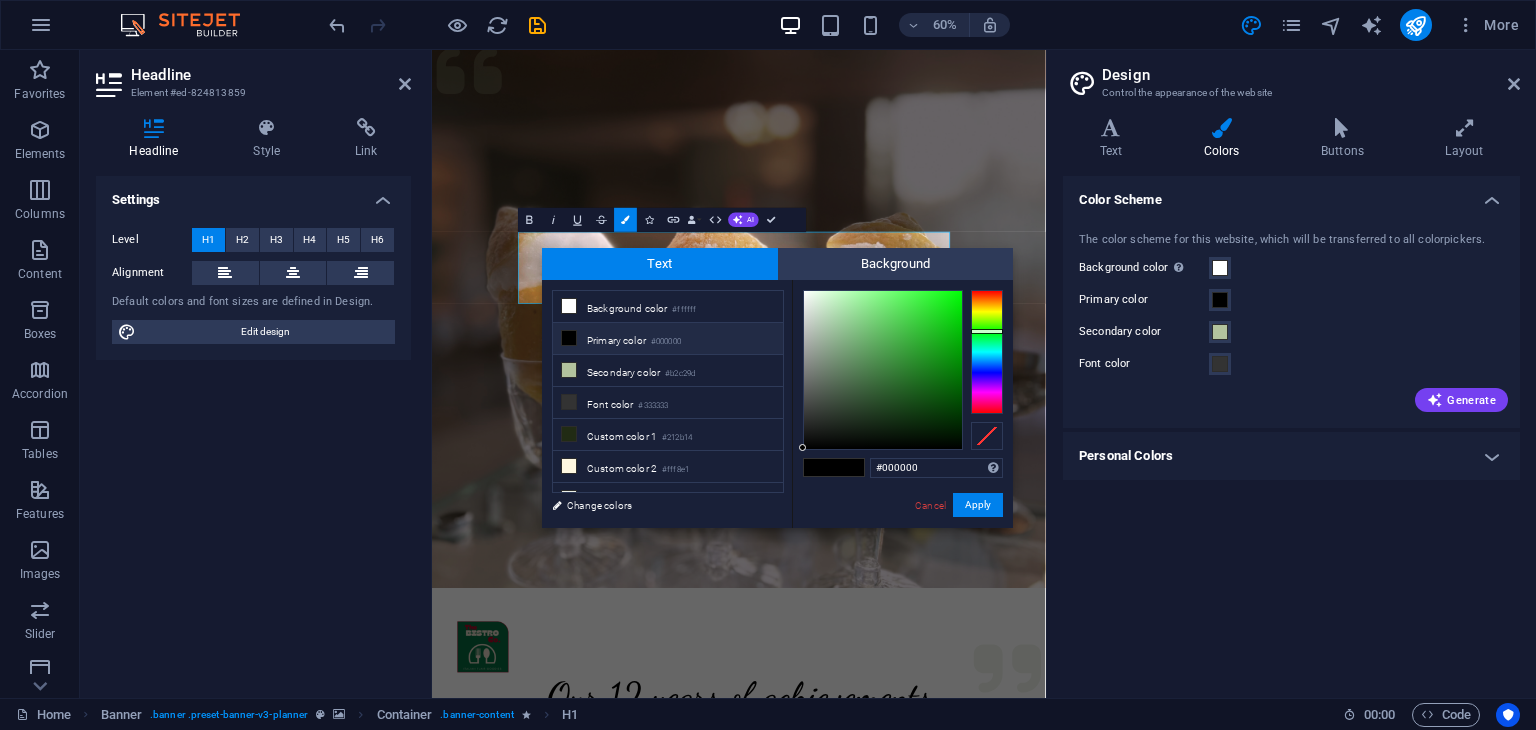 click at bounding box center (987, 352) 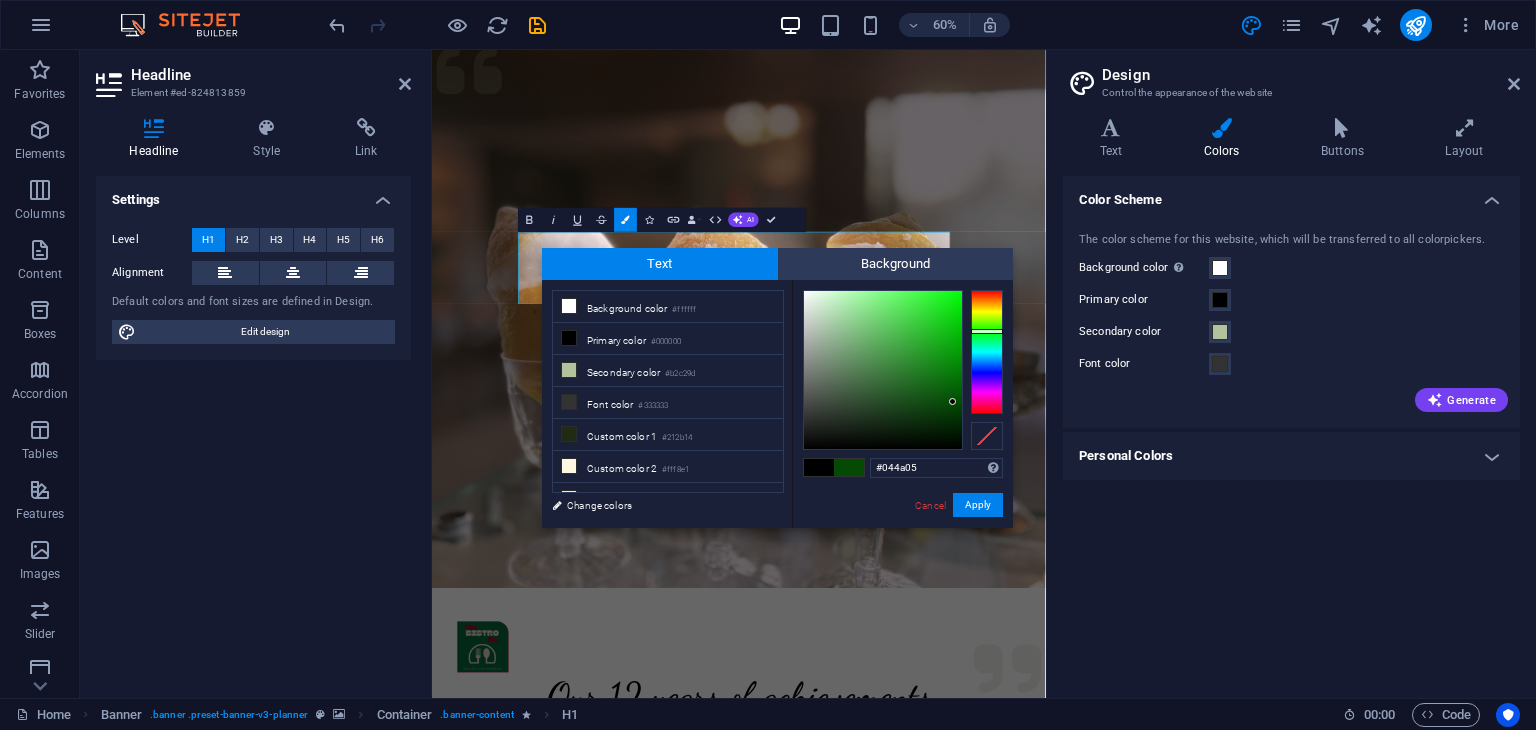 click at bounding box center (883, 370) 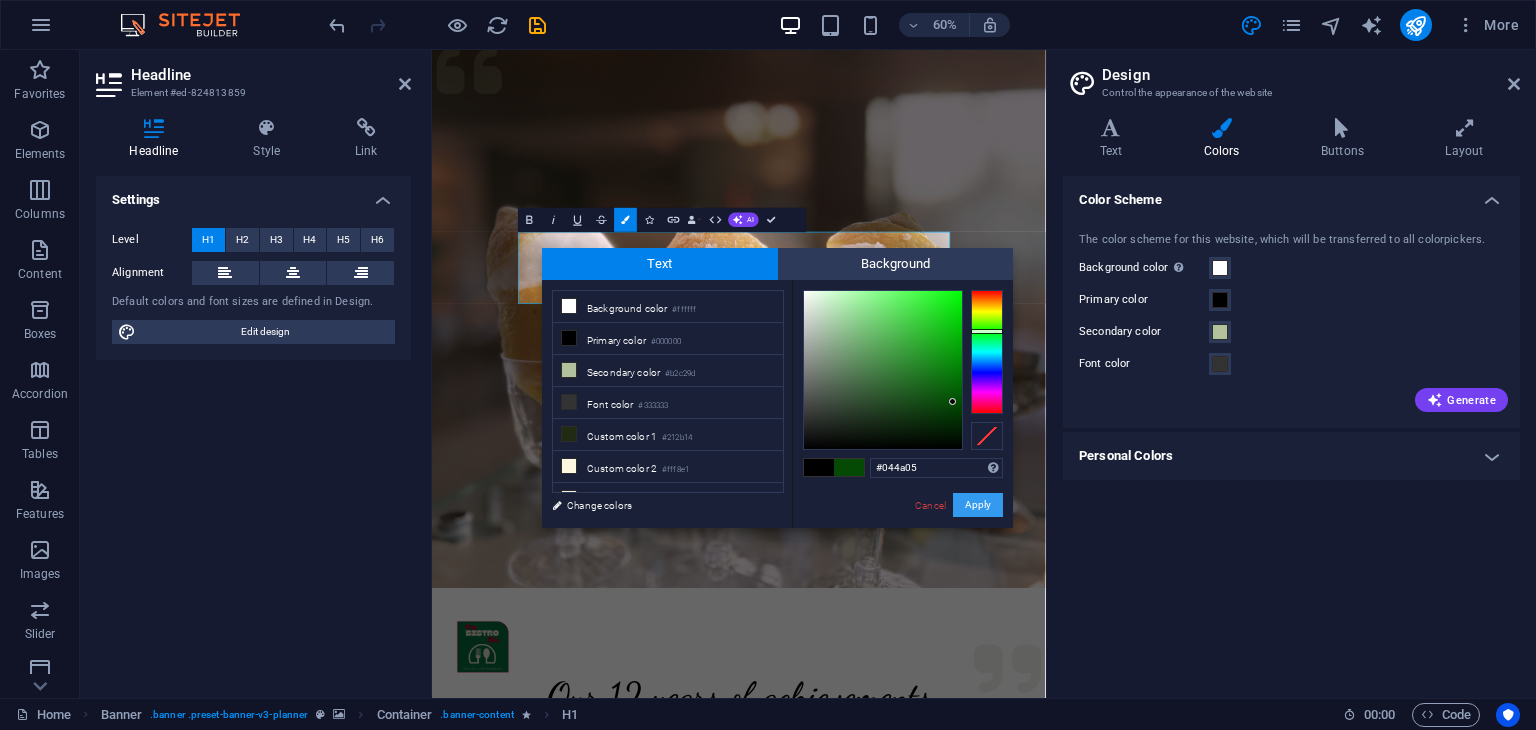 click on "Apply" at bounding box center [978, 505] 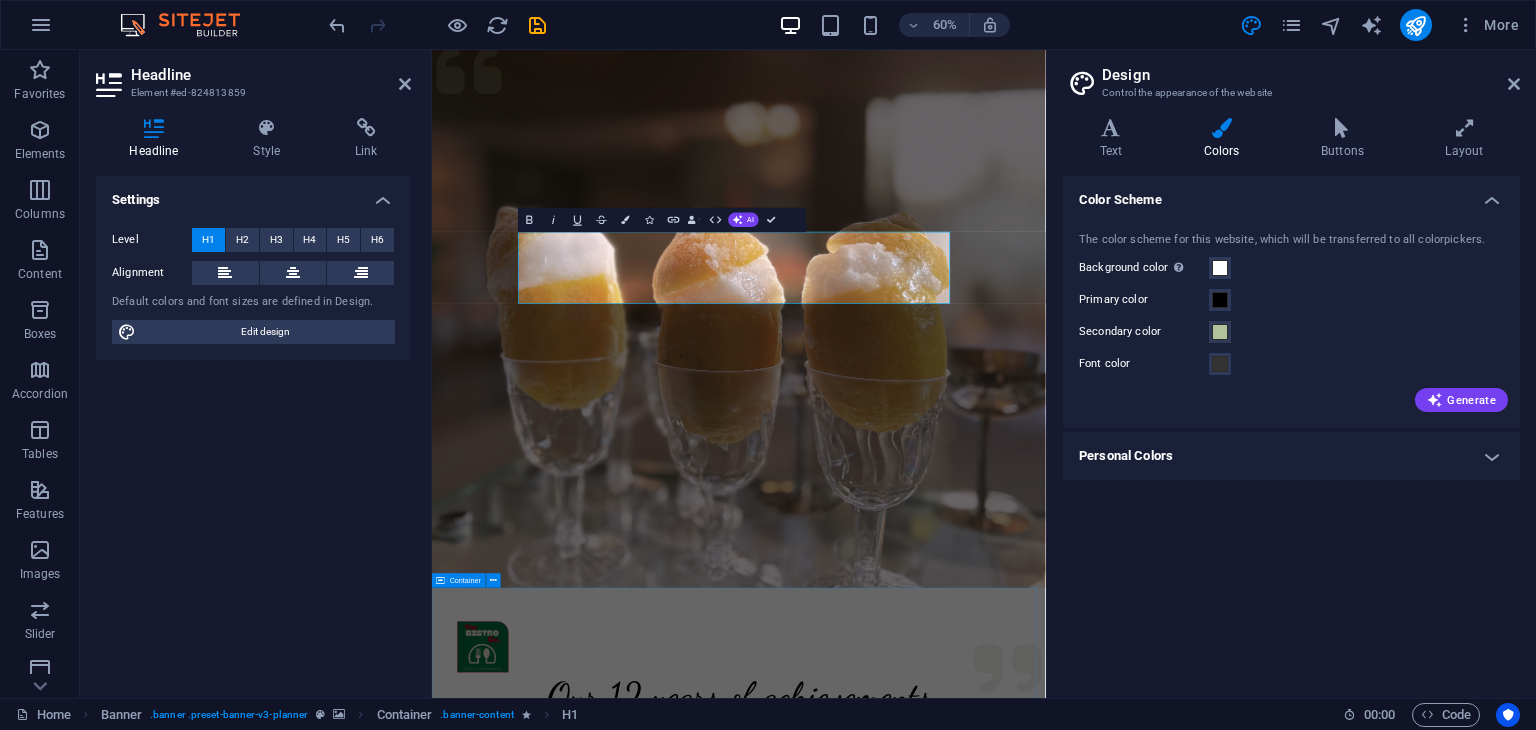 click on "Our 12 years of achievements 0 + Events 0 + Clients 0 k+ Guests 0 Prizes" at bounding box center (943, 1356) 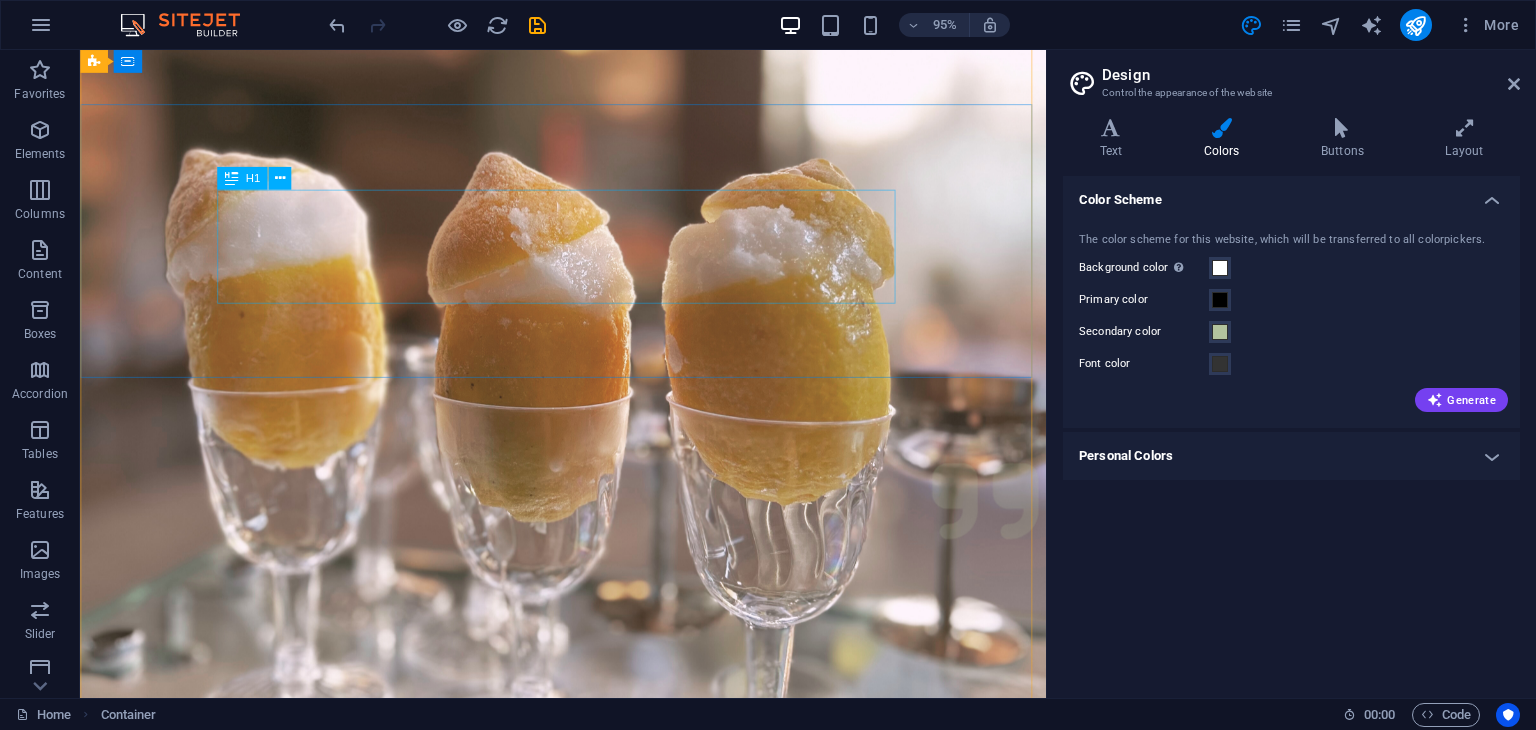 scroll, scrollTop: 160, scrollLeft: 0, axis: vertical 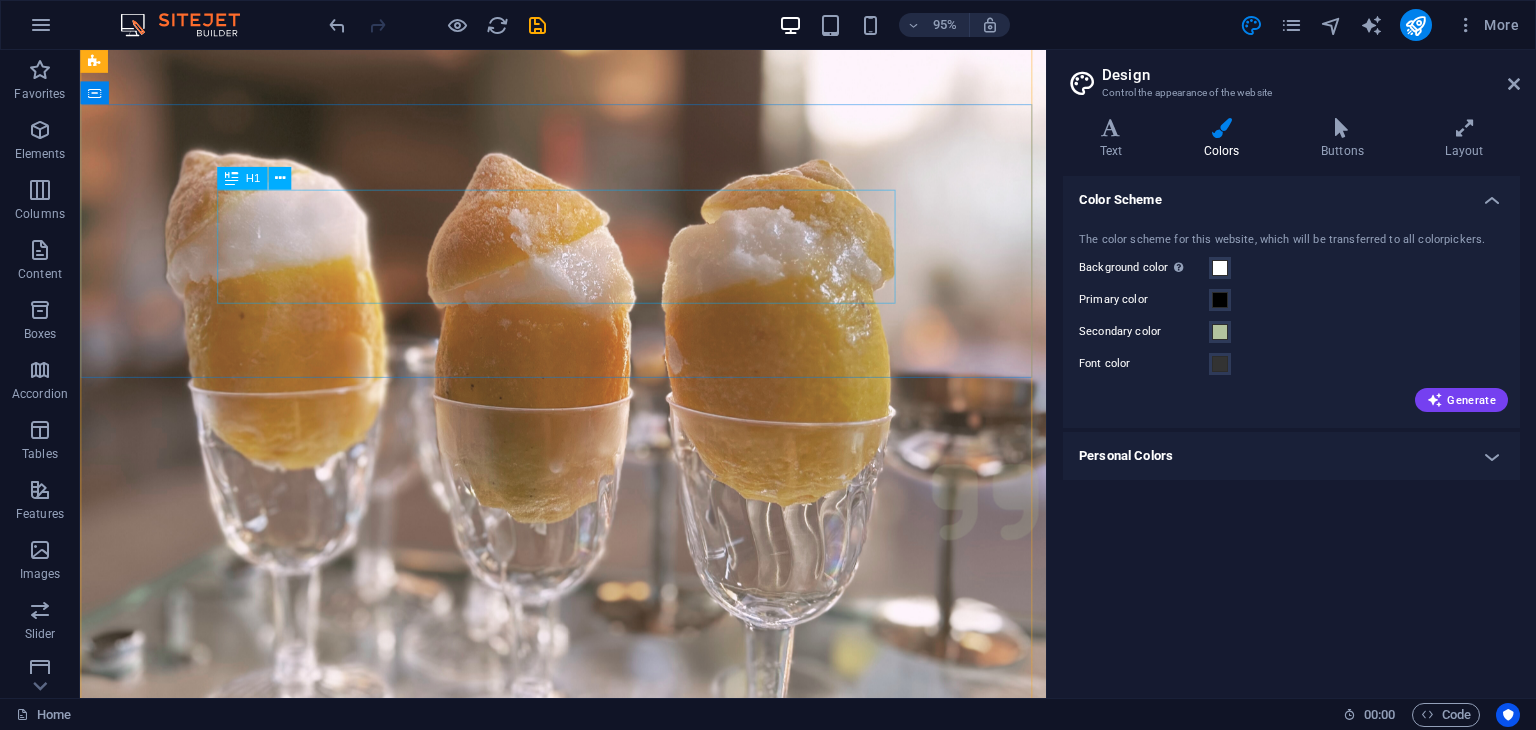 click on "La Dolce Vita" at bounding box center [588, 1244] 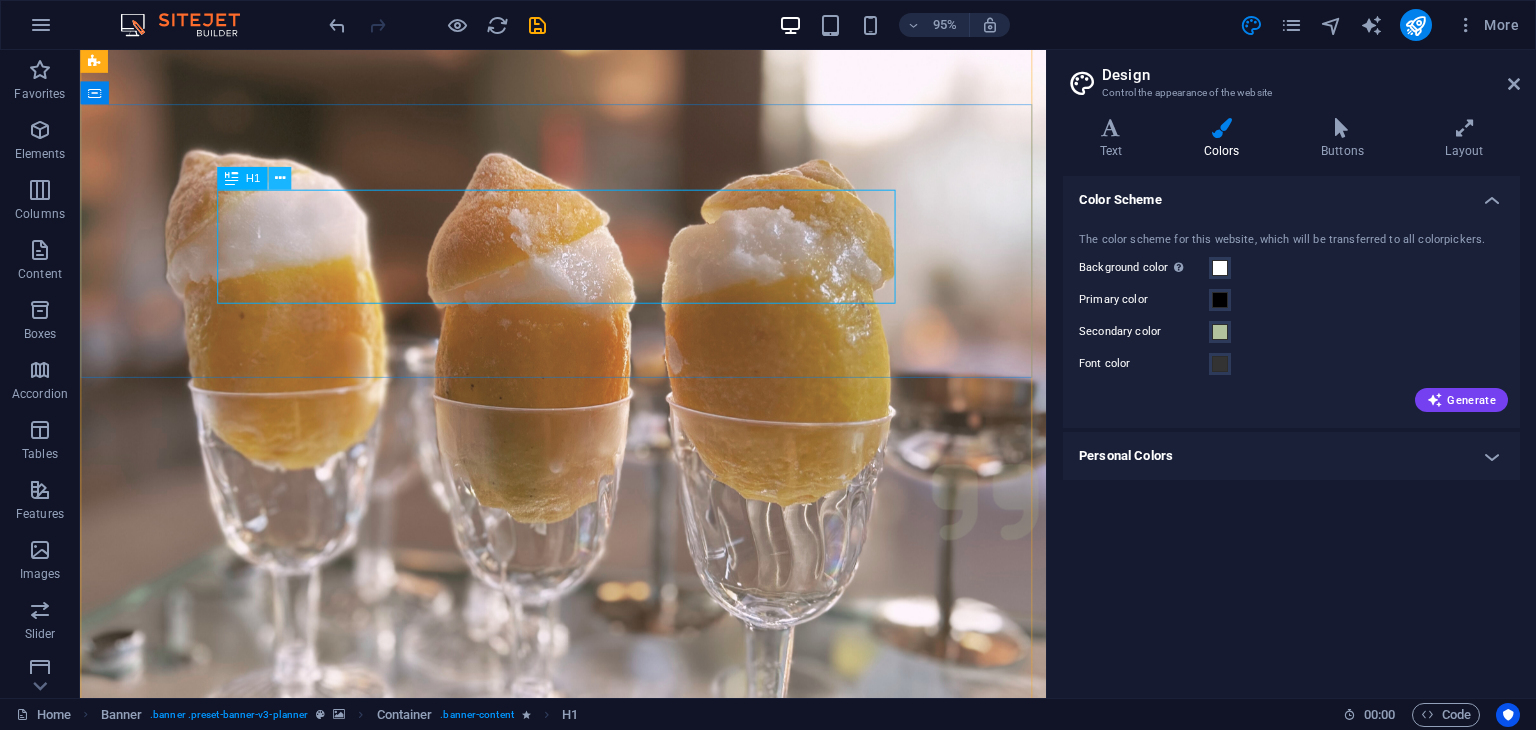 click at bounding box center (280, 178) 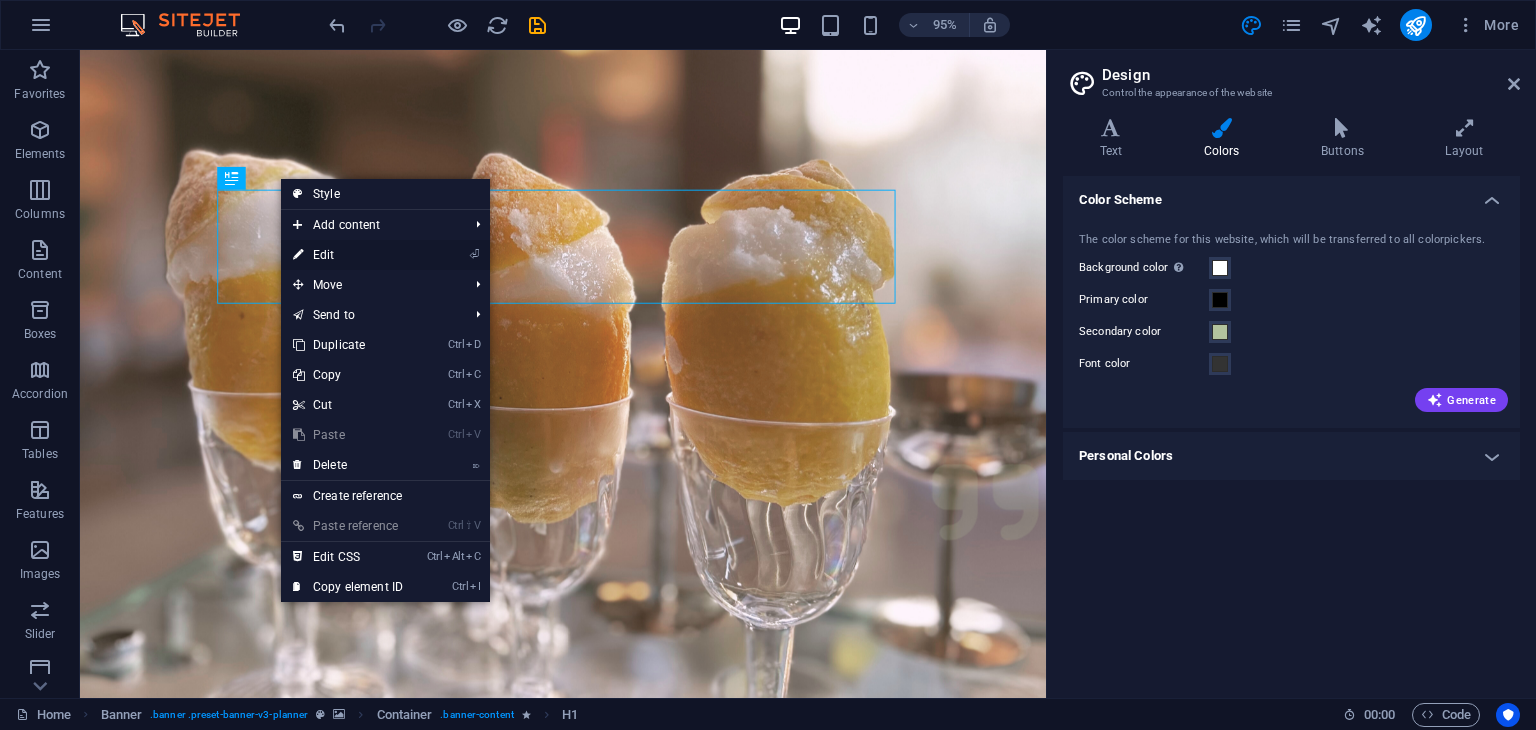 click on "⏎  Edit" at bounding box center [348, 255] 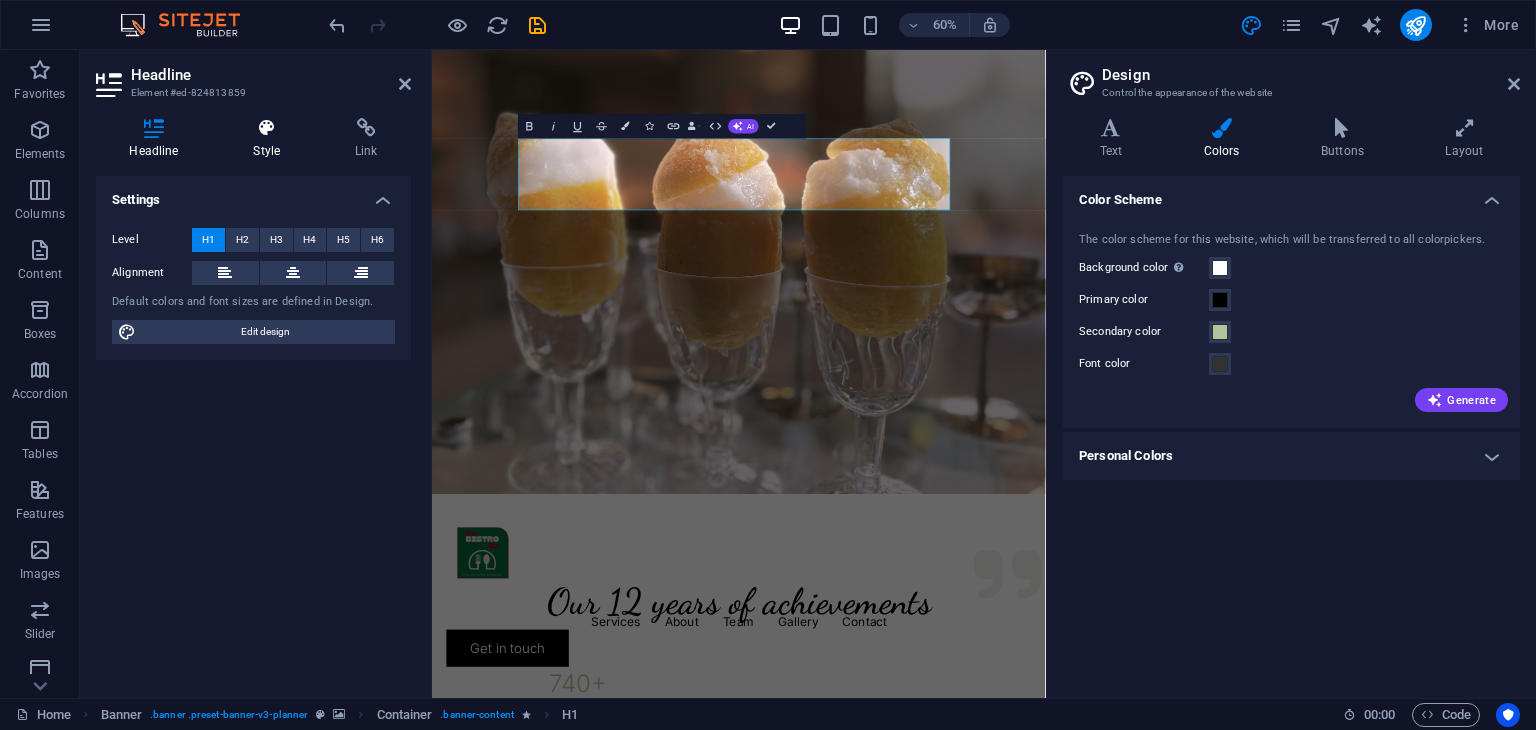 click at bounding box center (267, 128) 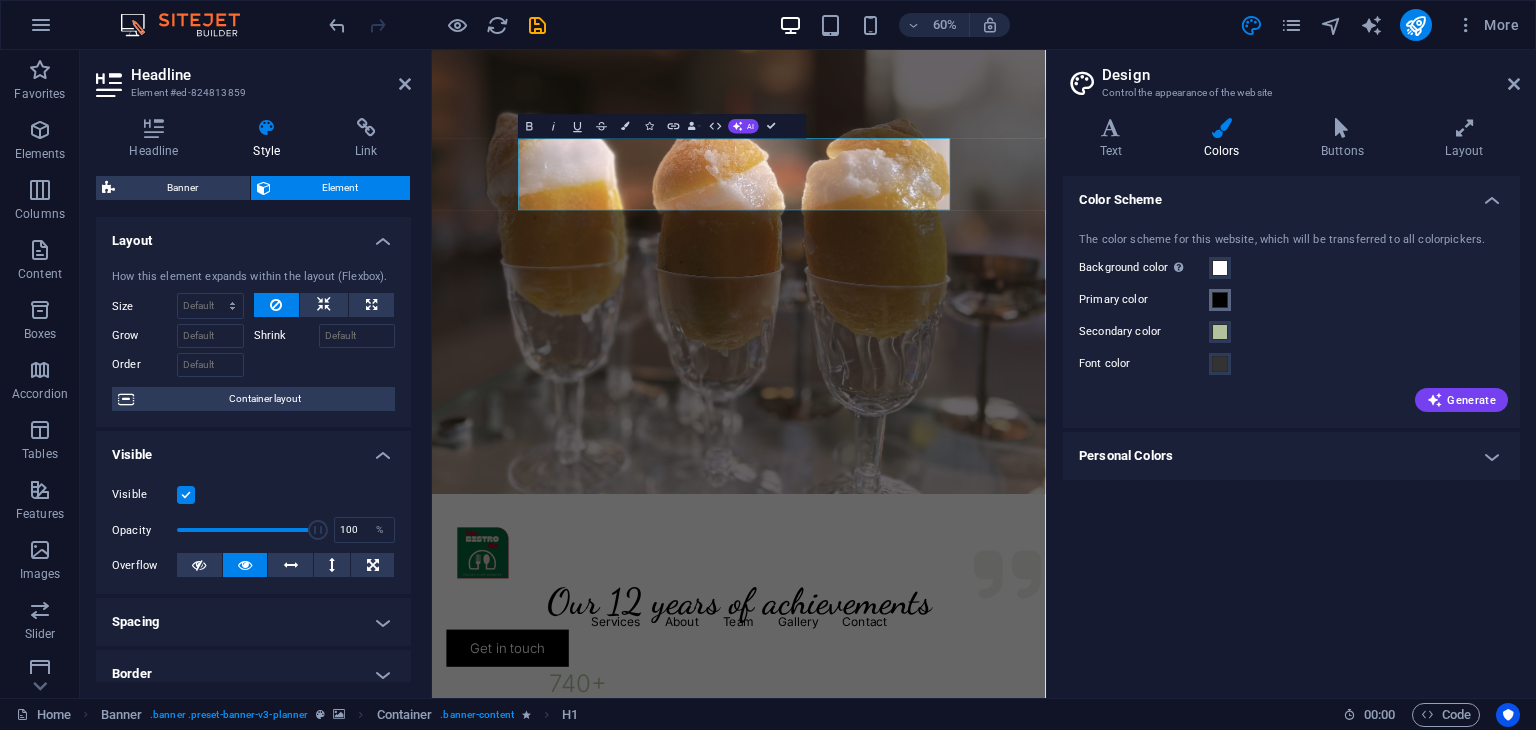 click at bounding box center [1220, 300] 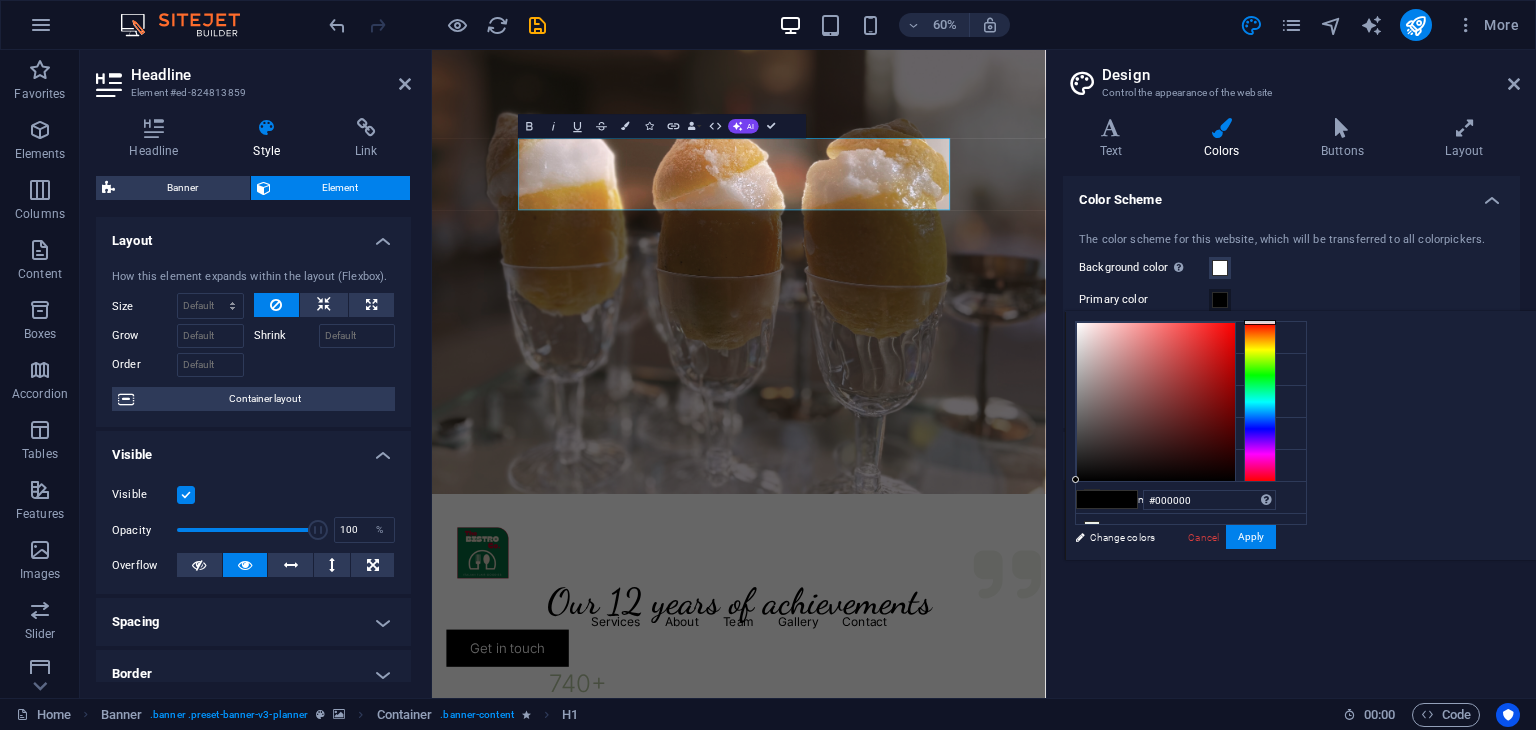 type on "#630f0f" 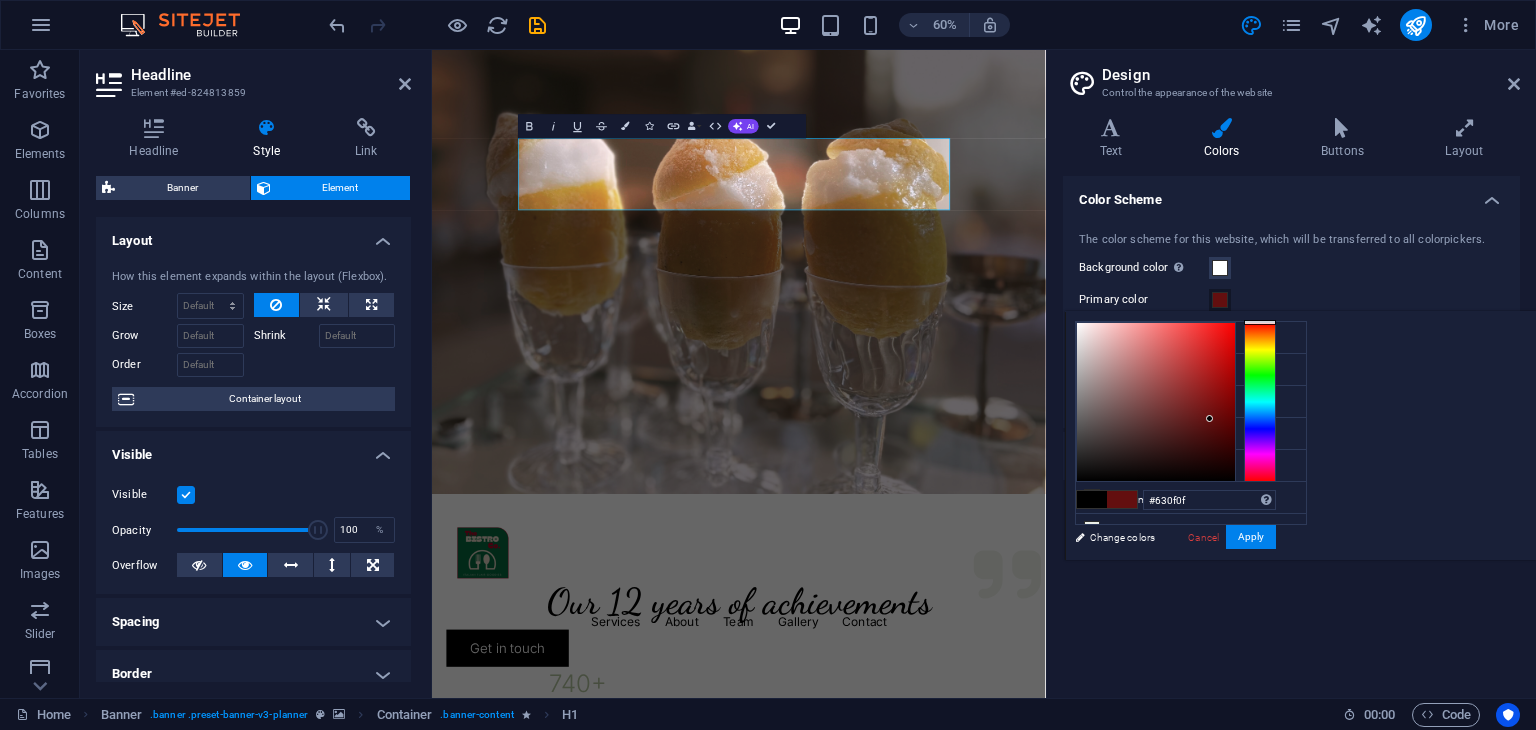 click at bounding box center (1156, 402) 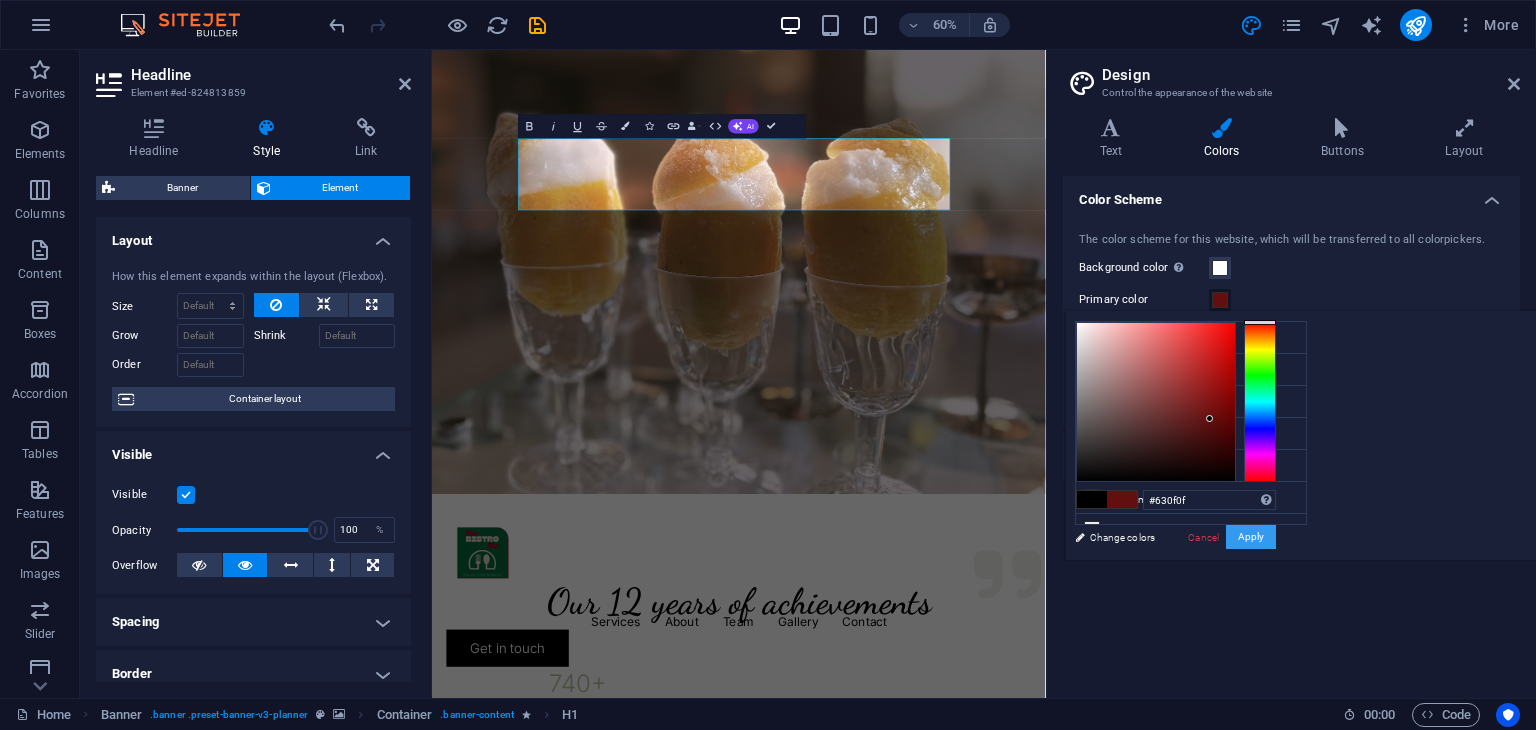 click on "Apply" at bounding box center [1251, 537] 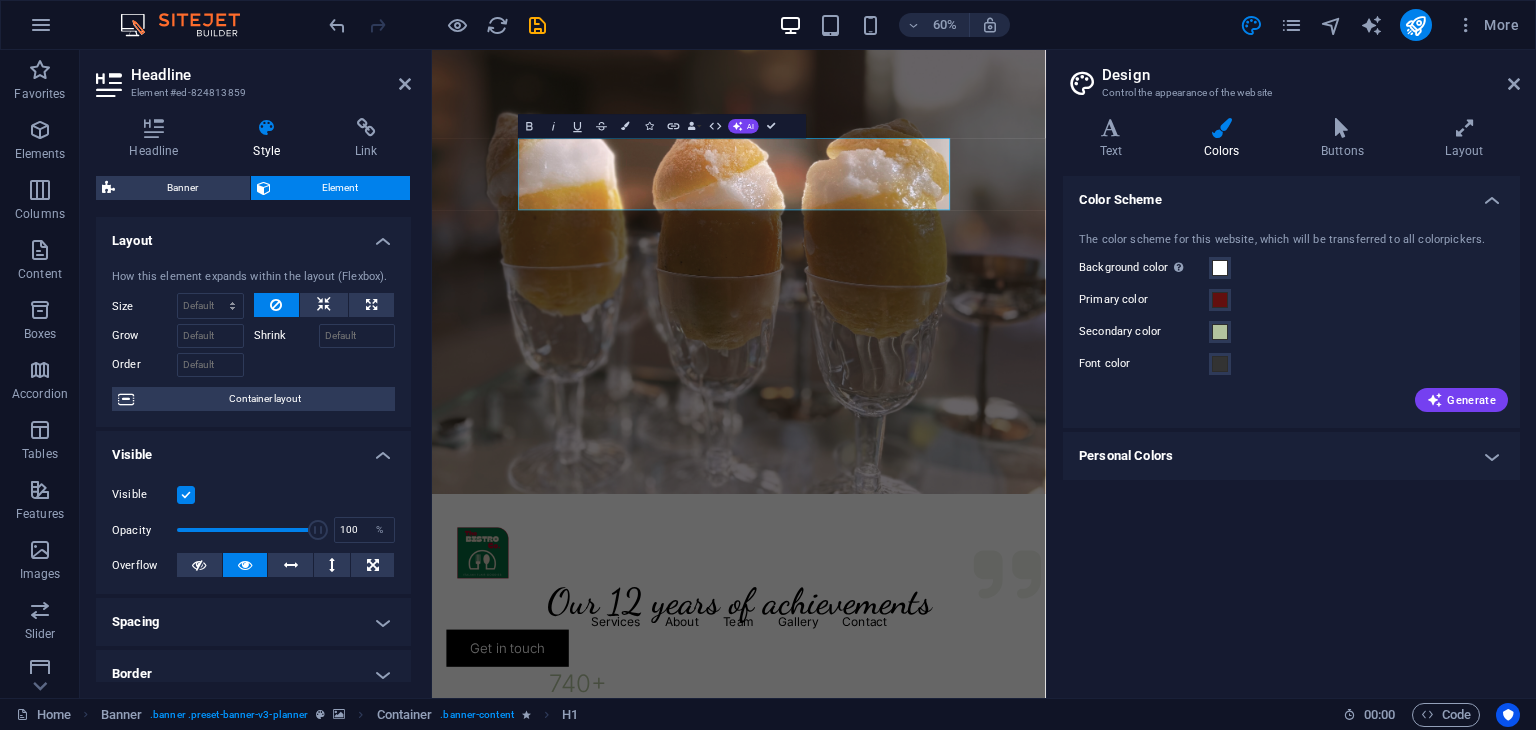 click at bounding box center (943, 340) 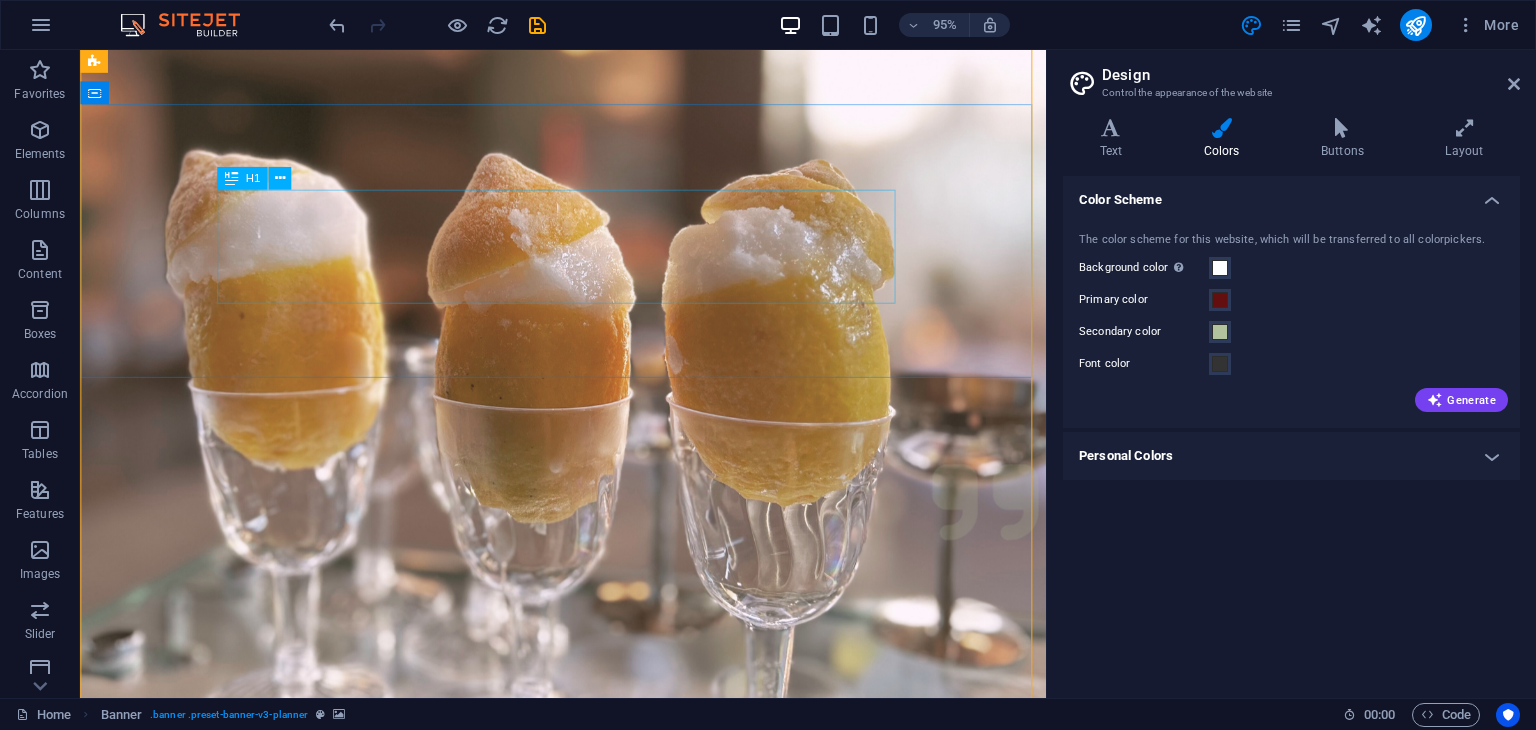 click on "La Dolce Vita" at bounding box center (588, 1244) 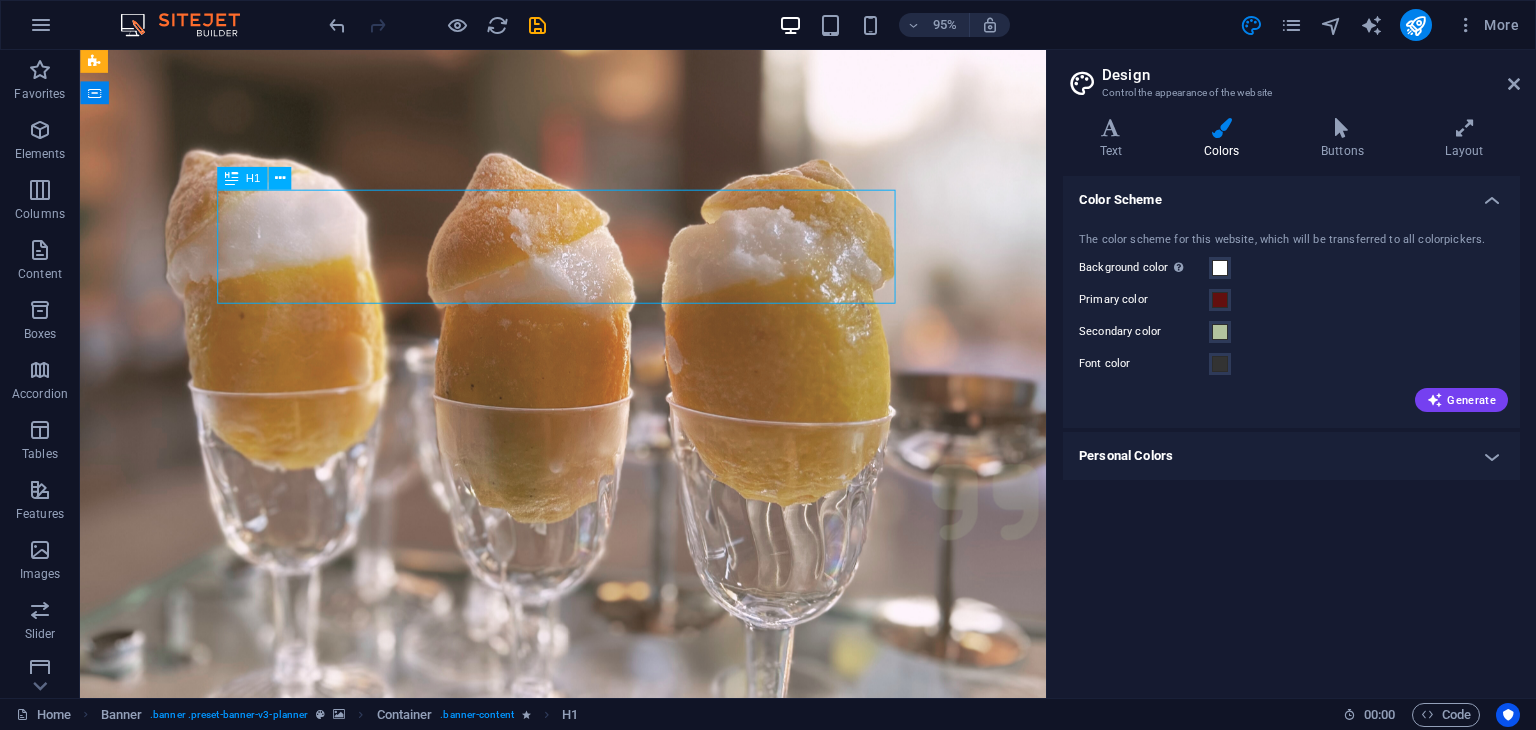 click on "La Dolce Vita" at bounding box center [588, 1244] 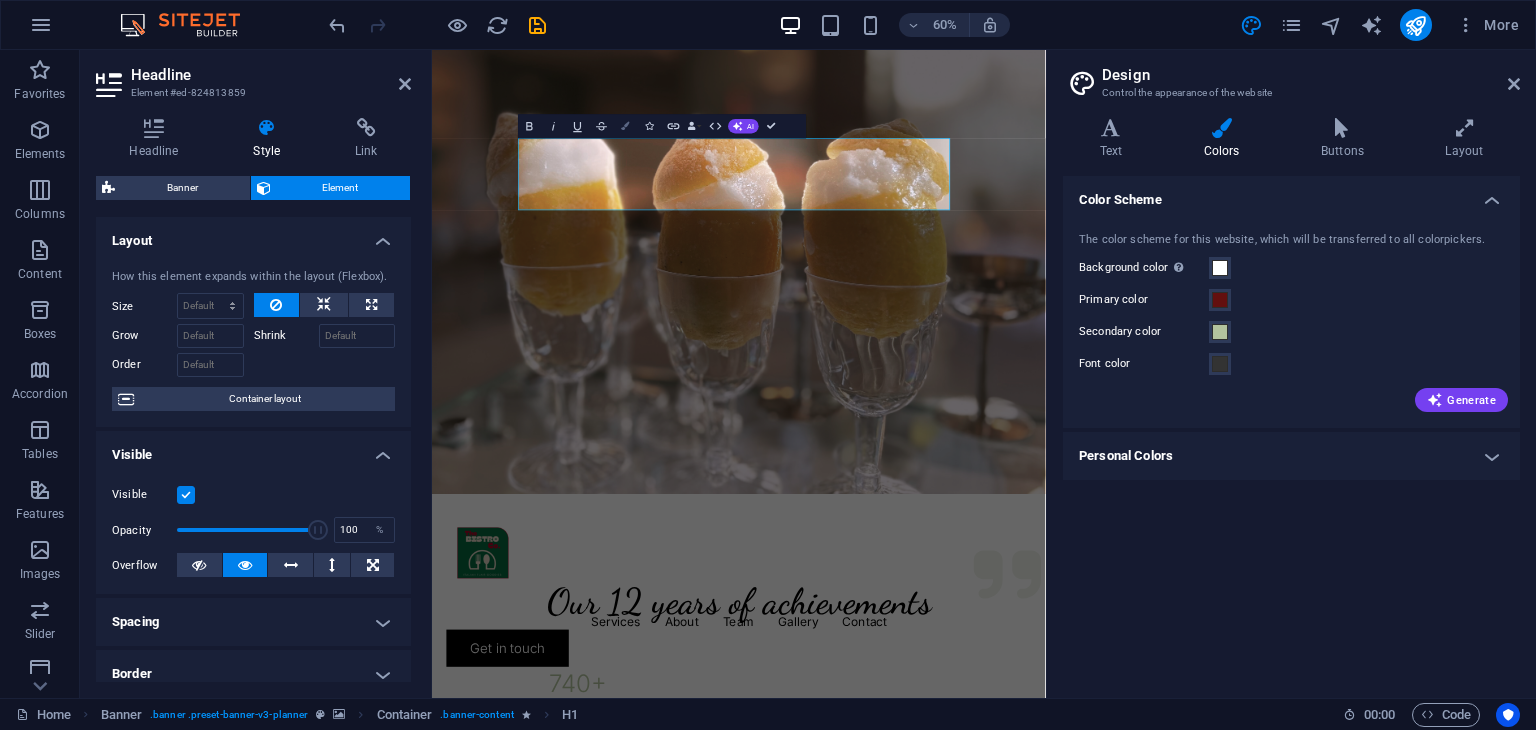 click on "Colors" at bounding box center (625, 126) 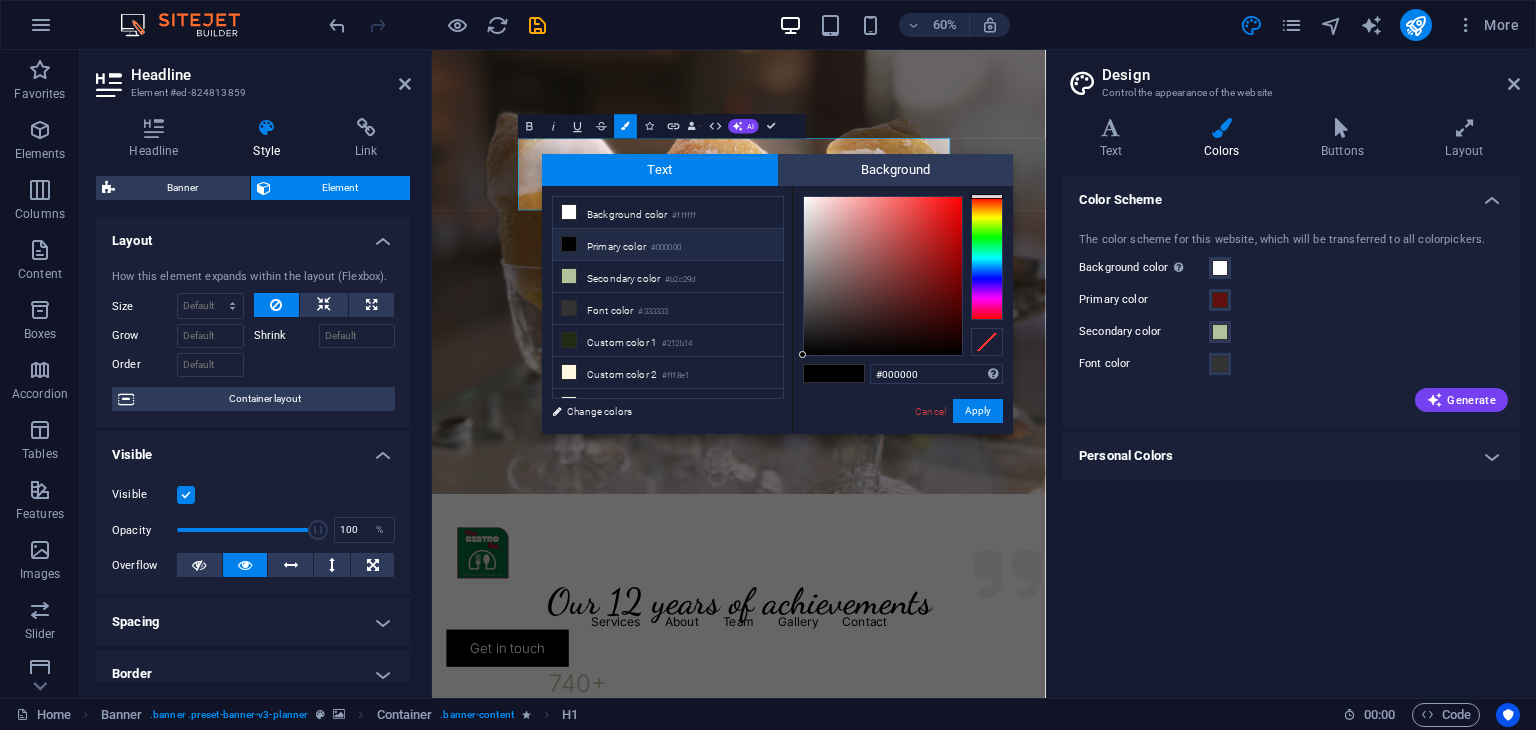 type on "#550505" 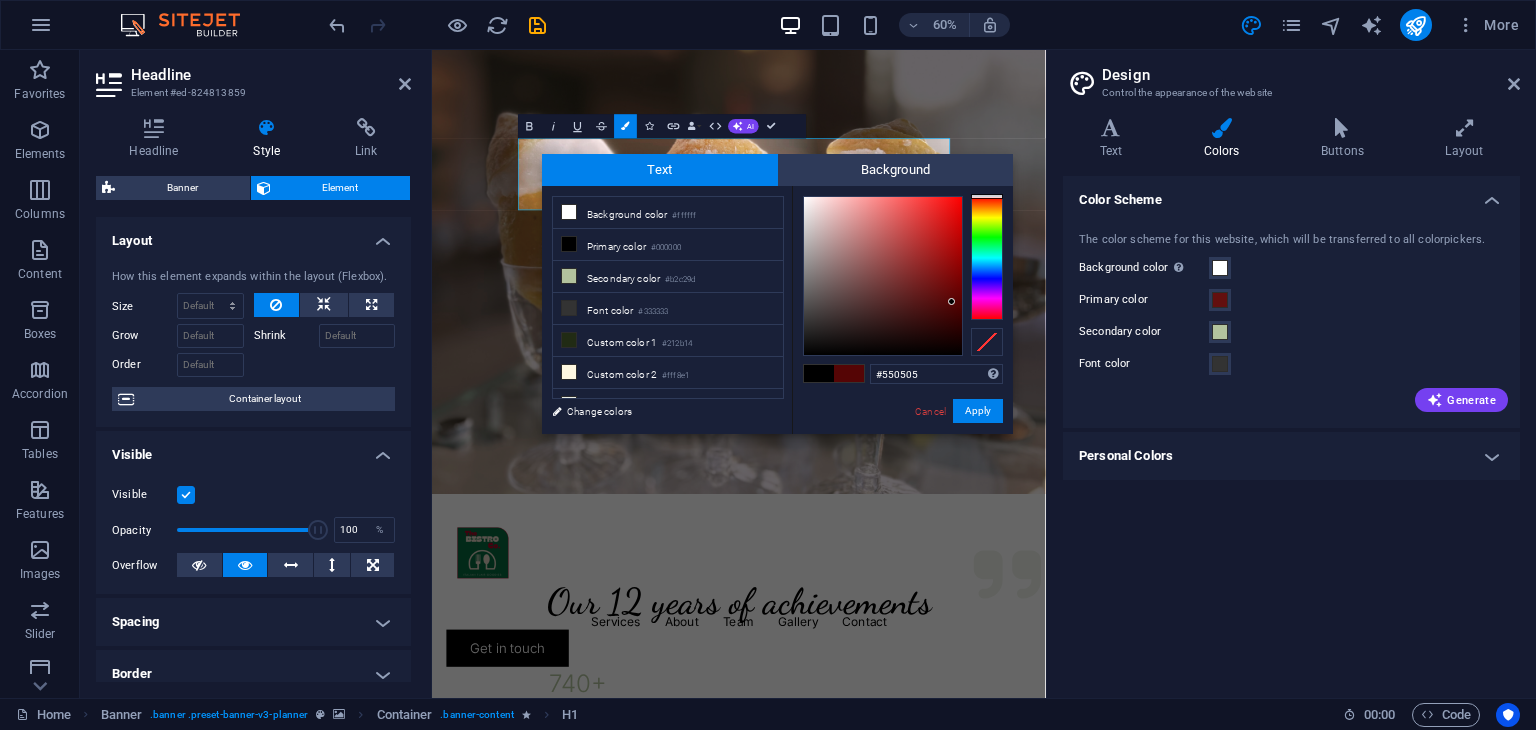 click at bounding box center (883, 276) 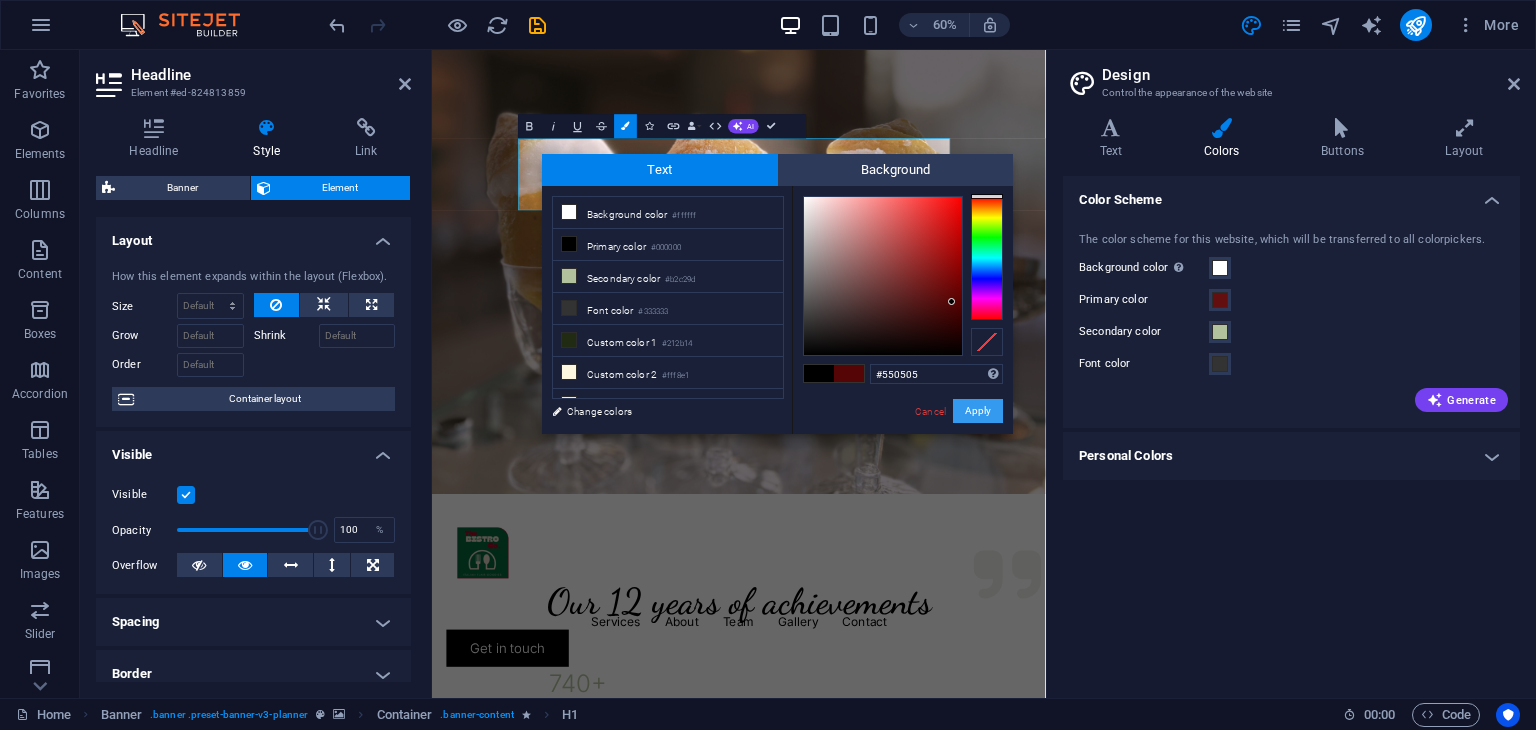 click on "Apply" at bounding box center [978, 411] 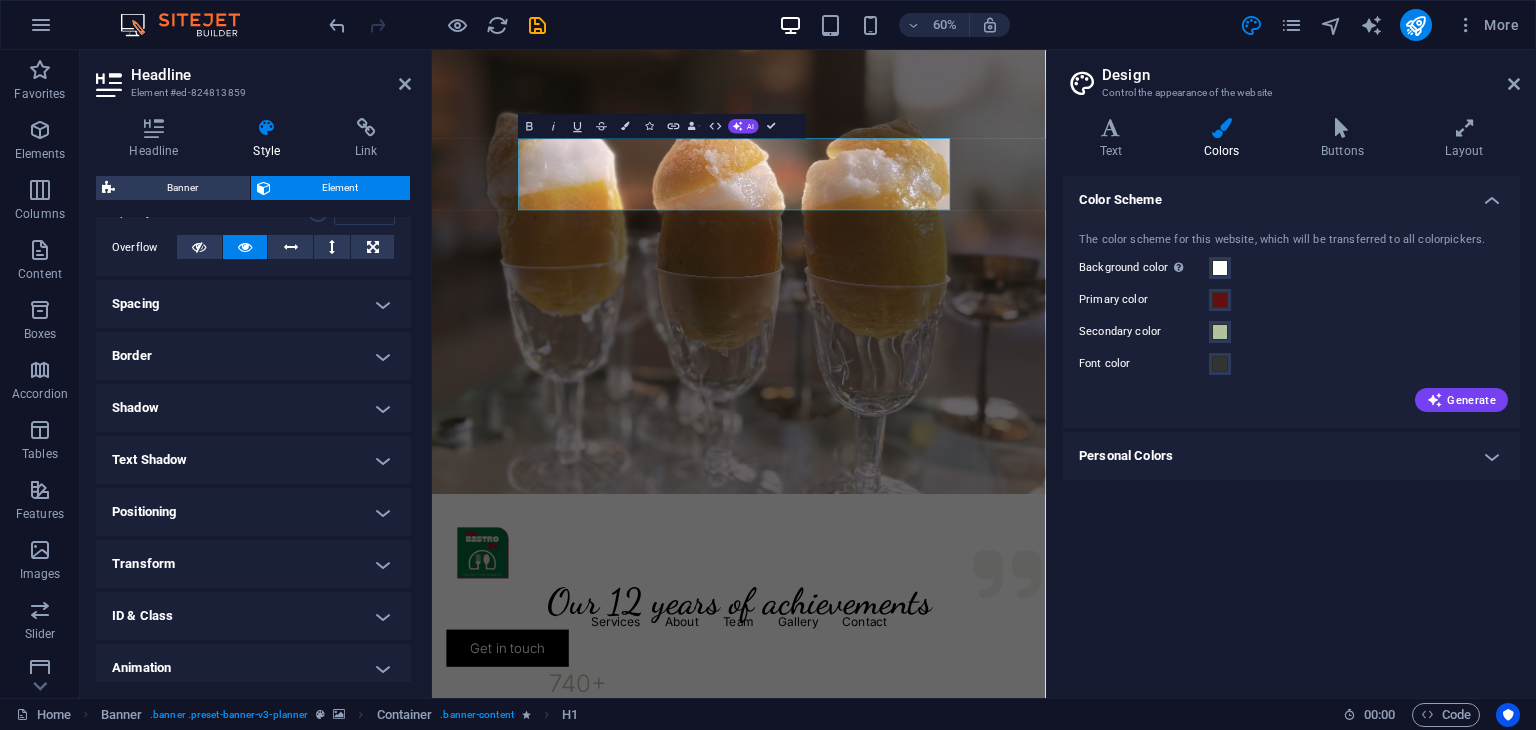 scroll, scrollTop: 328, scrollLeft: 0, axis: vertical 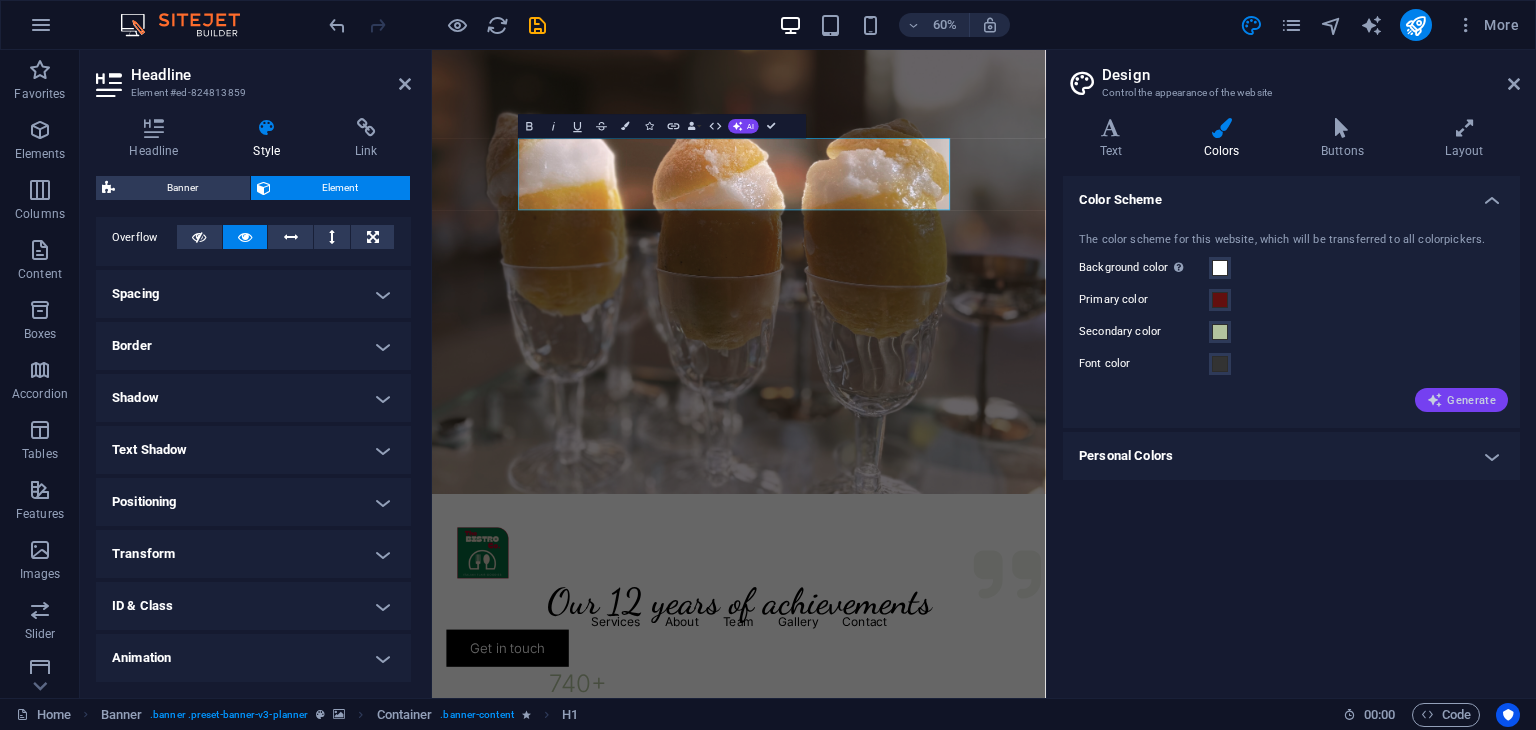click on "Generate" at bounding box center (1461, 400) 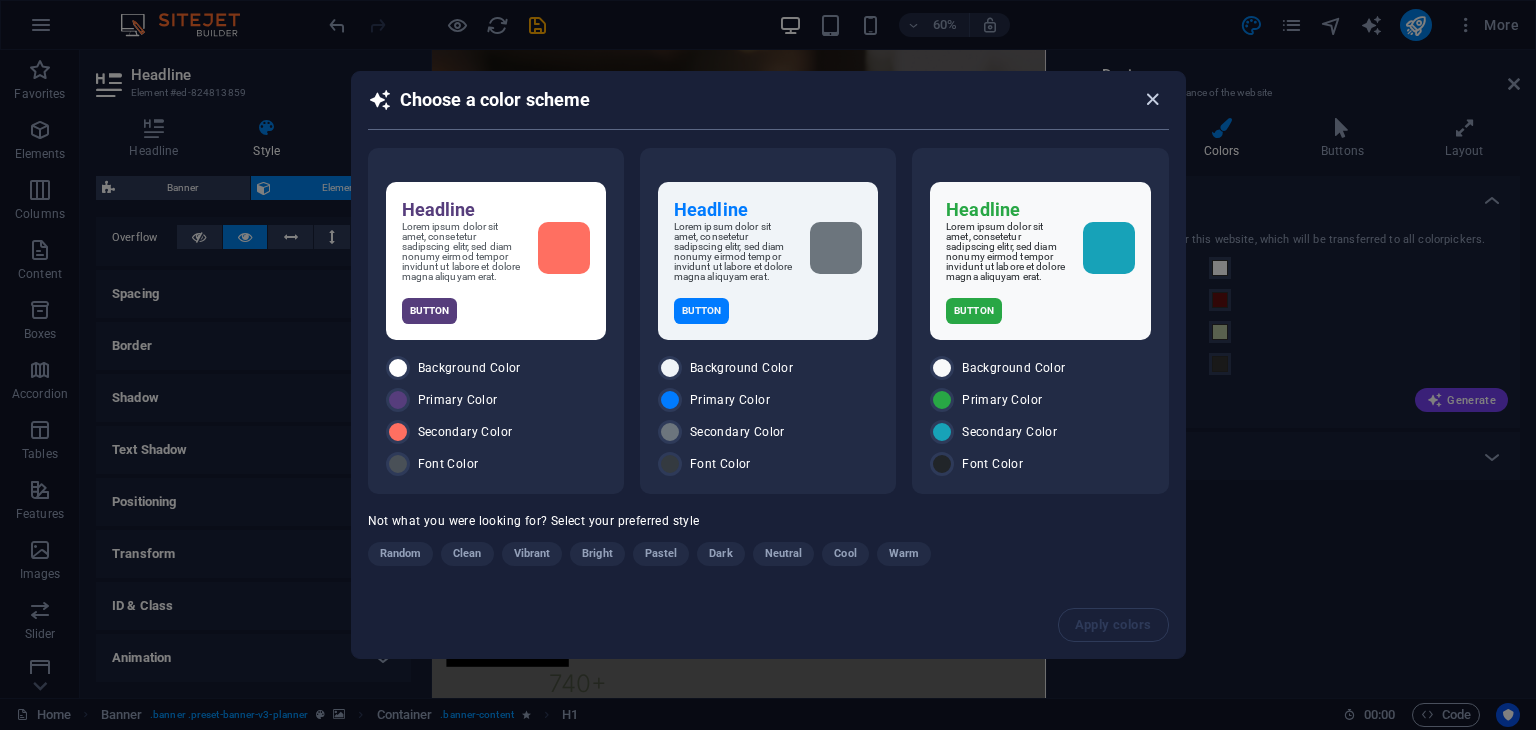 click at bounding box center (1152, 99) 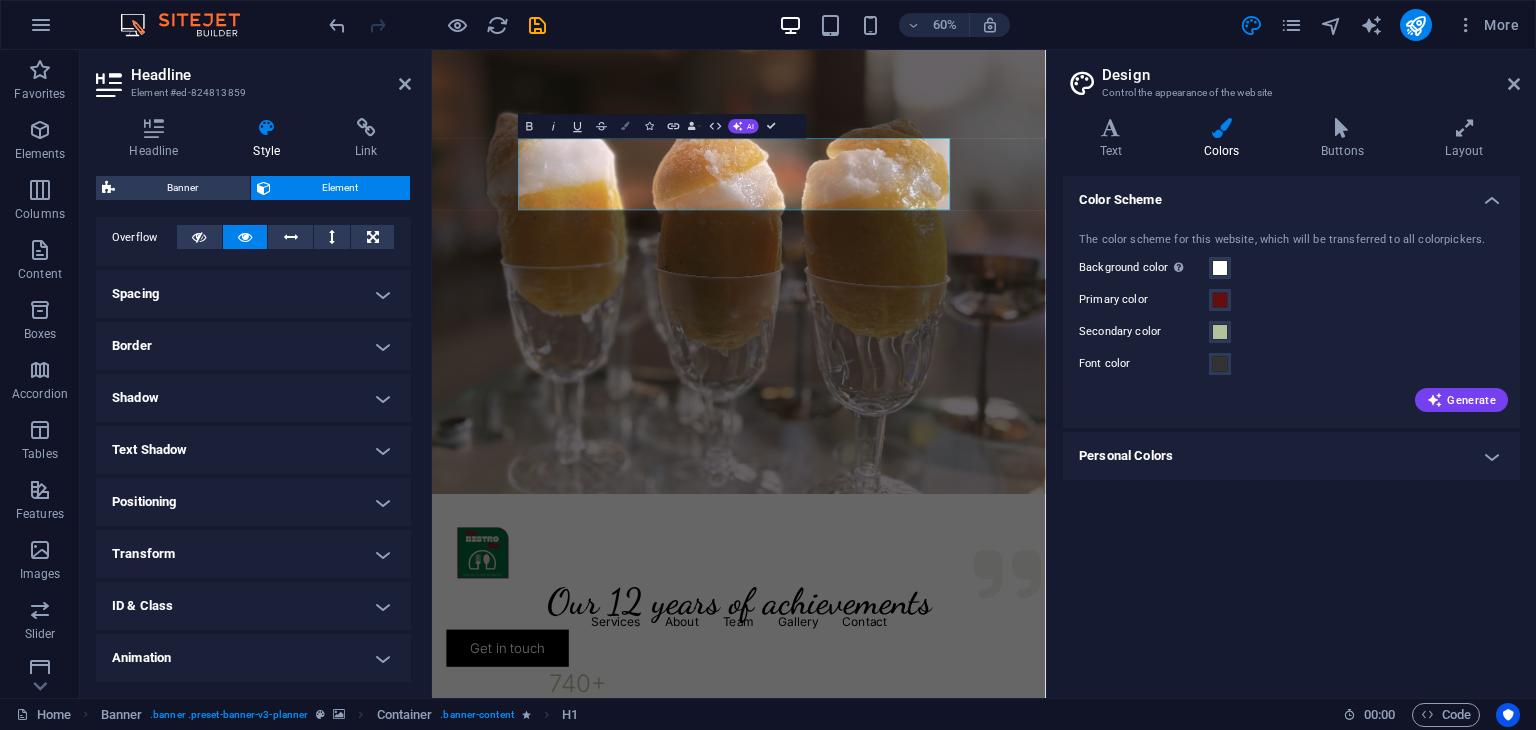 click on "Colors" at bounding box center (625, 126) 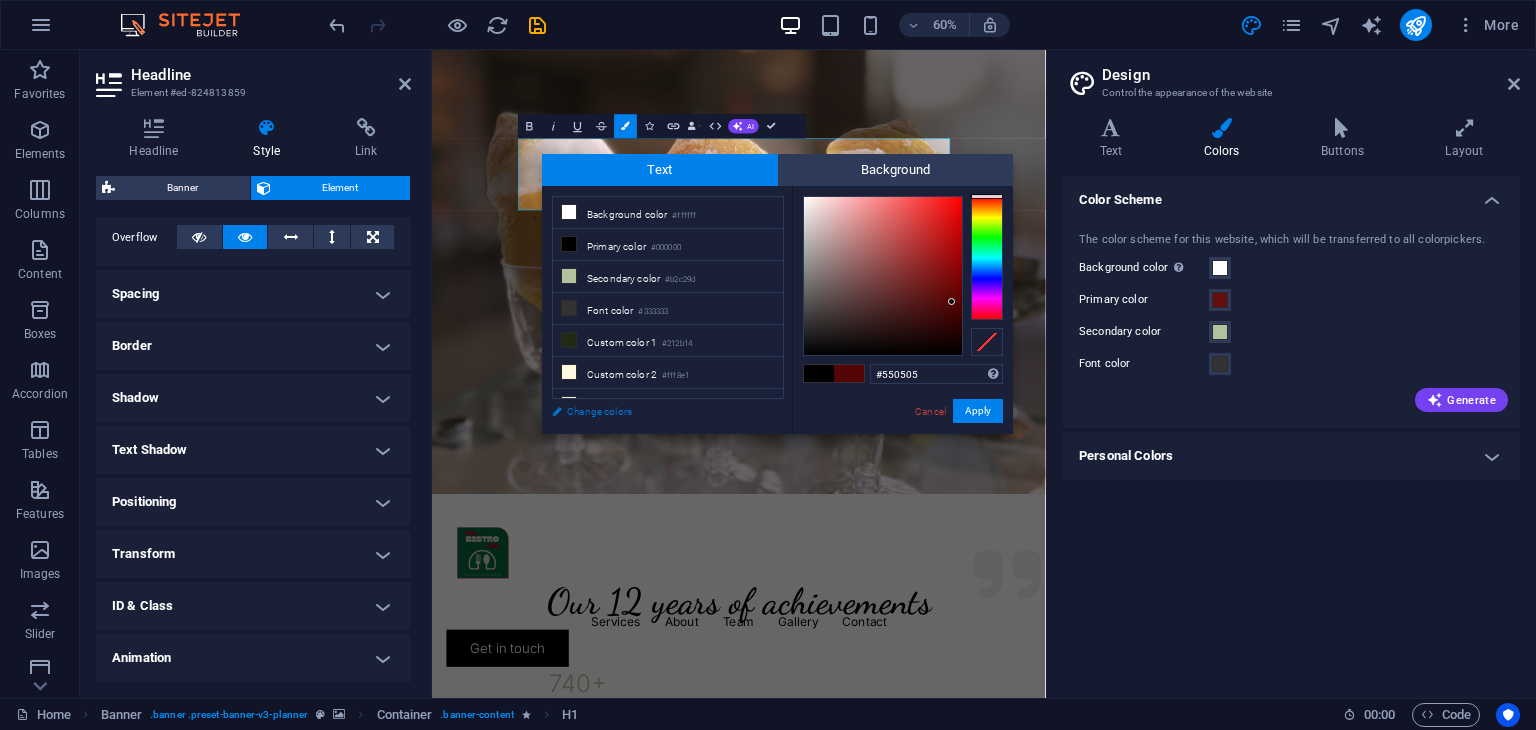 click on "Change colors" at bounding box center [658, 411] 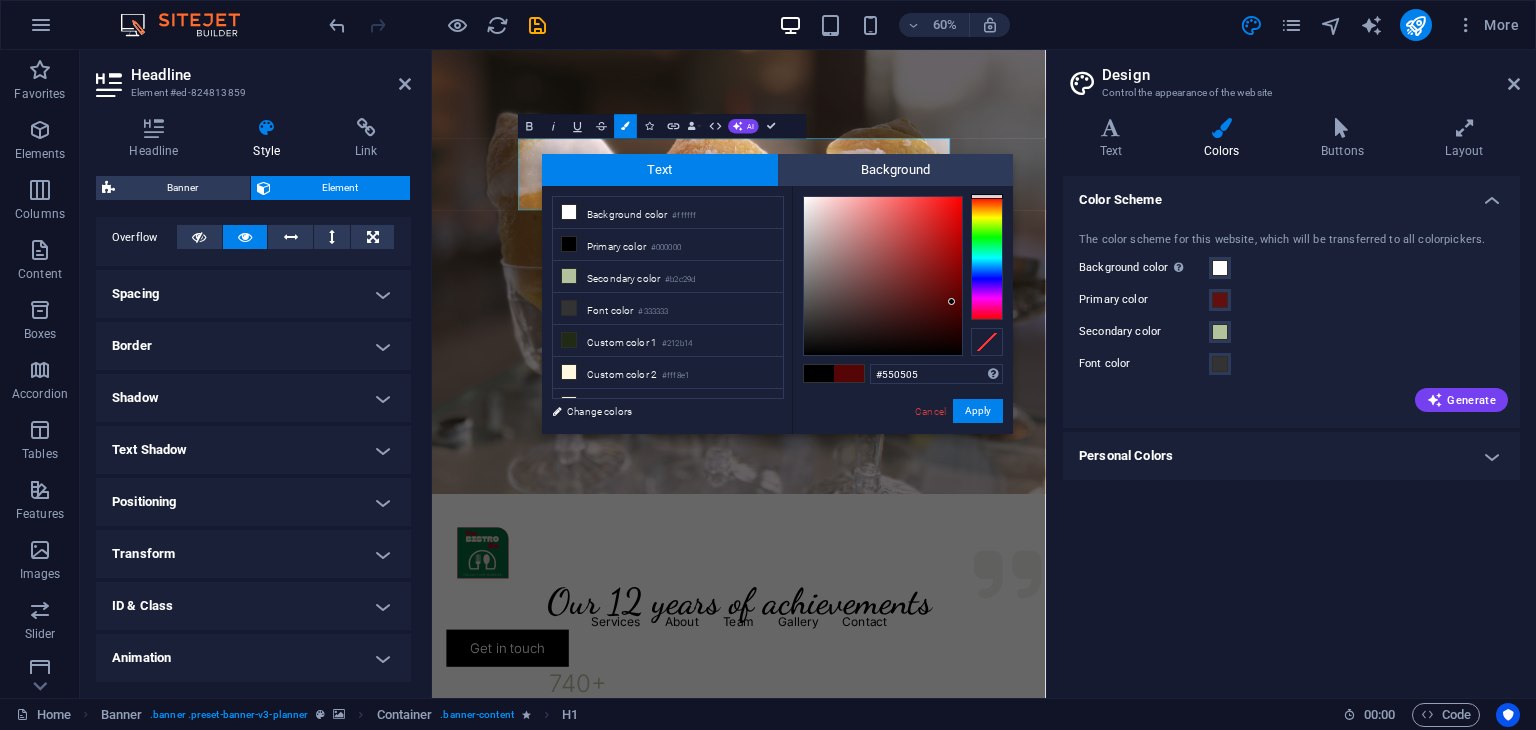click on "Personal Colors" at bounding box center [1291, 456] 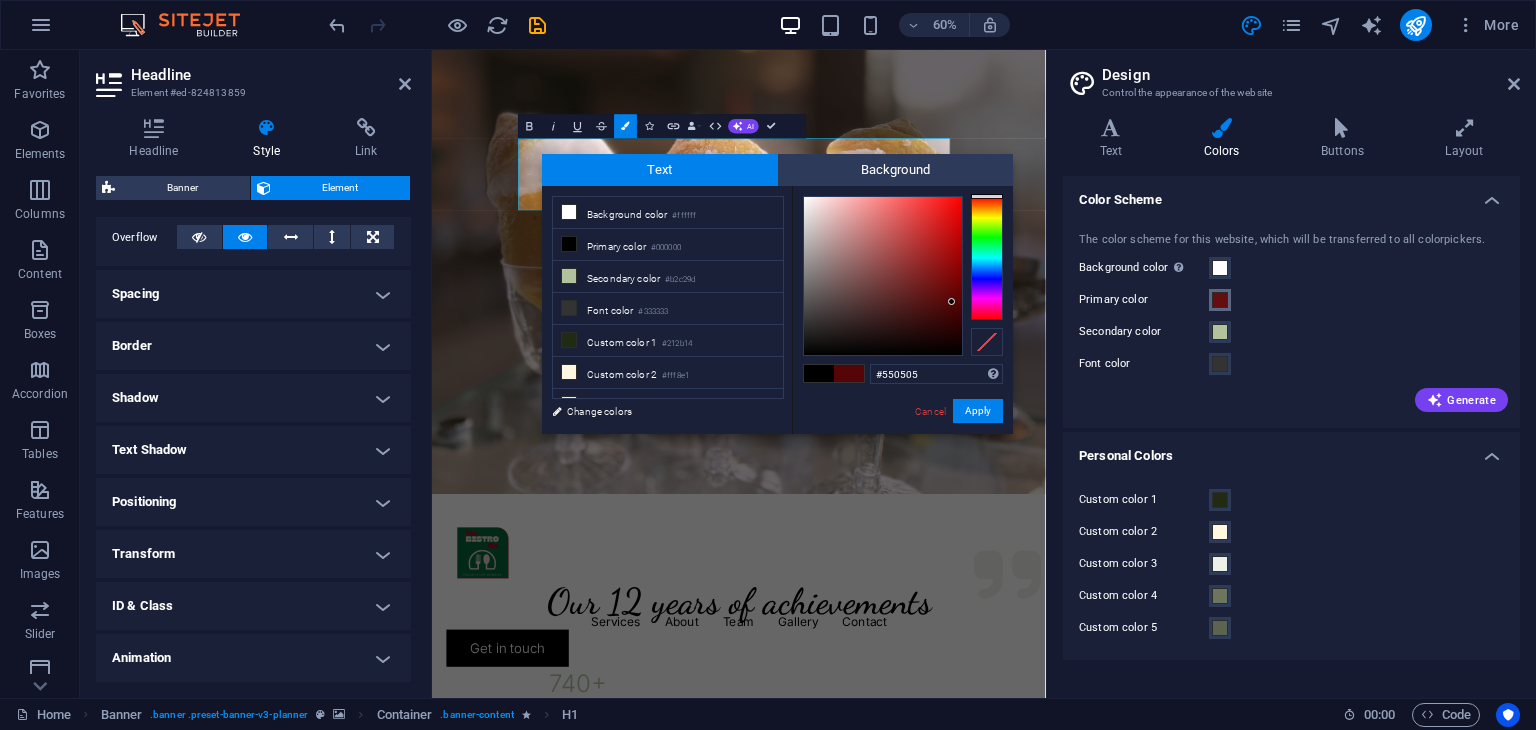 click at bounding box center (1220, 300) 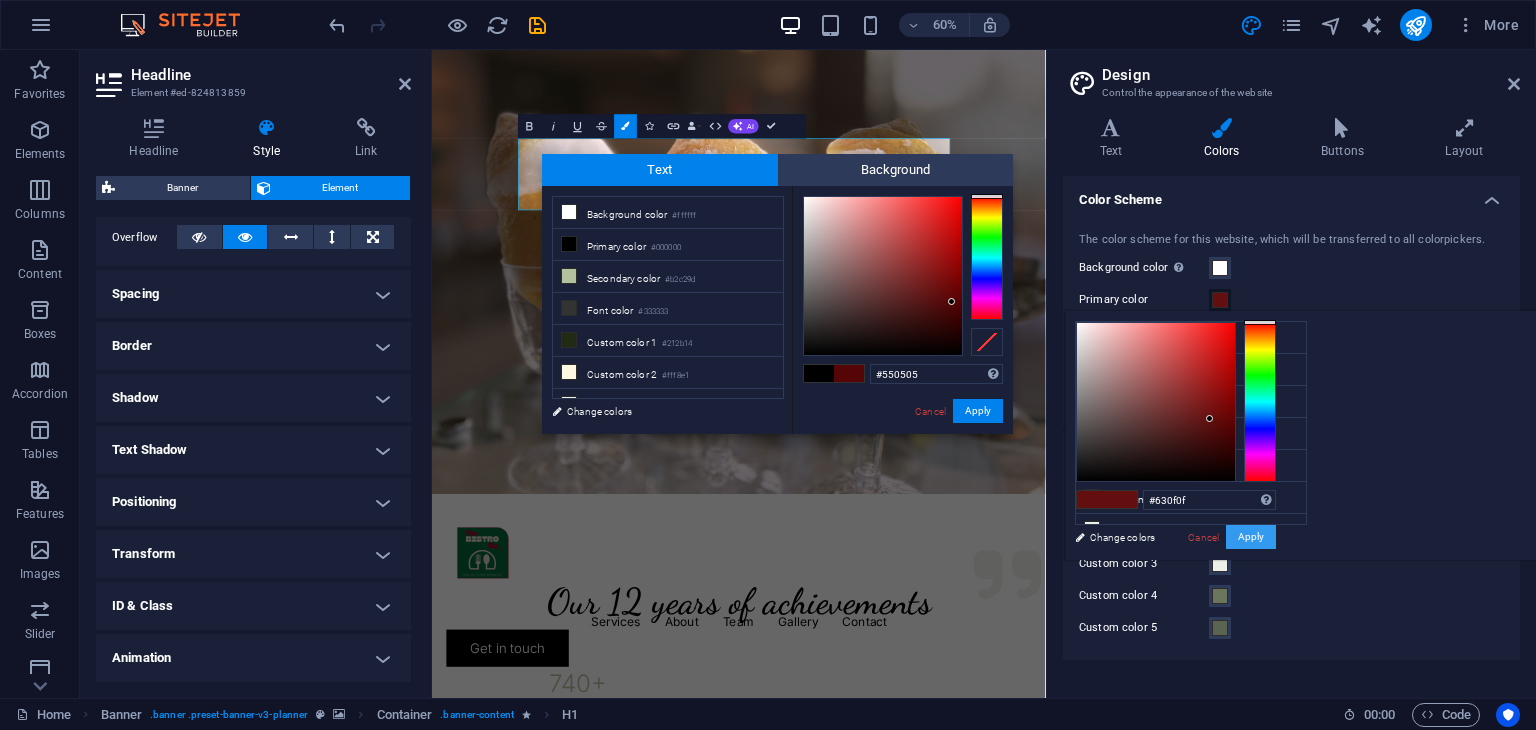 click on "Apply" at bounding box center [1251, 537] 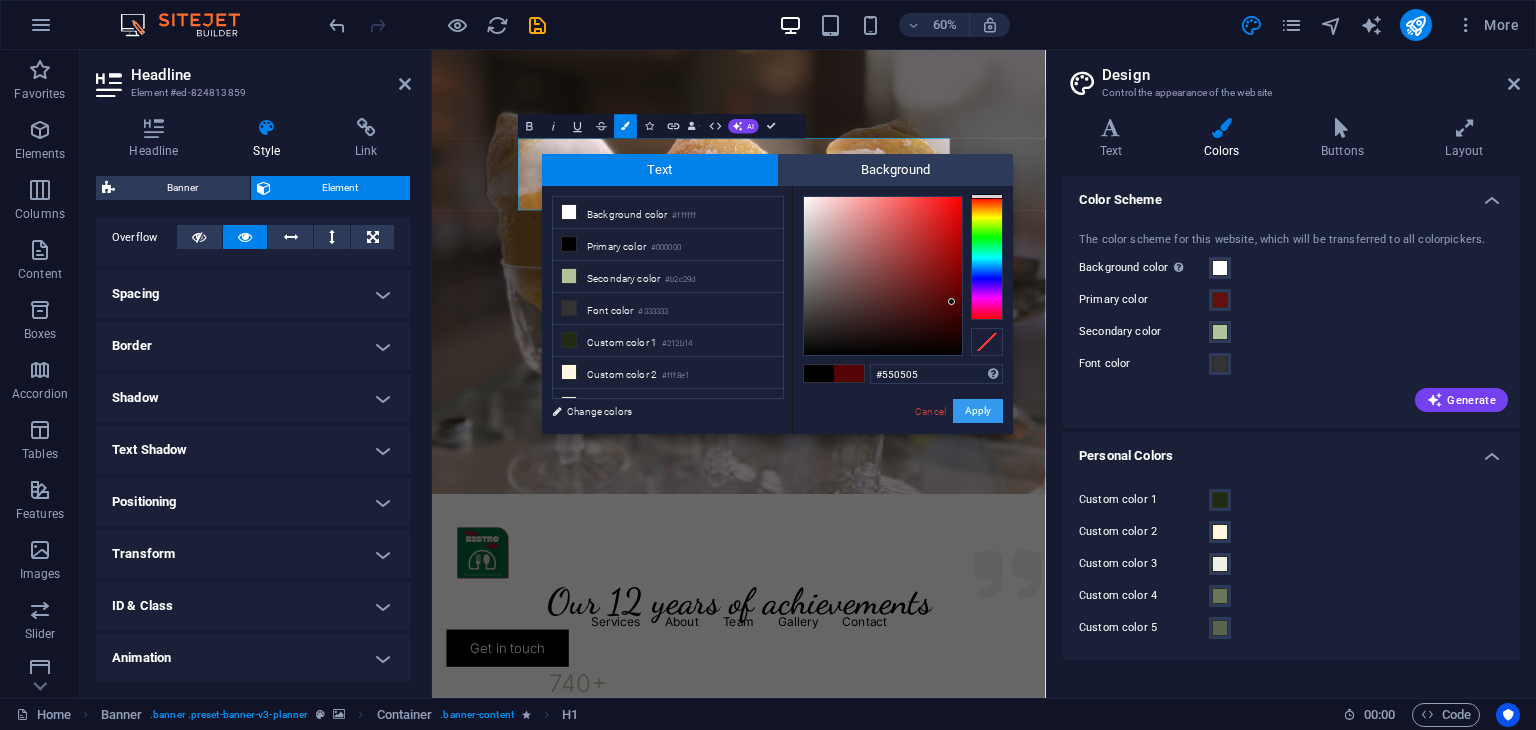 click on "Apply" at bounding box center (978, 411) 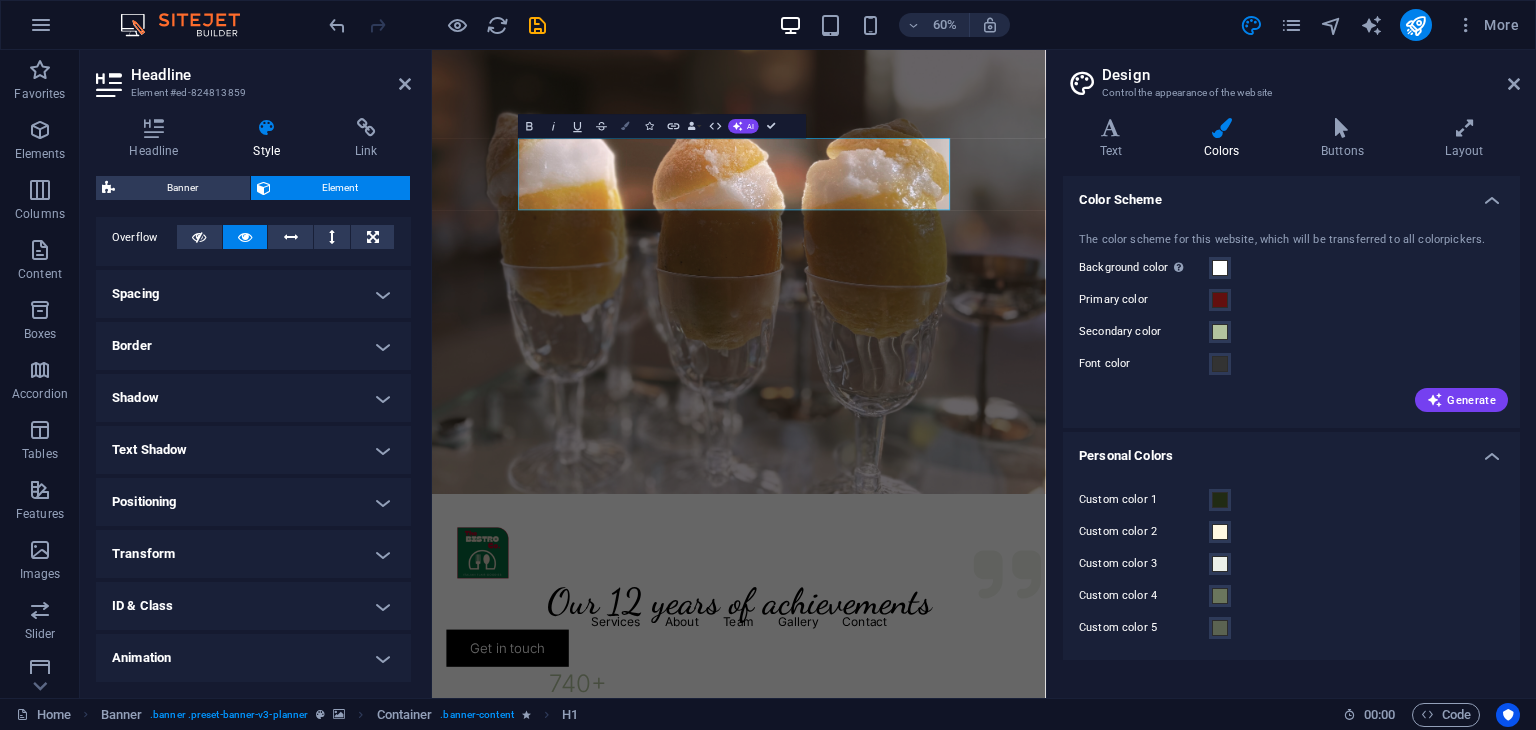 click at bounding box center (626, 126) 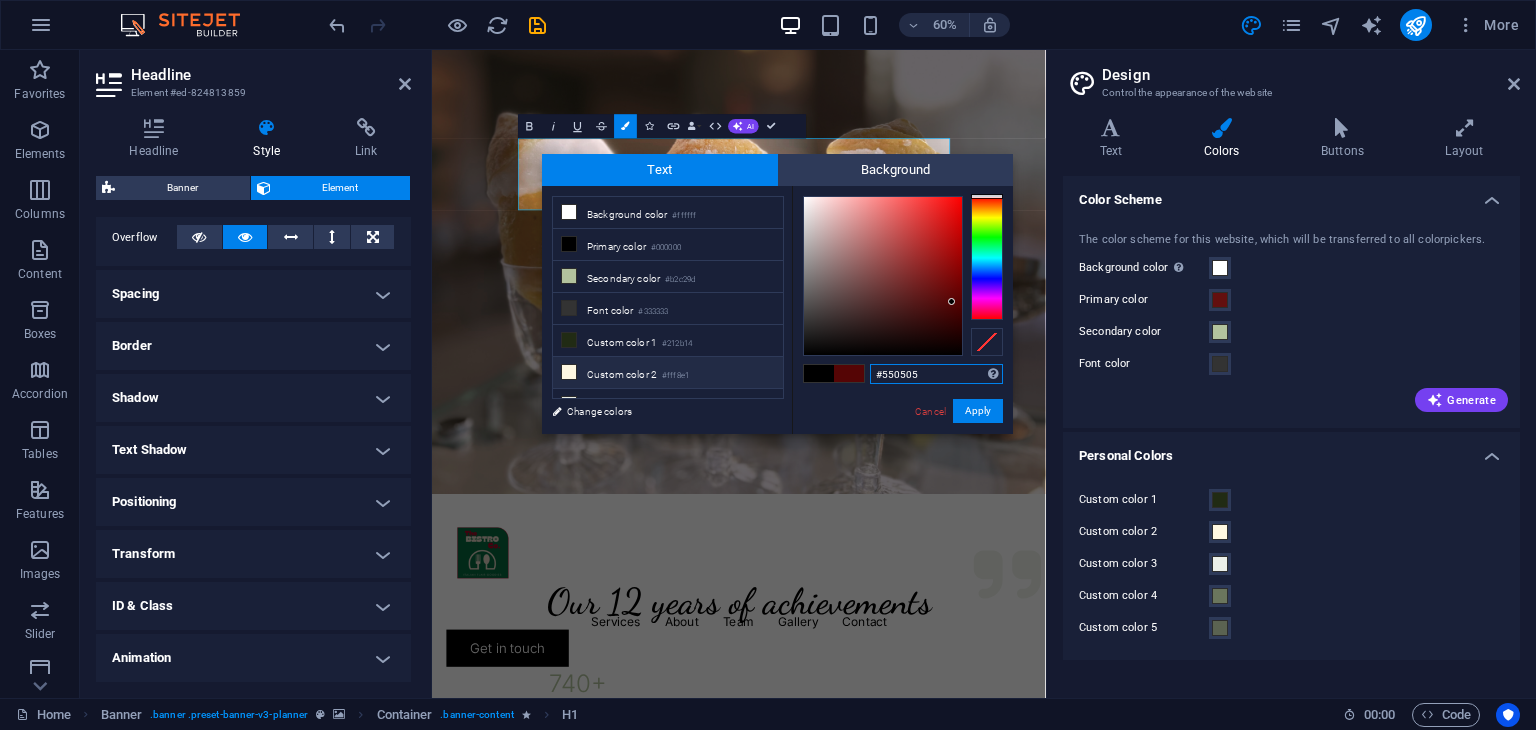 scroll, scrollTop: 76, scrollLeft: 0, axis: vertical 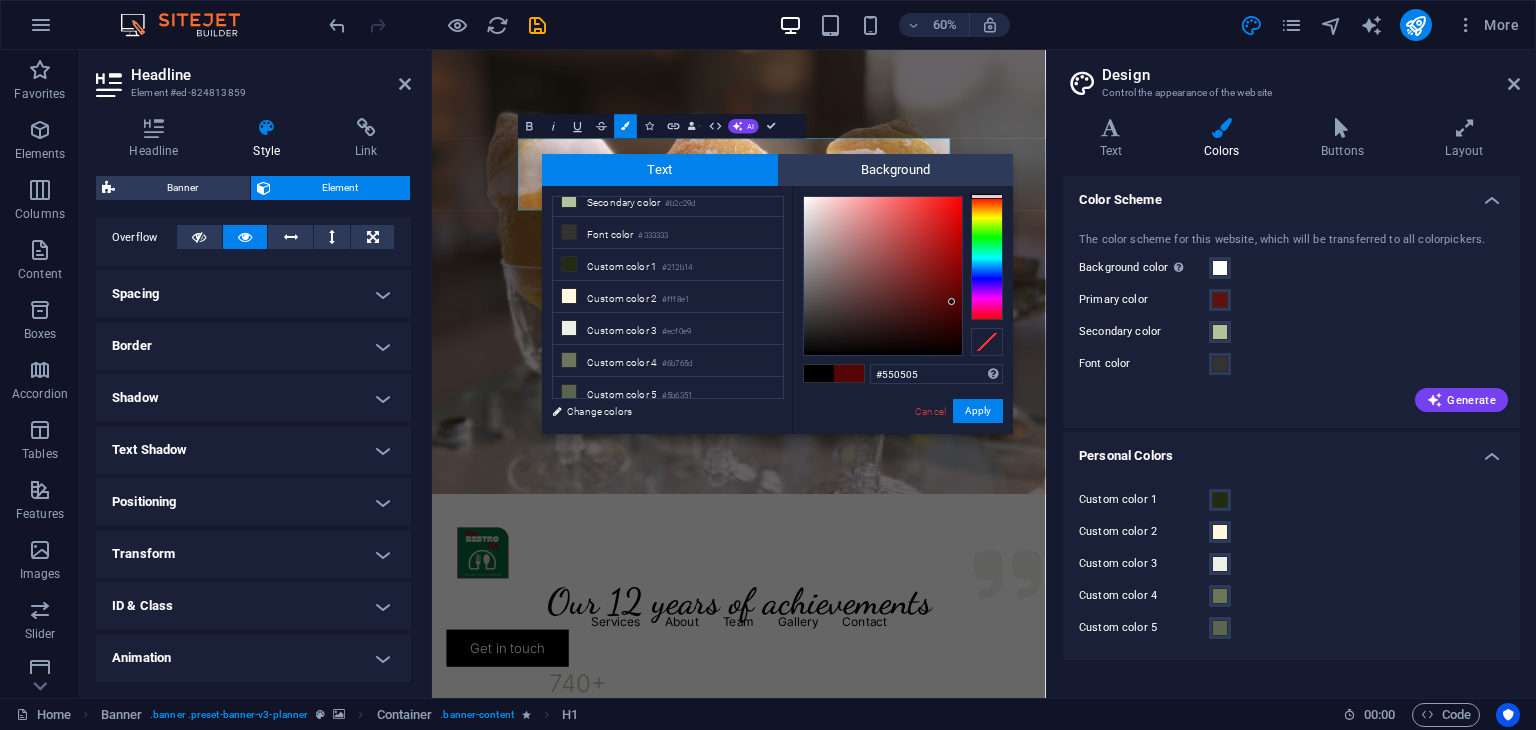 click at bounding box center [849, 373] 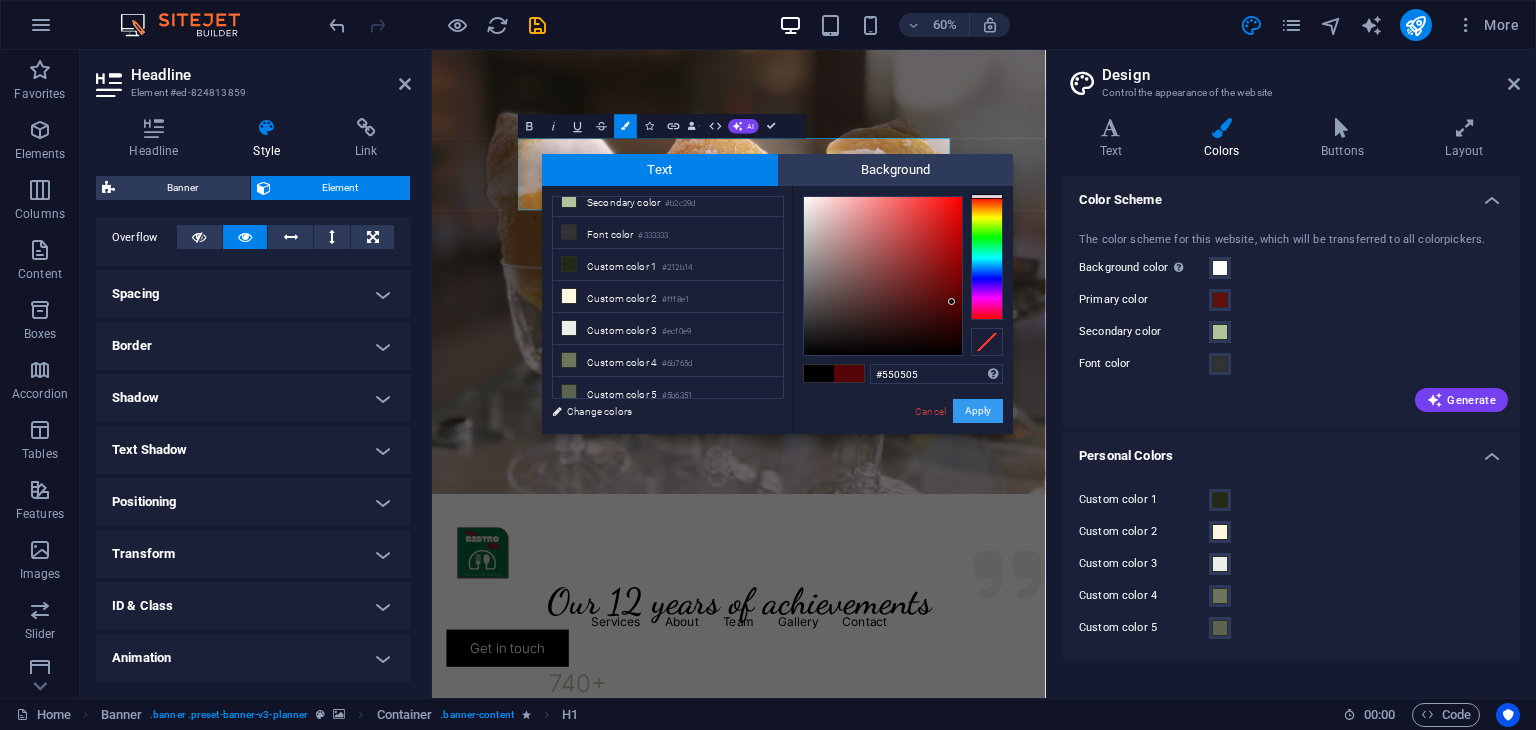 click on "Apply" at bounding box center [978, 411] 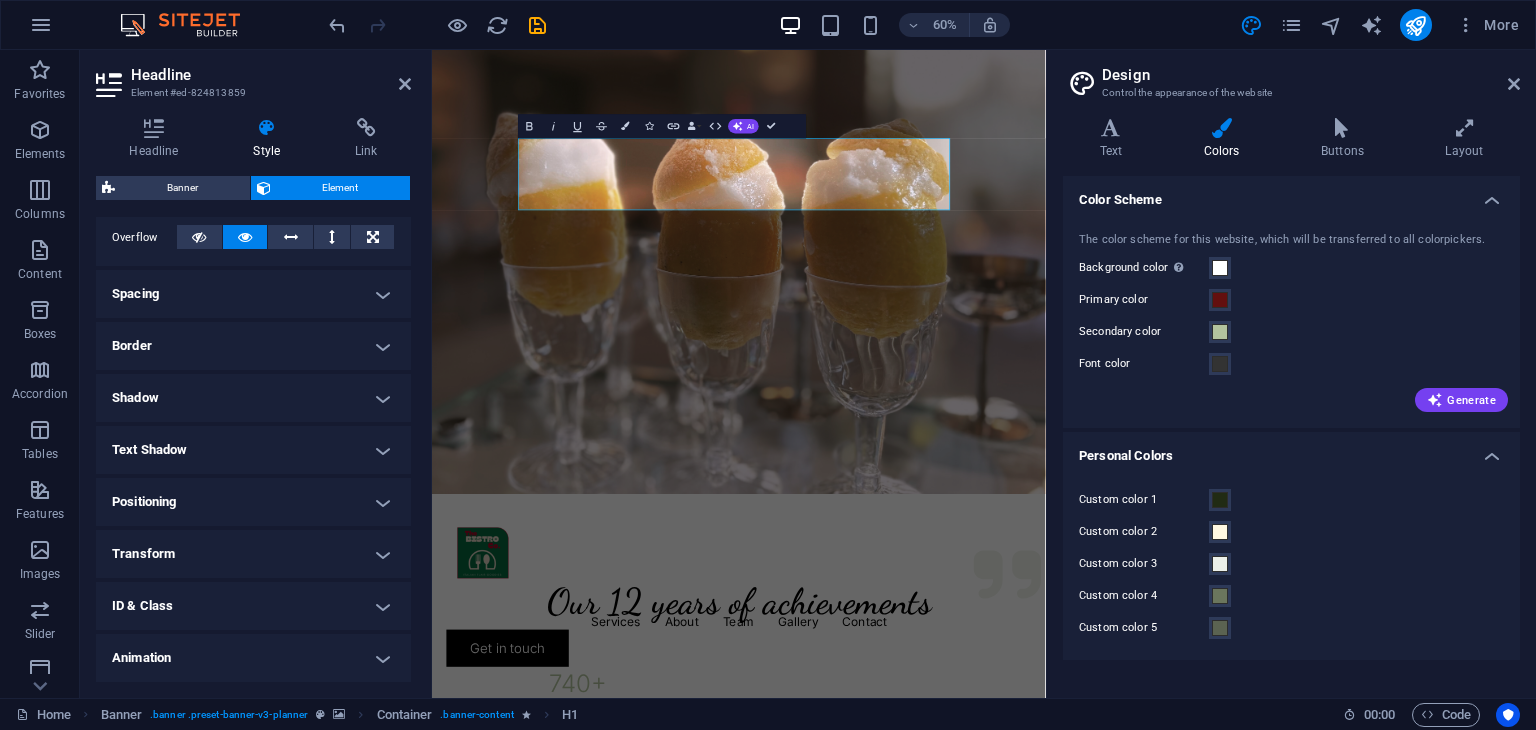 click at bounding box center [943, 340] 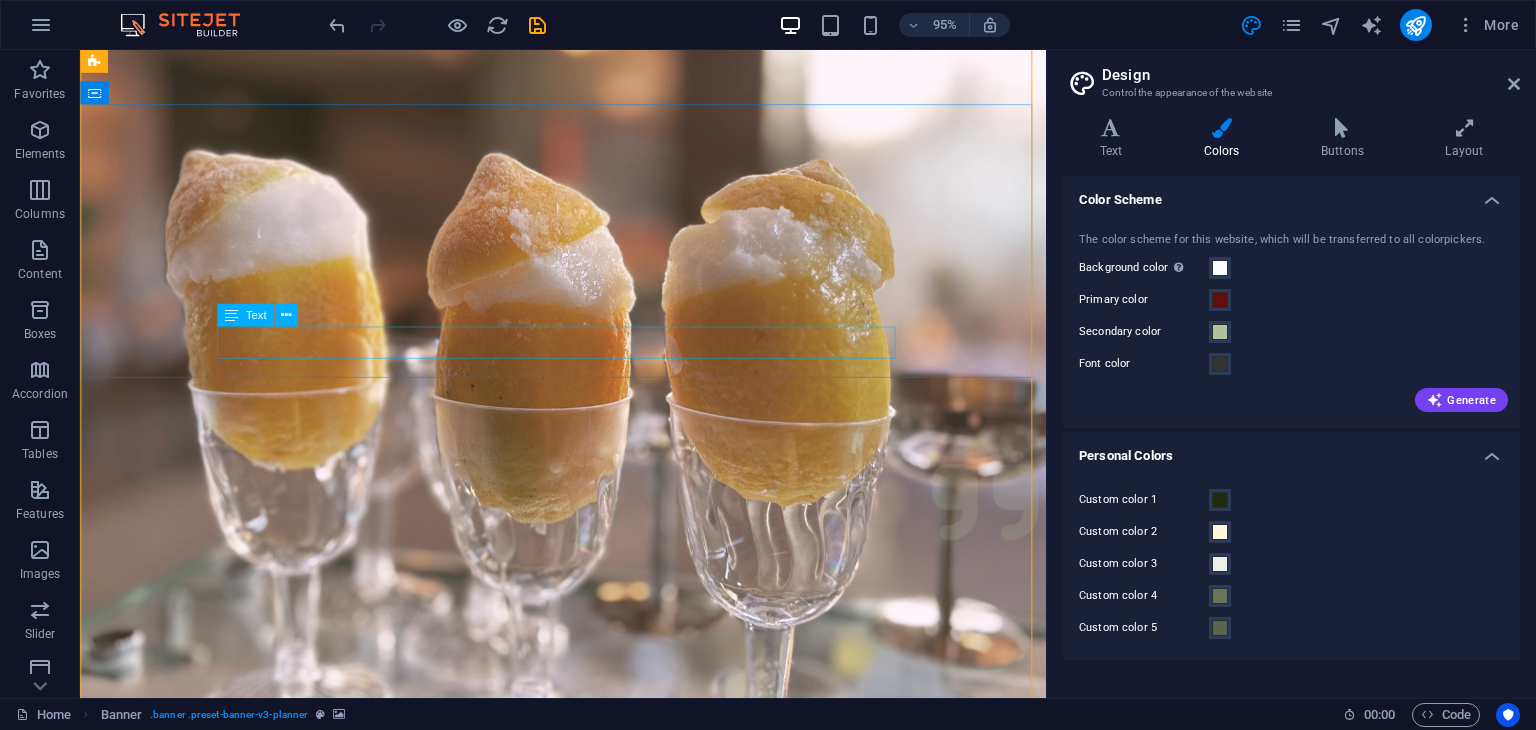 click on "Plan your next event with us" at bounding box center (588, 1345) 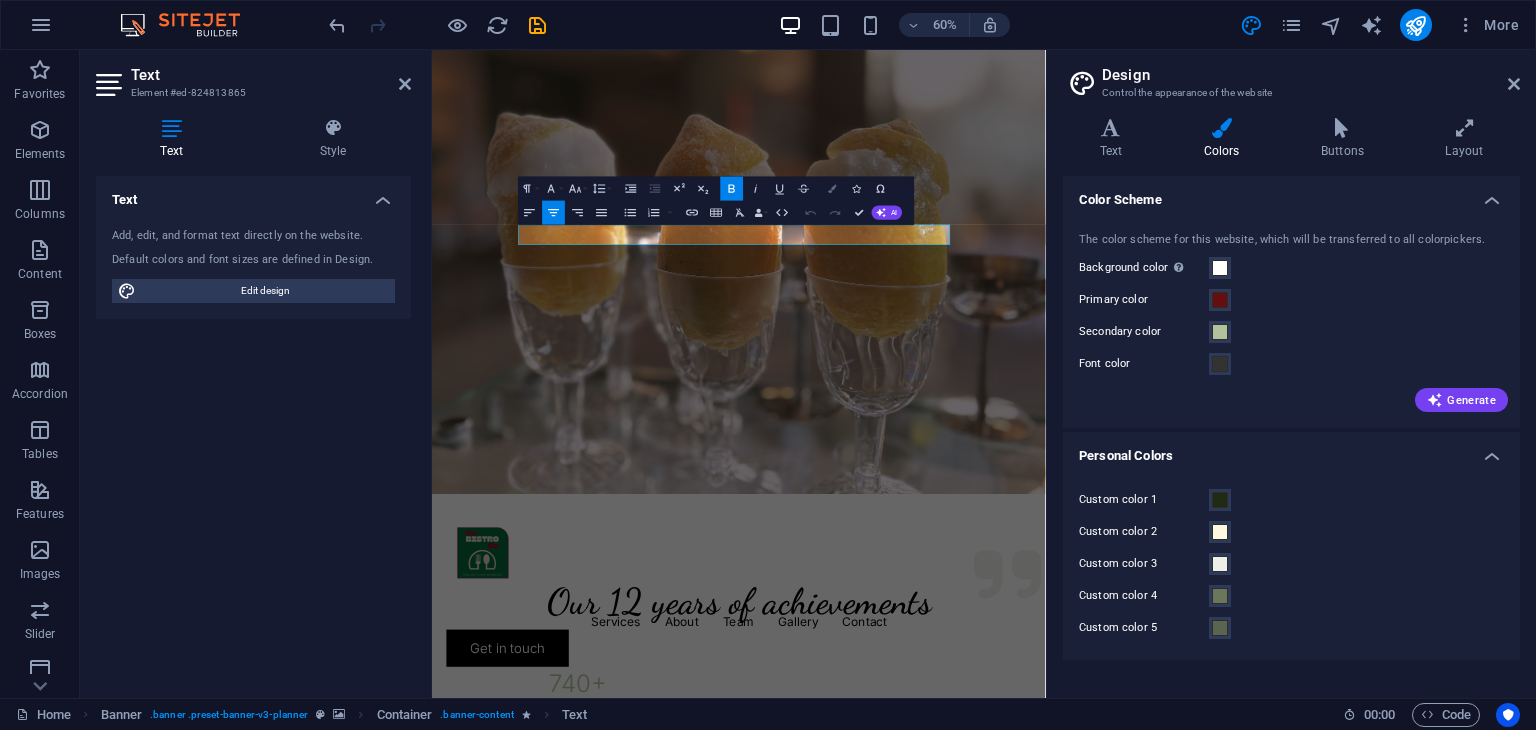 click at bounding box center [833, 188] 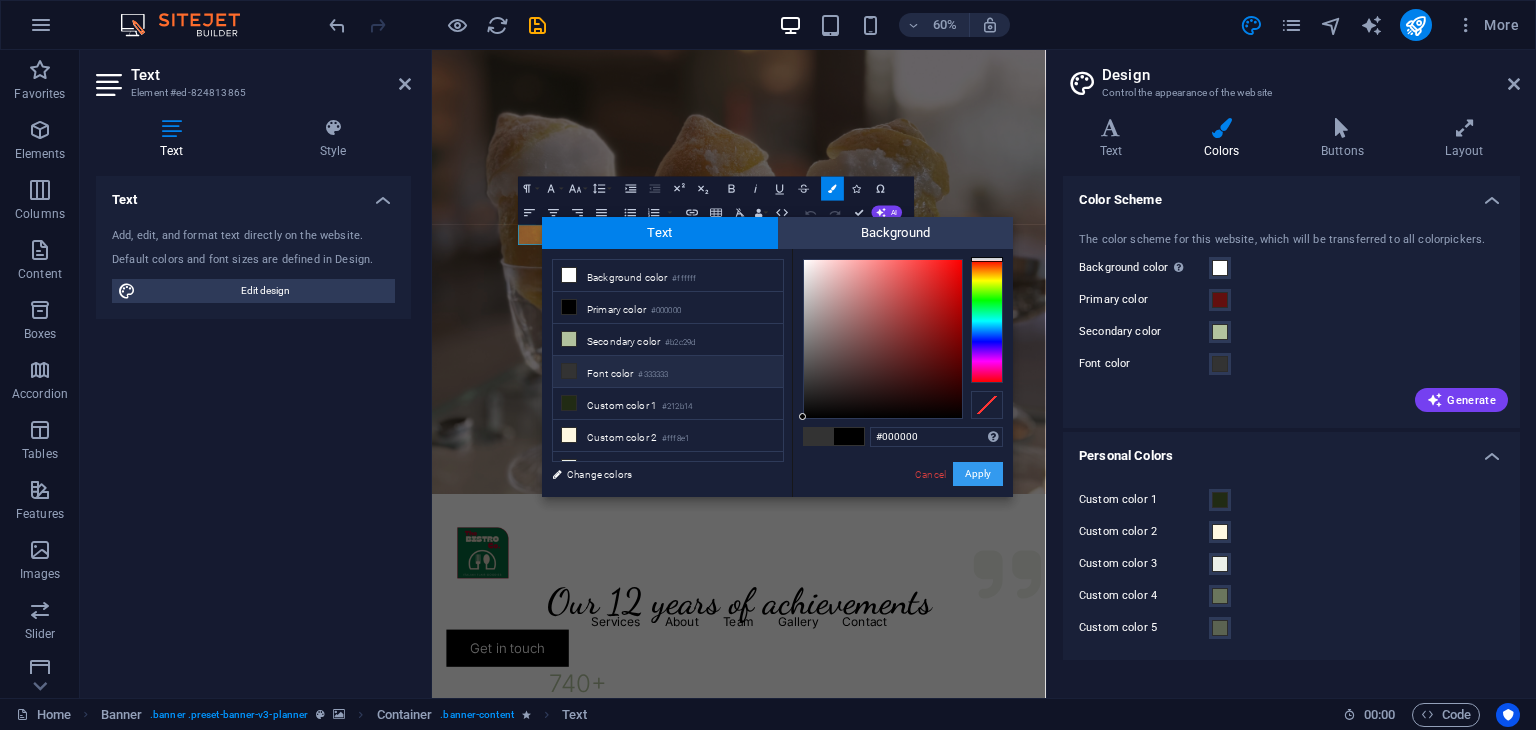 click on "Apply" at bounding box center (978, 474) 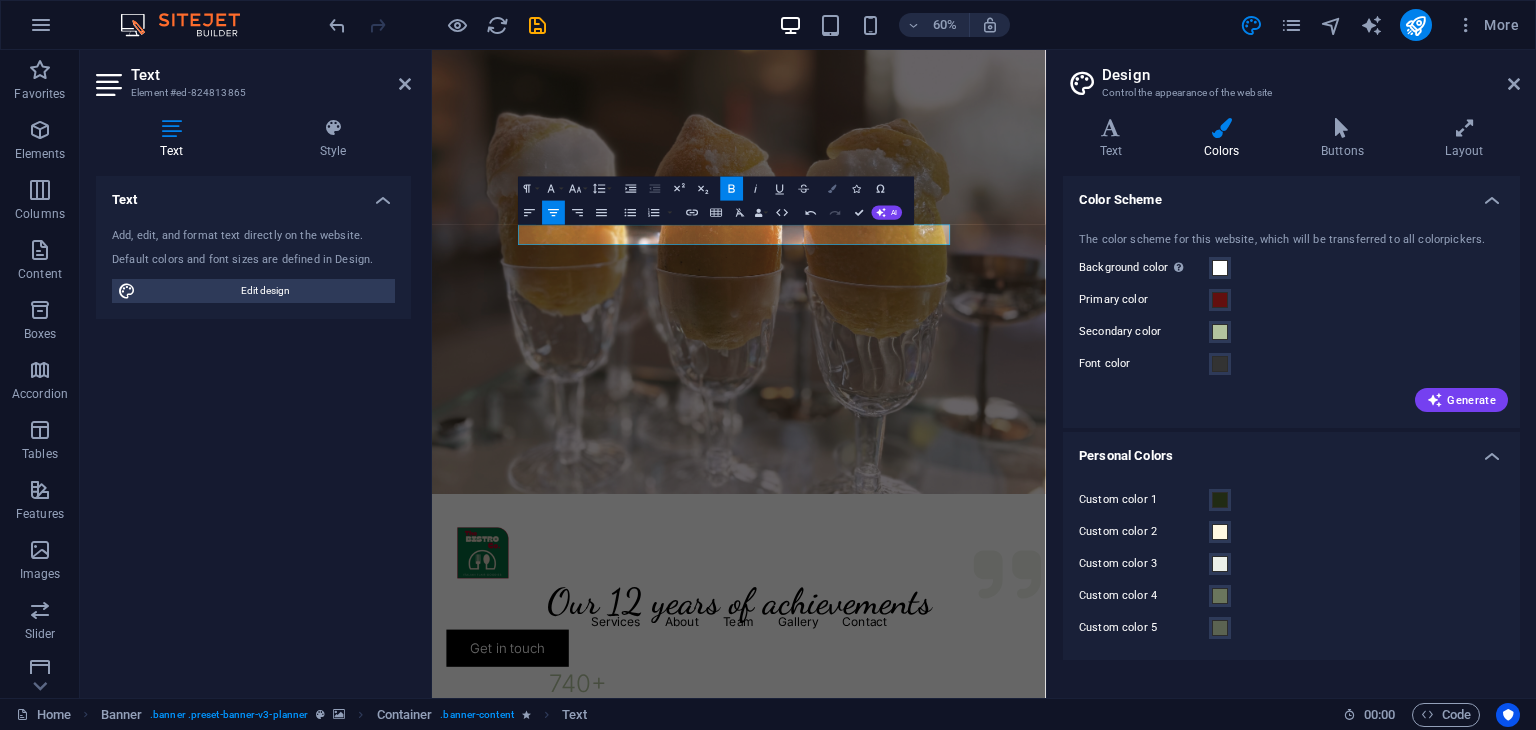 click on "Colors" at bounding box center [832, 189] 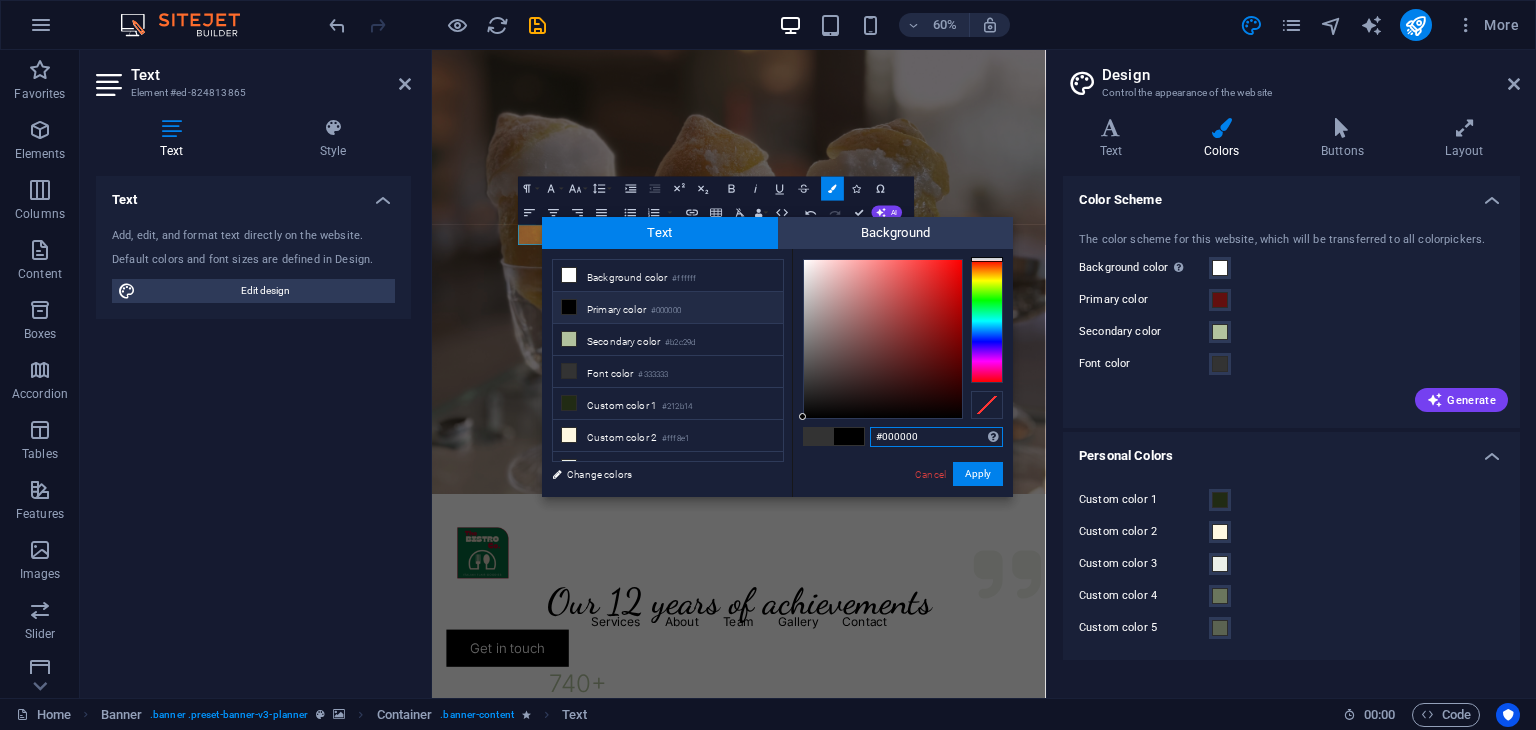 type on "#570a0a" 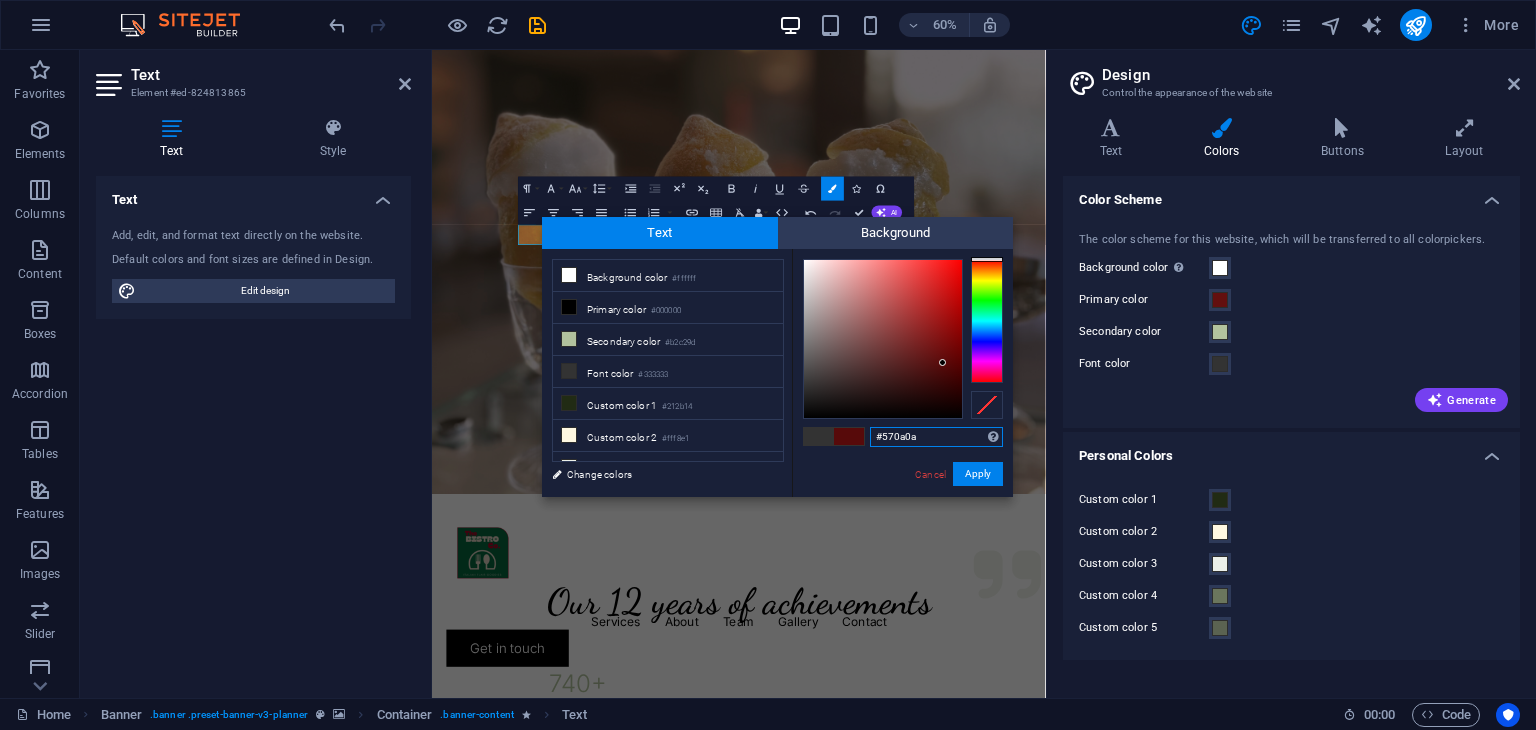 click at bounding box center [883, 339] 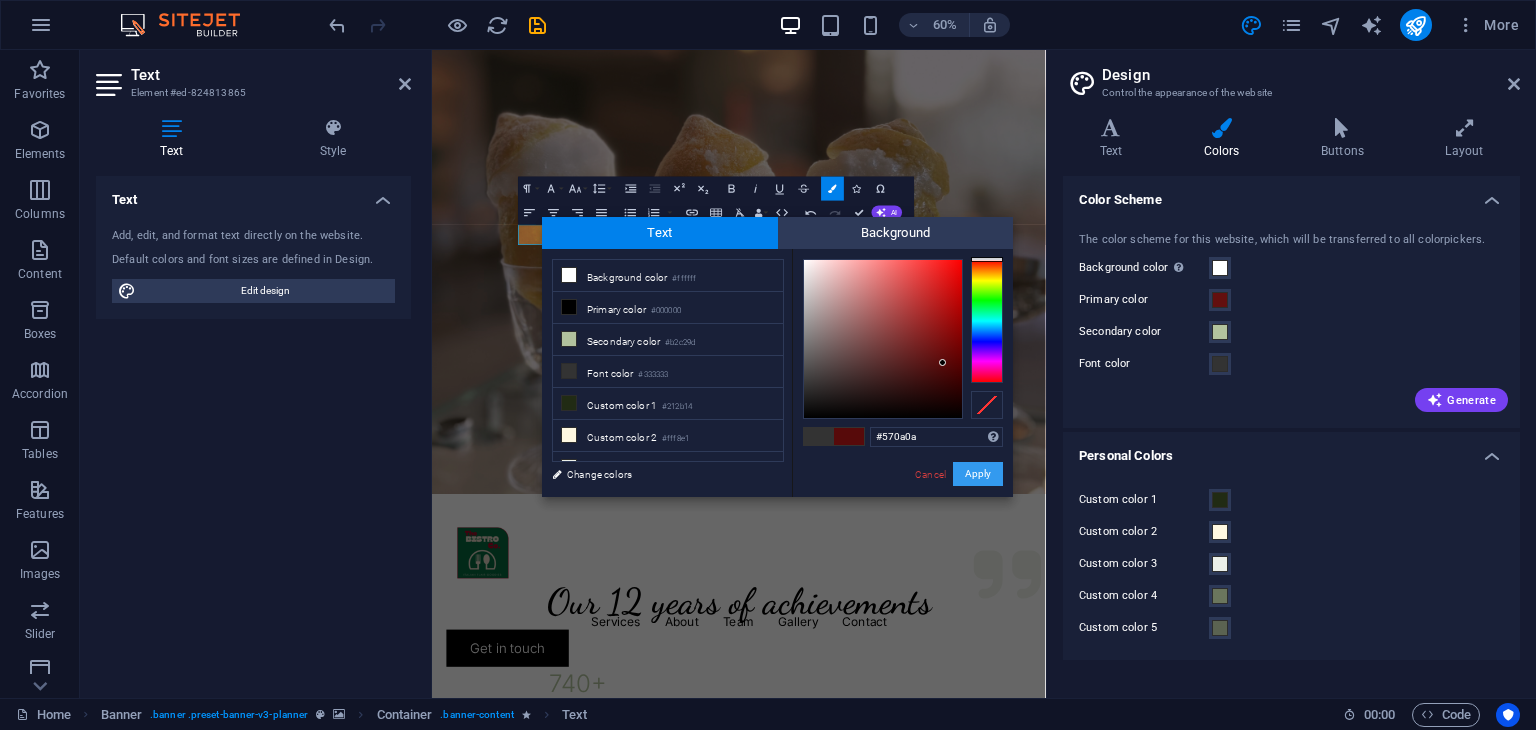 click on "Apply" at bounding box center (978, 474) 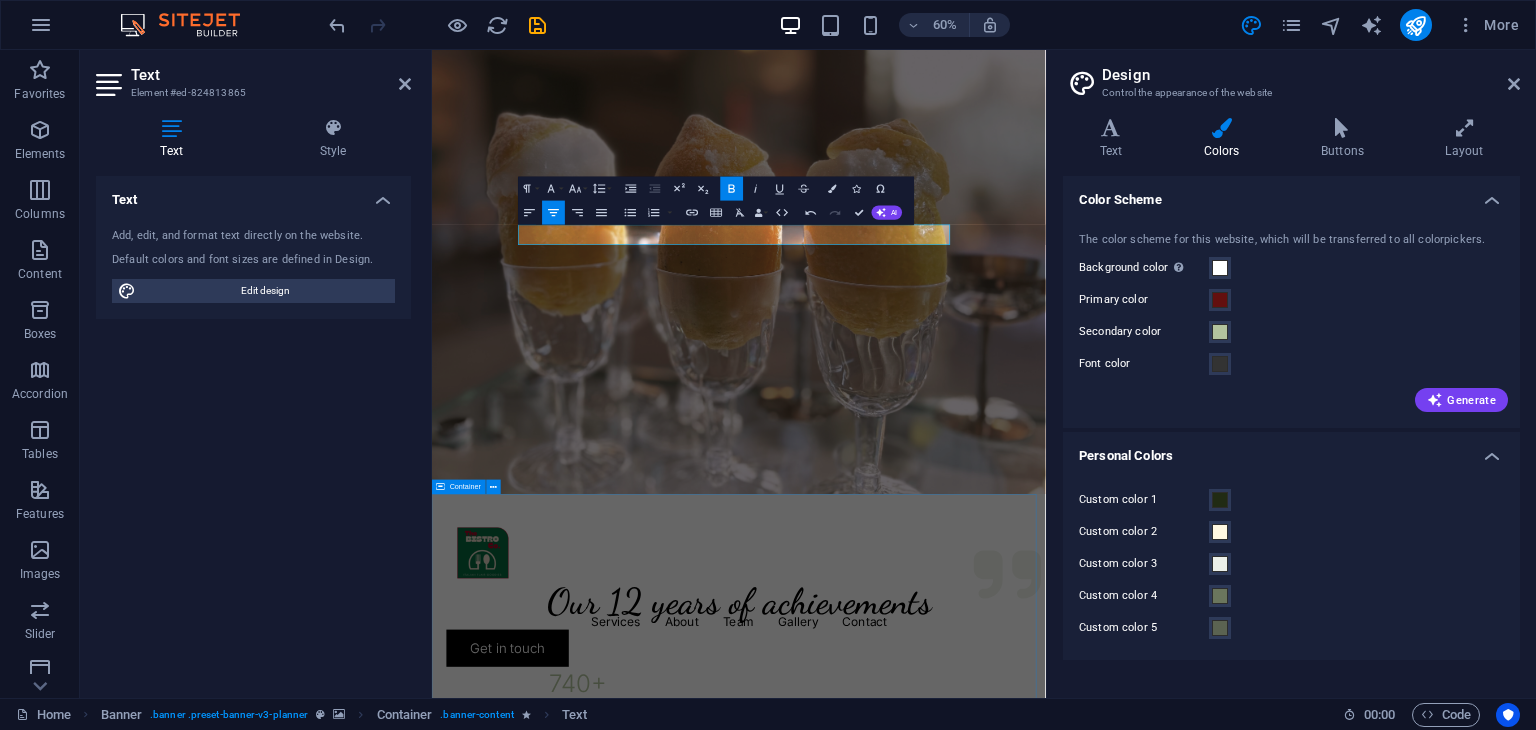 click on "Our 12 years of achievements 740 + Events 260 + Clients 130 k+ Guests 18 Prizes" at bounding box center [943, 1200] 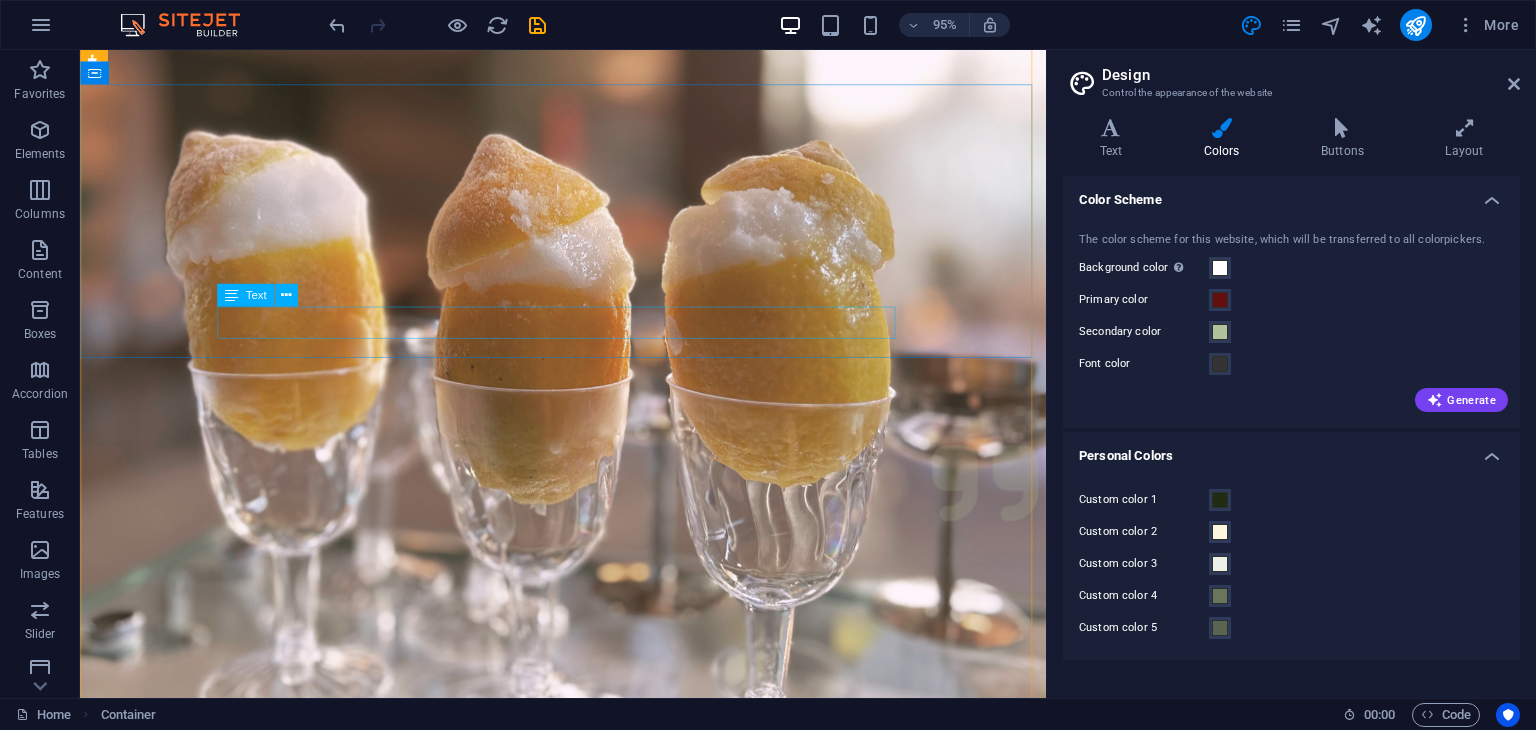 scroll, scrollTop: 0, scrollLeft: 0, axis: both 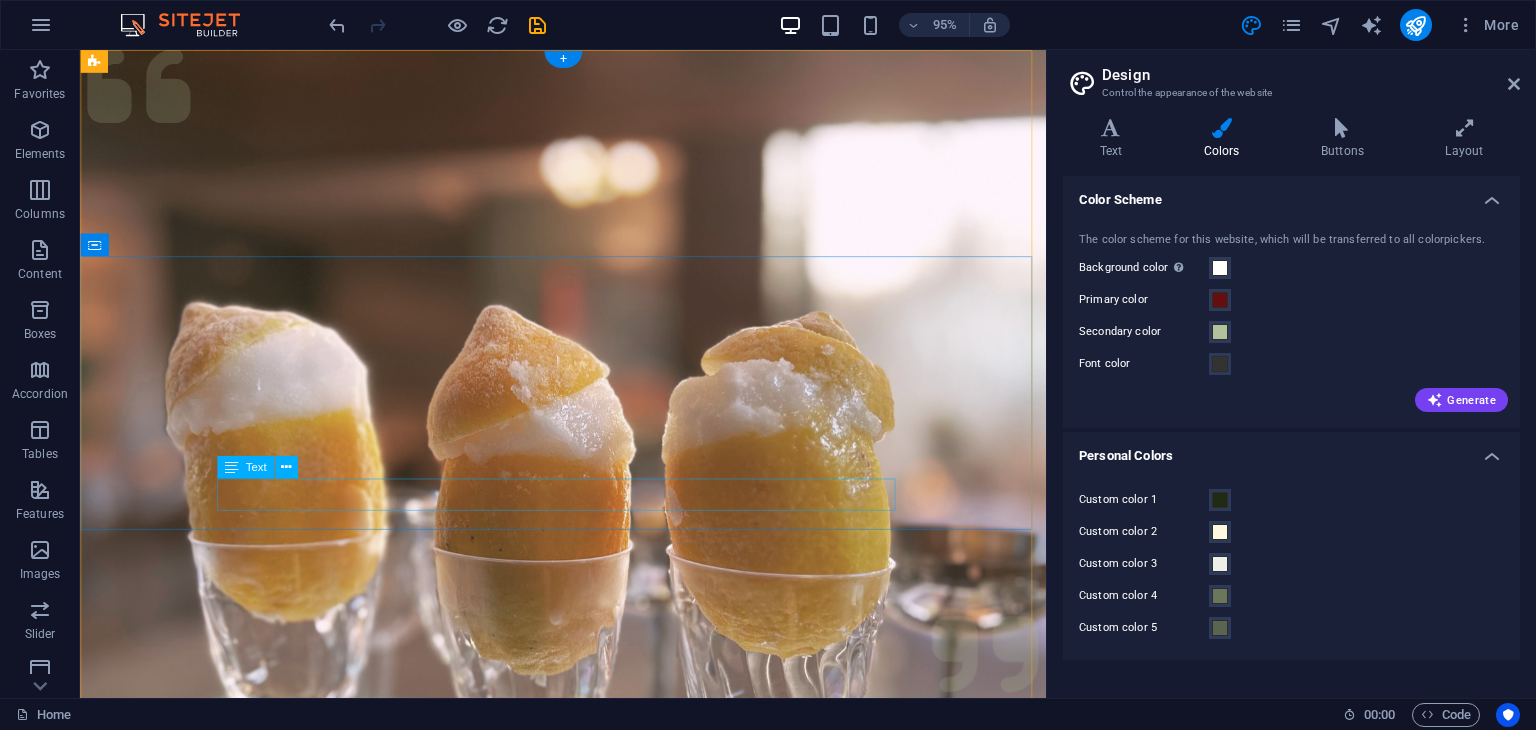 click on "Plan your next event with us" at bounding box center (588, 1505) 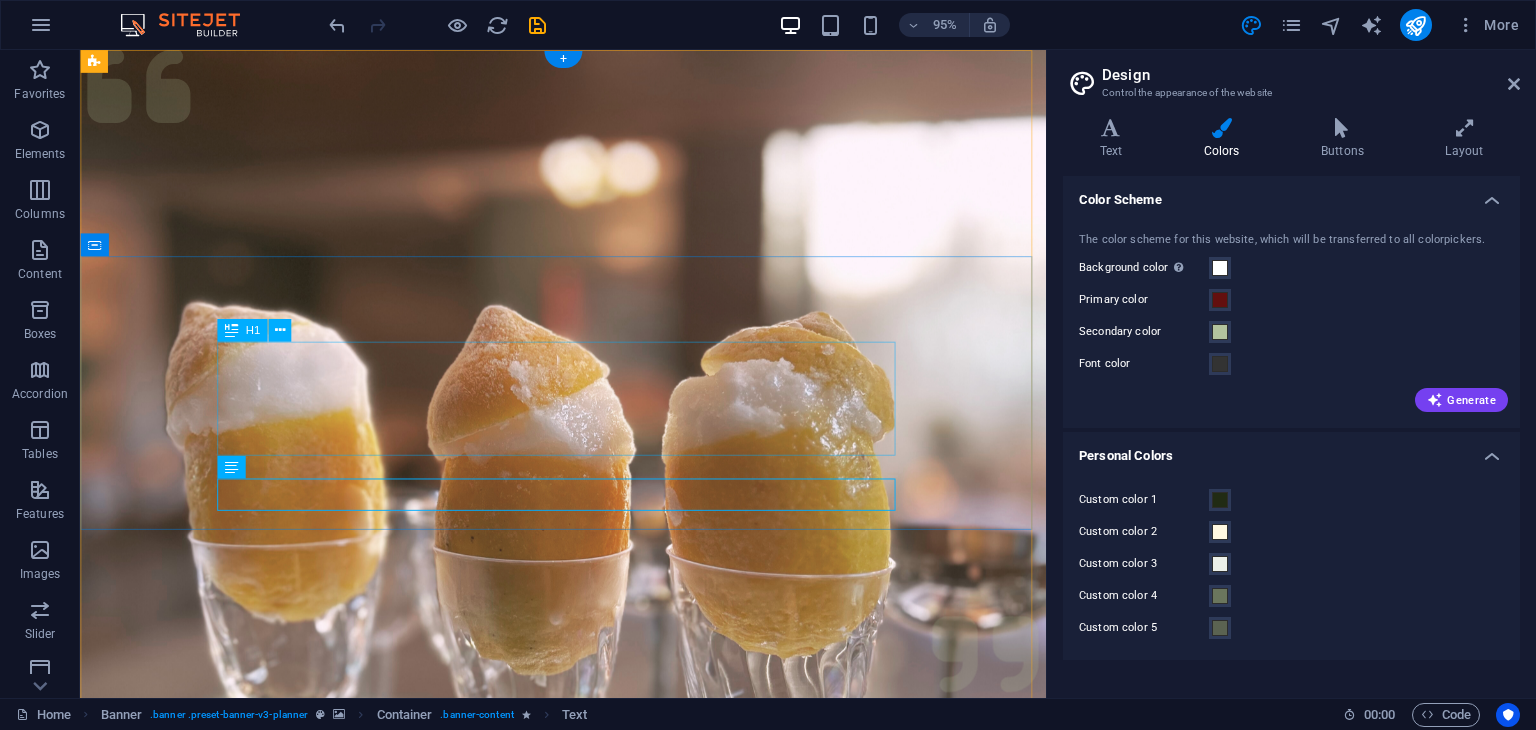 click on "La Dolce Vita" at bounding box center [588, 1404] 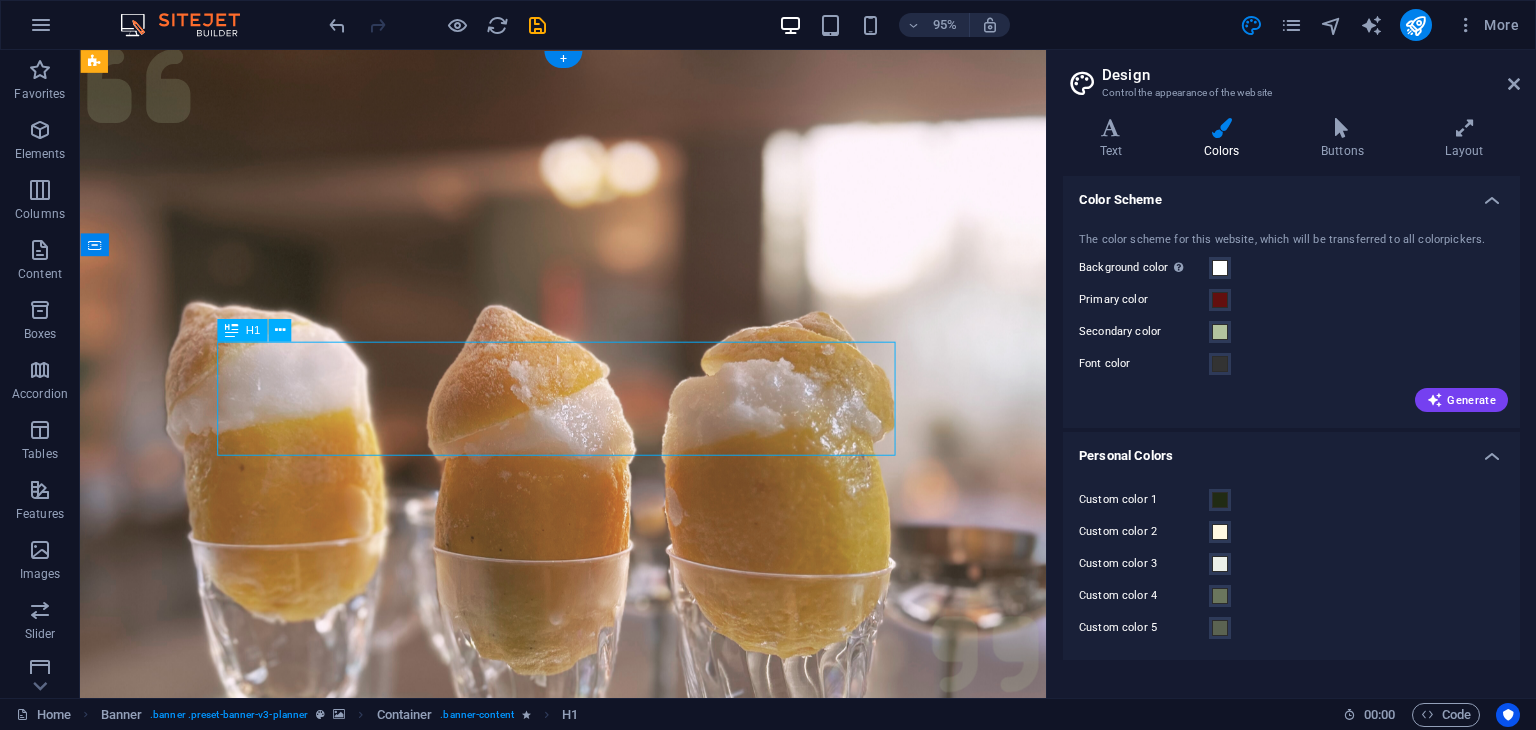 click on "La Dolce Vita" at bounding box center (588, 1404) 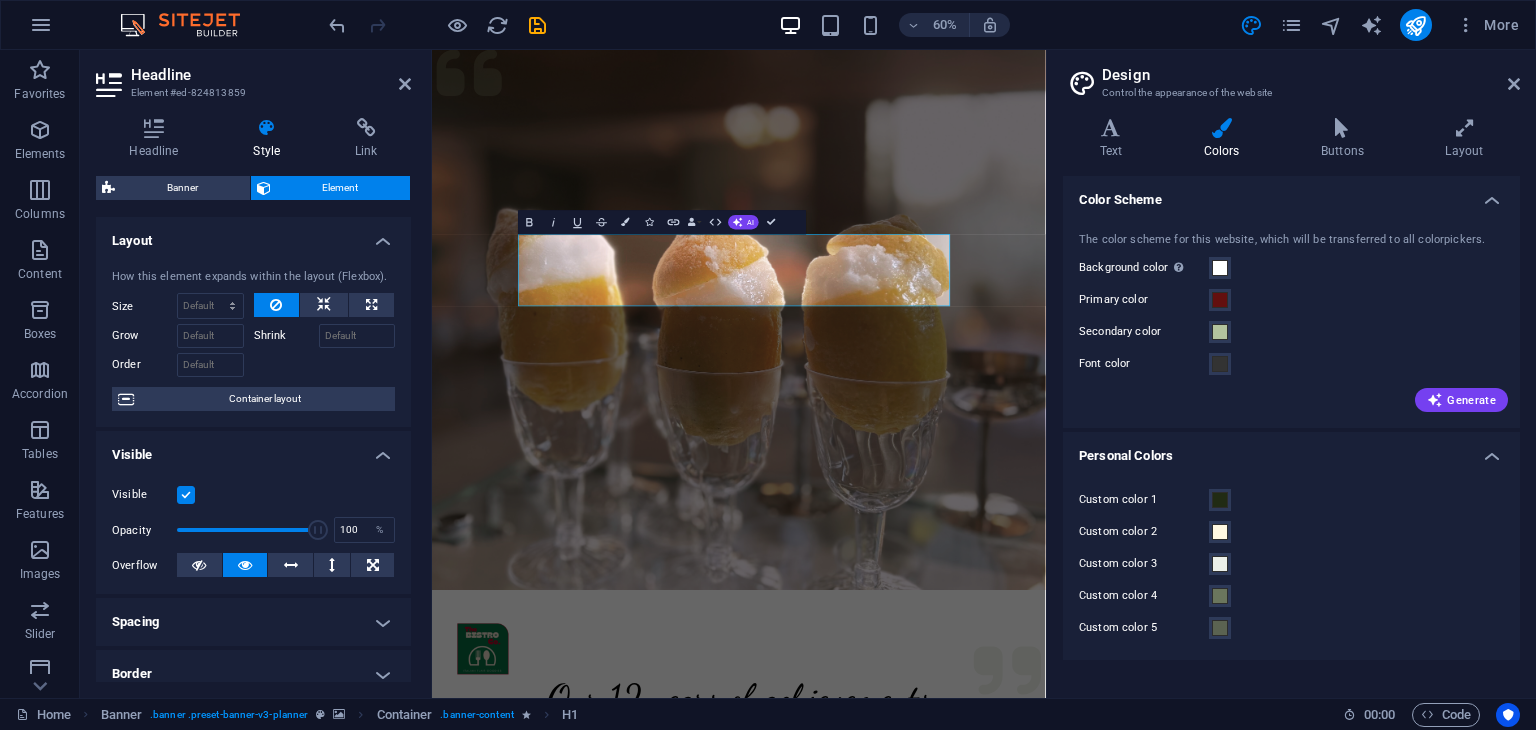type 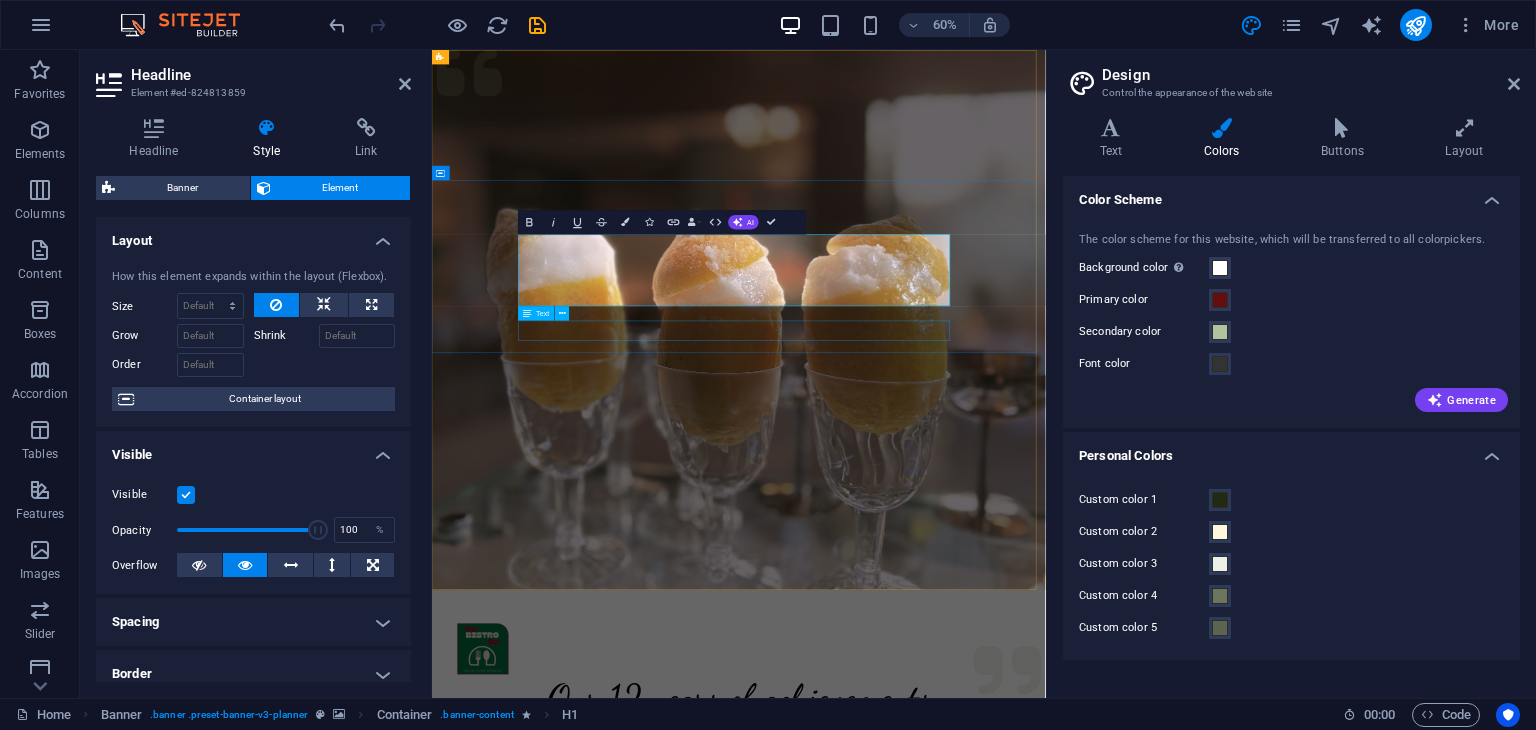 click on "Plan your next event with us" at bounding box center [943, 1505] 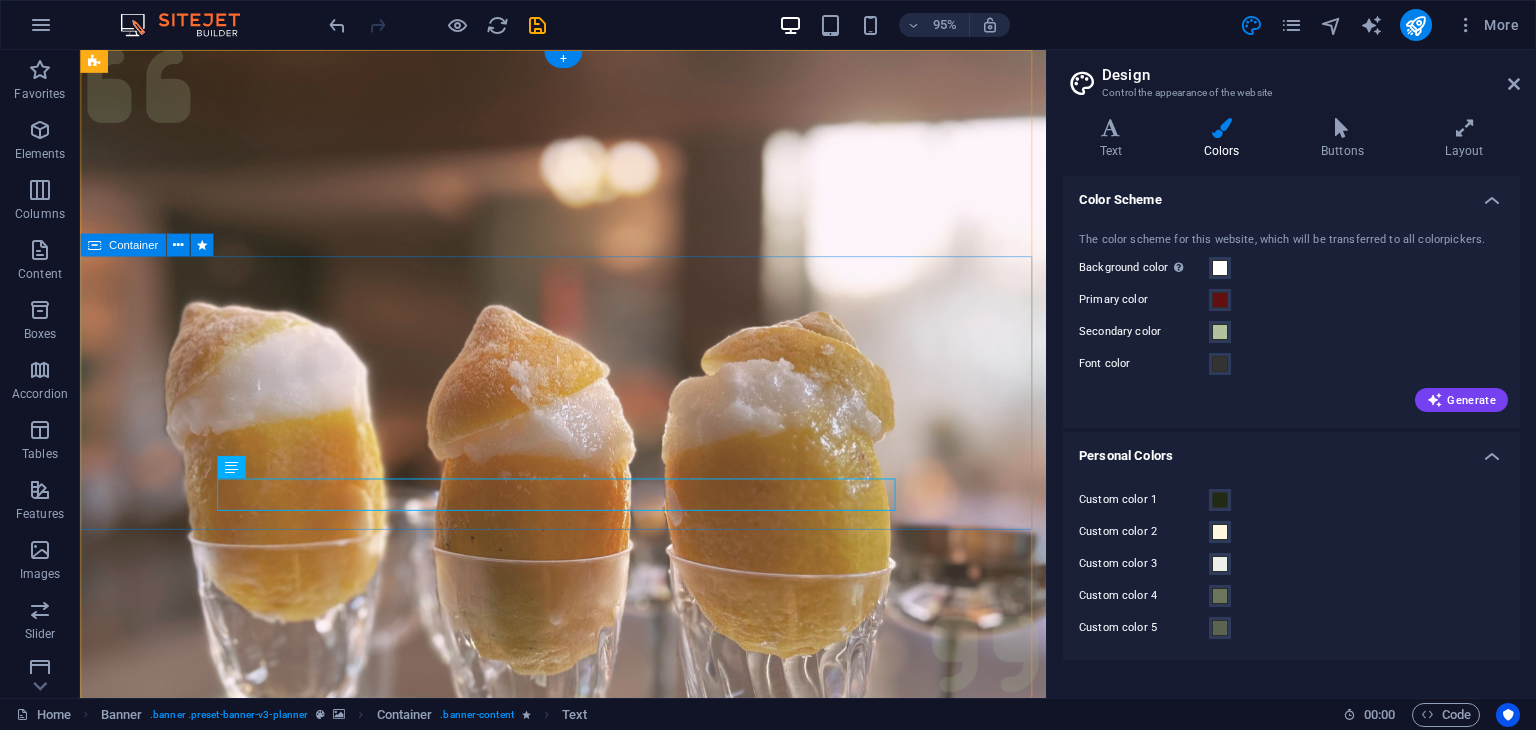 click on "The Bistro Co. Plan your next event with us" at bounding box center [588, 1398] 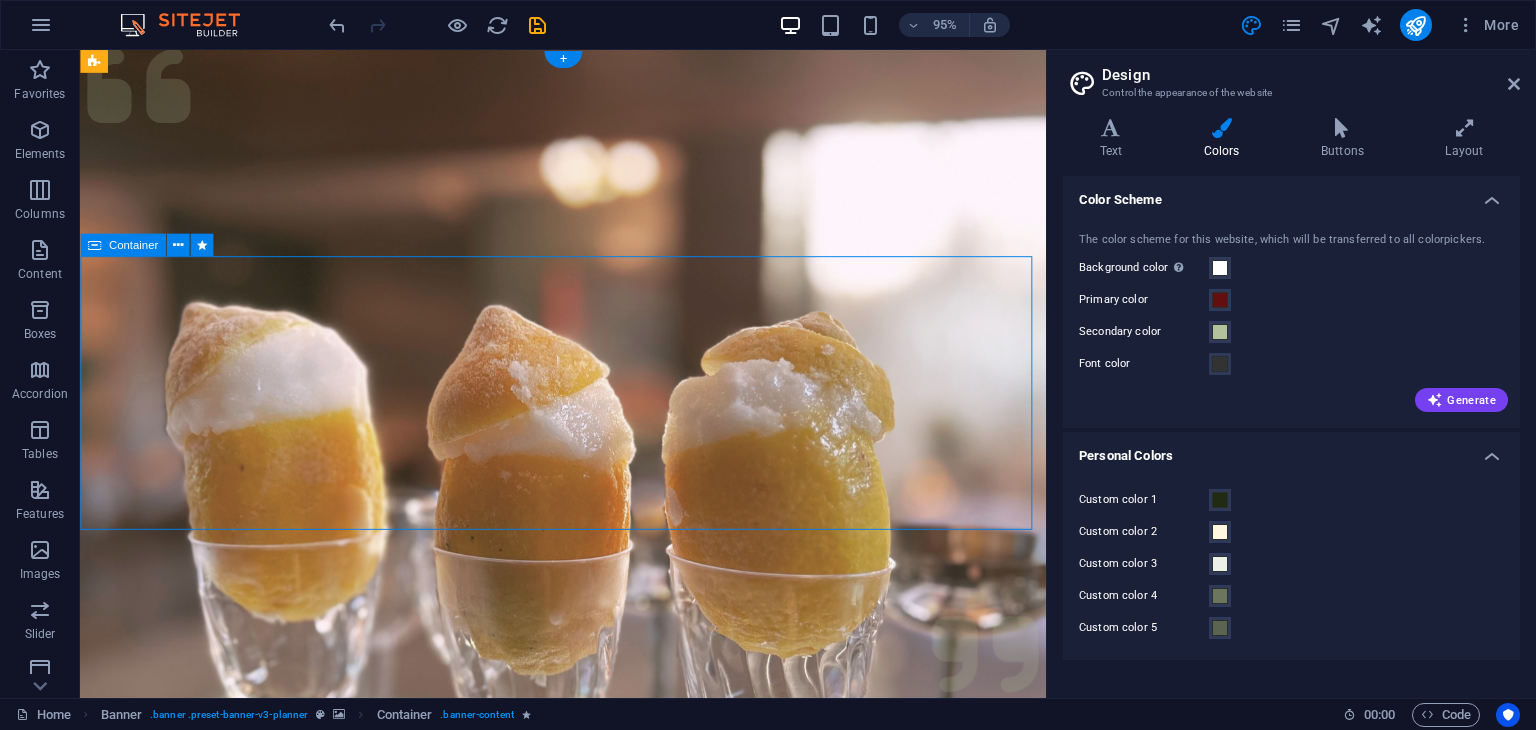 click on "The Bistro Co. Plan your next event with us" at bounding box center [588, 1398] 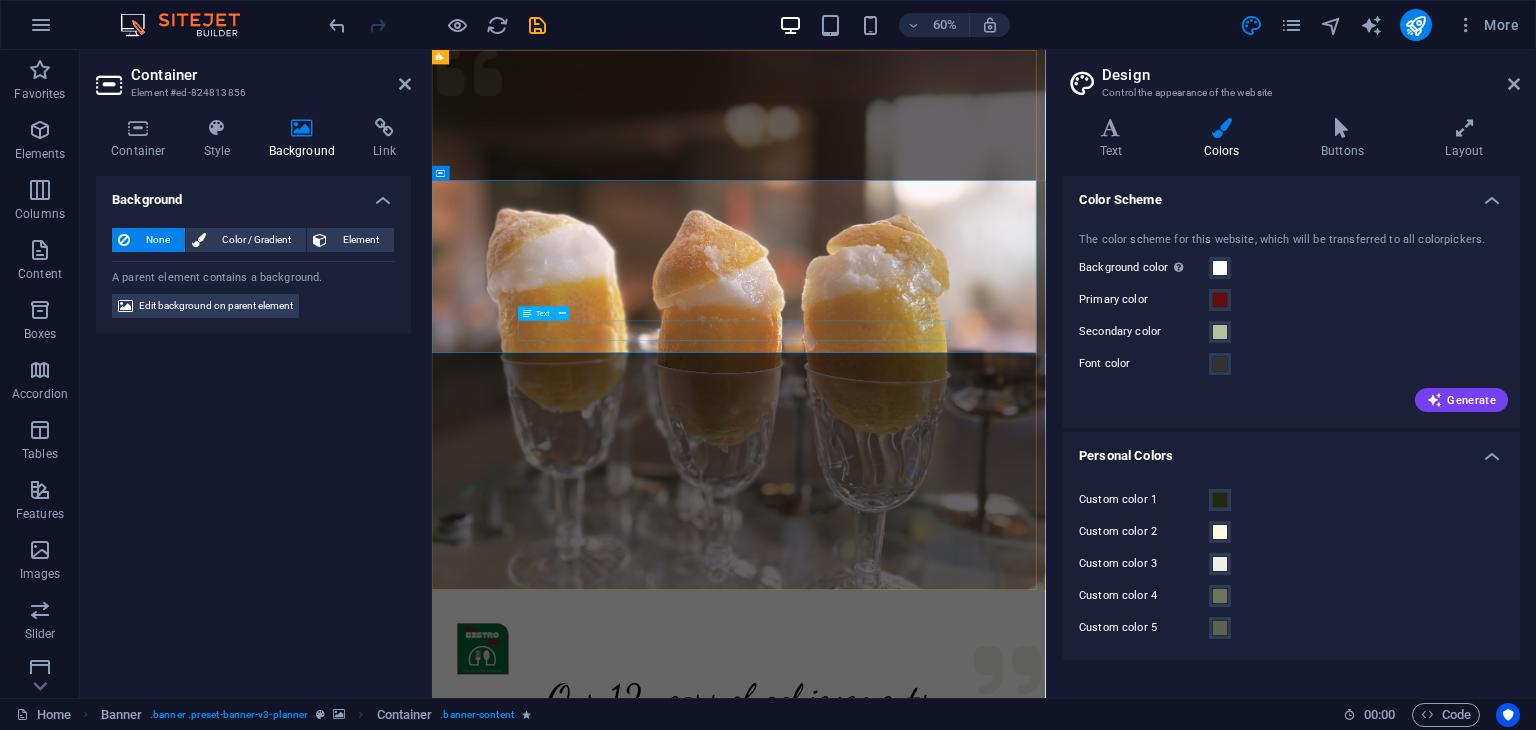 click on "Plan your next event with us" at bounding box center [943, 1505] 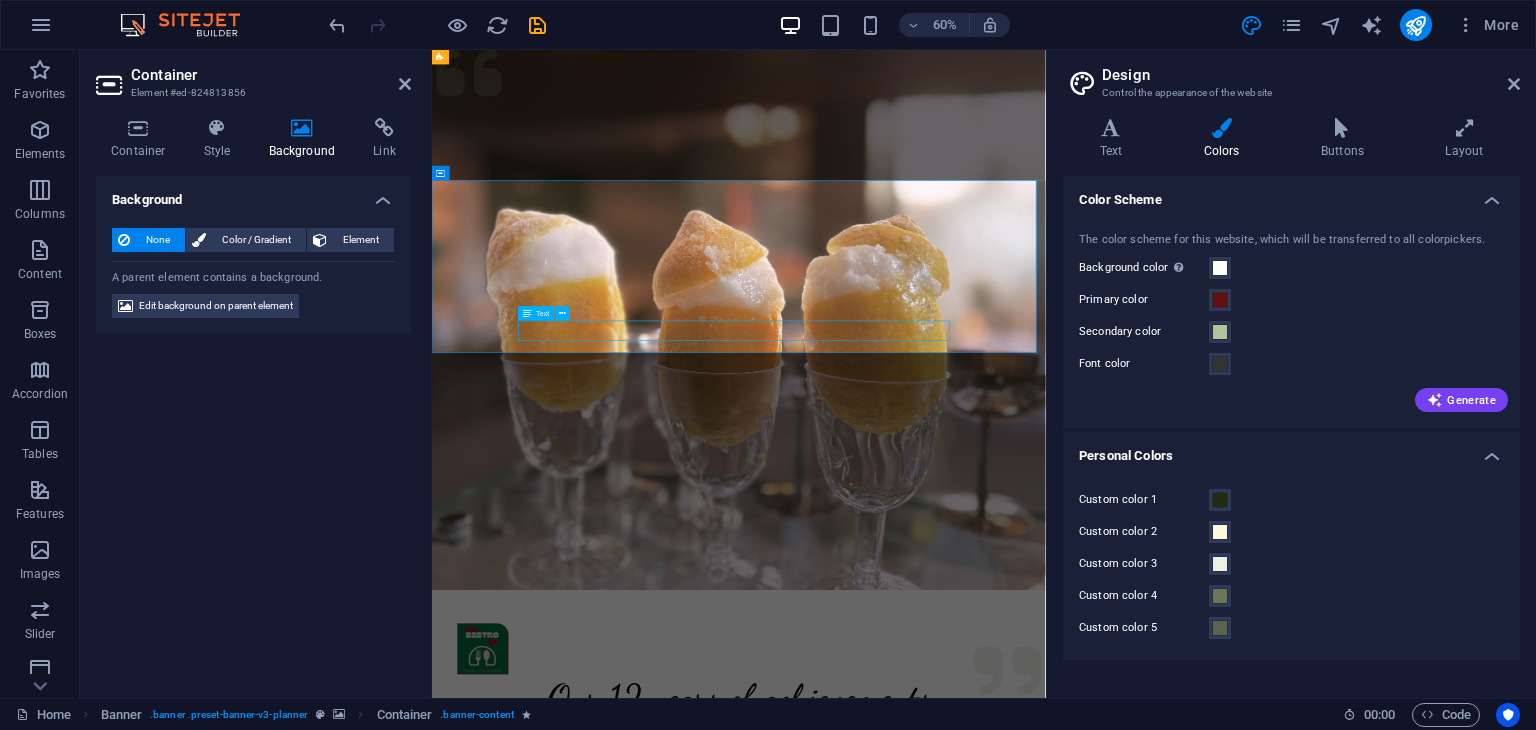 click on "Plan your next event with us" at bounding box center (943, 1505) 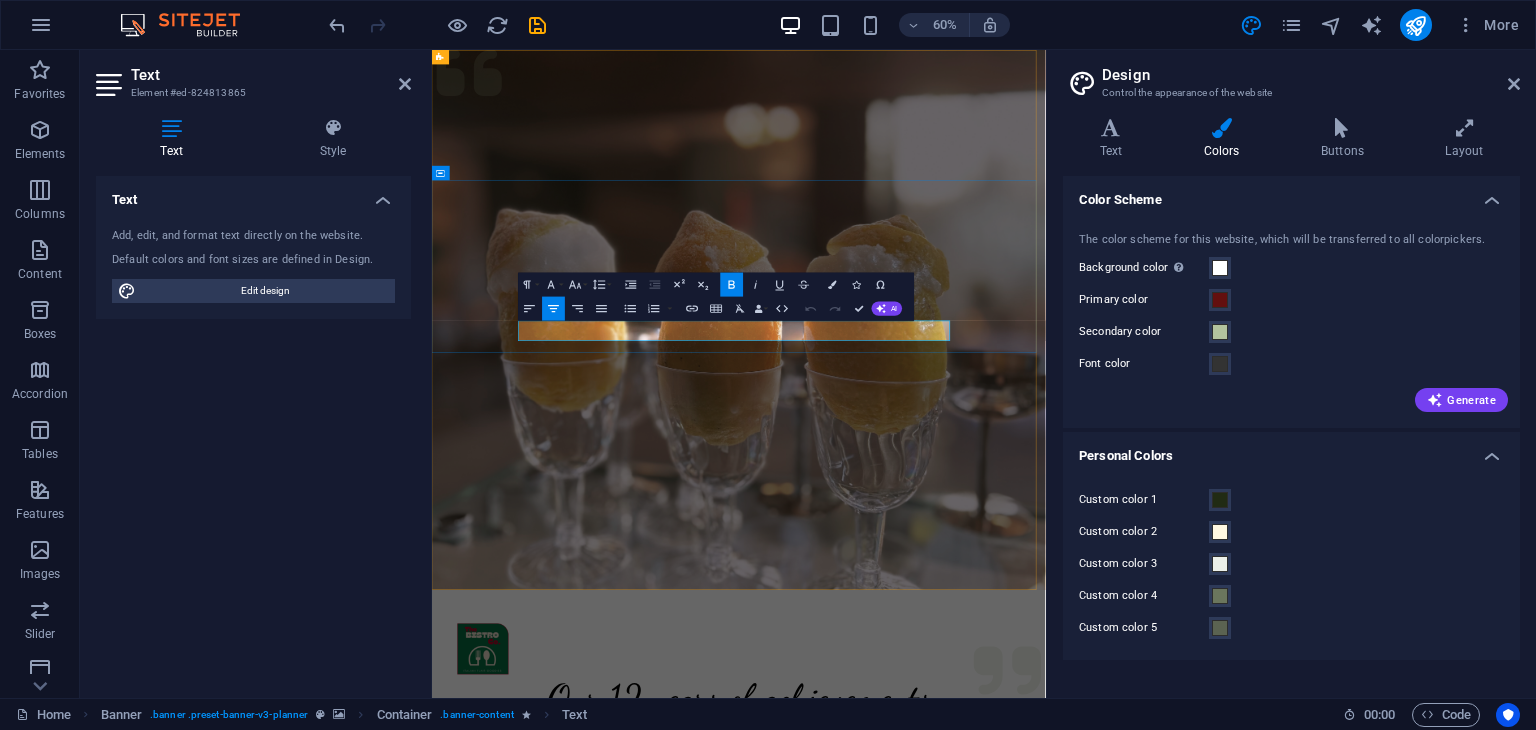 drag, startPoint x: 1118, startPoint y: 516, endPoint x: 766, endPoint y: 505, distance: 352.17184 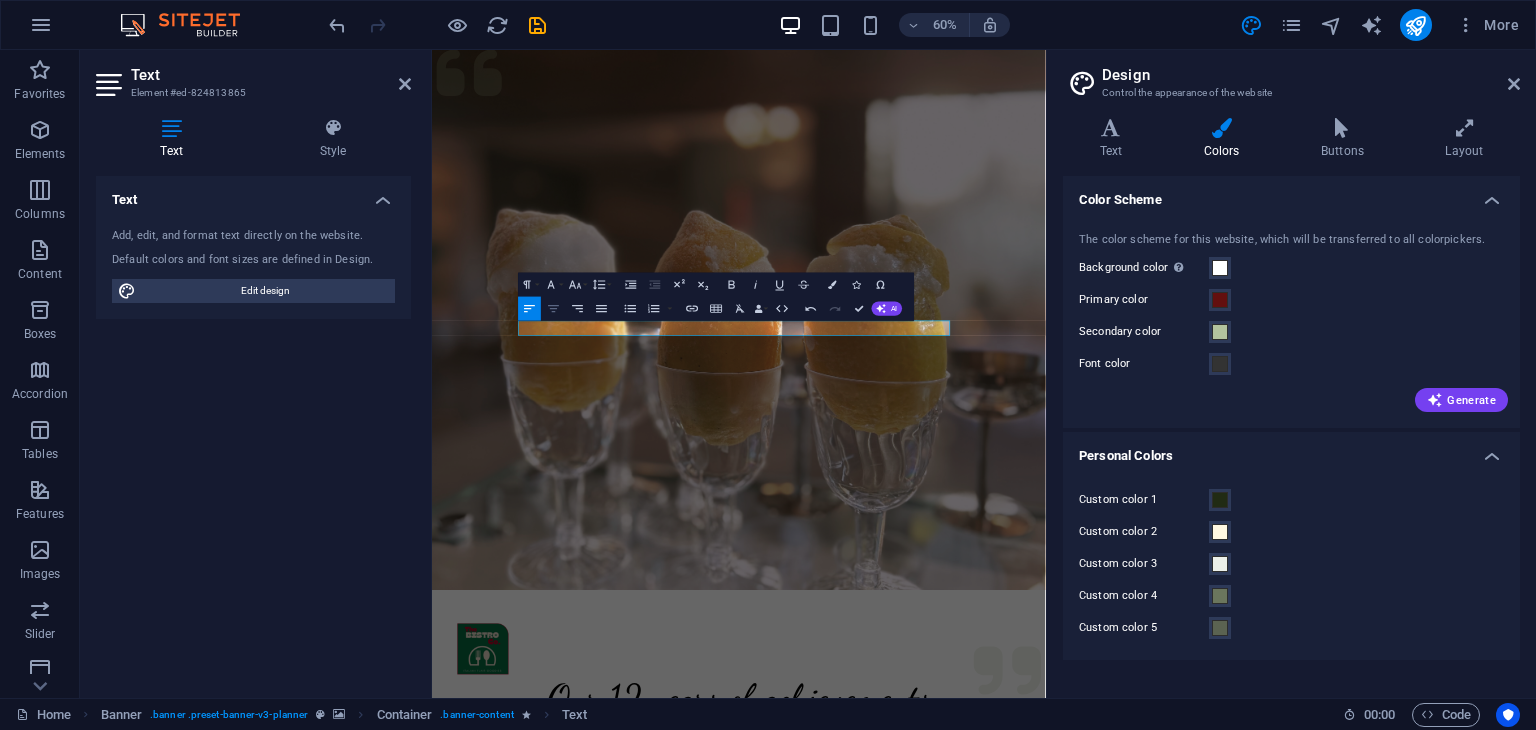 click 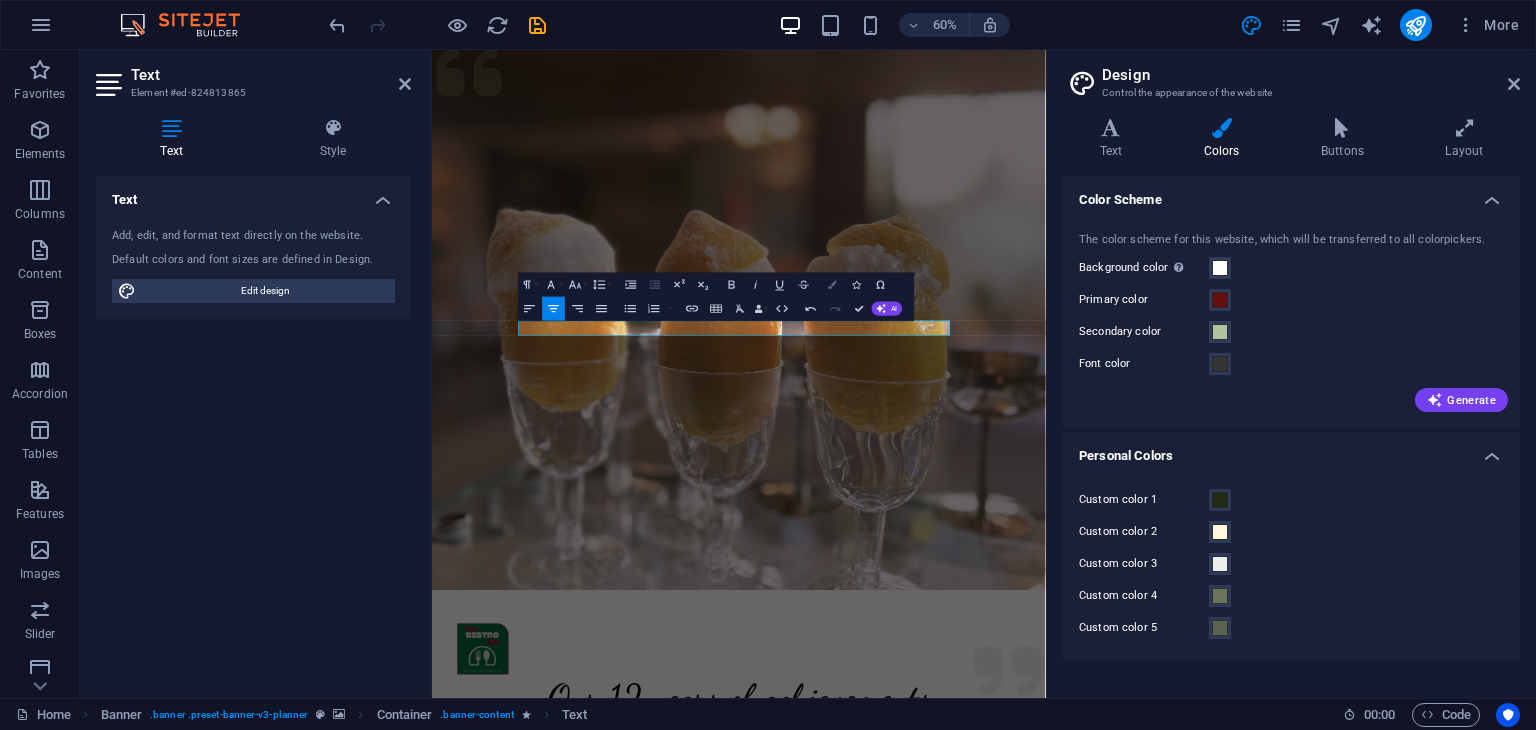 click at bounding box center (833, 284) 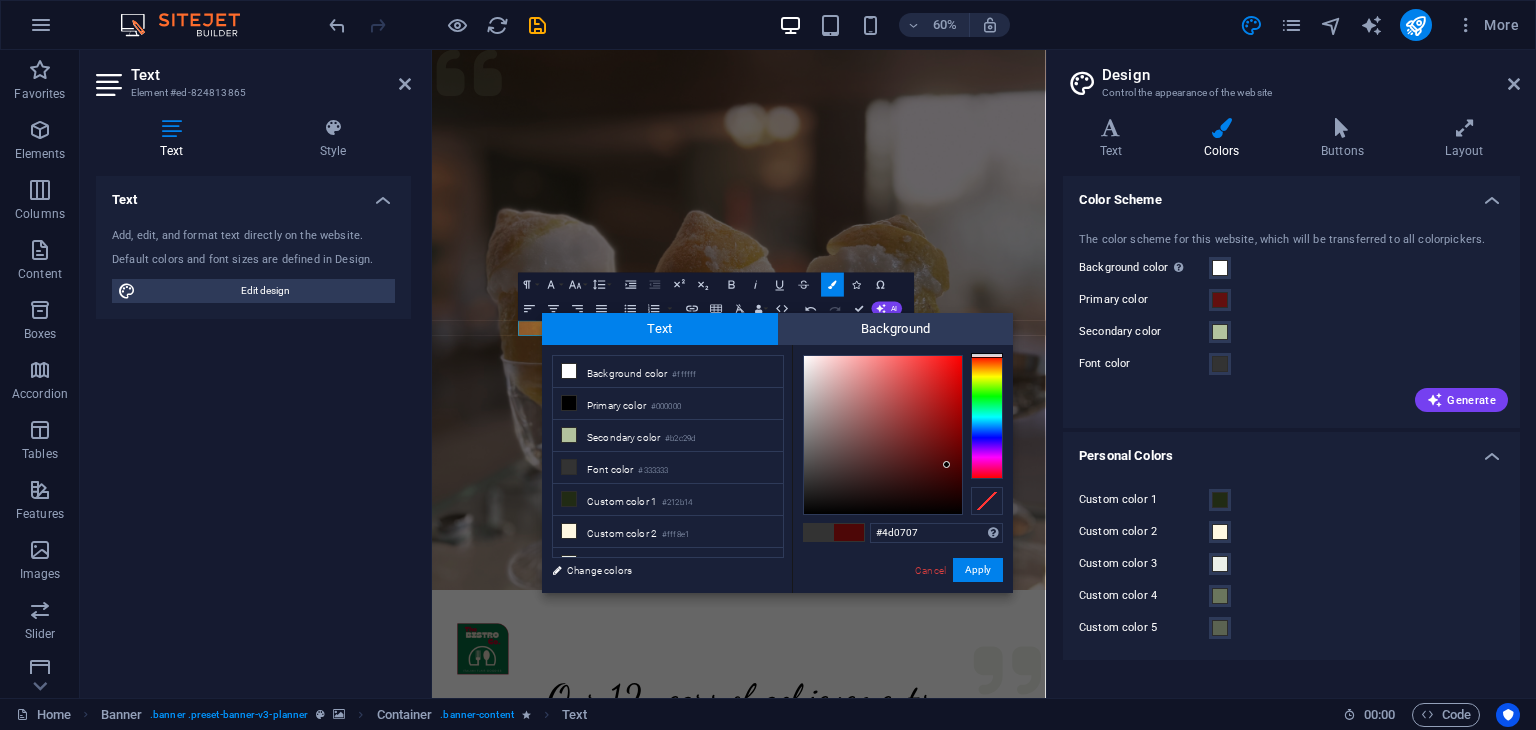 click at bounding box center (883, 435) 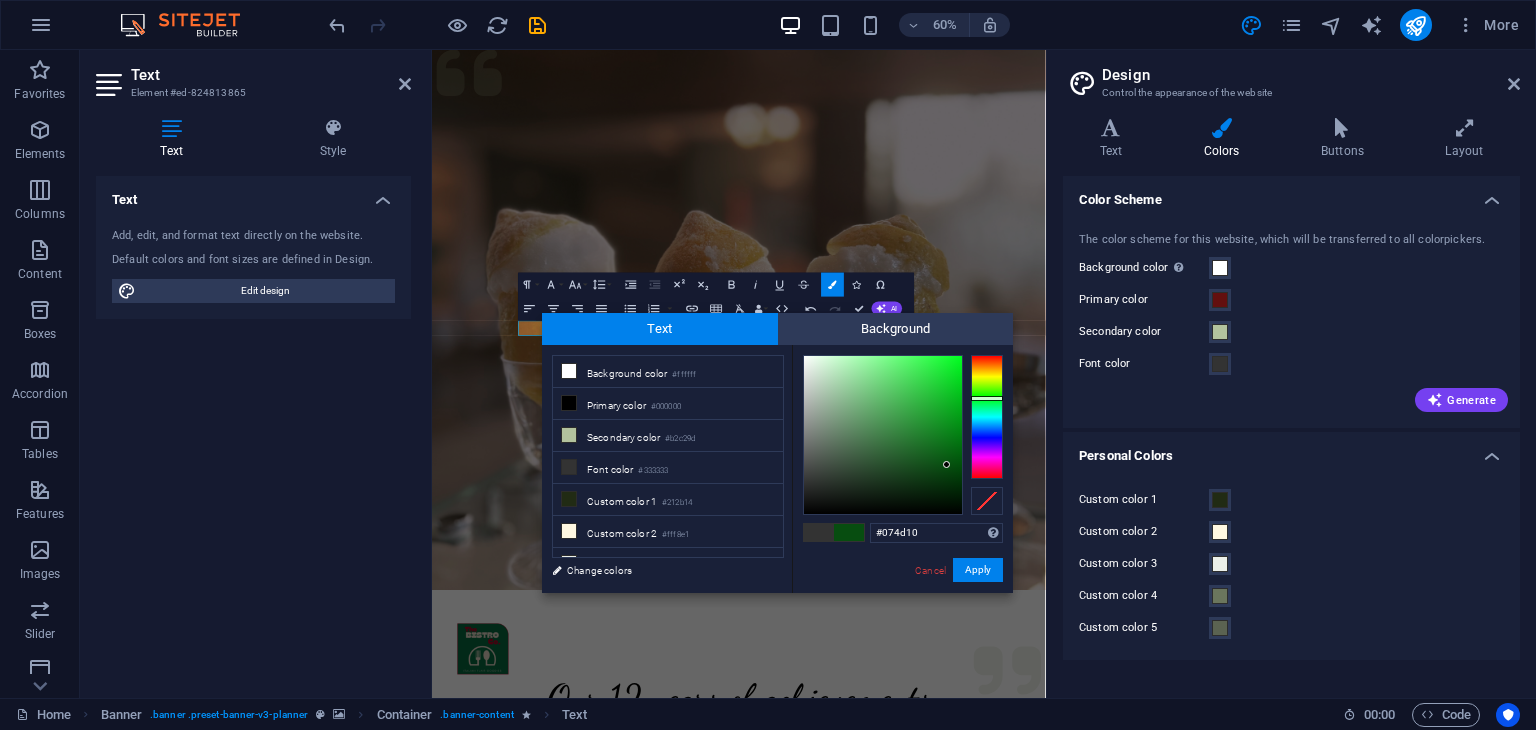 click at bounding box center (987, 417) 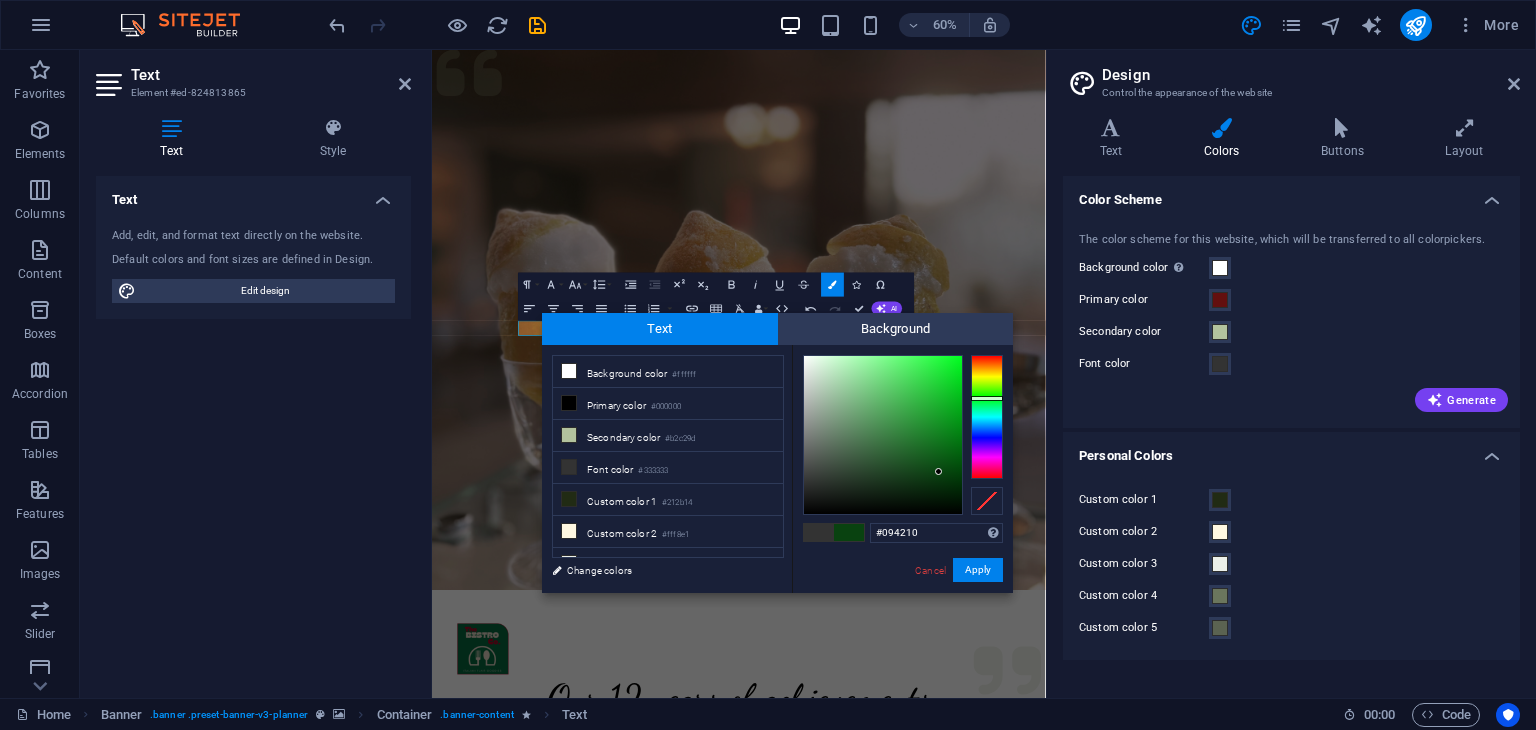 click at bounding box center (883, 435) 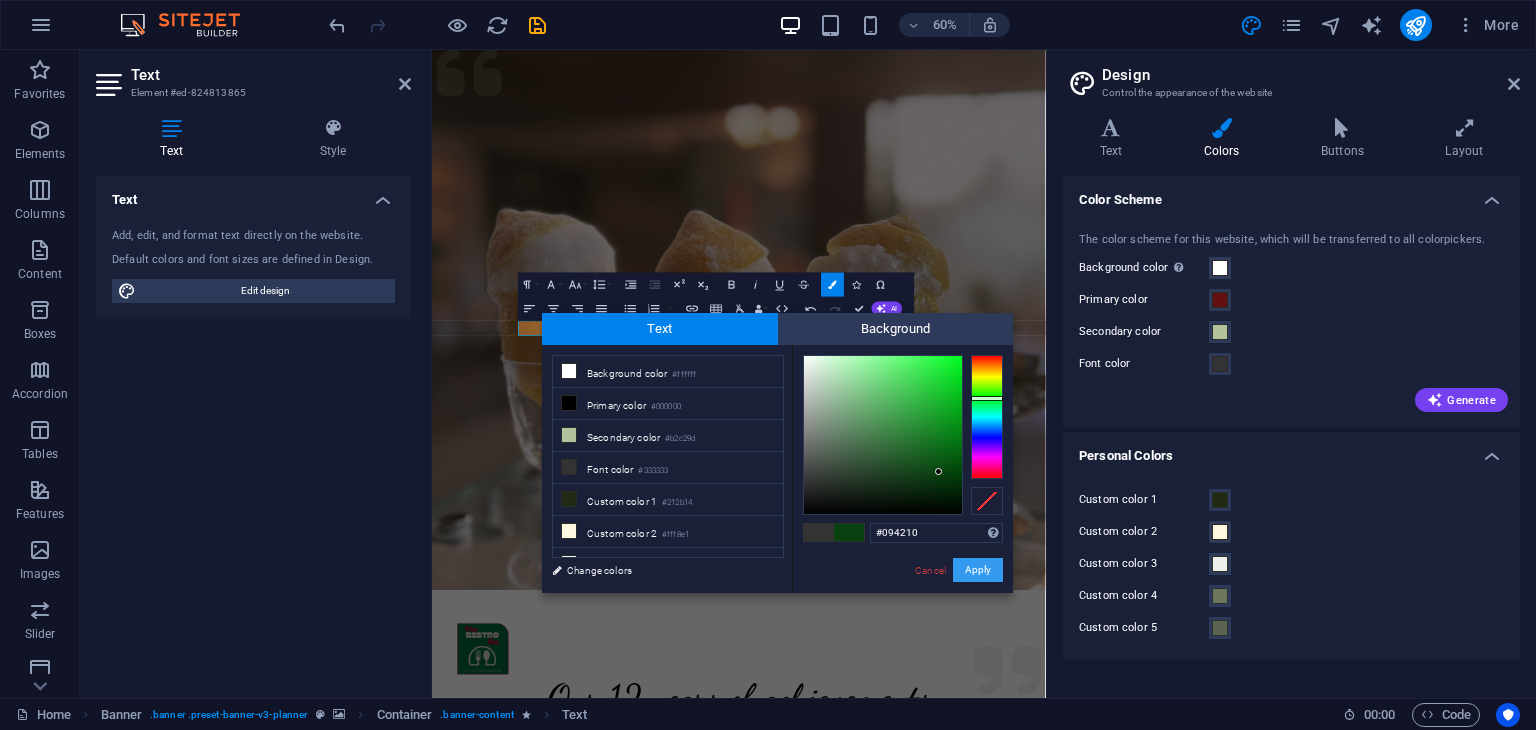 click on "Apply" at bounding box center [978, 570] 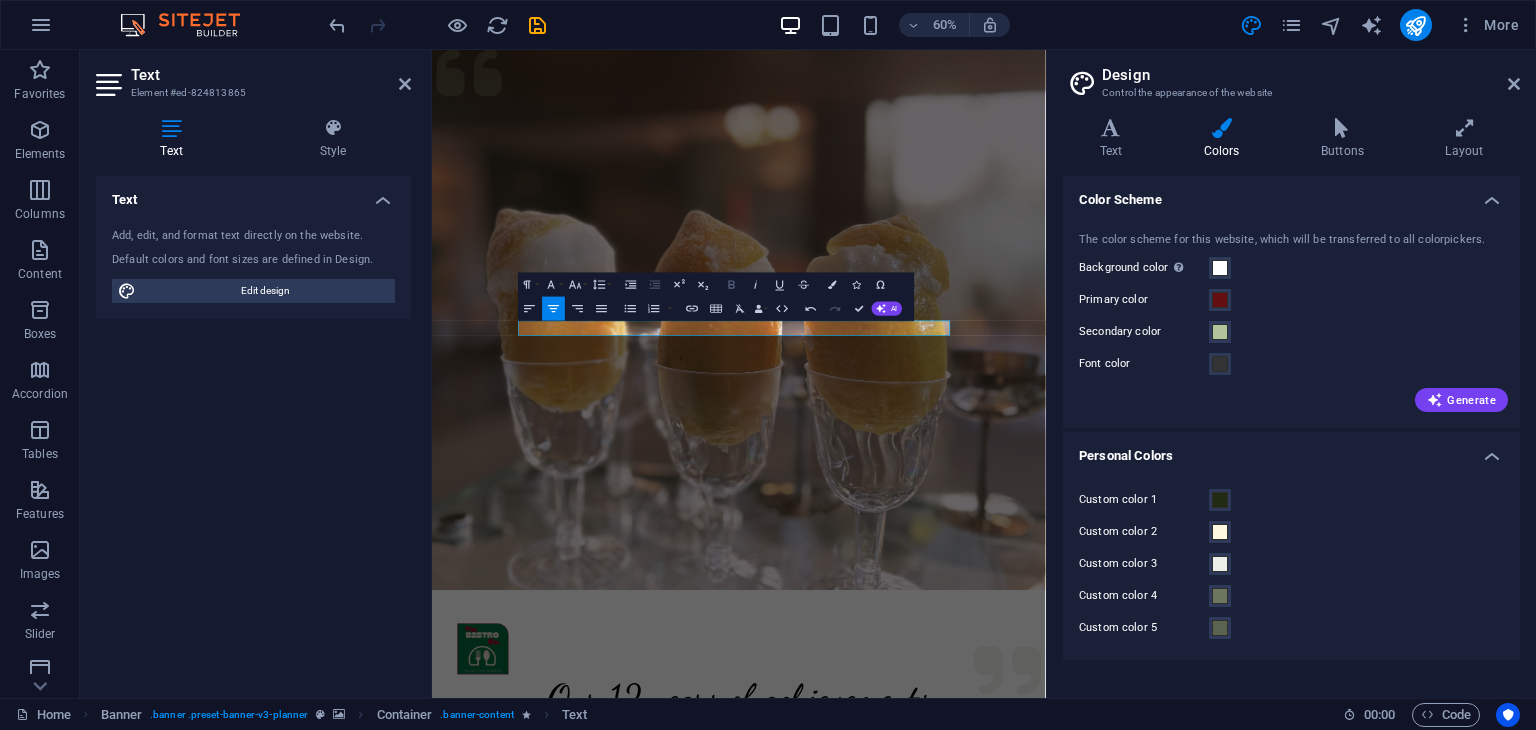 click 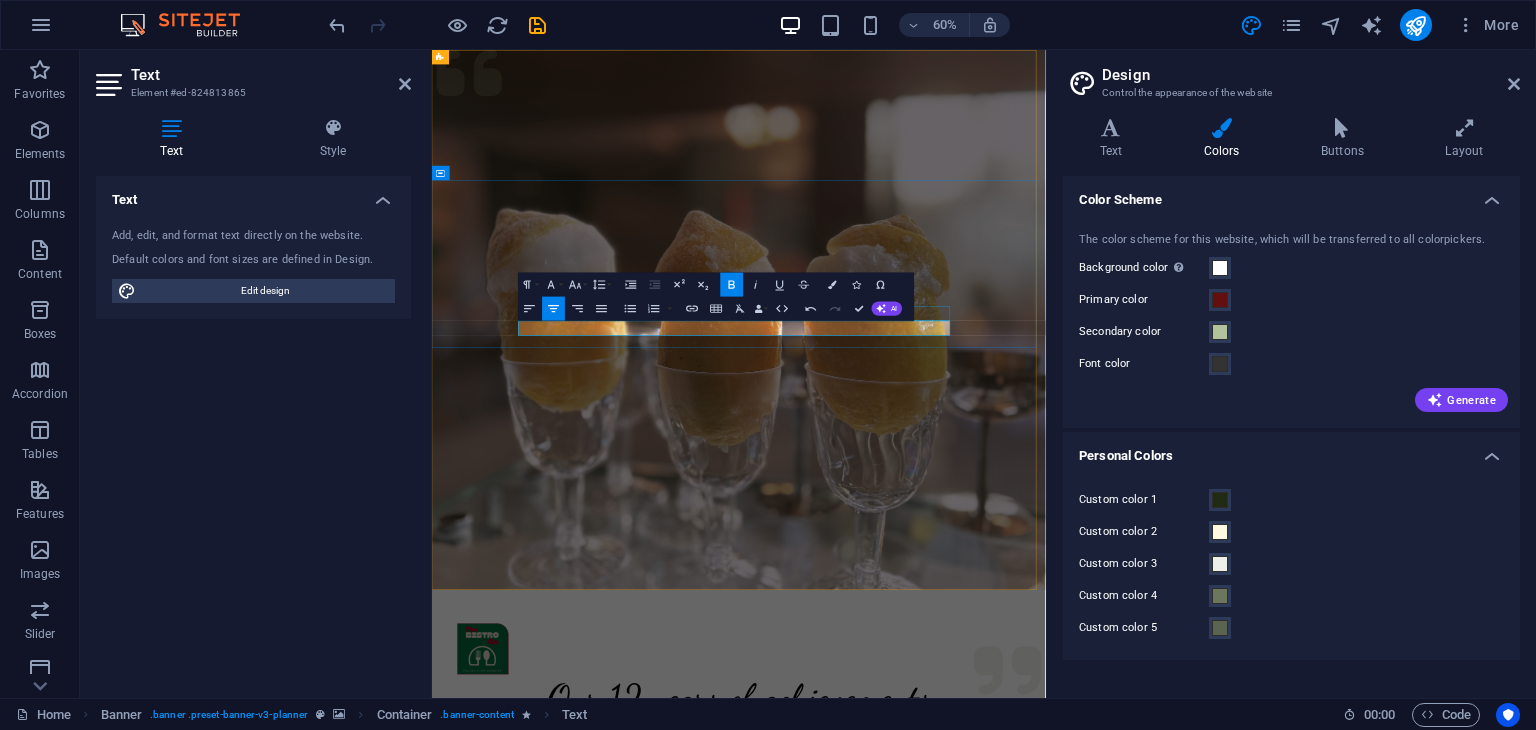 drag, startPoint x: 1046, startPoint y: 508, endPoint x: 1108, endPoint y: 366, distance: 154.94514 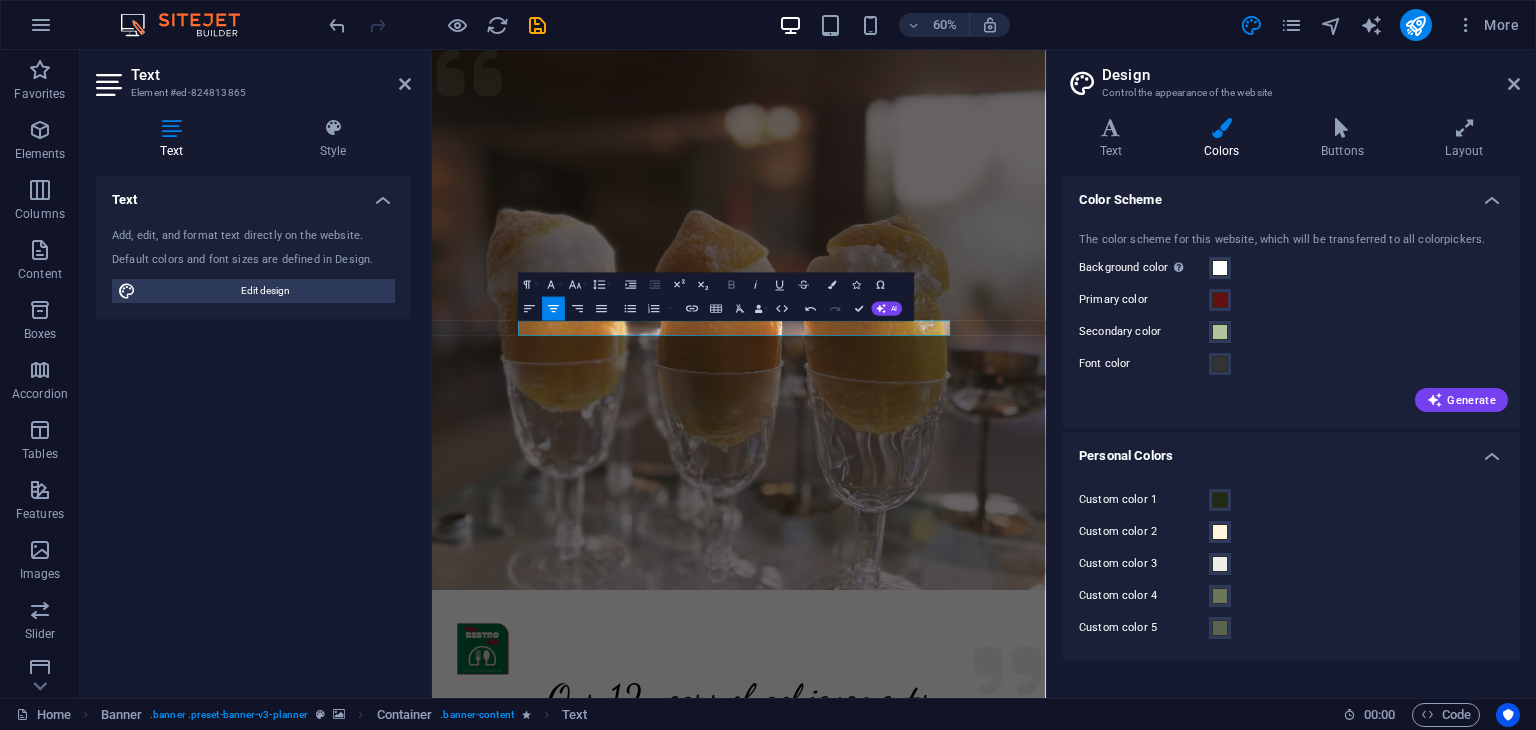 click 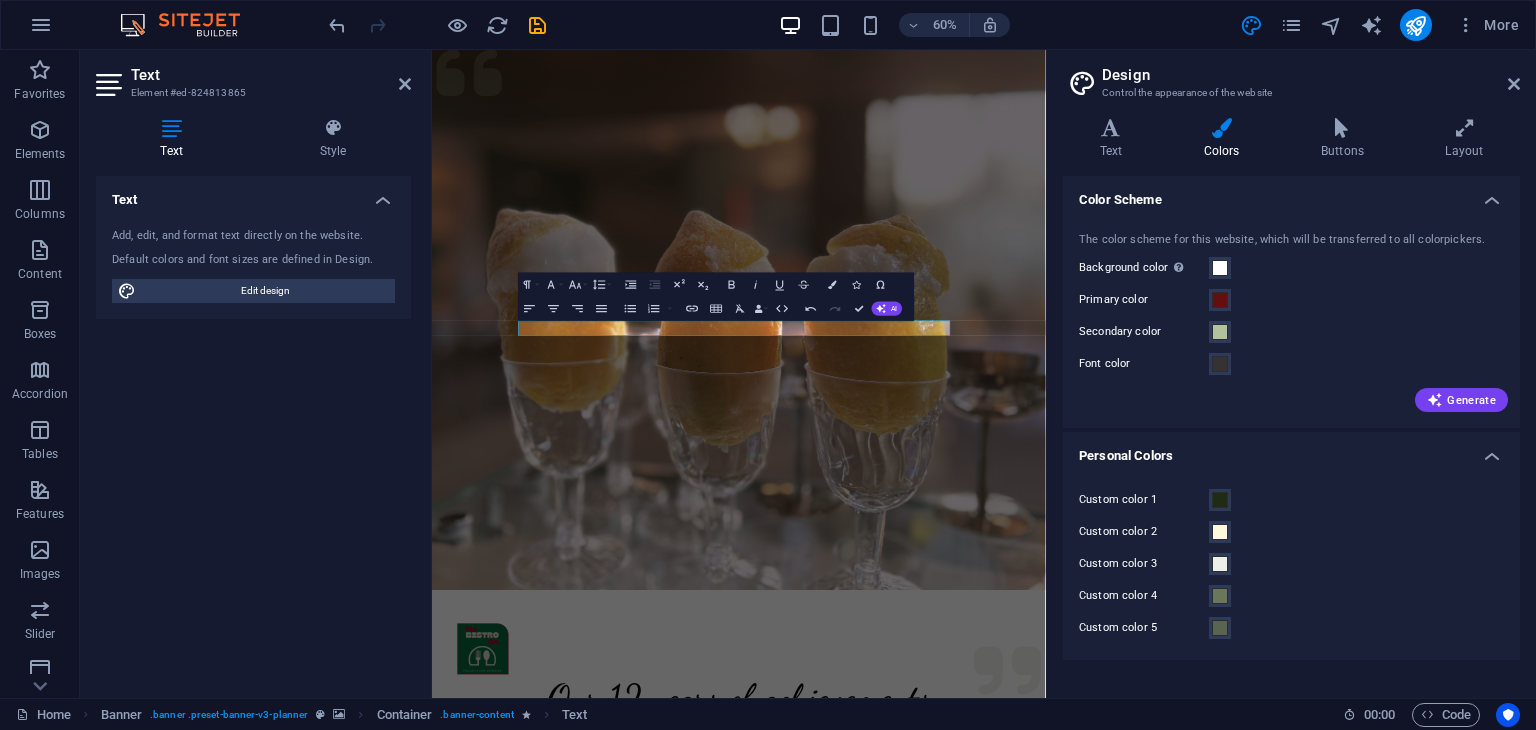 click at bounding box center [943, 500] 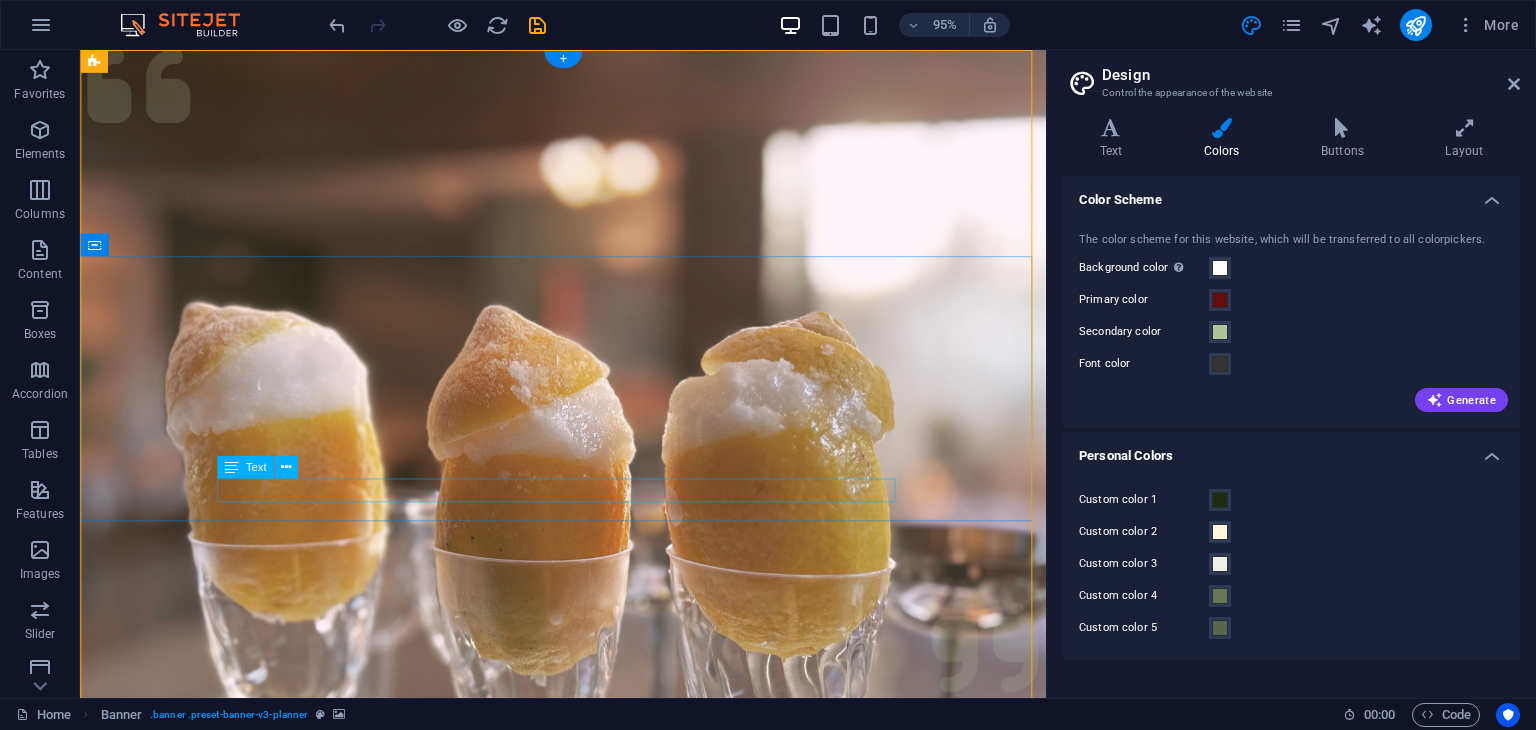click on "Italian Flair Goodies" at bounding box center (588, 1500) 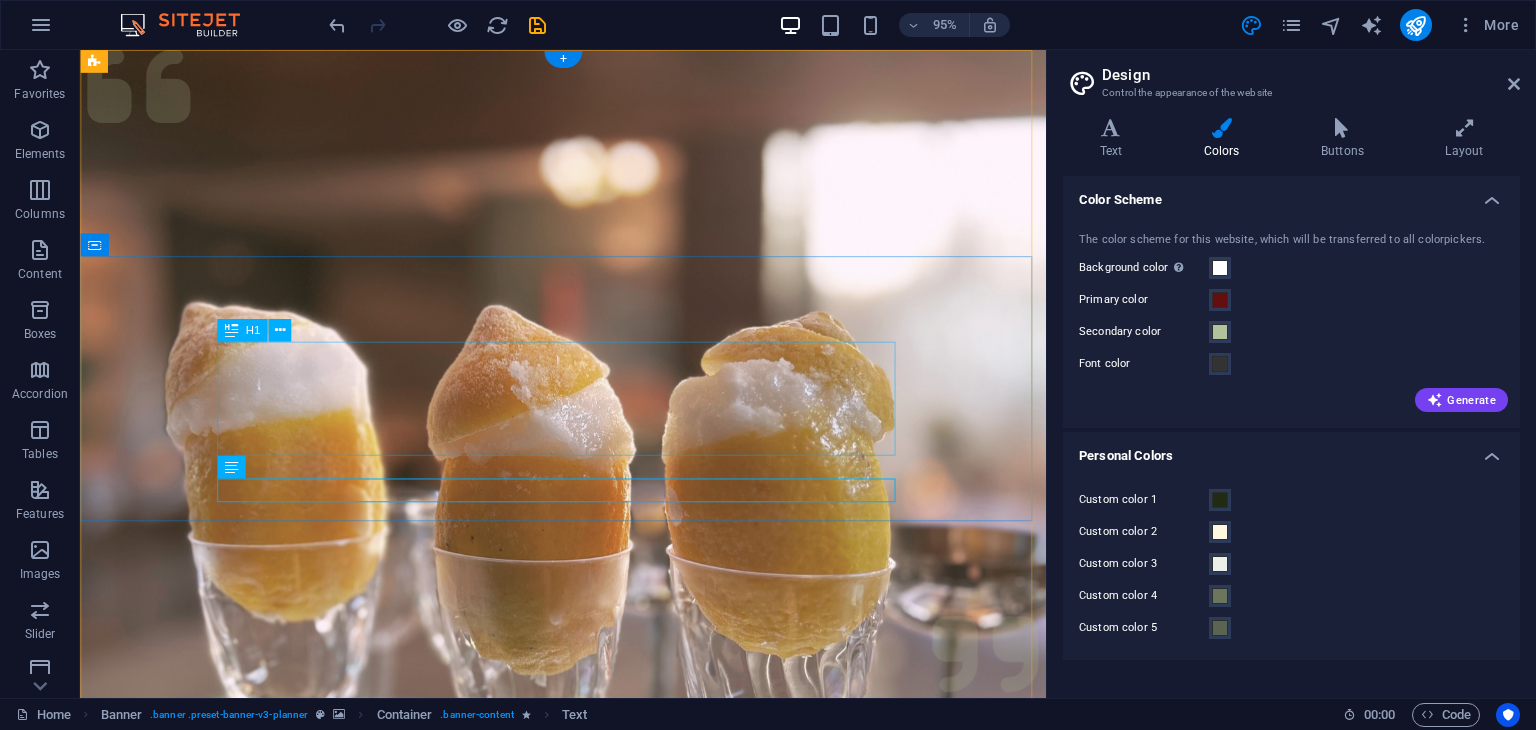 click on "The Bistro Co." at bounding box center (588, 1404) 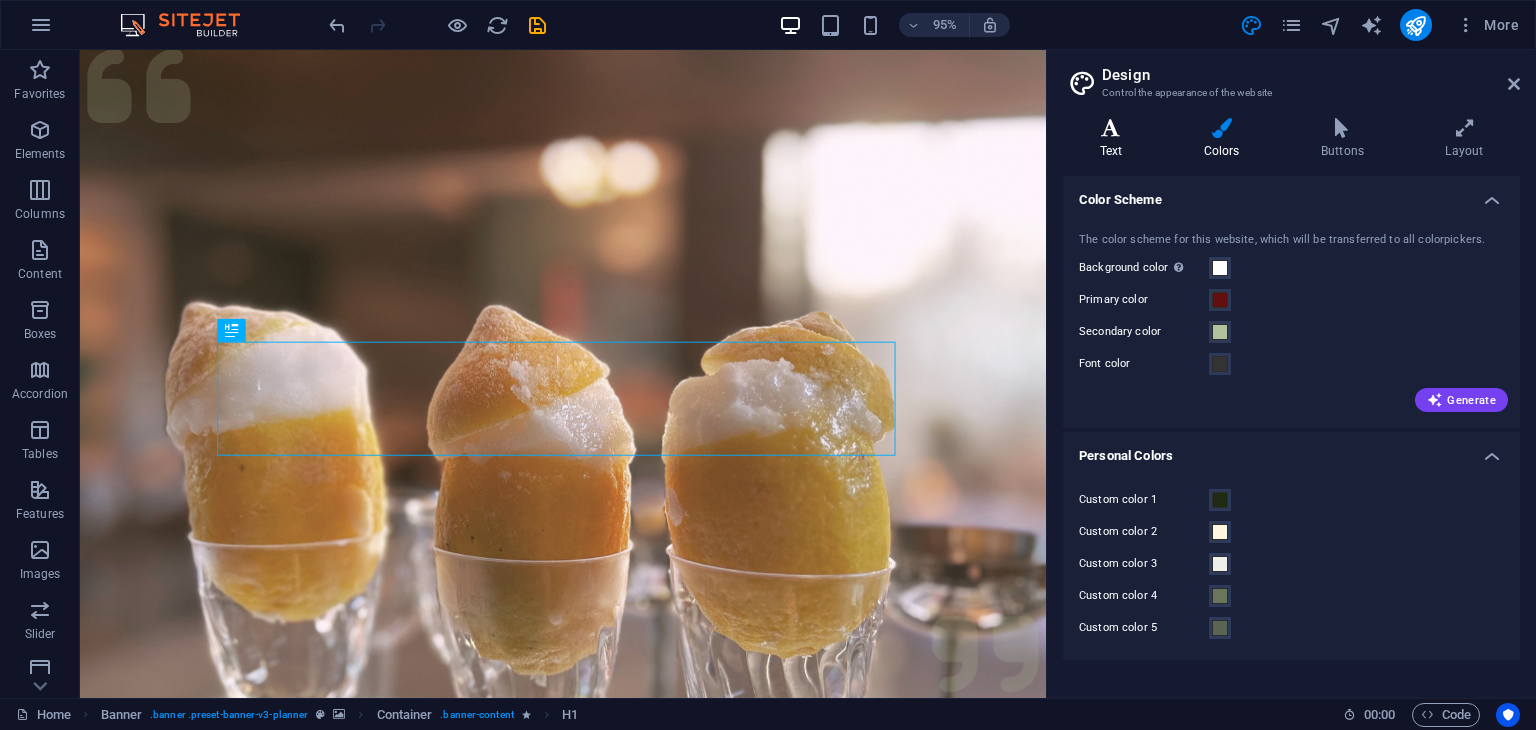 click on "Text" at bounding box center [1115, 139] 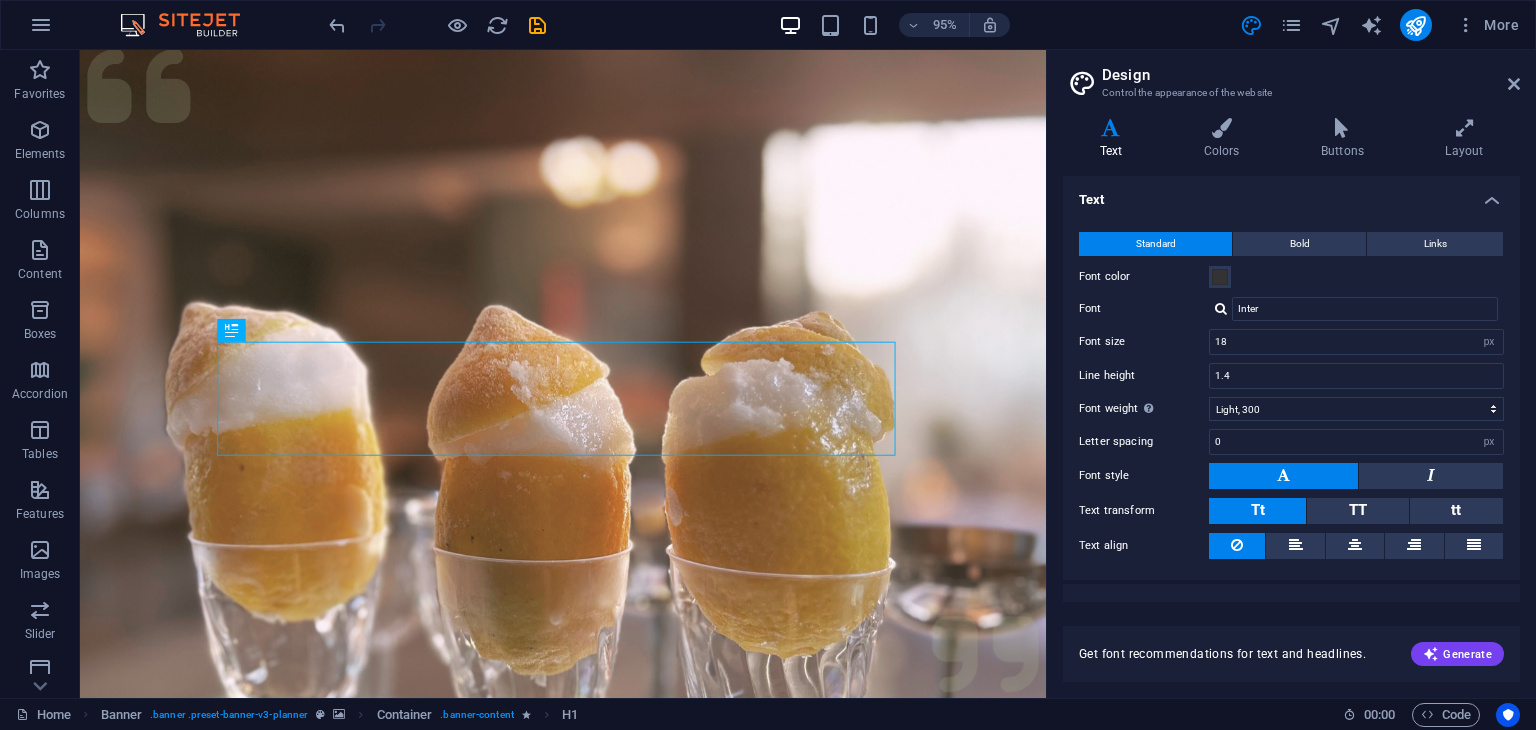 click on "Standard Bold Links Font color Font Inter Font size 18 rem px Line height 1.4 Font weight To display the font weight correctly, it may need to be enabled.  Manage Fonts Thin, 100 Extra-light, 200 Light, 300 Regular, 400 Medium, 500 Semi-bold, 600 Bold, 700 Extra-bold, 800 Black, 900 Letter spacing 0 rem px Font style Text transform Tt TT tt Text align Font weight To display the font weight correctly, it may need to be enabled.  Manage Fonts Thin, 100 Extra-light, 200 Light, 300 Regular, 400 Medium, 500 Semi-bold, 600 Bold, 700 Extra-bold, 800 Black, 900 Default Hover / Active Font color Font color Decoration None Decoration None Transition duration 0.3 s Transition function Ease Ease In Ease Out Ease In/Ease Out Linear" at bounding box center (1291, 396) 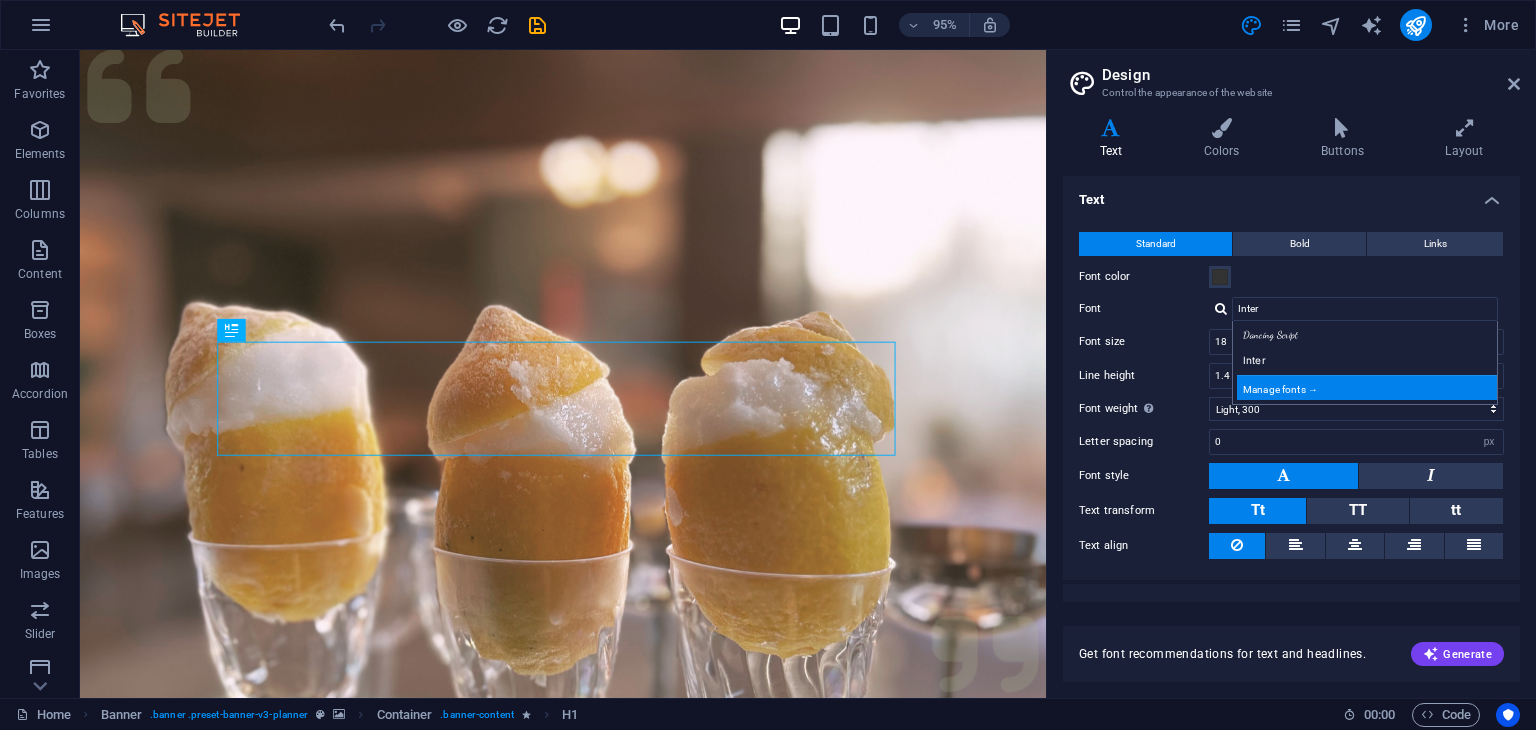 scroll, scrollTop: 27, scrollLeft: 0, axis: vertical 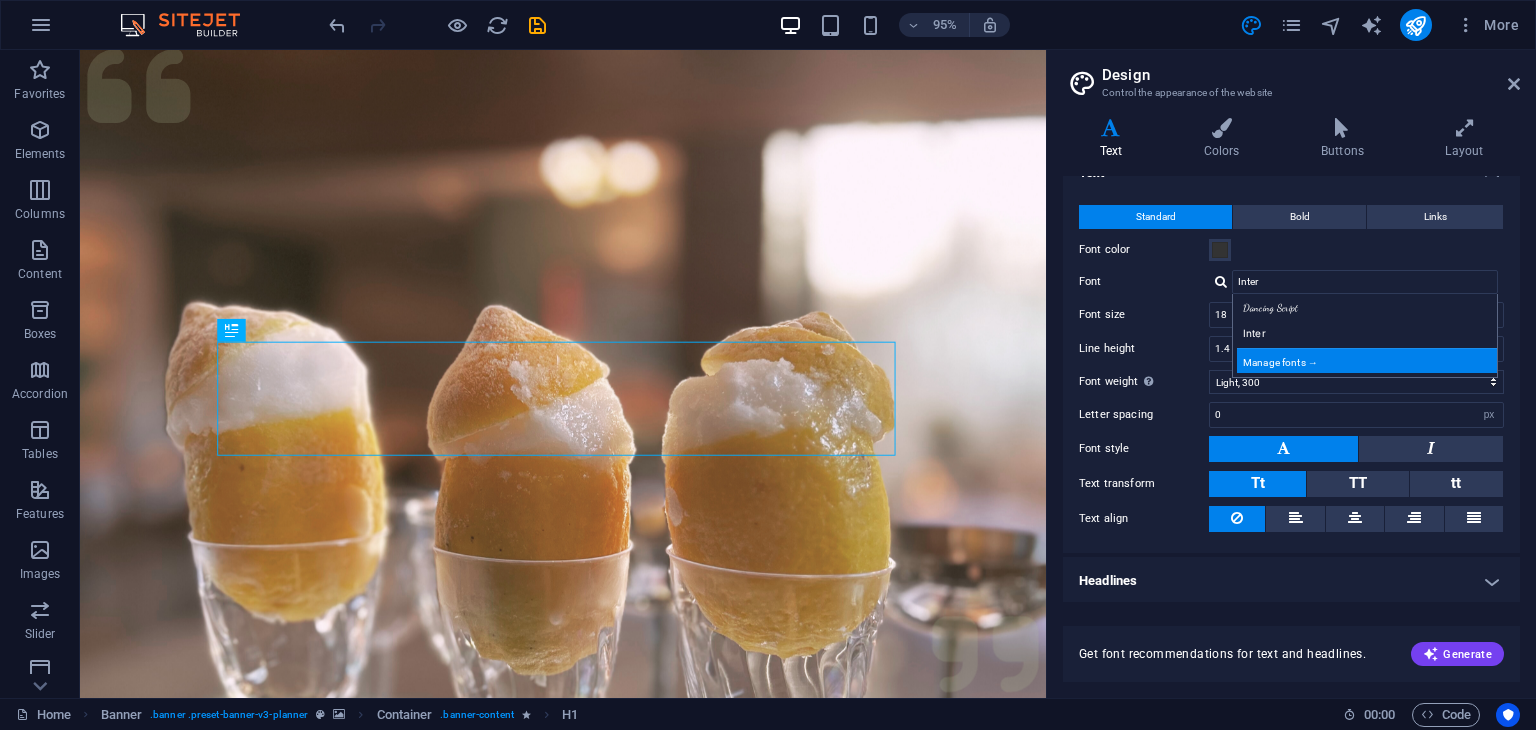 click on "Manage fonts →" at bounding box center (1369, 360) 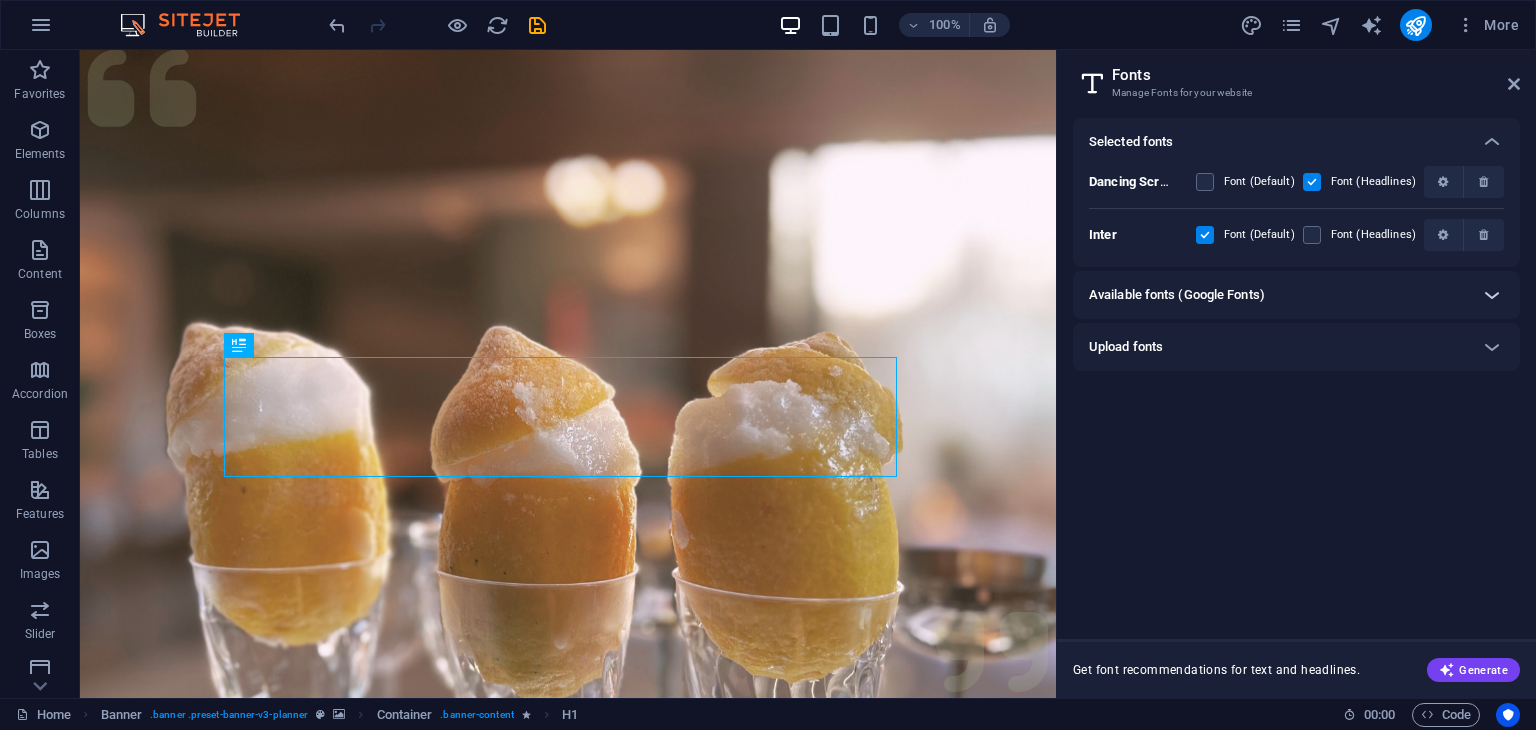 click at bounding box center (1492, 295) 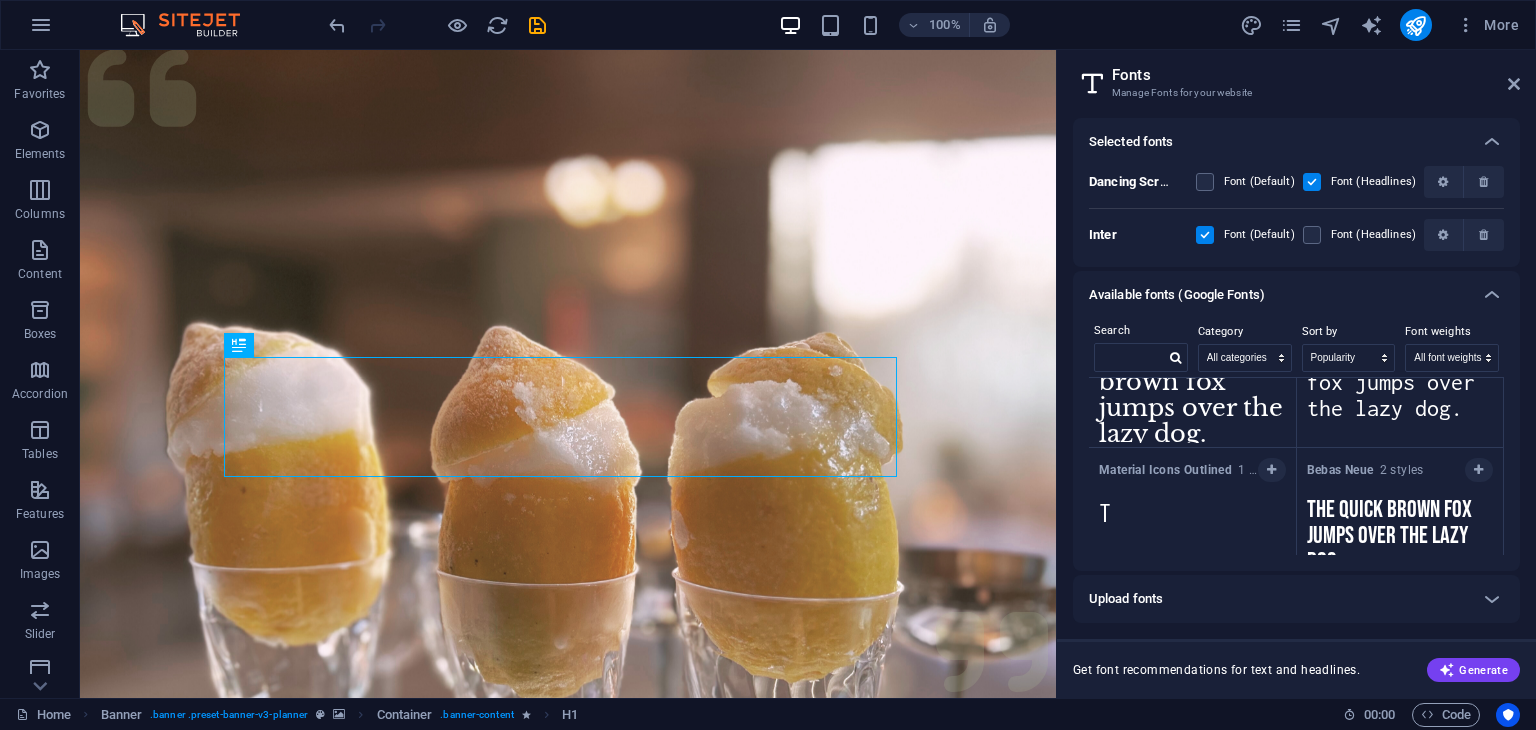 scroll, scrollTop: 2857, scrollLeft: 0, axis: vertical 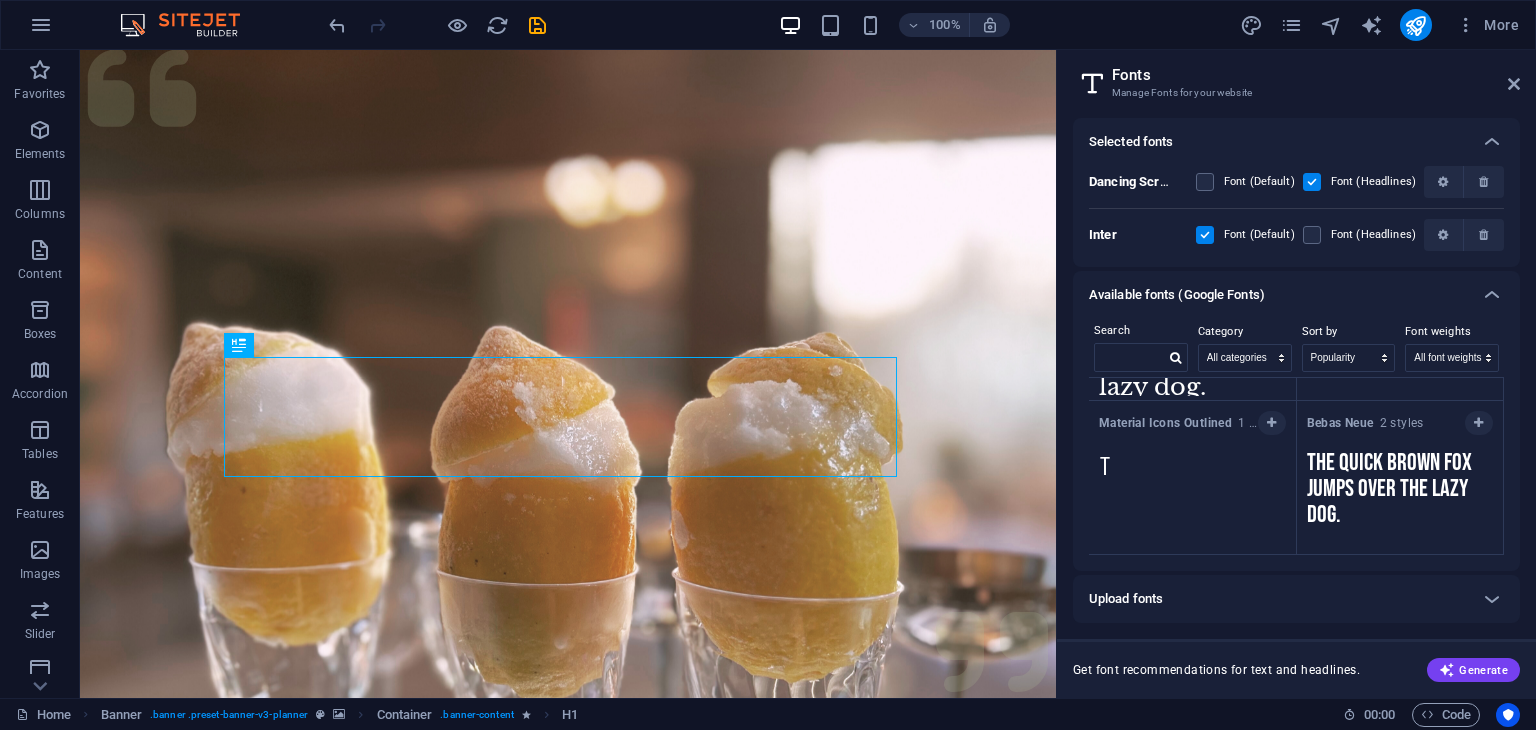 click on "The quick brown fox jumps over the lazy dog. Copy text to all previews" at bounding box center (1400, 497) 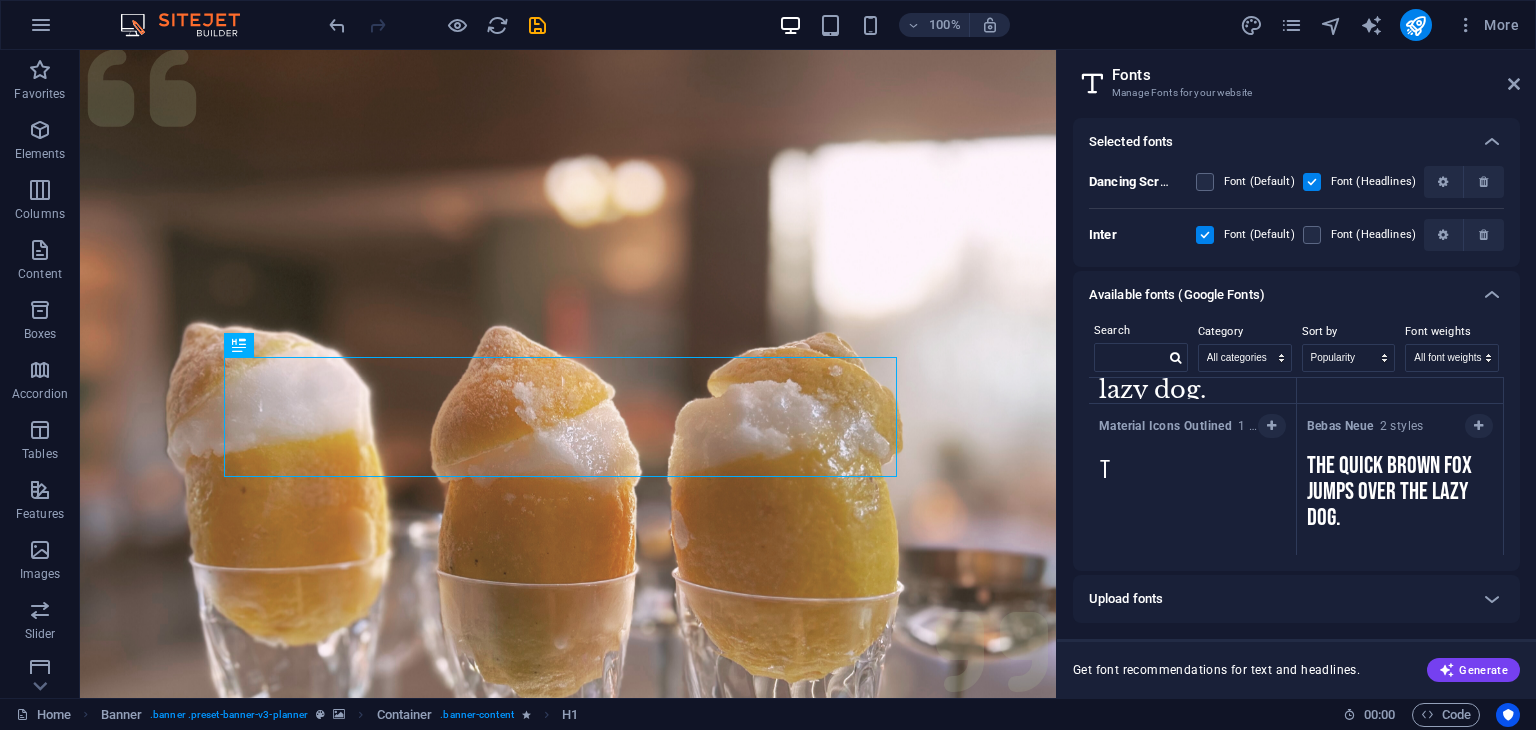 scroll, scrollTop: 2941, scrollLeft: 0, axis: vertical 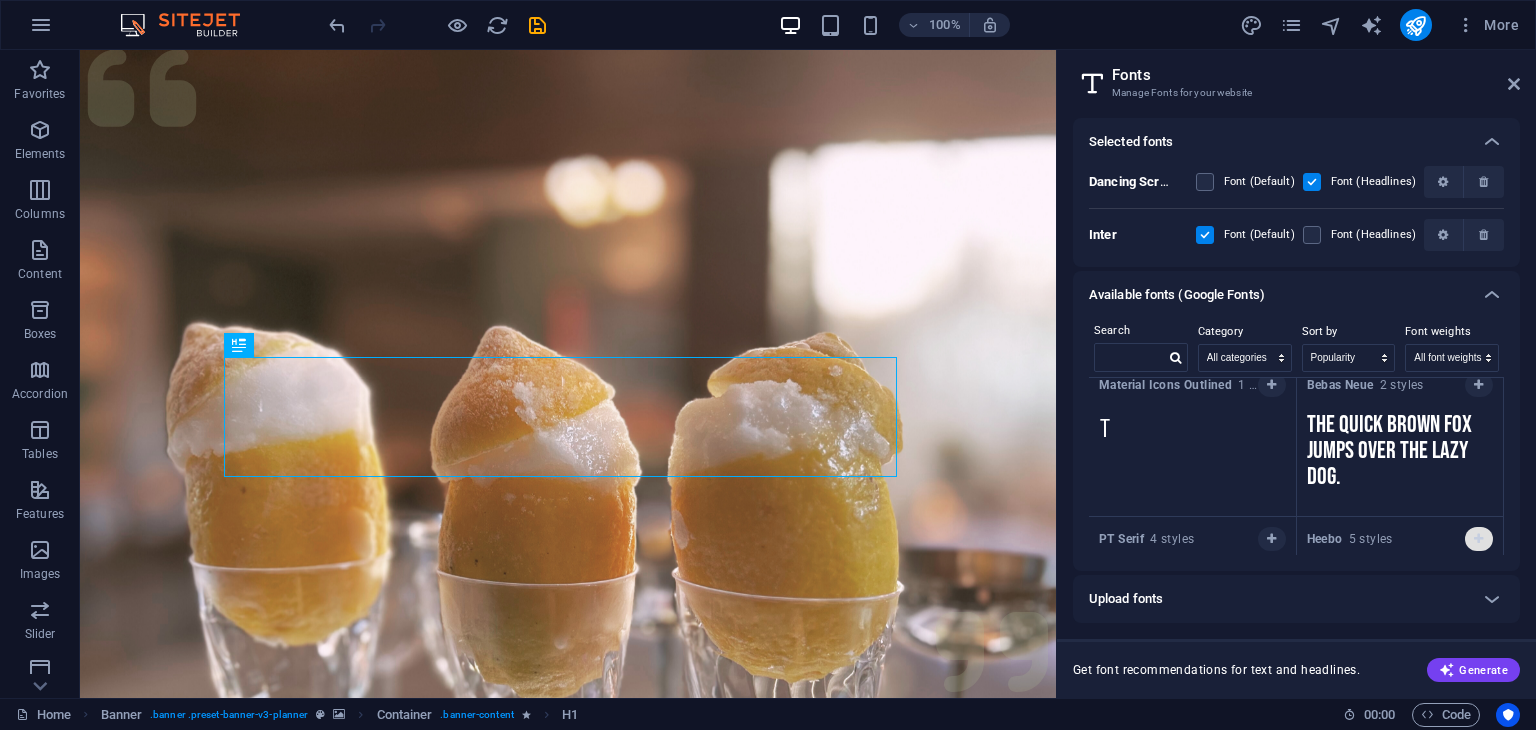 click at bounding box center [1478, 539] 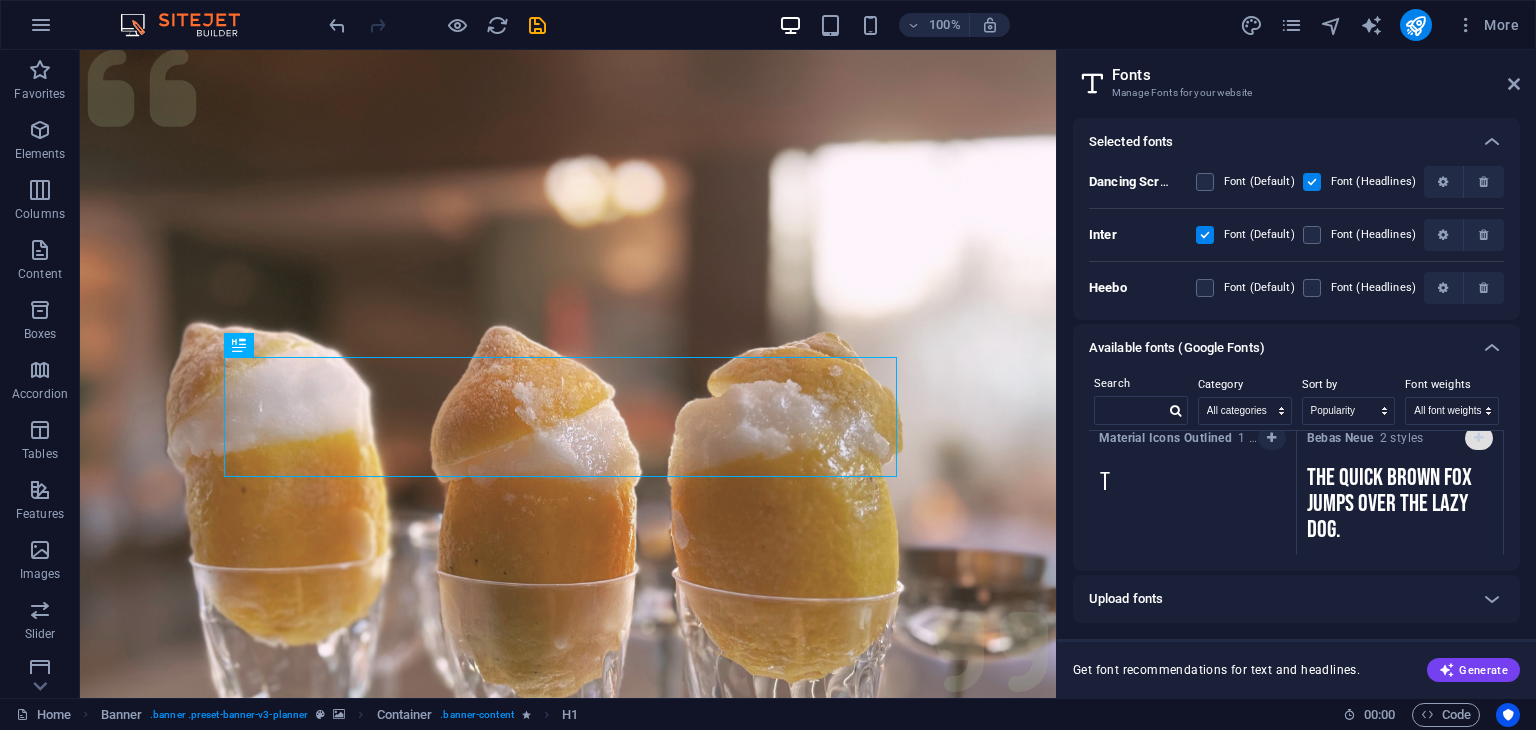 click at bounding box center [1479, 438] 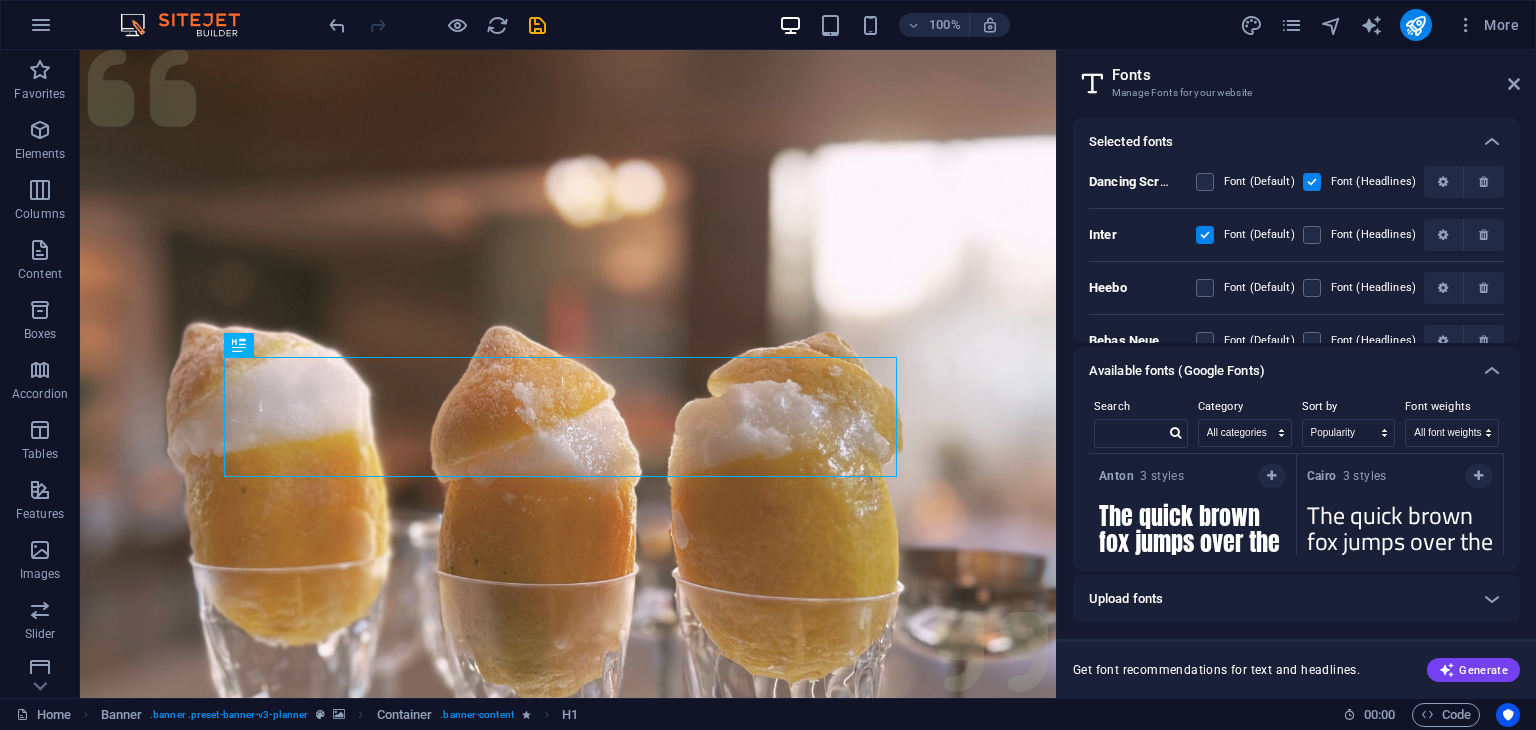 scroll, scrollTop: 4972, scrollLeft: 0, axis: vertical 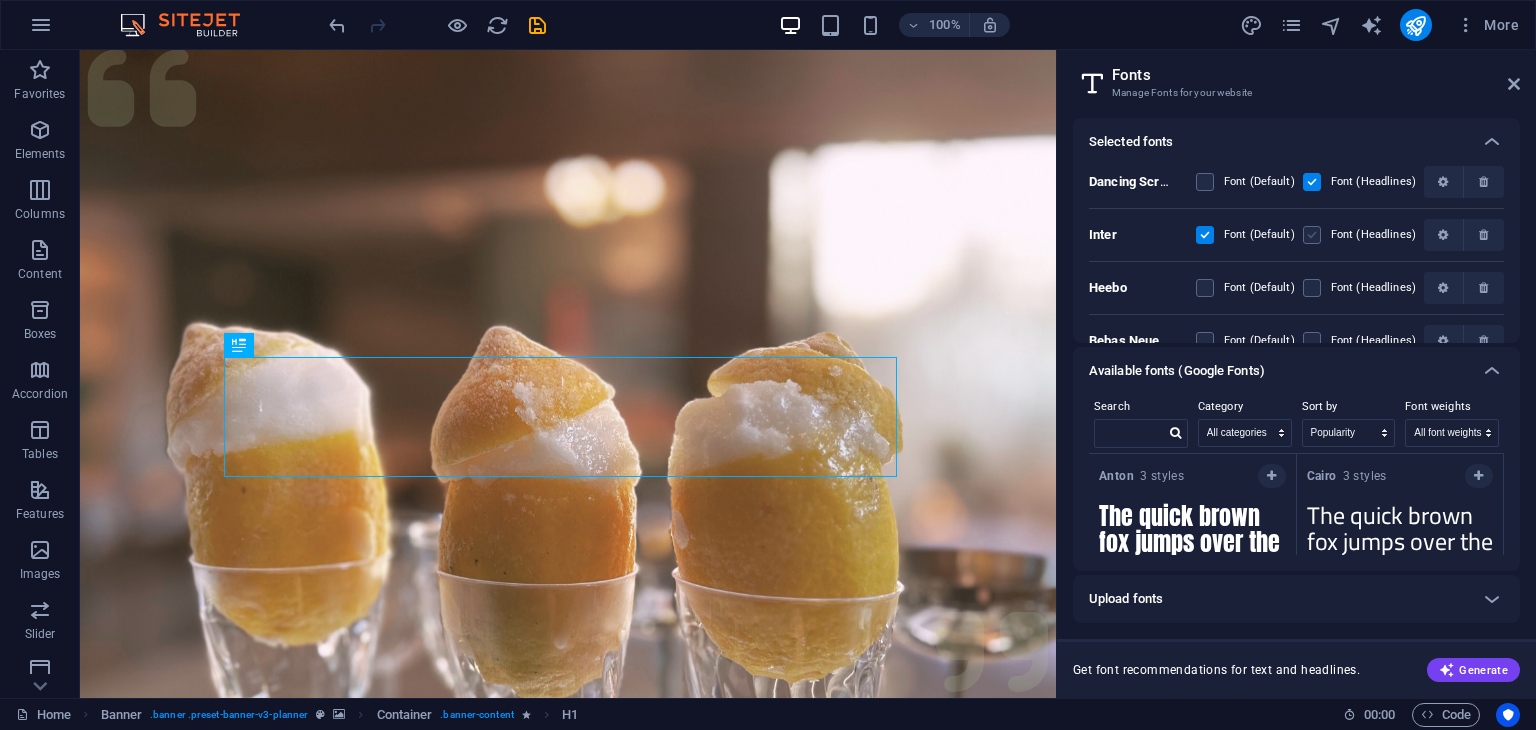click at bounding box center [1312, 235] 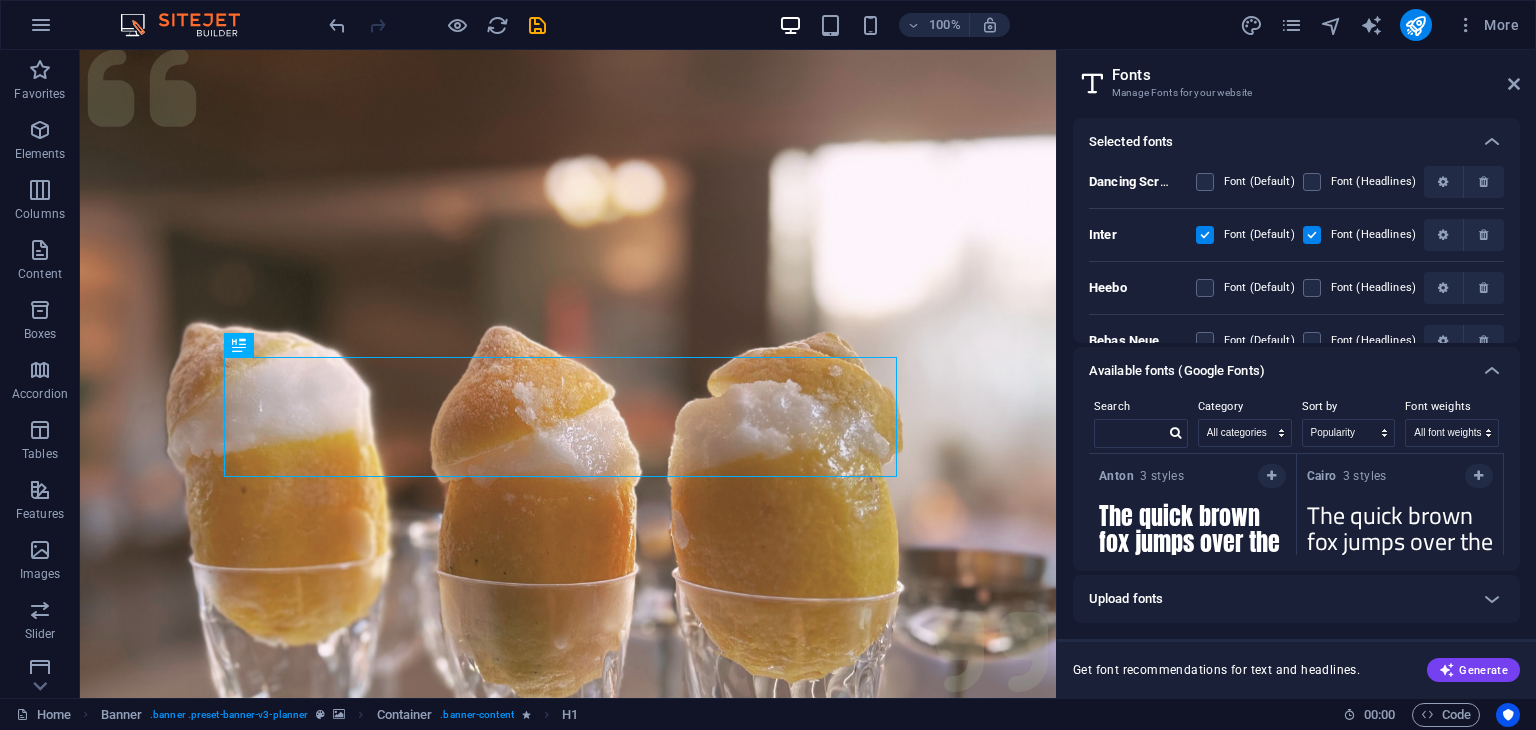 scroll, scrollTop: 5220, scrollLeft: 0, axis: vertical 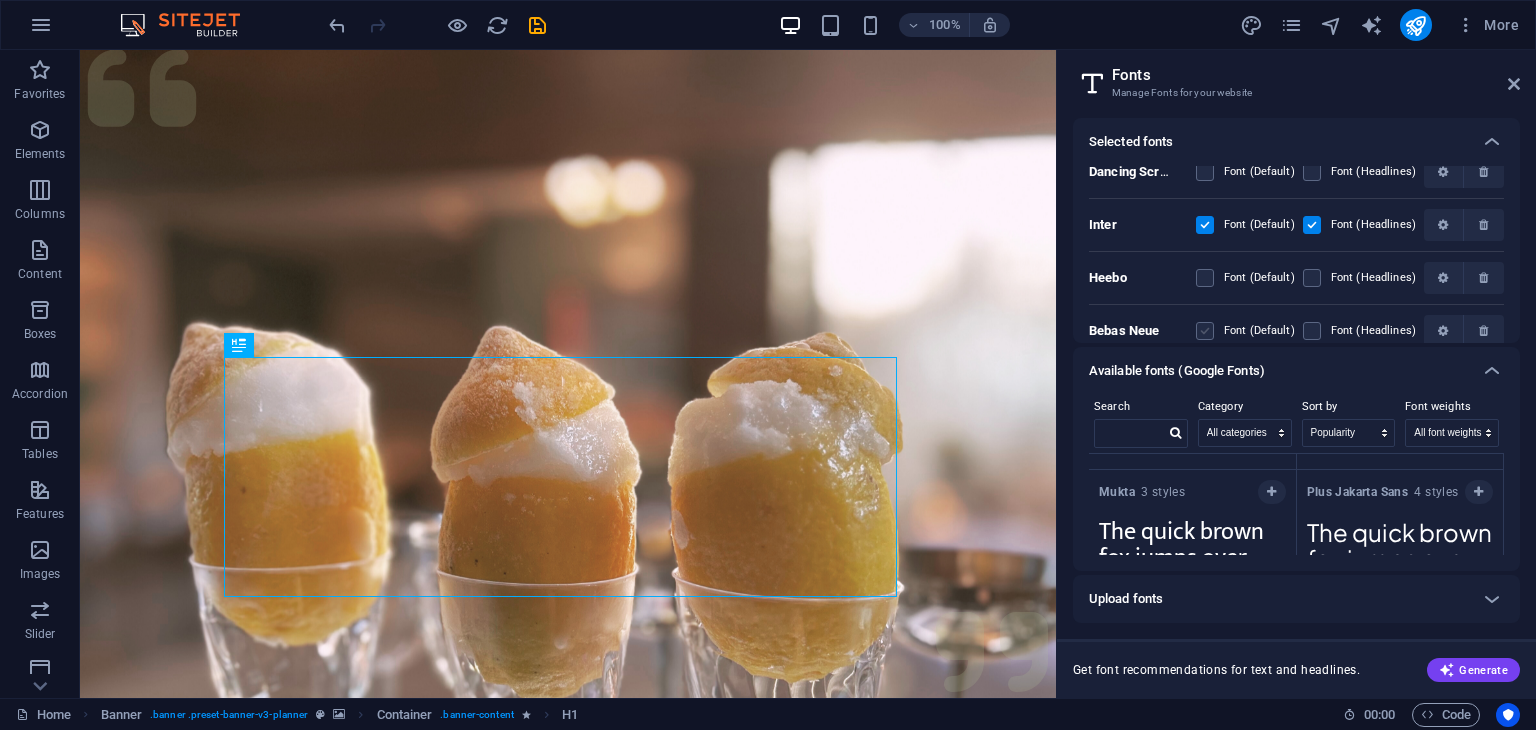 click at bounding box center [1205, 331] 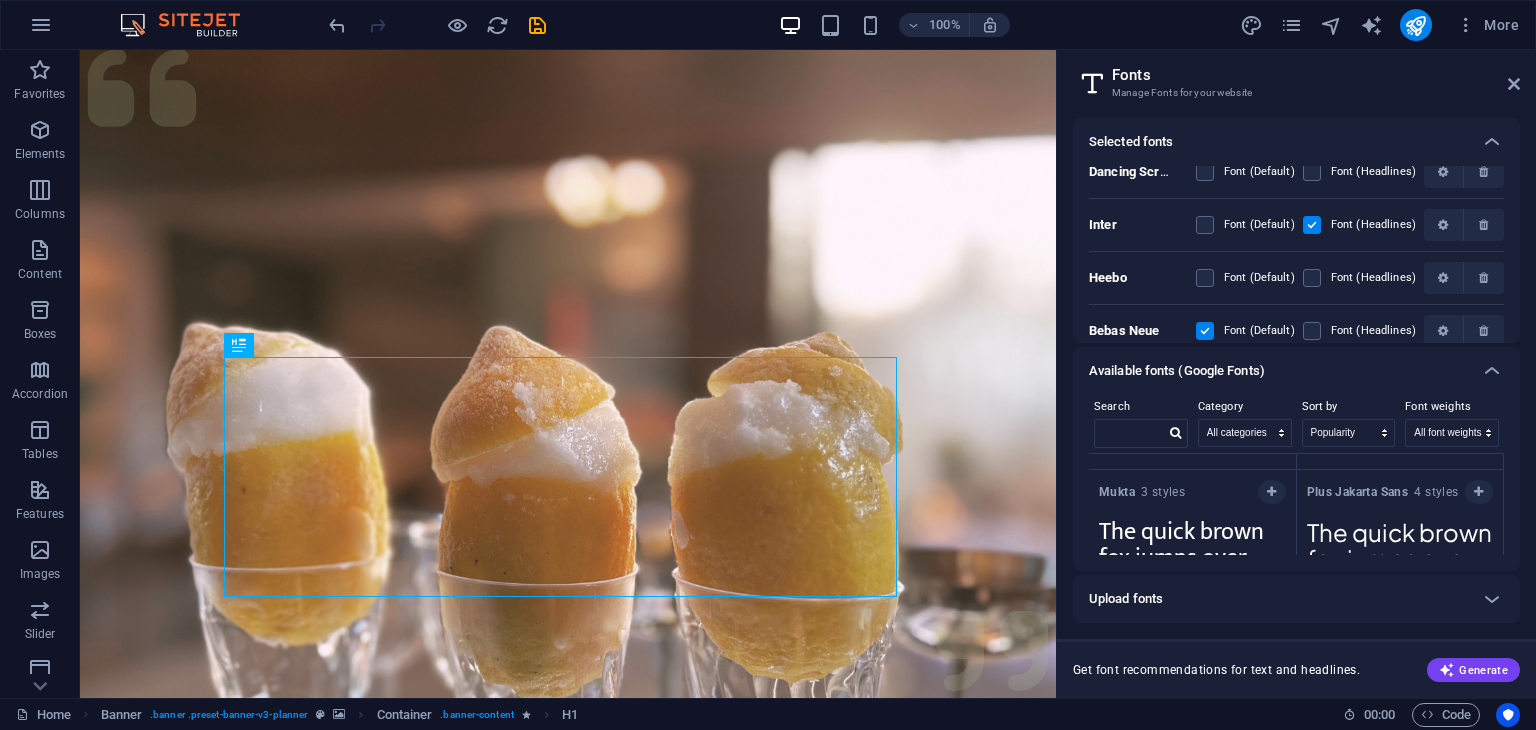 scroll, scrollTop: 29, scrollLeft: 0, axis: vertical 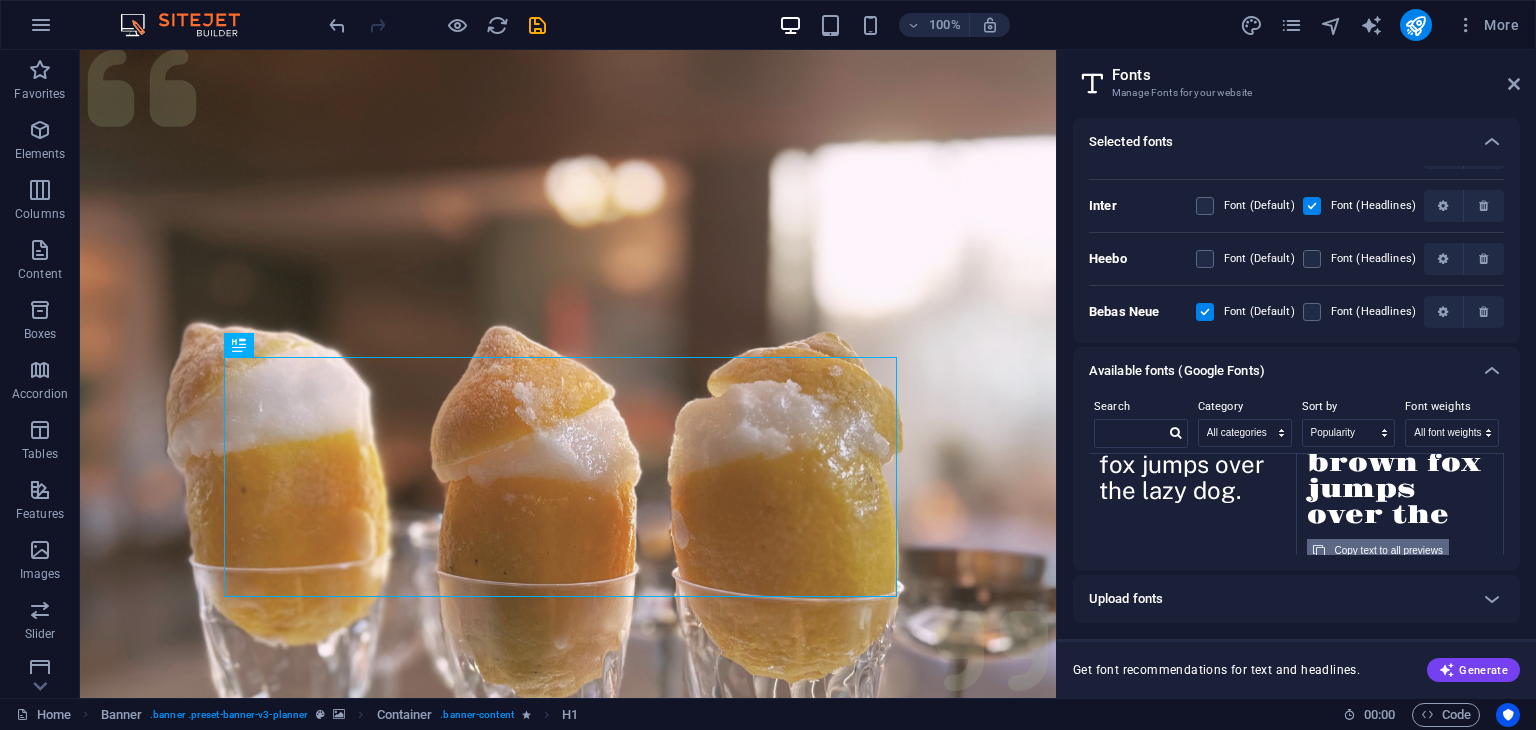 click on "Copy text to all previews" at bounding box center [1389, 551] 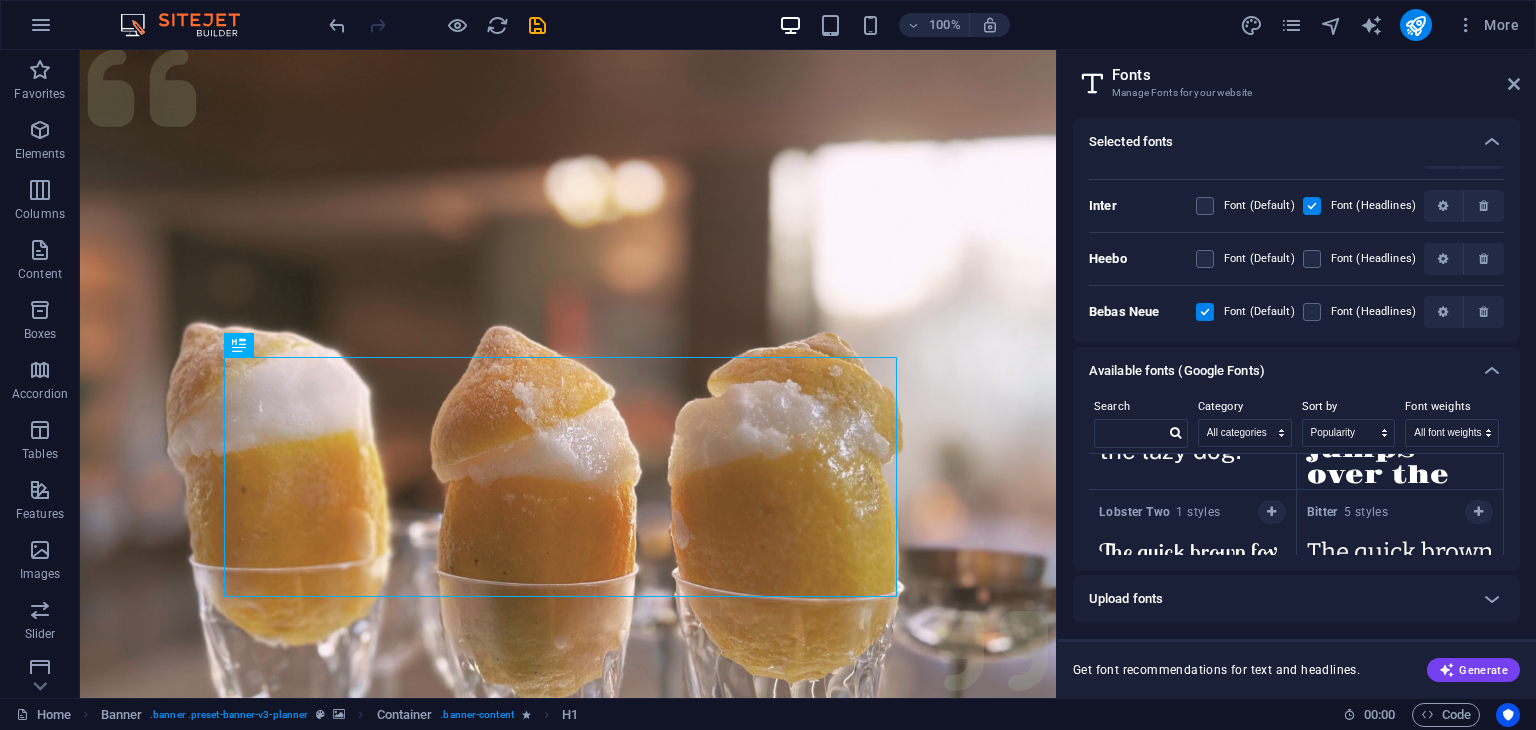 scroll, scrollTop: 5508, scrollLeft: 0, axis: vertical 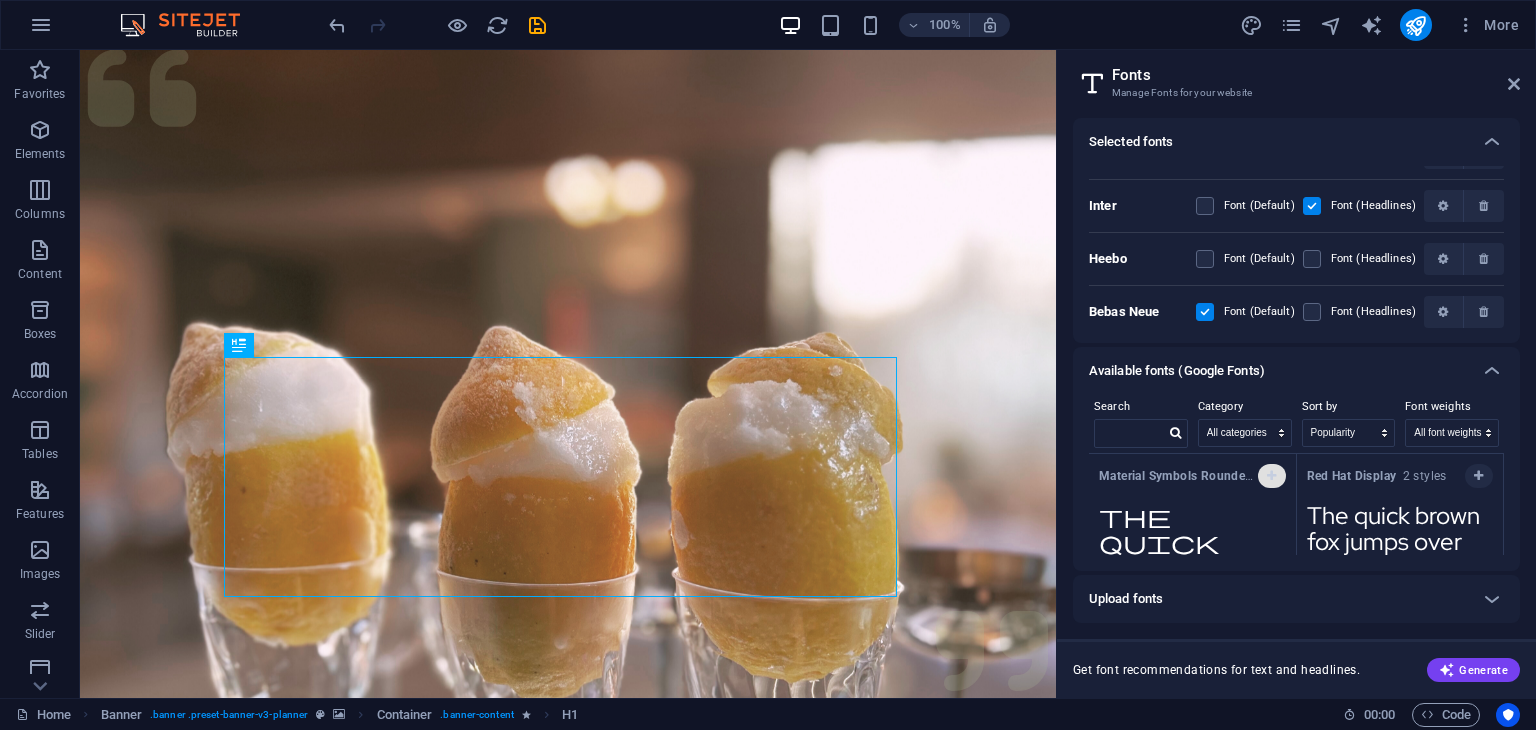 click at bounding box center (1271, 476) 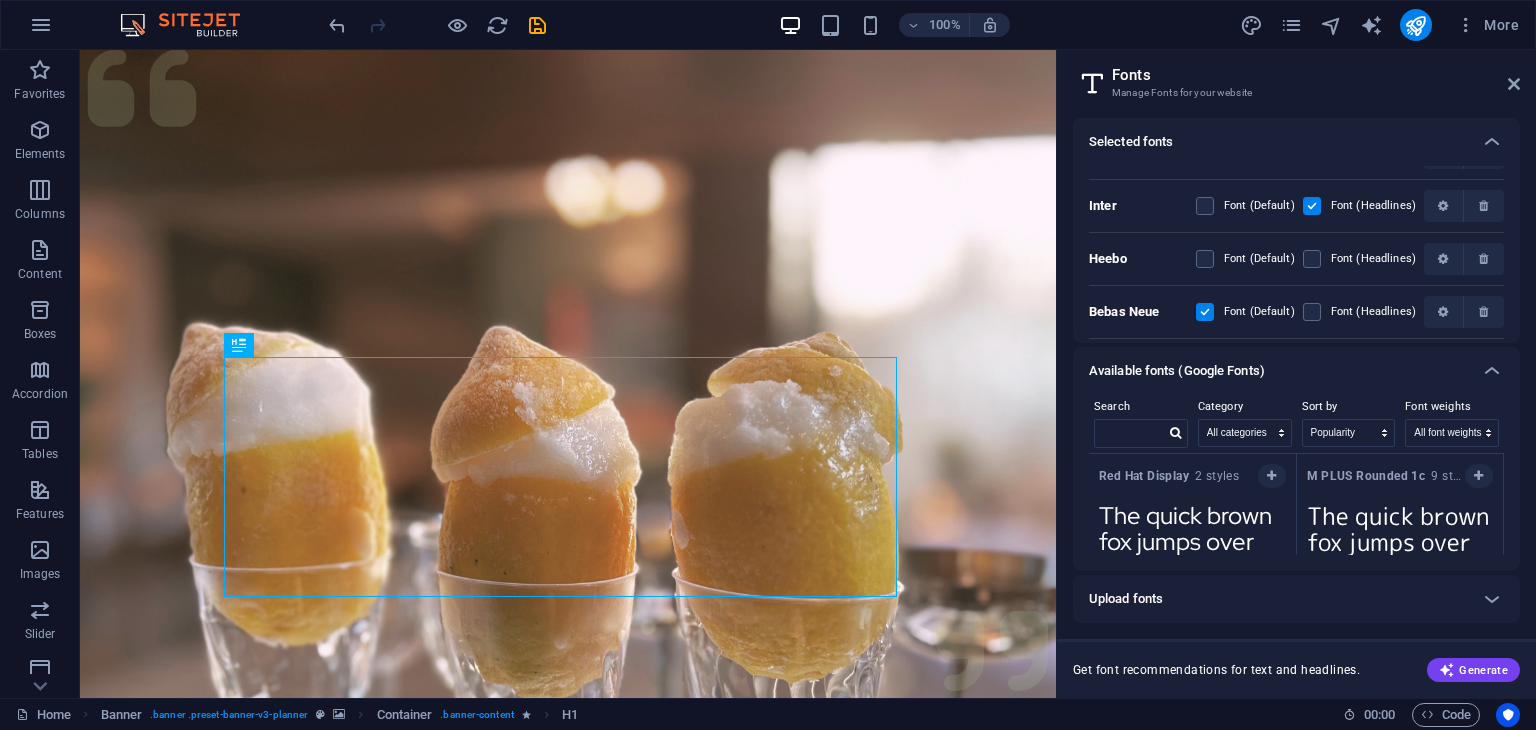 scroll, scrollTop: 6049, scrollLeft: 0, axis: vertical 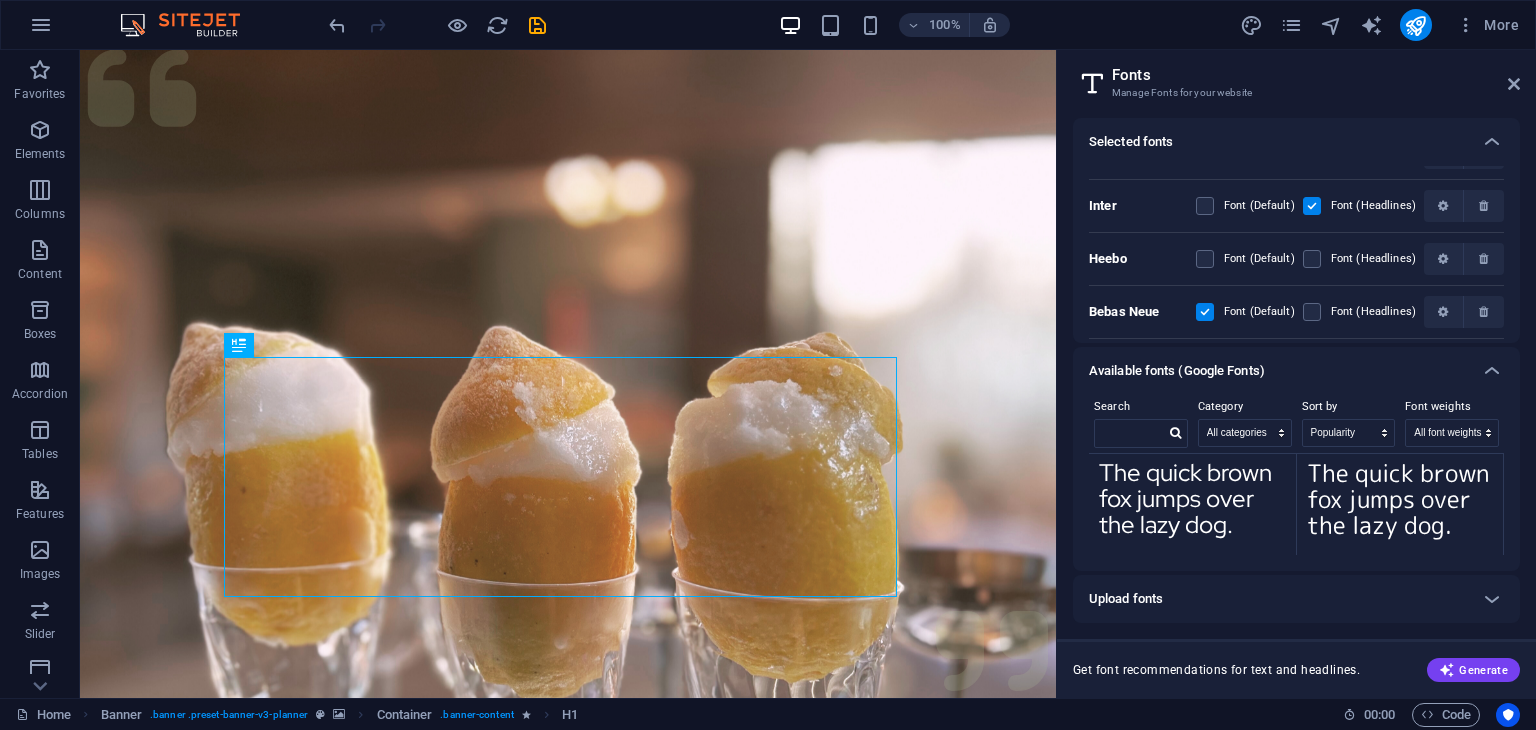 click on "Upload fonts" at bounding box center (1126, 599) 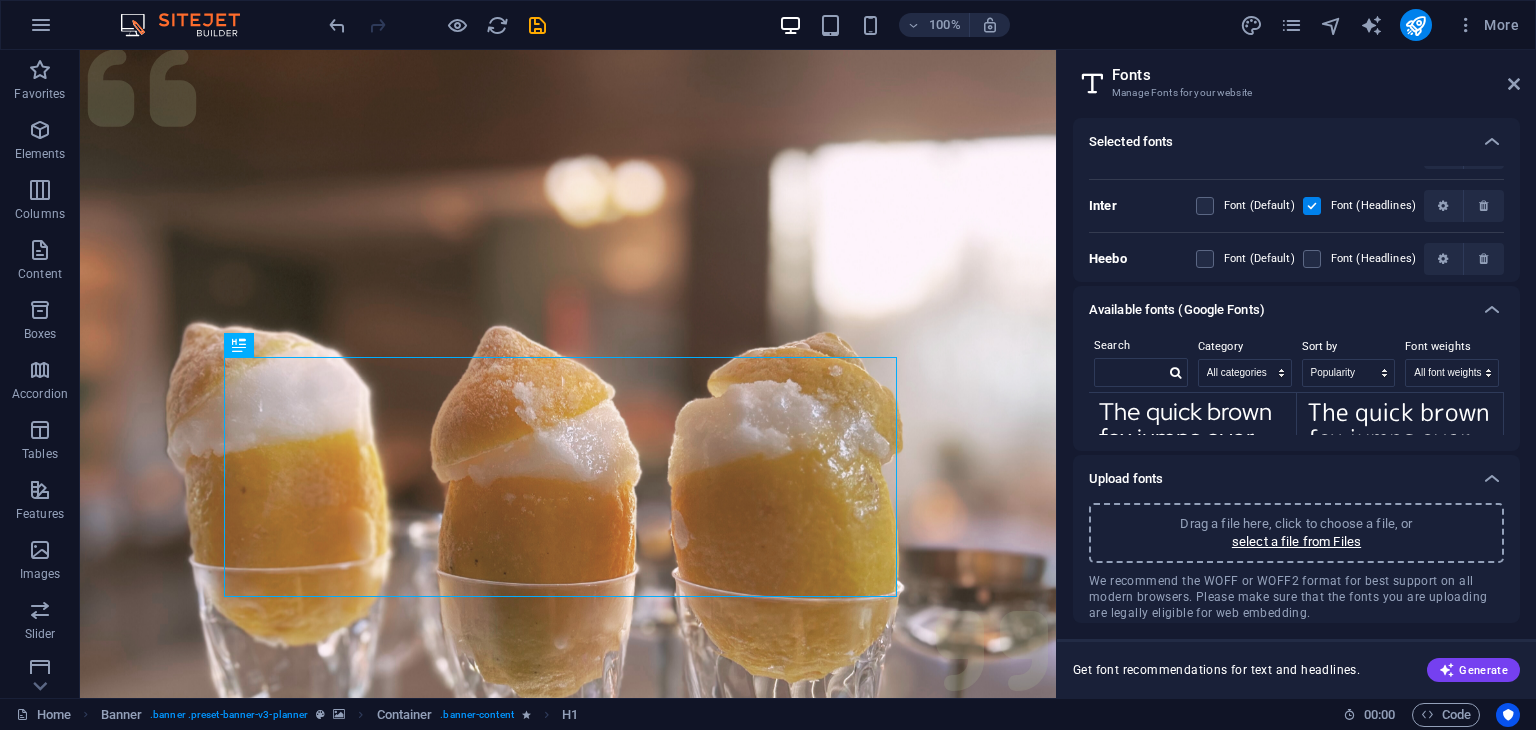 scroll, scrollTop: 6109, scrollLeft: 0, axis: vertical 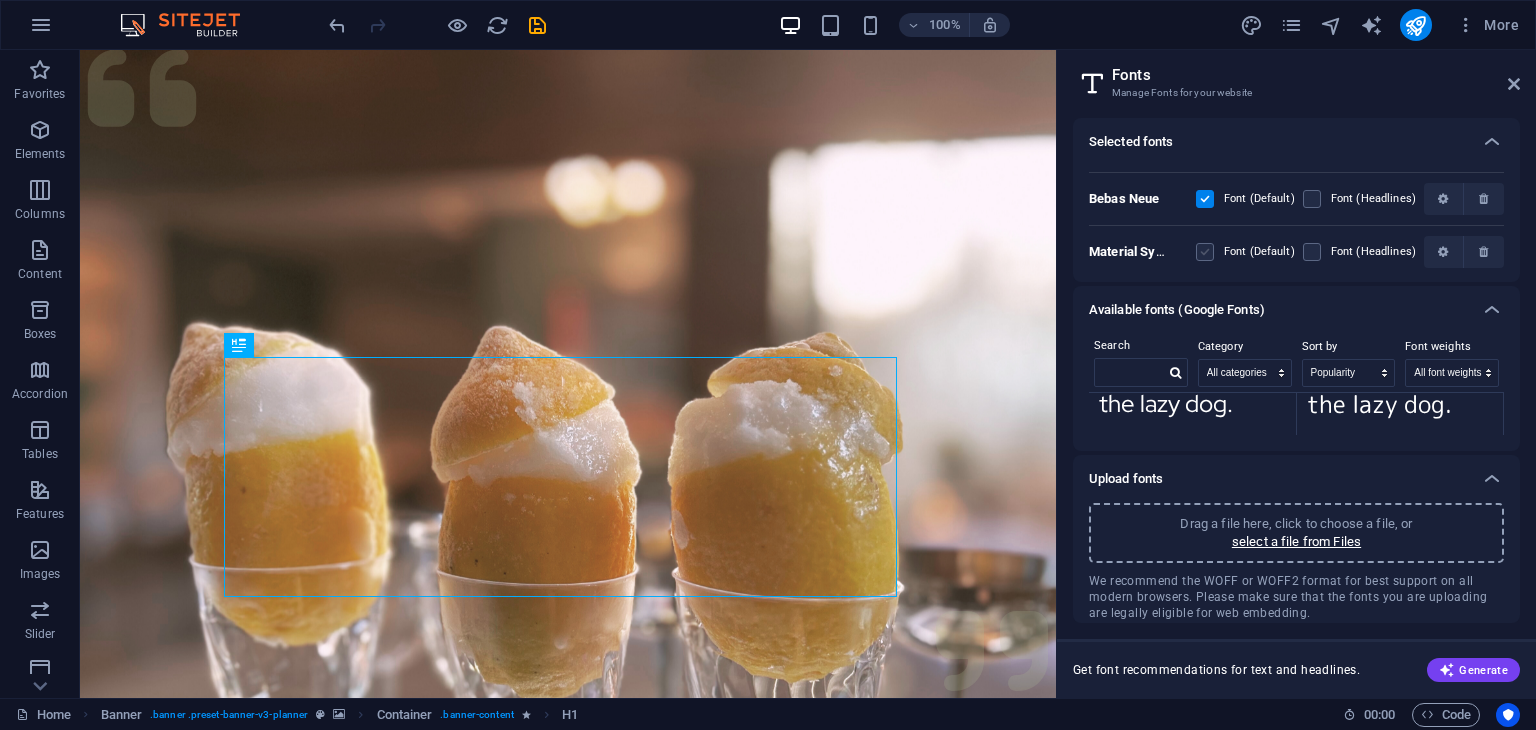 click at bounding box center [1205, 252] 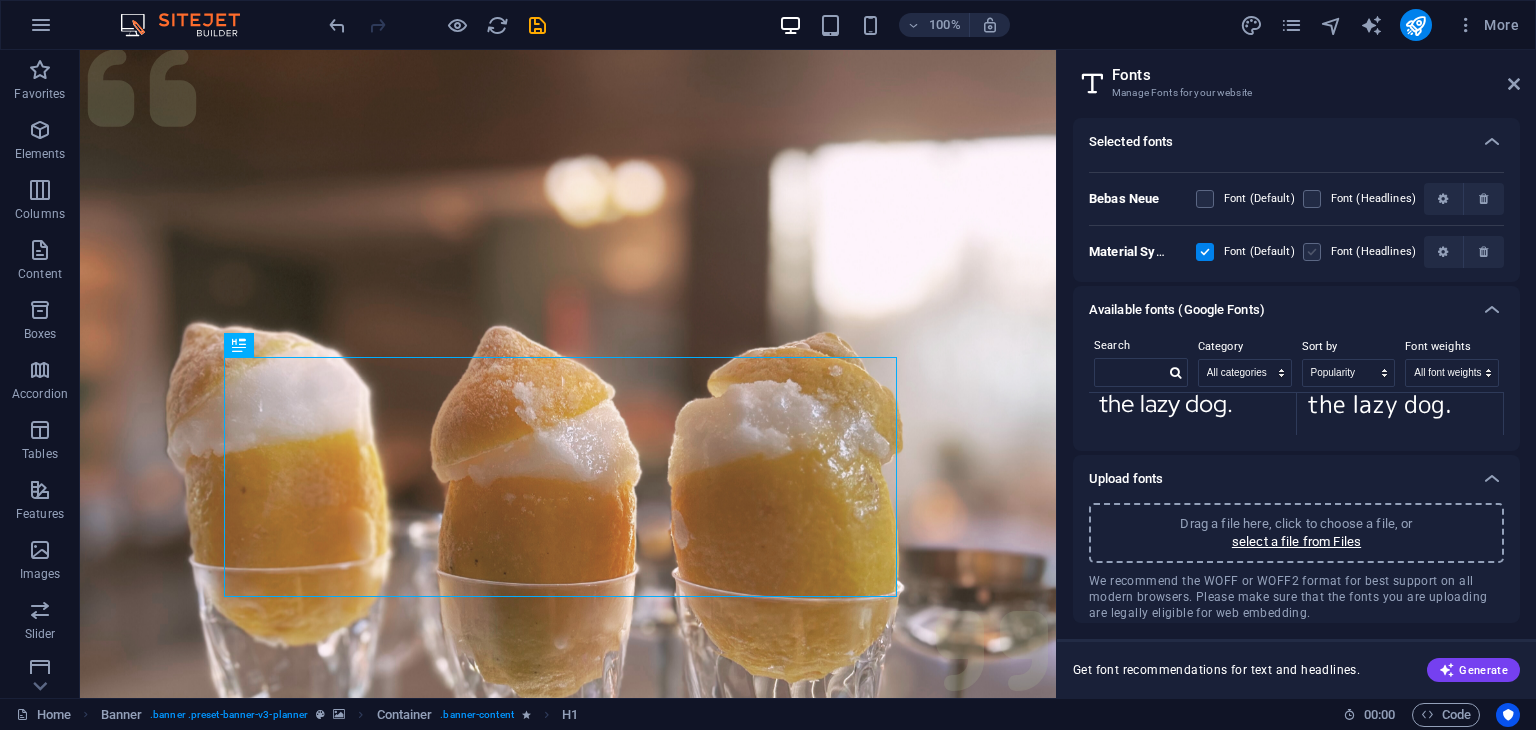 click at bounding box center [1312, 252] 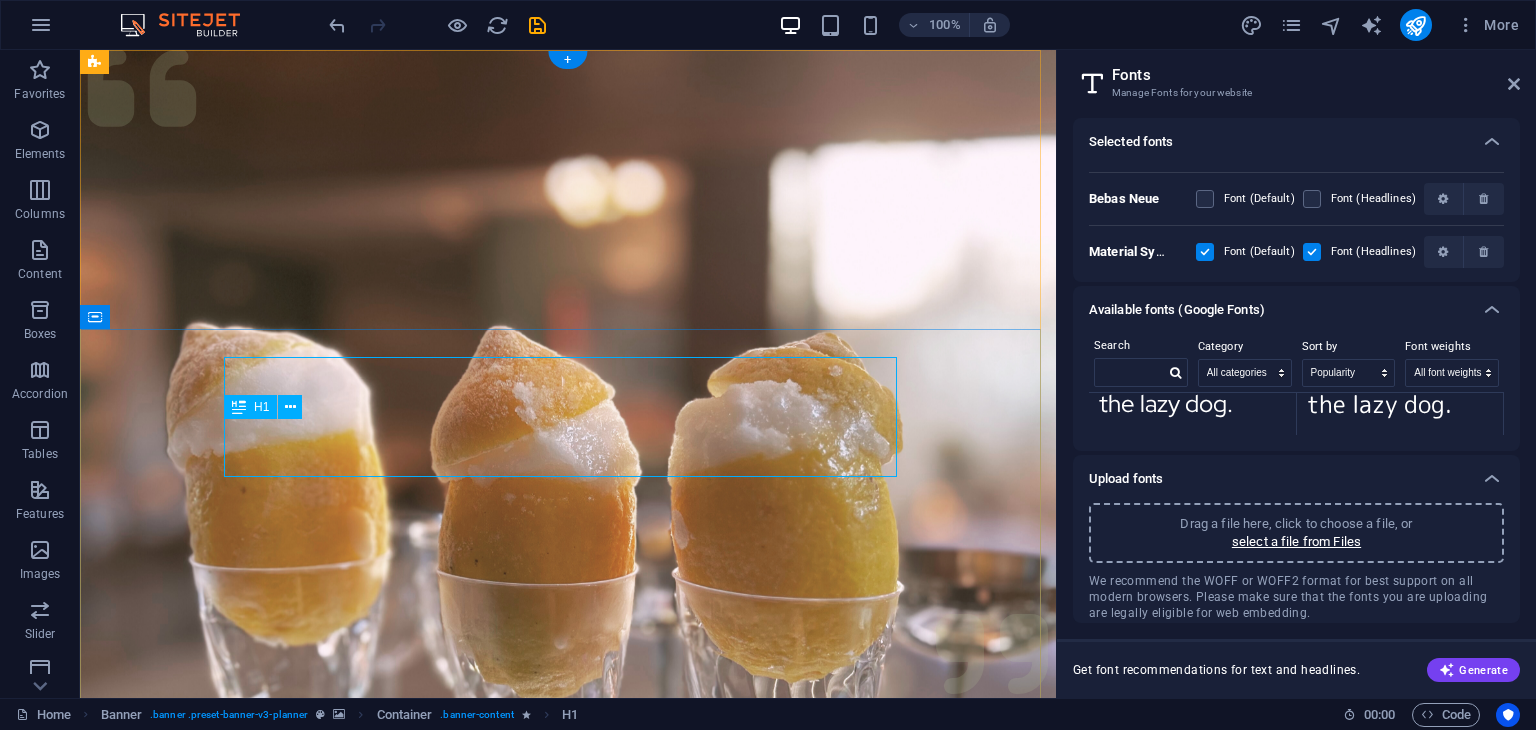 click on "The Bistro Co." at bounding box center [568, 1524] 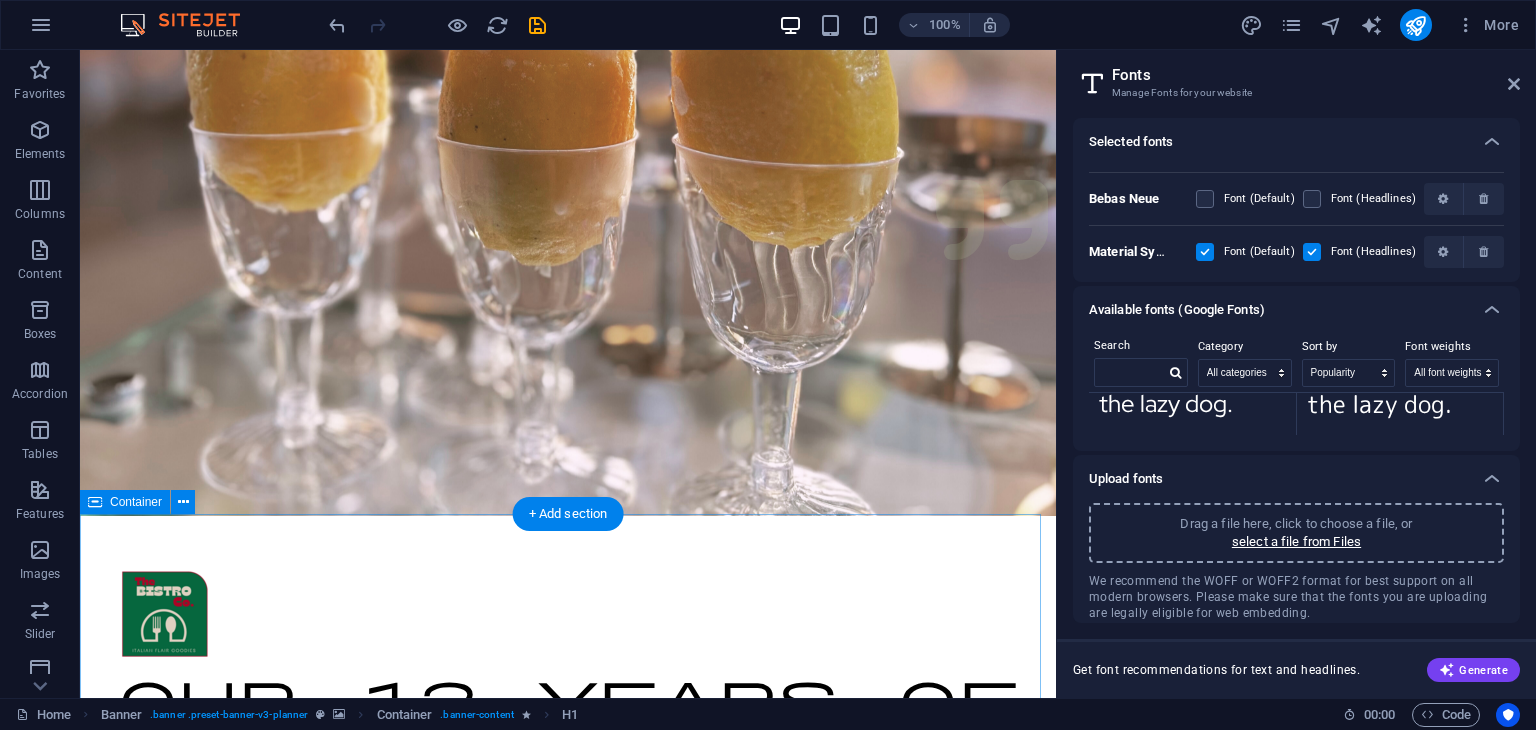 scroll, scrollTop: 436, scrollLeft: 0, axis: vertical 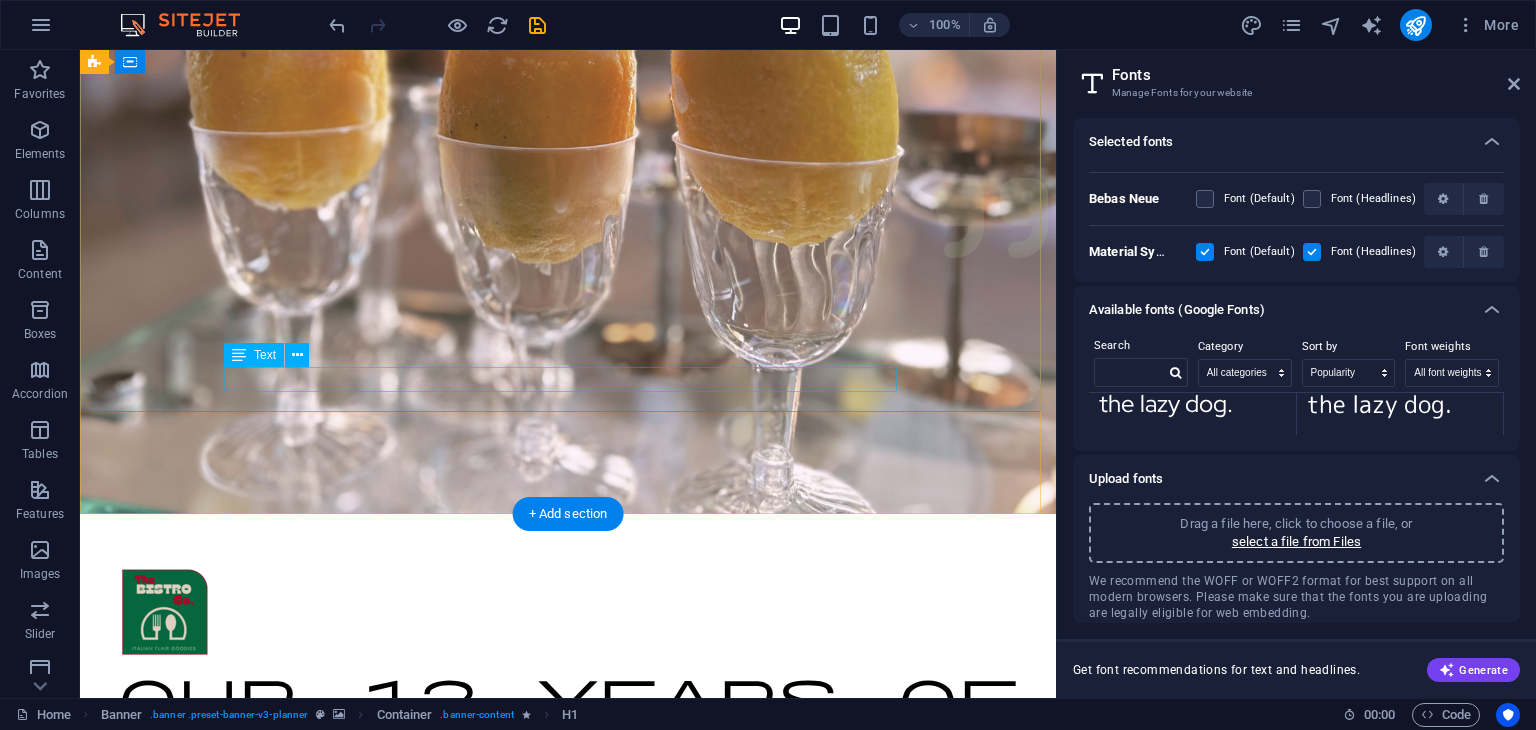 click on "Italian Flair Goodies" at bounding box center [568, 1304] 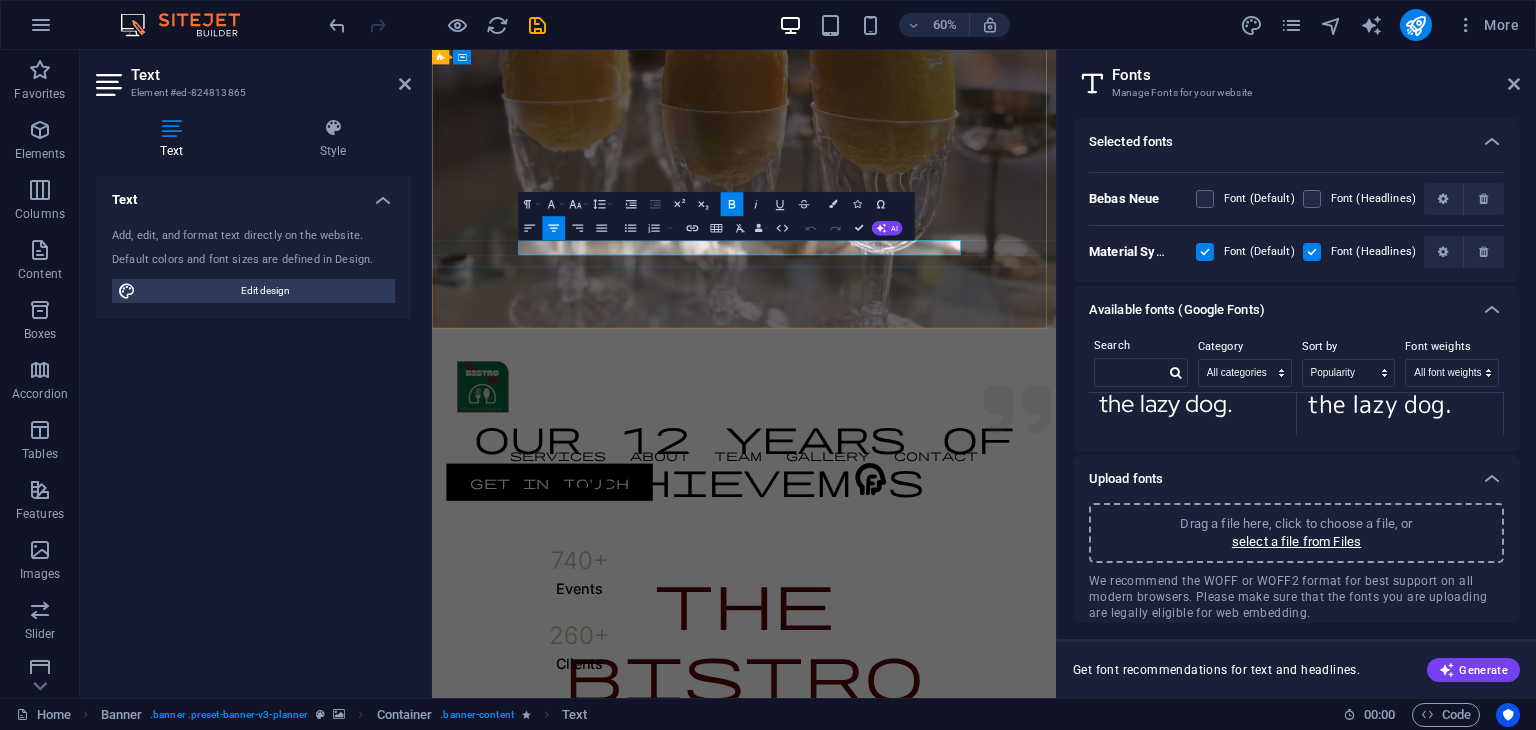 click on "Italian Flair Goodies" at bounding box center (952, 1304) 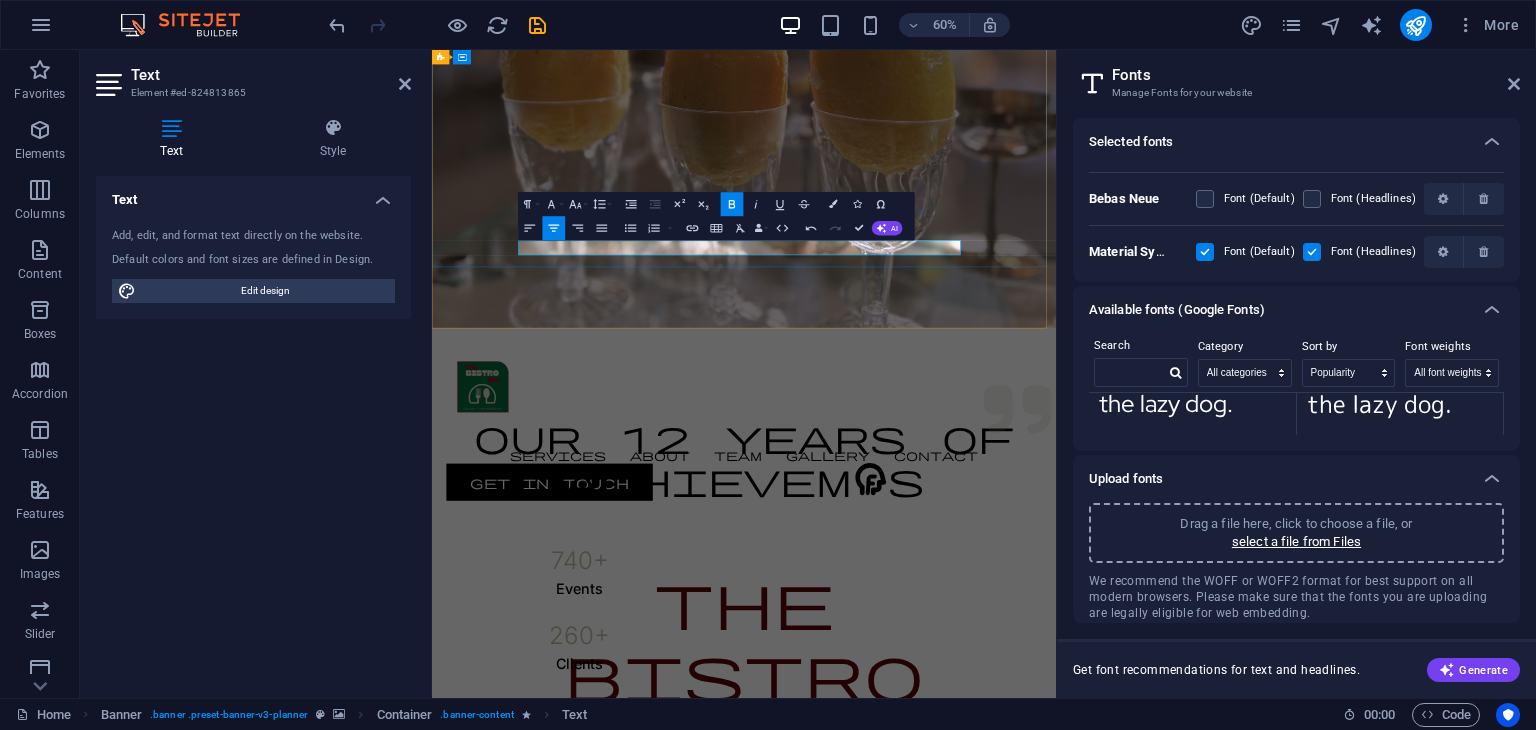 type 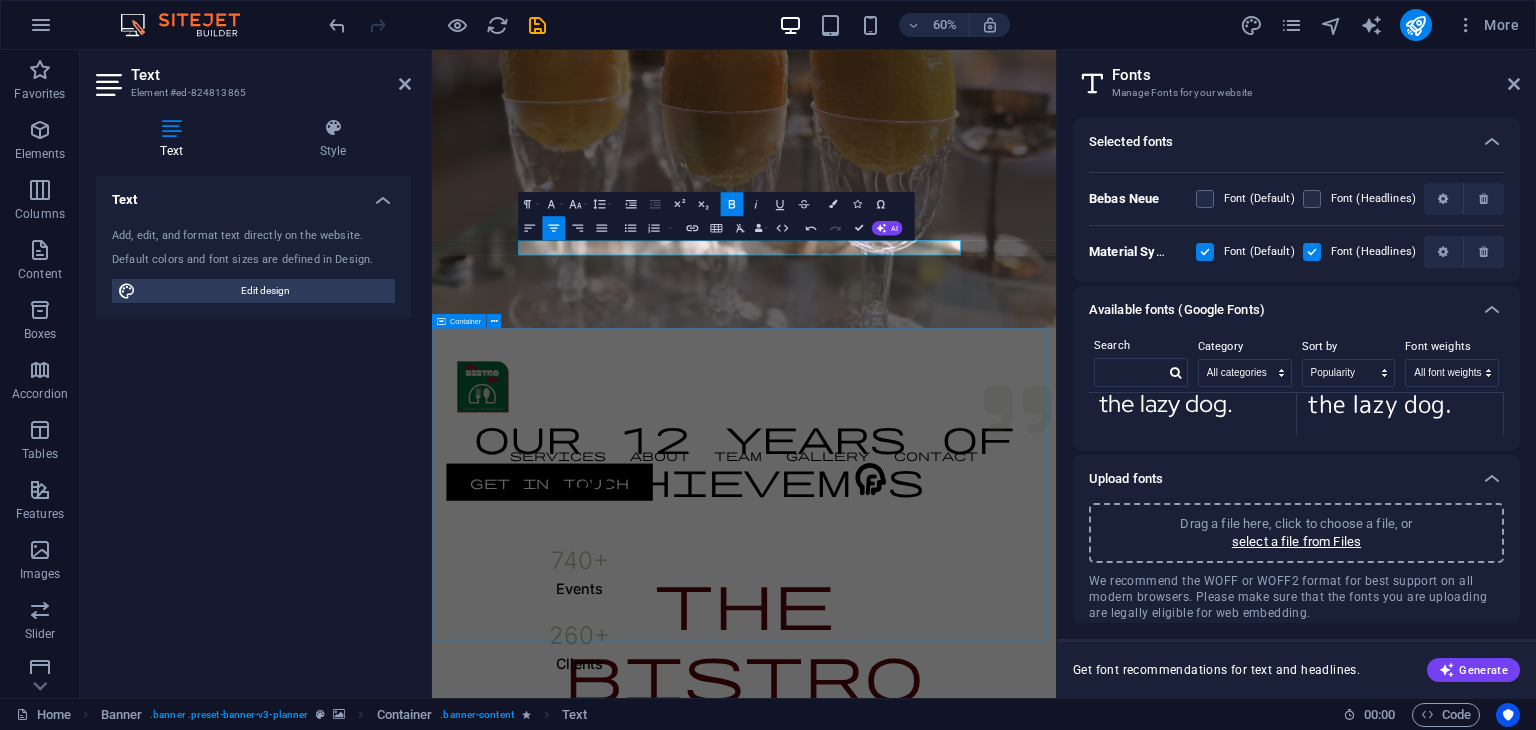 click on "Our 12 years of achievements 740 + Events 260 + Clients 130 k+ Guests 18 Prizes" at bounding box center (952, 960) 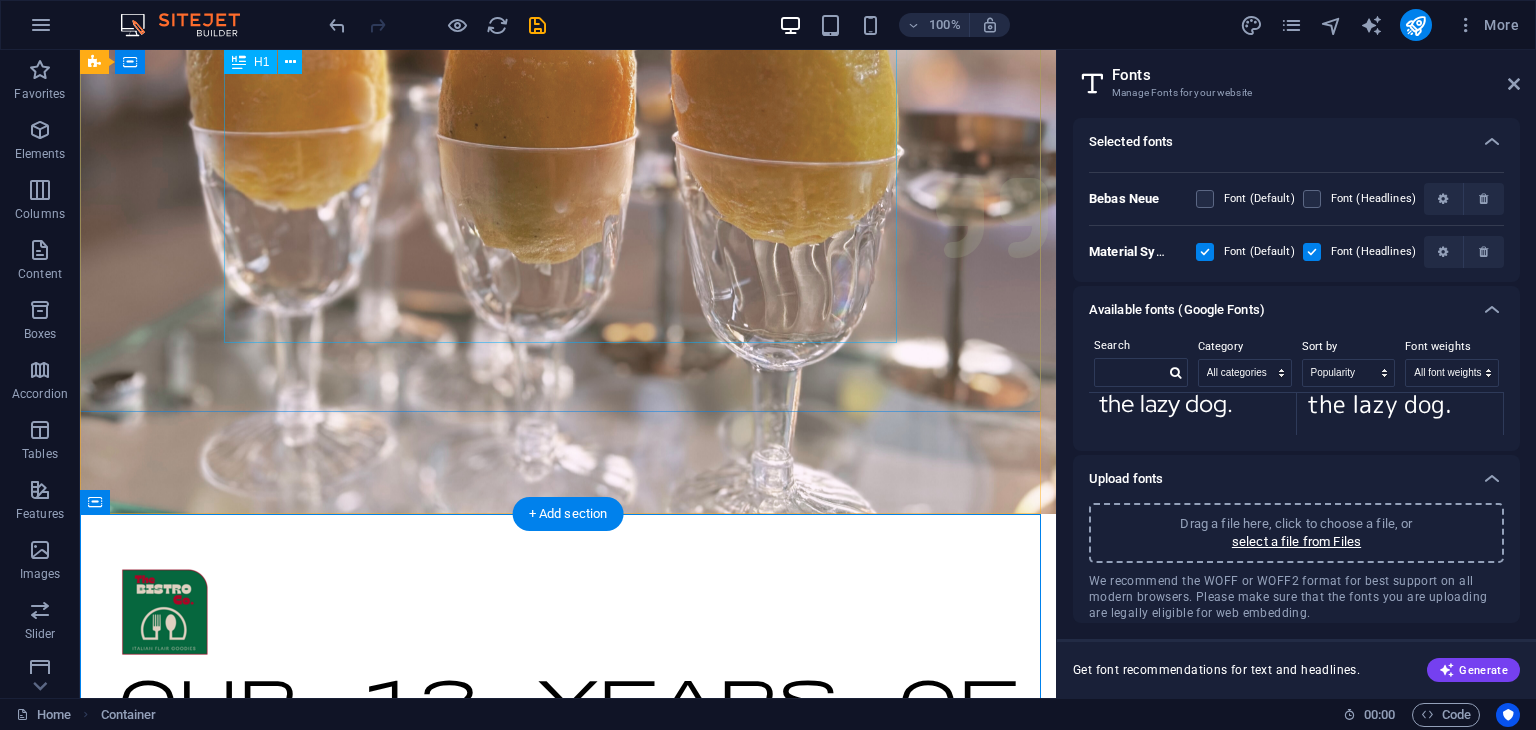 click on "The Bistro Co." at bounding box center (568, 1088) 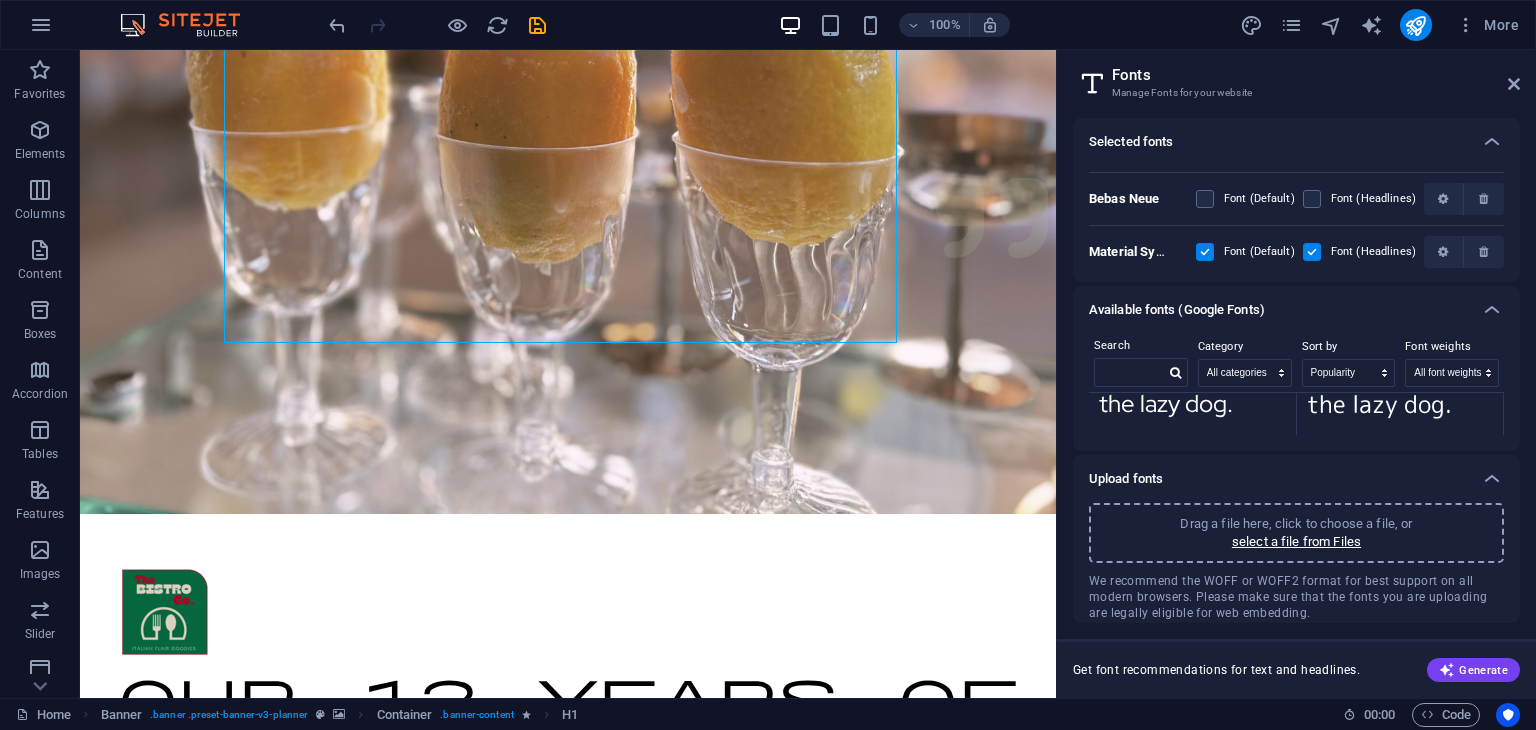 drag, startPoint x: 1514, startPoint y: 250, endPoint x: 1524, endPoint y: 339, distance: 89.560036 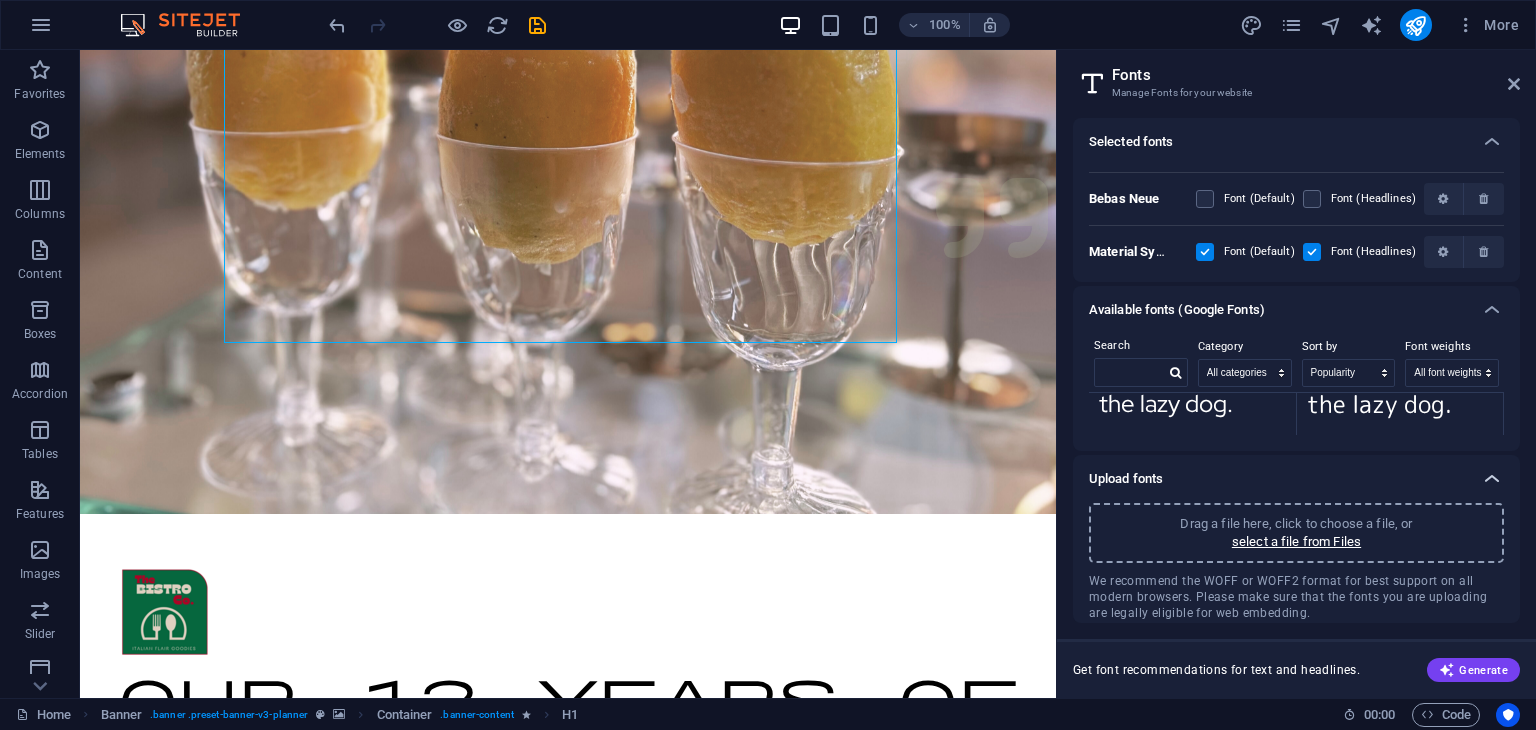 click at bounding box center (1492, 479) 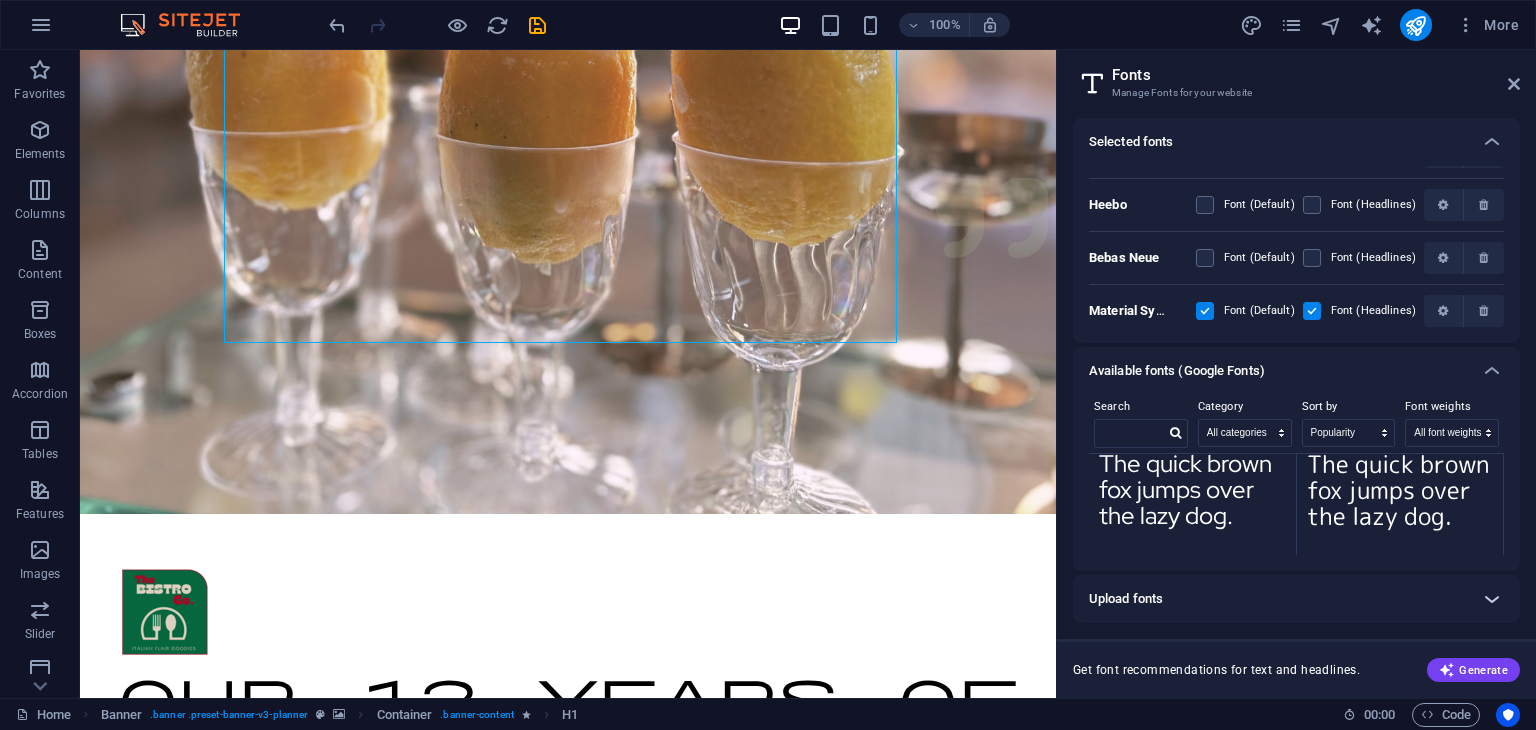 scroll, scrollTop: 82, scrollLeft: 0, axis: vertical 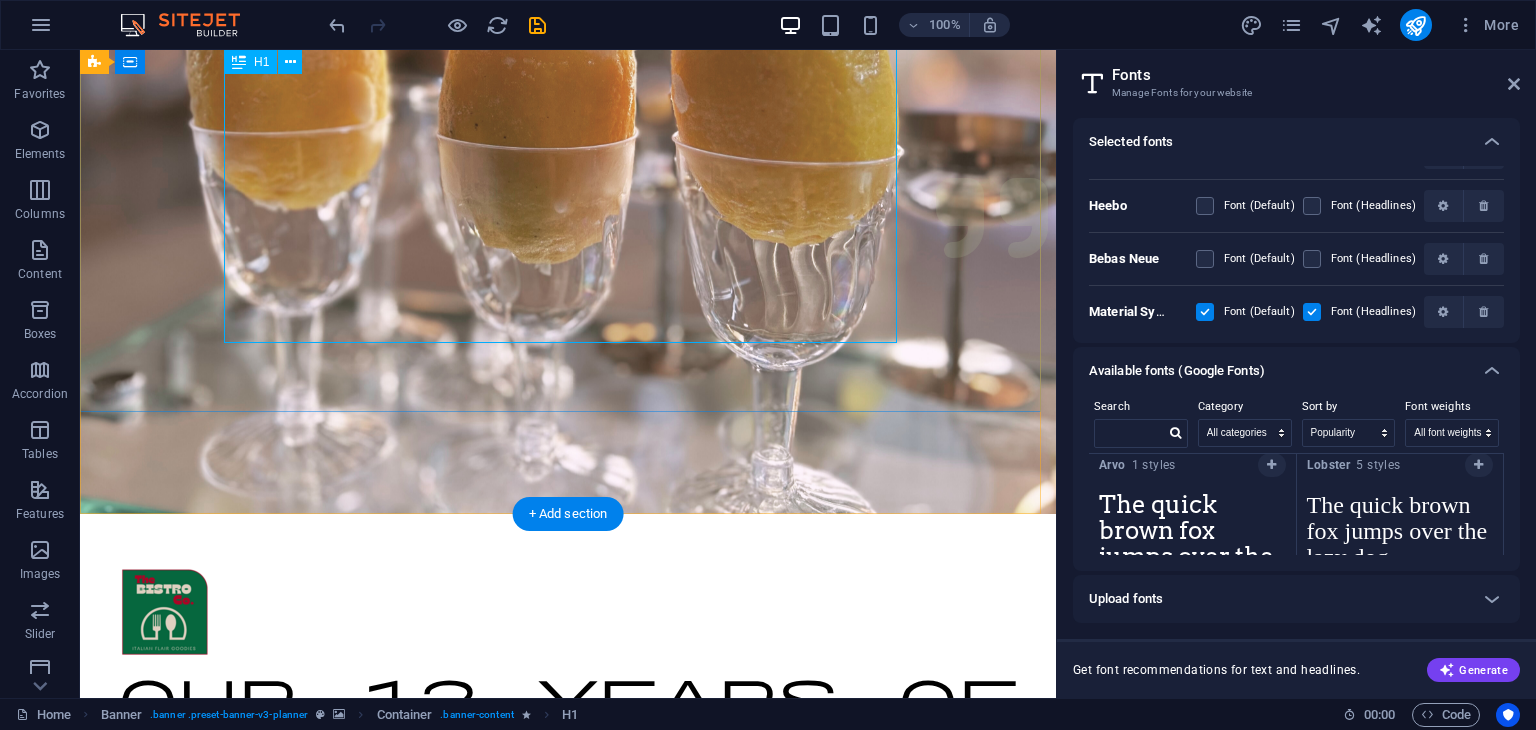 click on "The Bistro Co." at bounding box center (568, 1088) 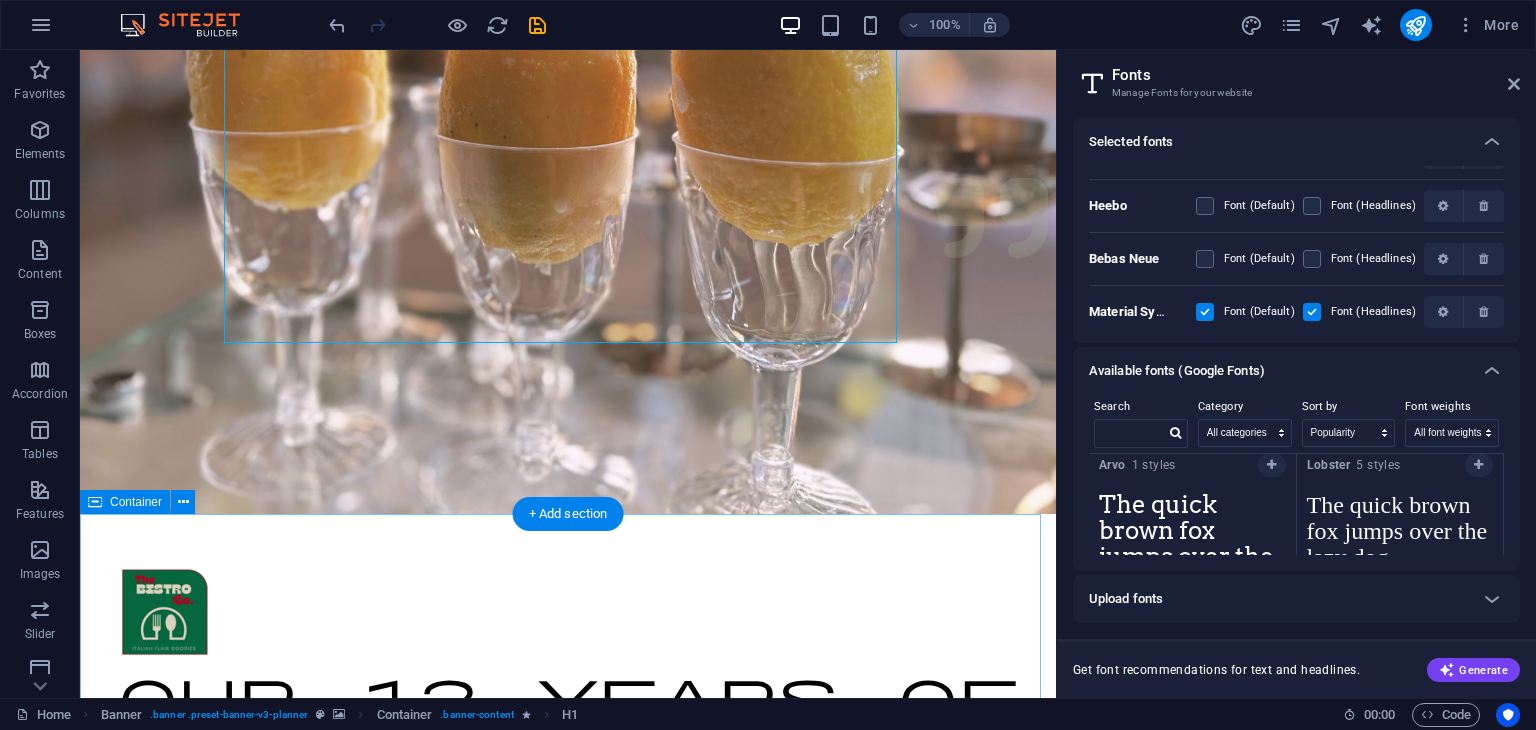 click on "Our 12 years of achievements 740 + Events 260 + Clients 130 k+ Guests 18 Prizes" at bounding box center (568, 960) 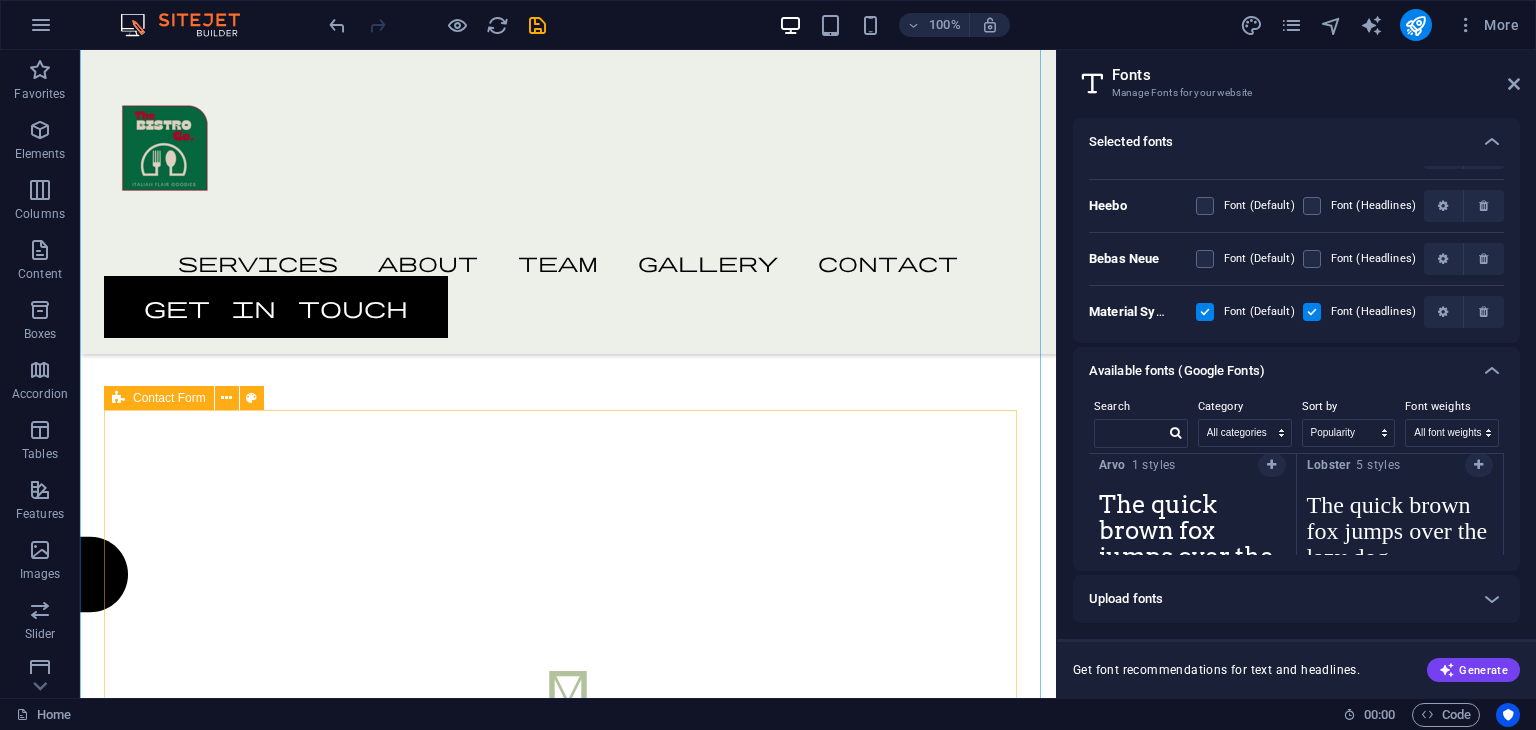 scroll, scrollTop: 3935, scrollLeft: 0, axis: vertical 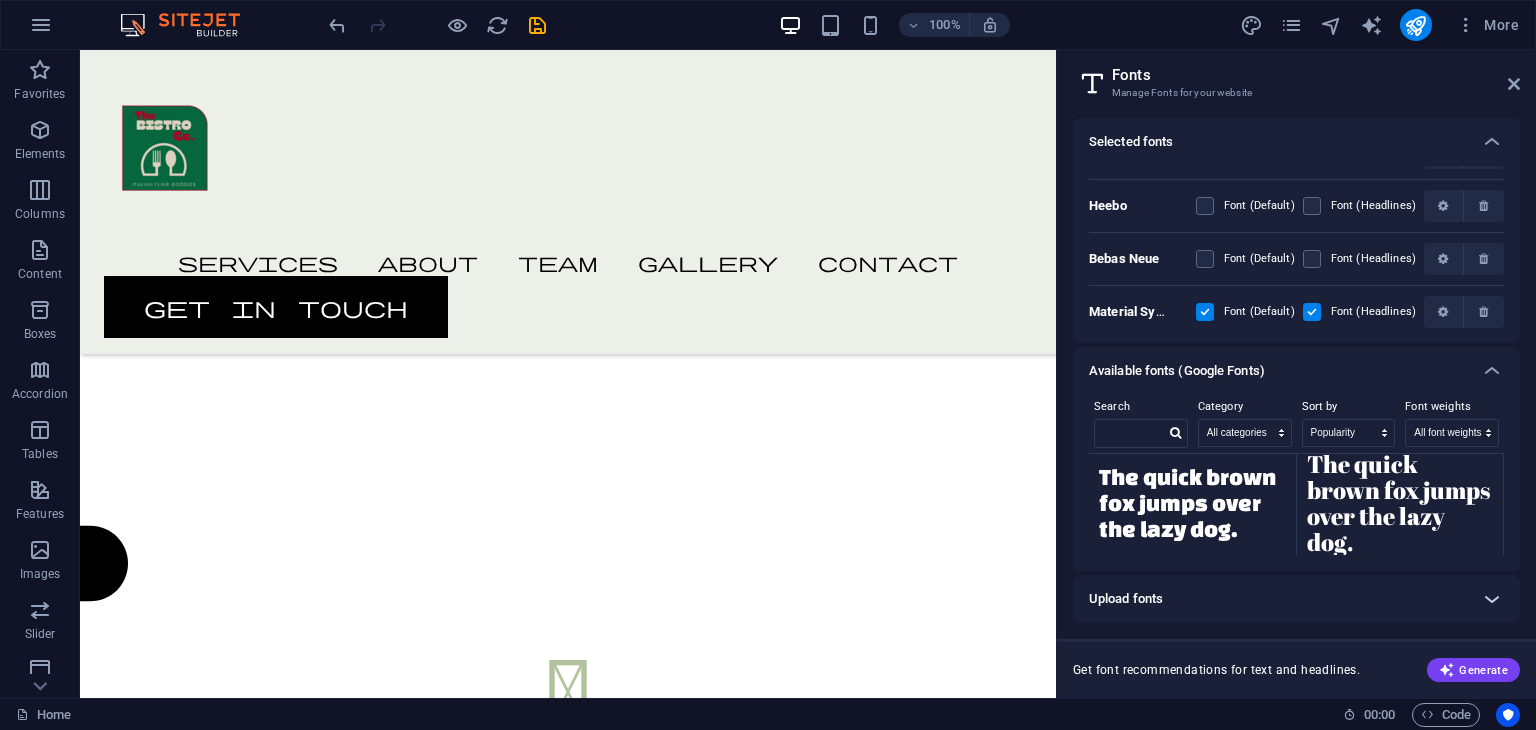 click at bounding box center (1492, 599) 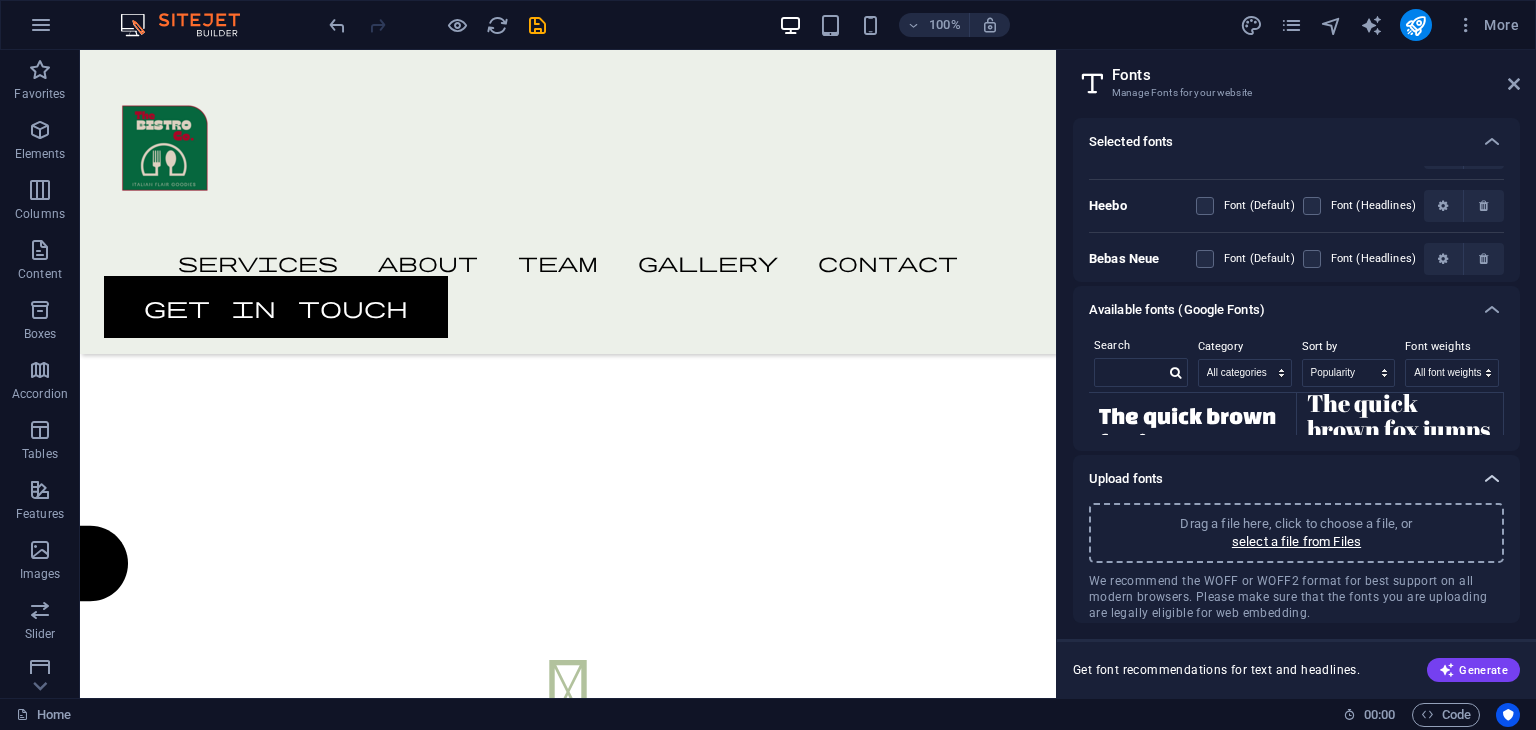 scroll, scrollTop: 142, scrollLeft: 0, axis: vertical 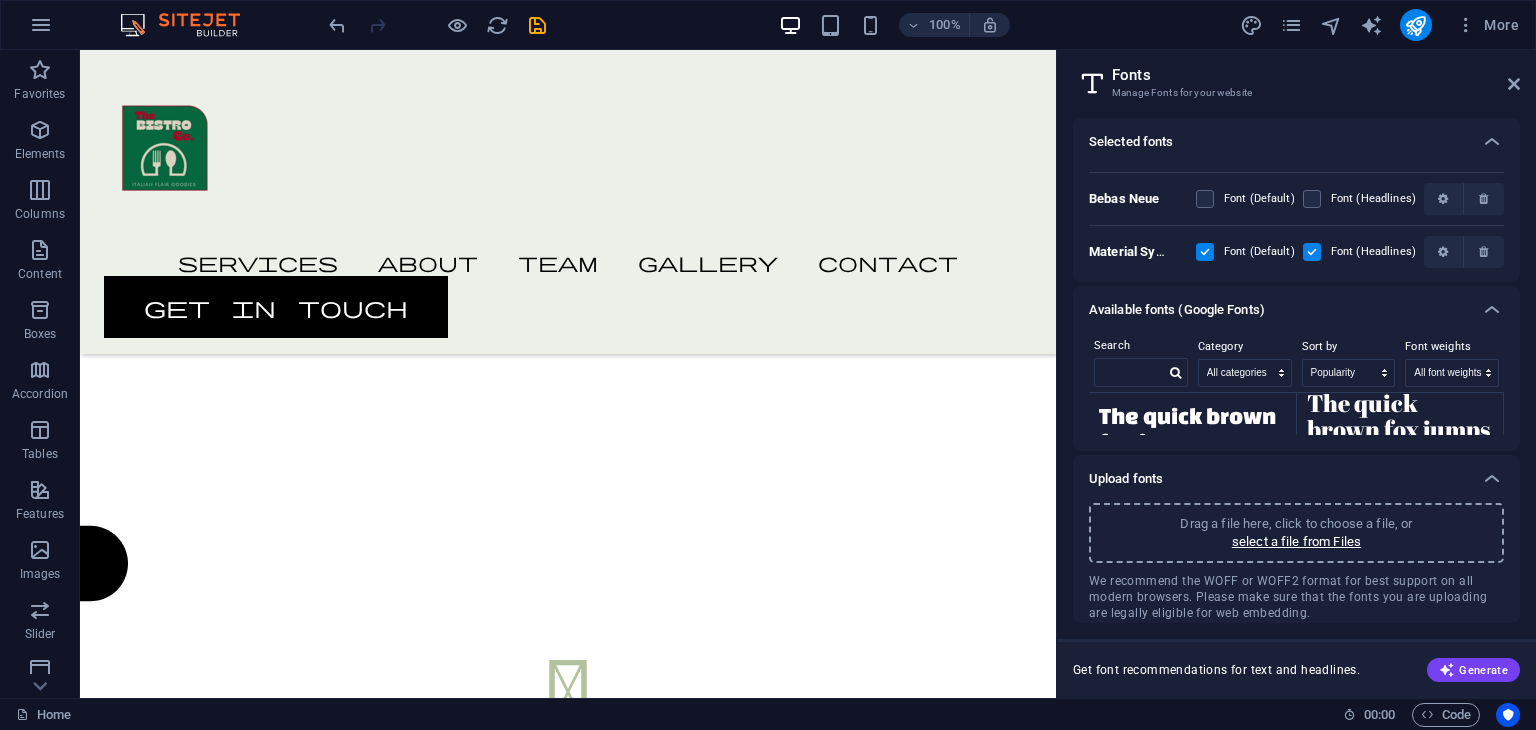 click on "The quick brown fox jumps over the lazy dog." at bounding box center [1400, 448] 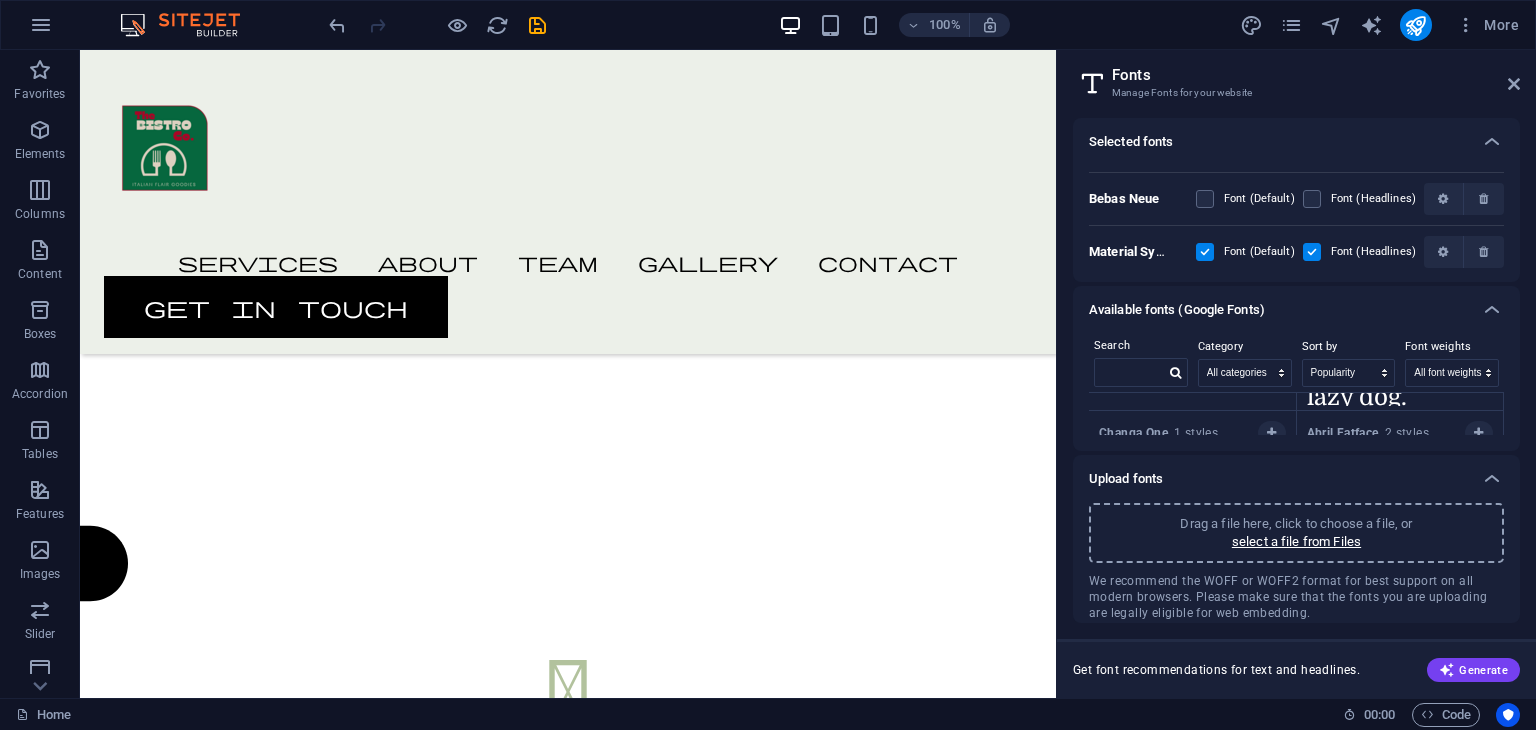 scroll, scrollTop: 9068, scrollLeft: 0, axis: vertical 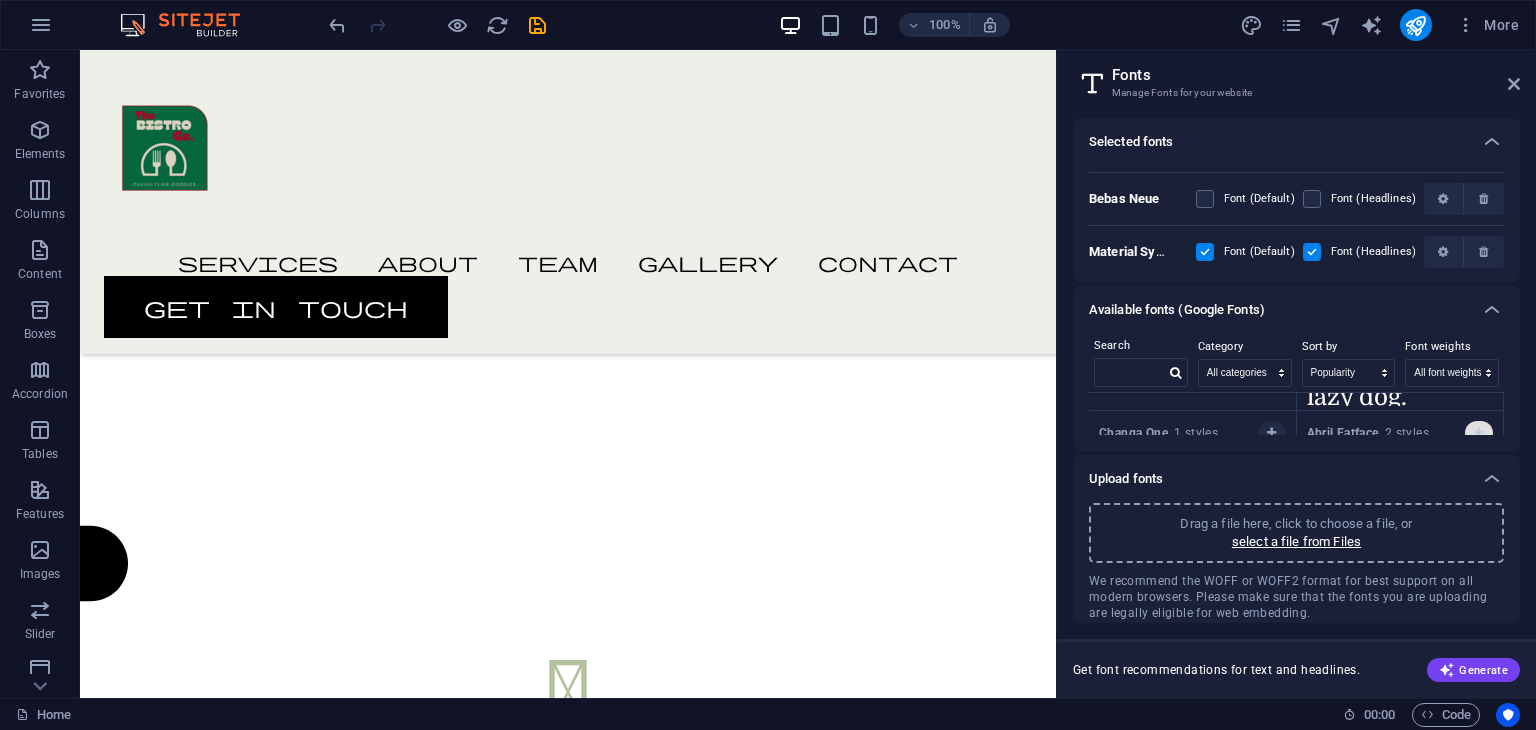 click at bounding box center (1478, 433) 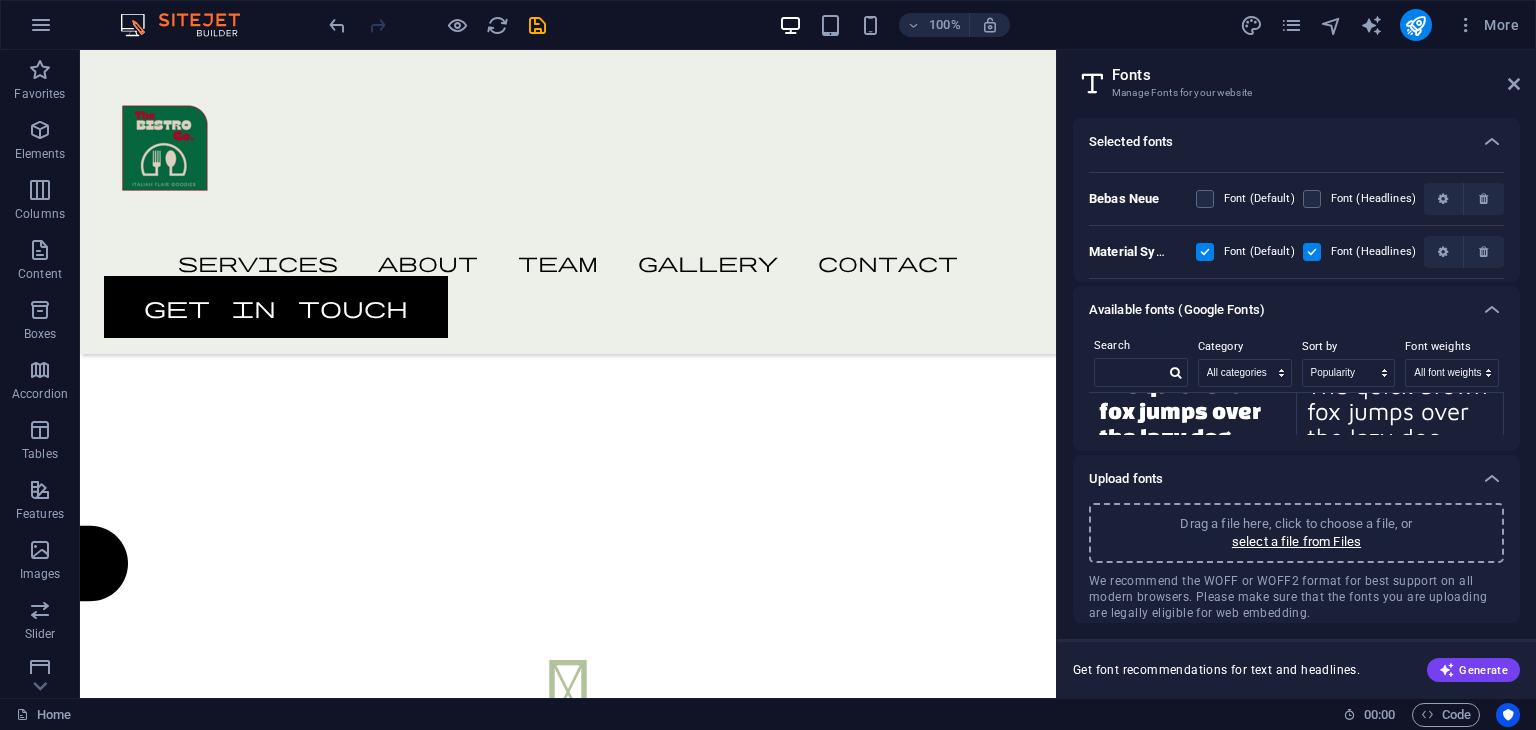 scroll, scrollTop: 9185, scrollLeft: 0, axis: vertical 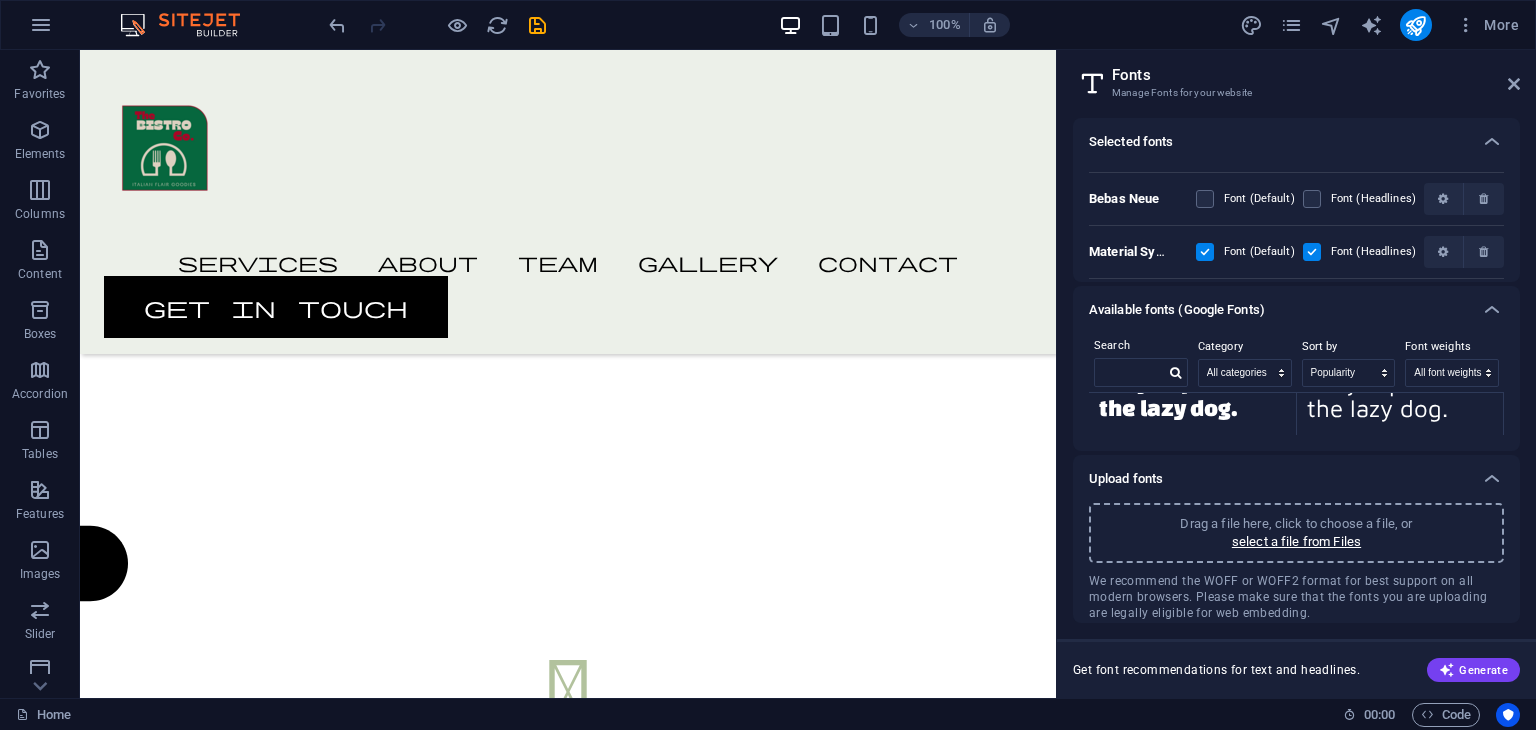 drag, startPoint x: 1512, startPoint y: 248, endPoint x: 1531, endPoint y: 401, distance: 154.17523 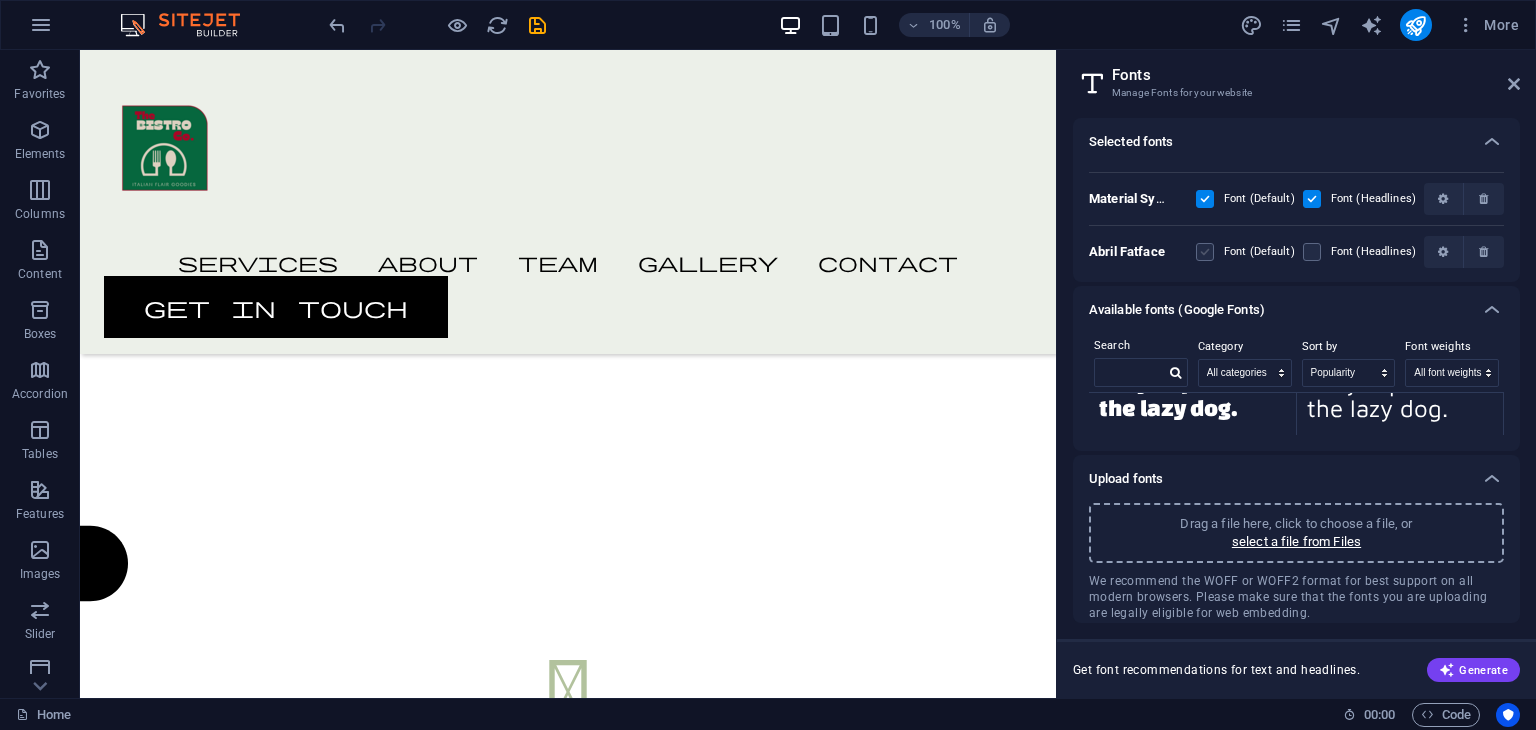 click at bounding box center [1205, 252] 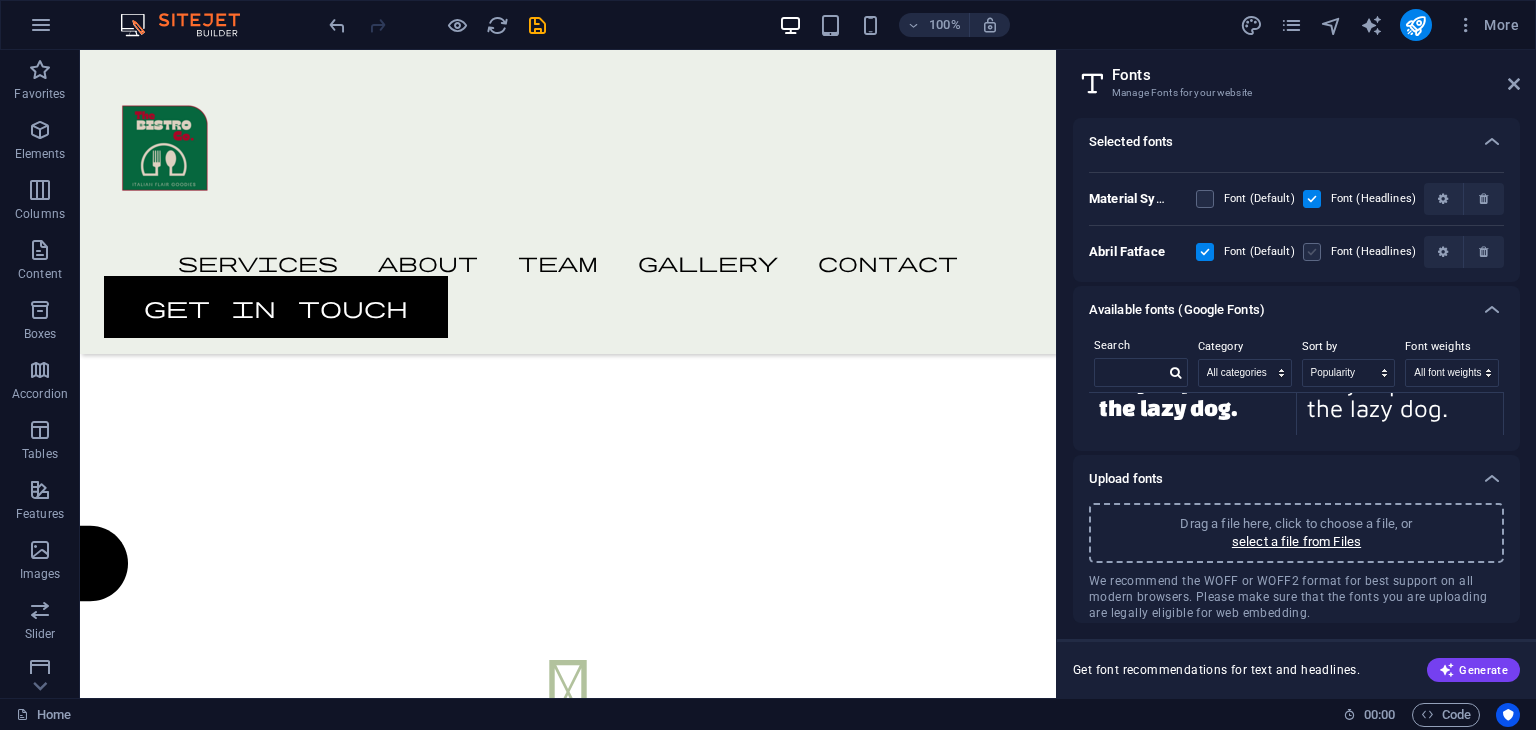click at bounding box center (1312, 252) 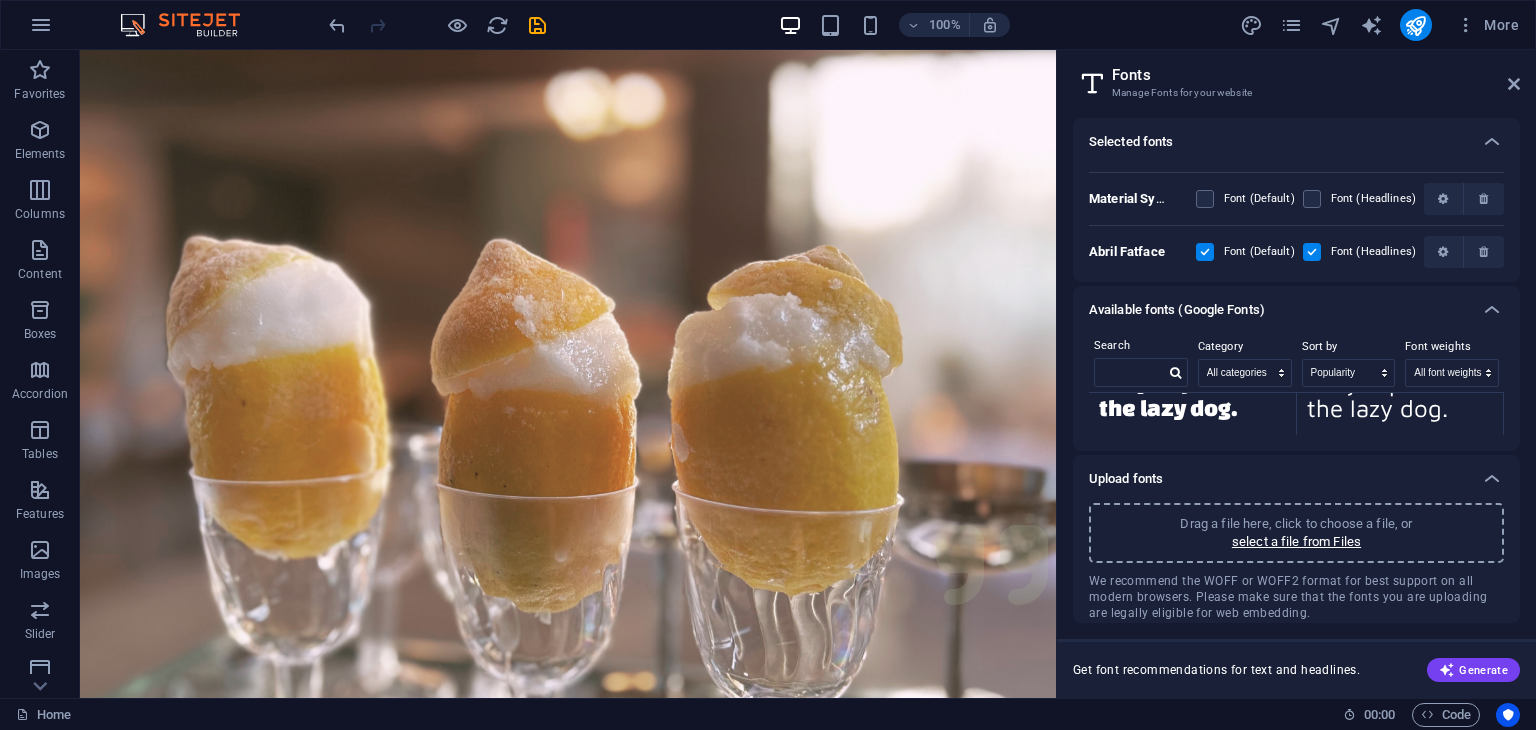 scroll, scrollTop: 80, scrollLeft: 0, axis: vertical 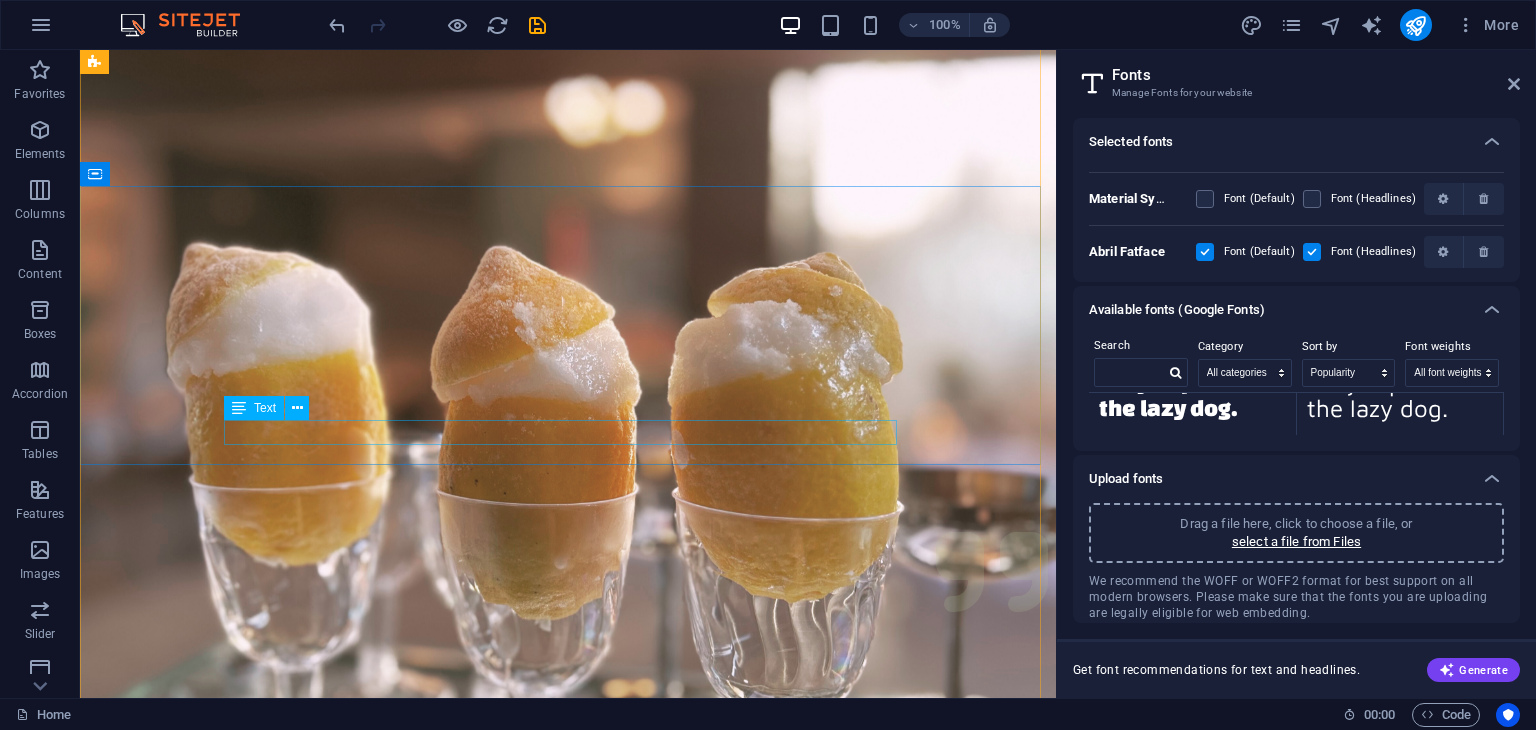 click on "ItalianFlAIRGoodies" at bounding box center (568, 1420) 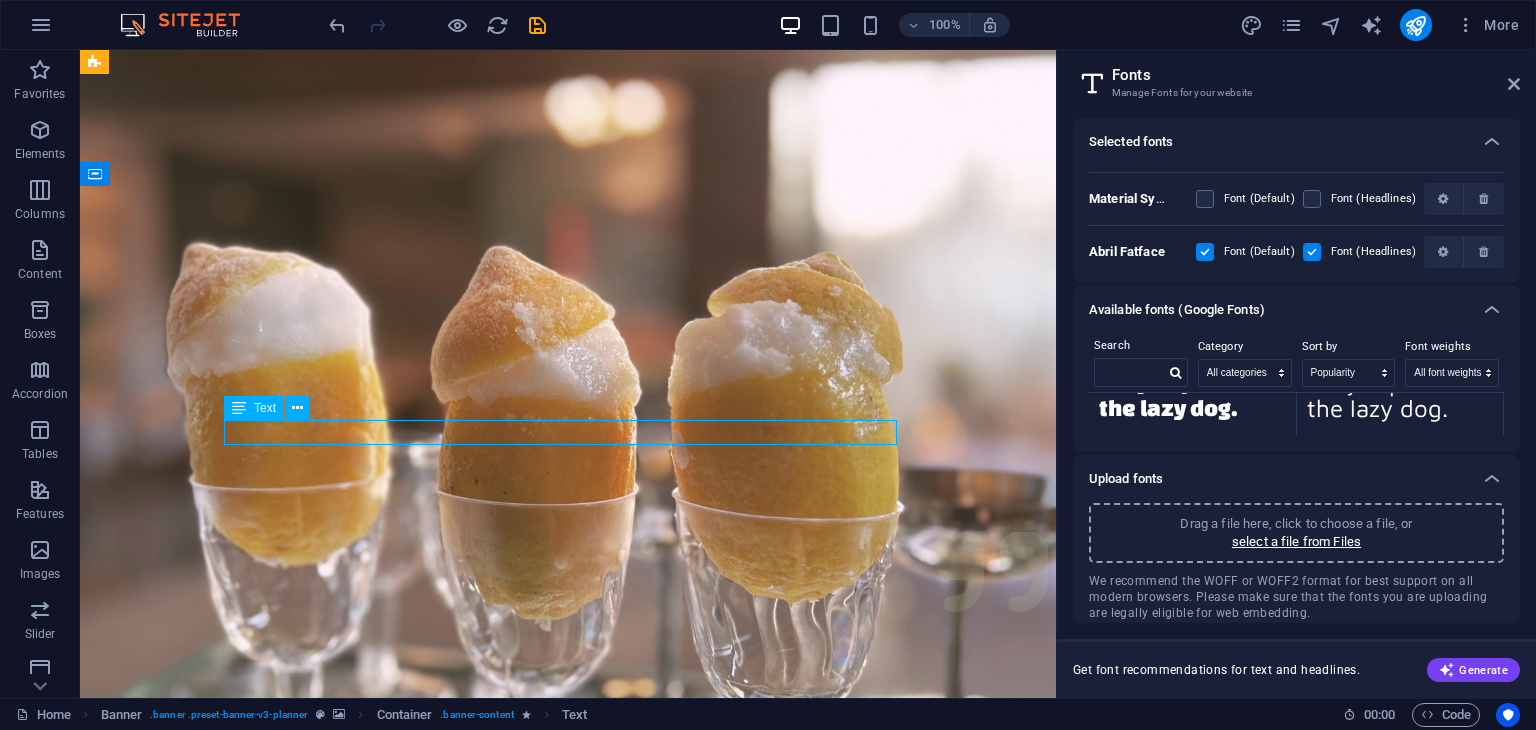 click on "ItalianFlAIRGoodies" at bounding box center (568, 1420) 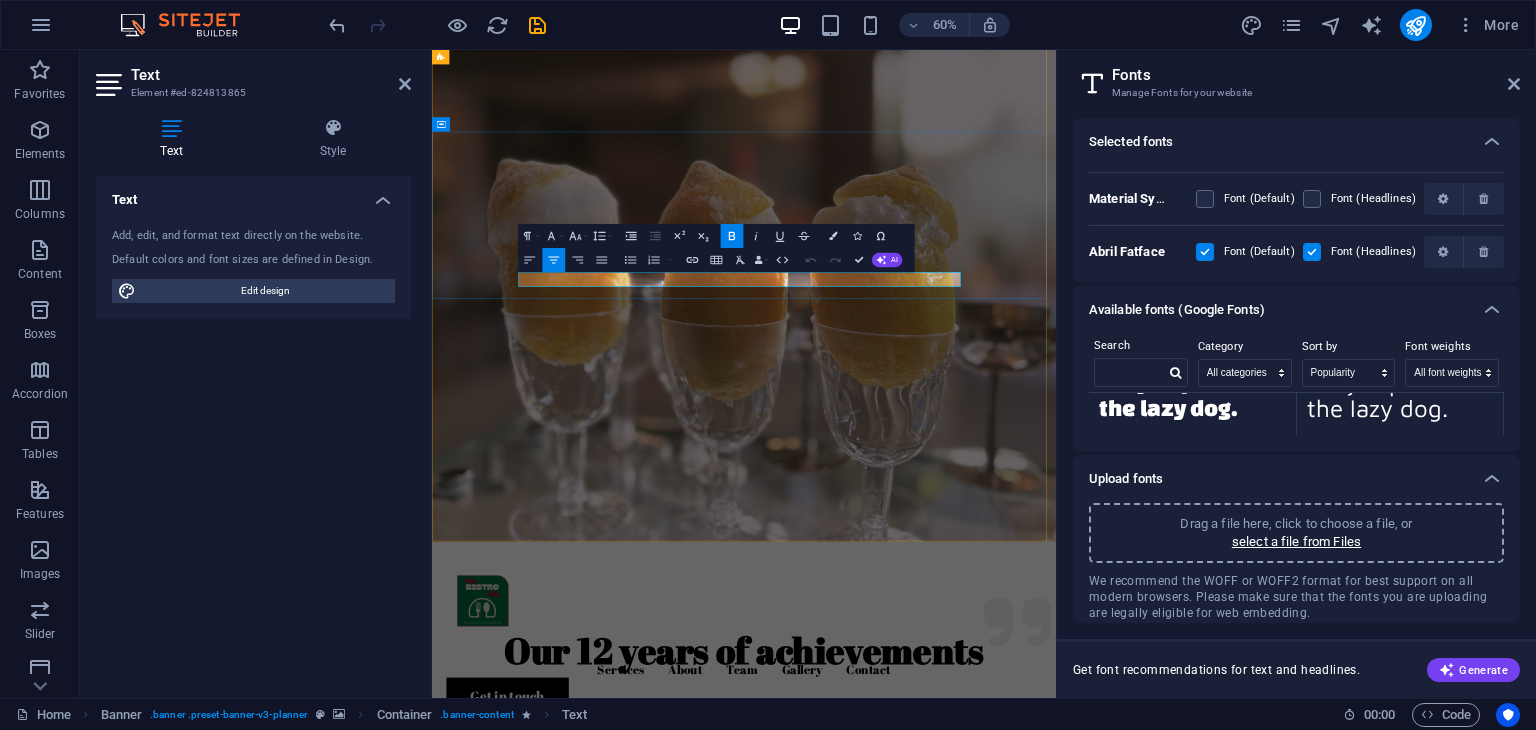 drag, startPoint x: 1040, startPoint y: 434, endPoint x: 777, endPoint y: 430, distance: 263.03043 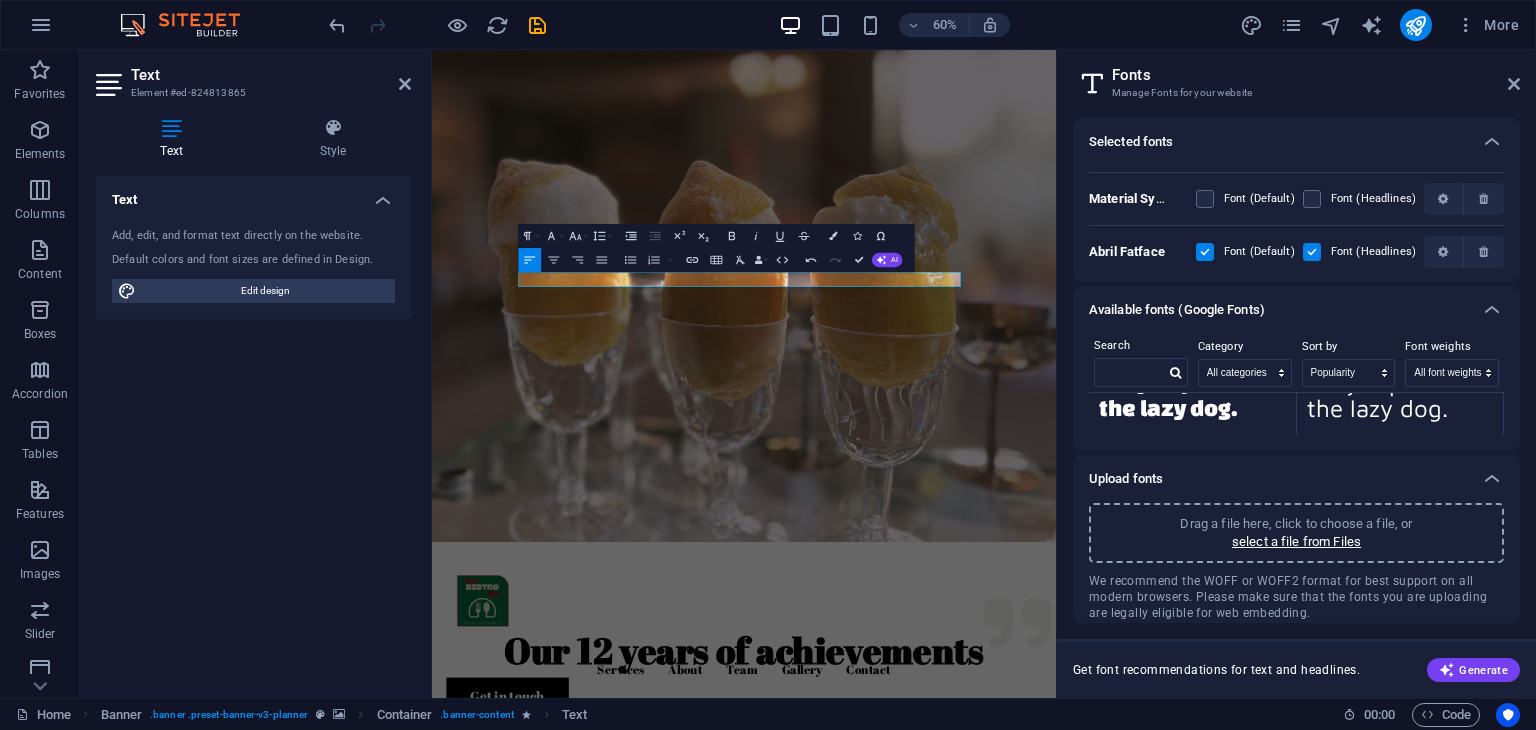 click at bounding box center [952, 420] 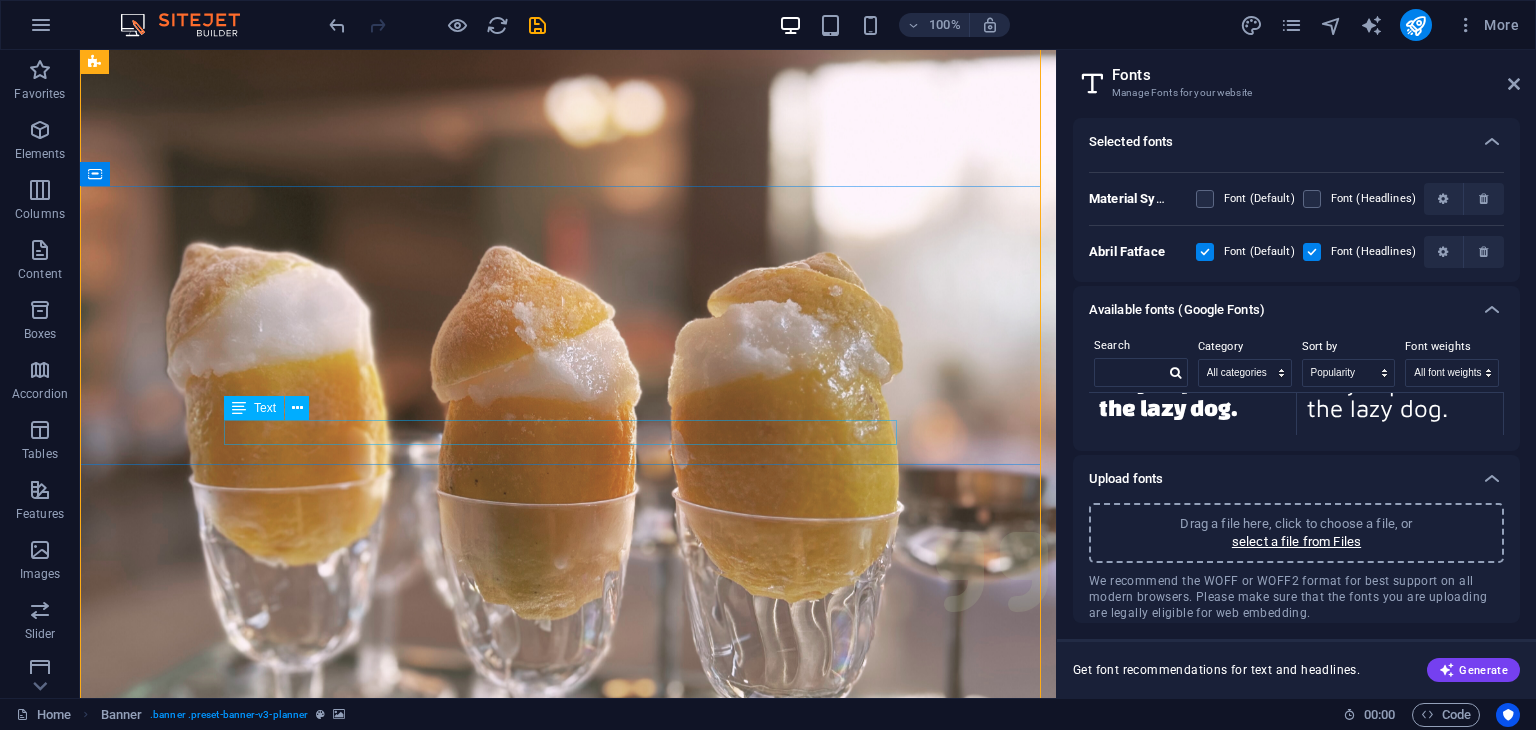 click on "ITALIAN FLAIR GOODIES" at bounding box center [568, 1420] 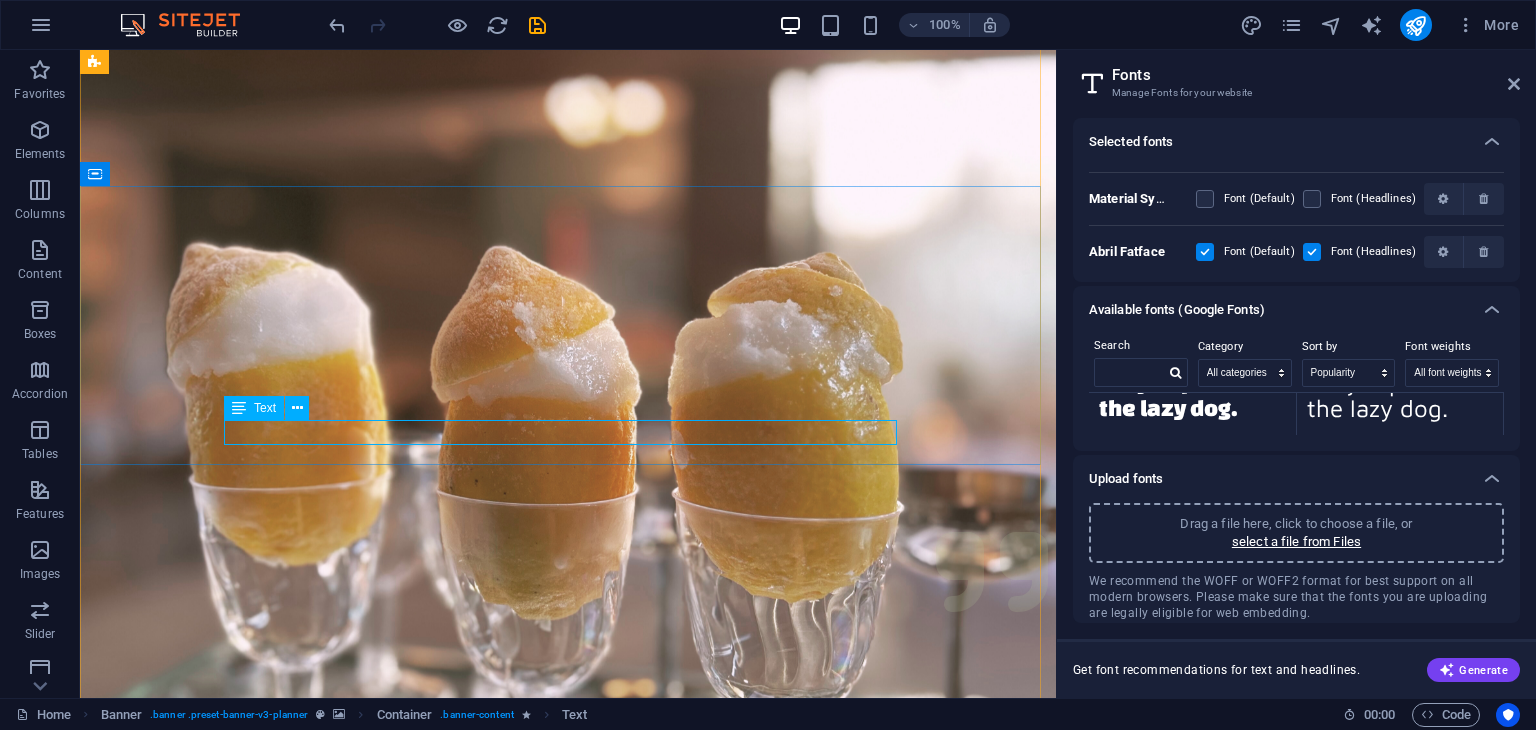 click at bounding box center [239, 408] 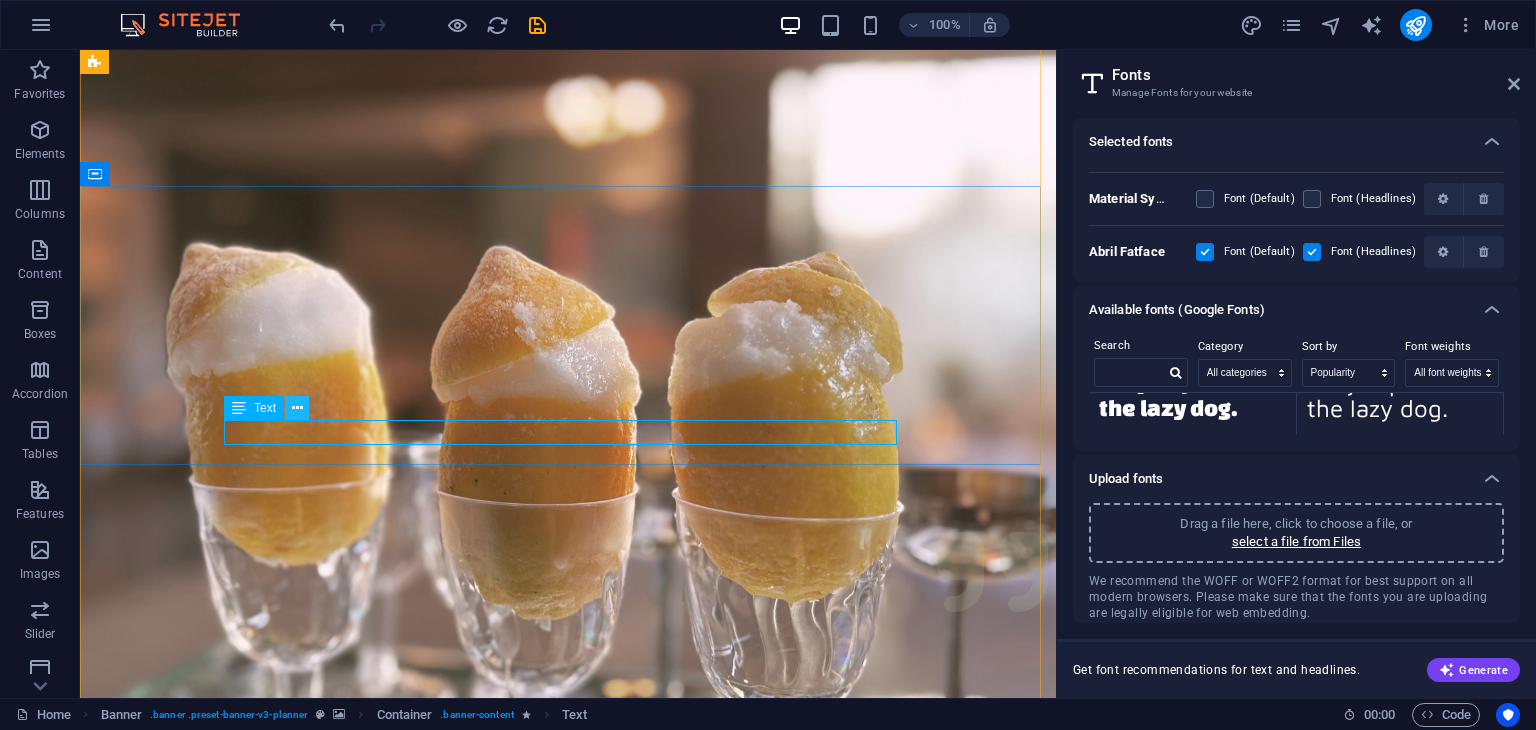click at bounding box center [297, 408] 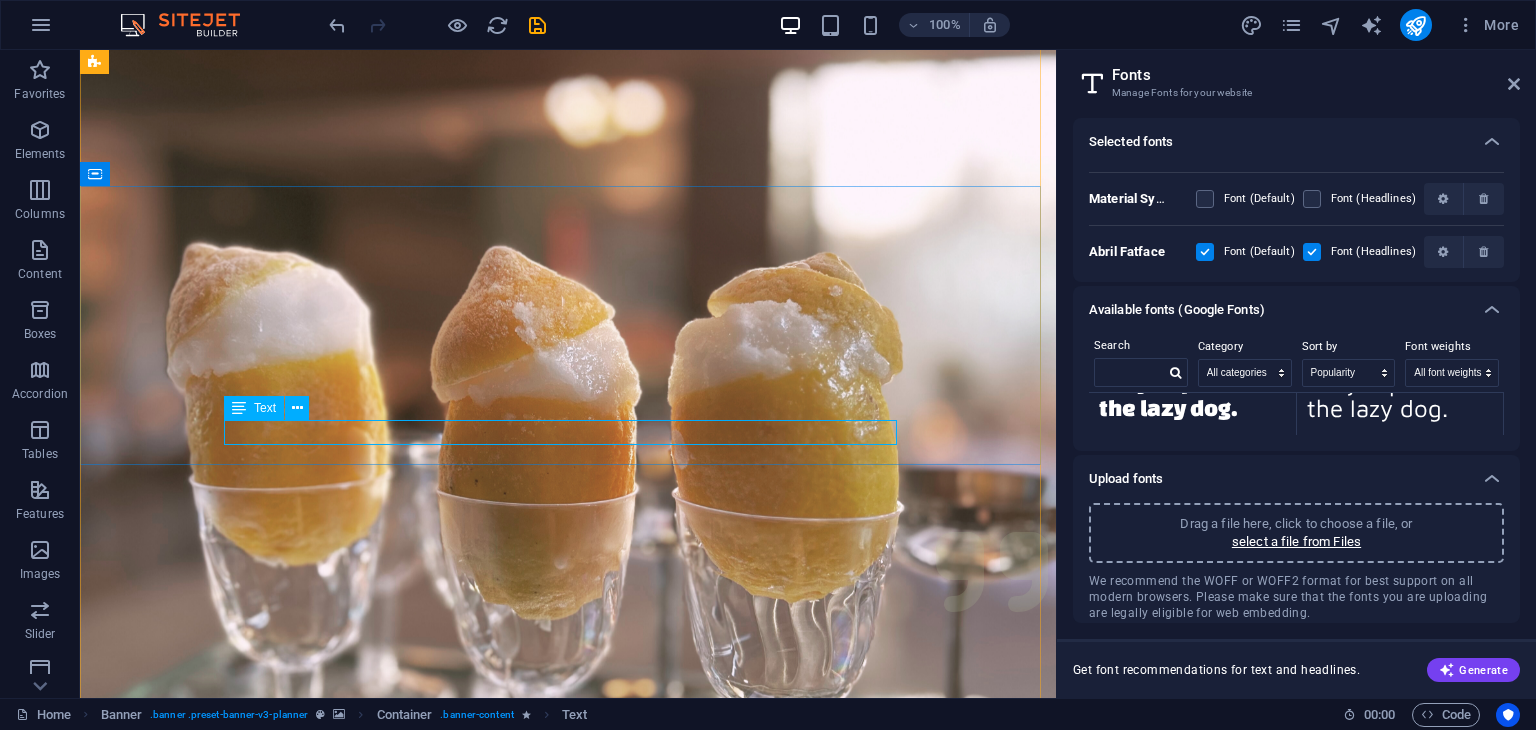 click on "ITALIAN FLAIR GOODIES" at bounding box center [568, 1420] 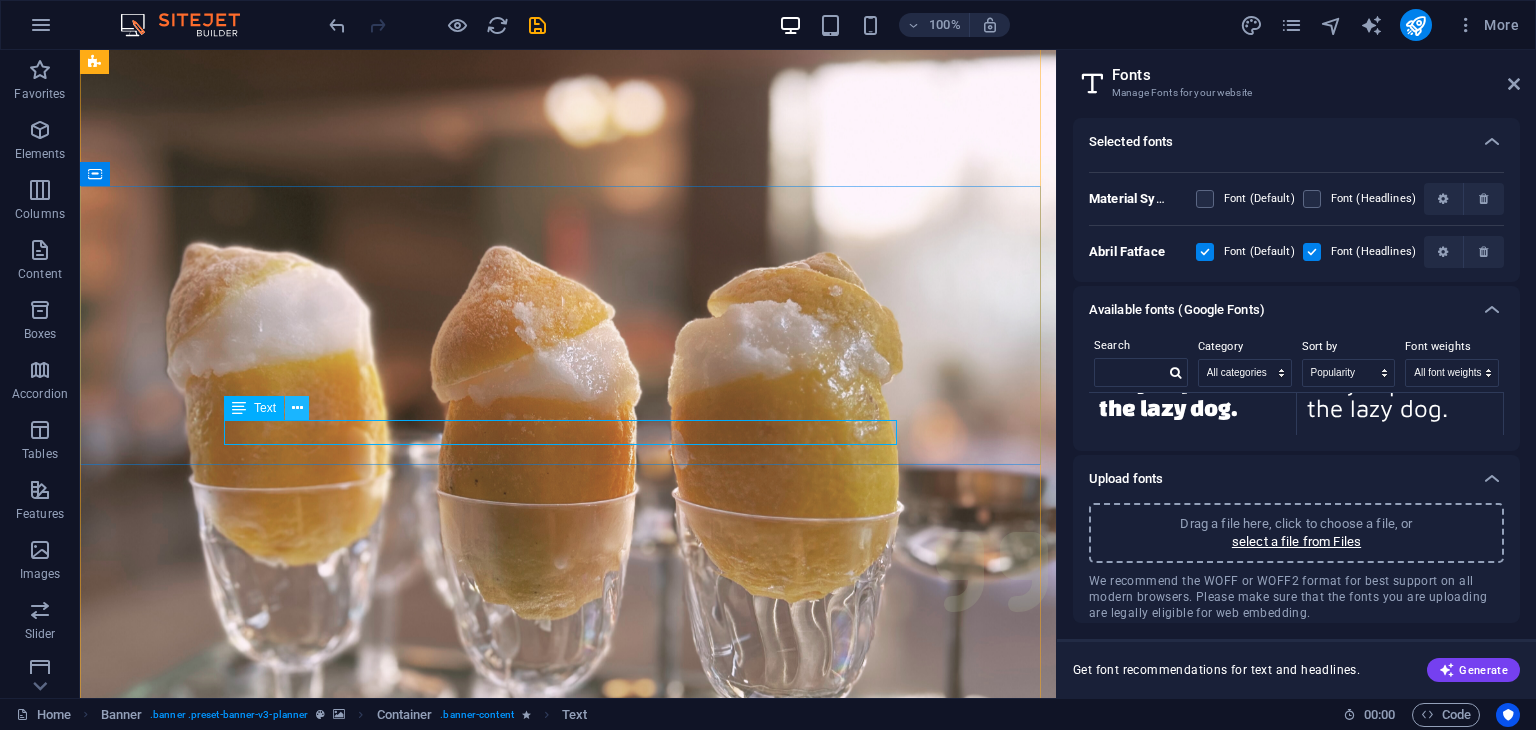 click at bounding box center (297, 408) 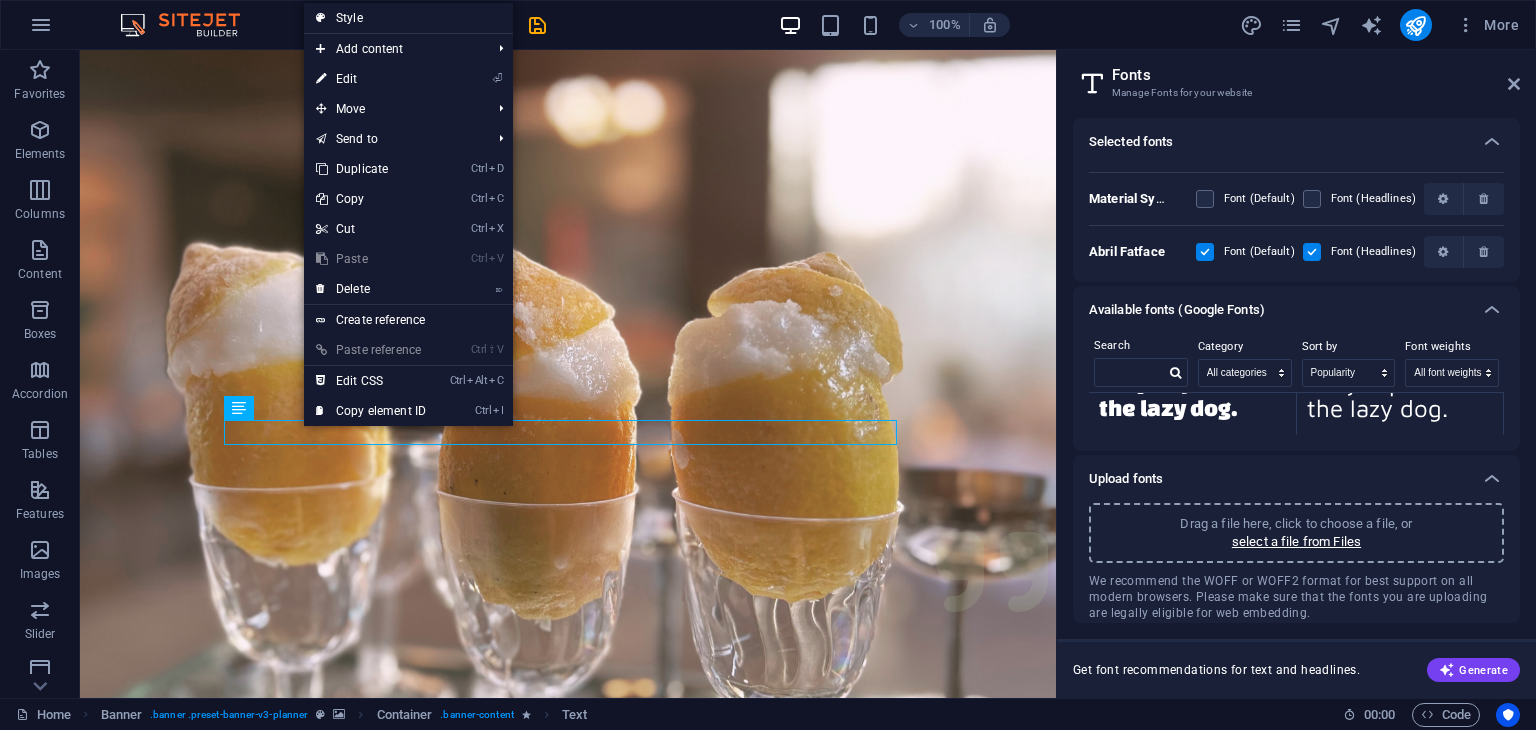 click at bounding box center (568, 420) 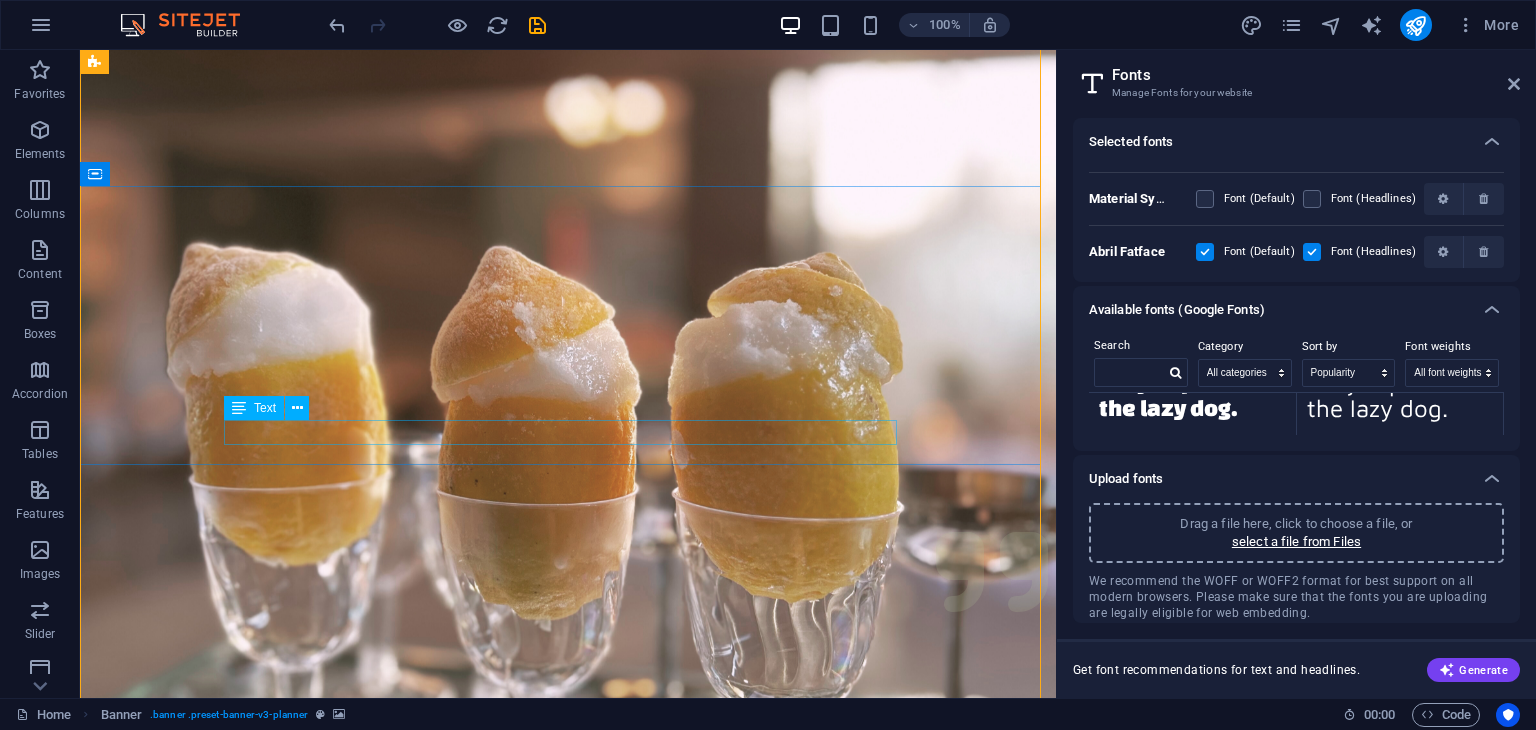click on "ITALIAN FLAIR GOODIES" at bounding box center [568, 1420] 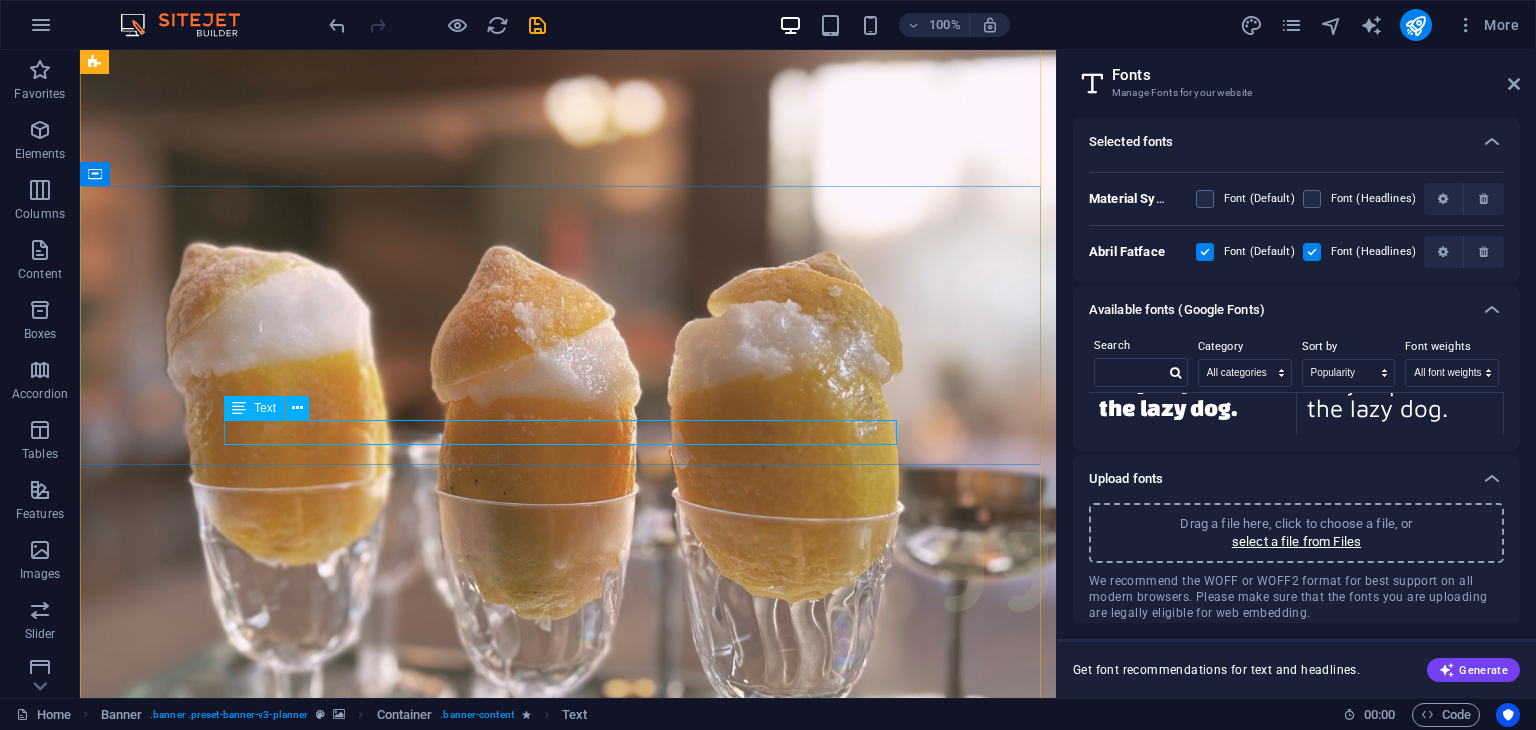 click on "ITALIAN FLAIR GOODIES" at bounding box center [568, 1420] 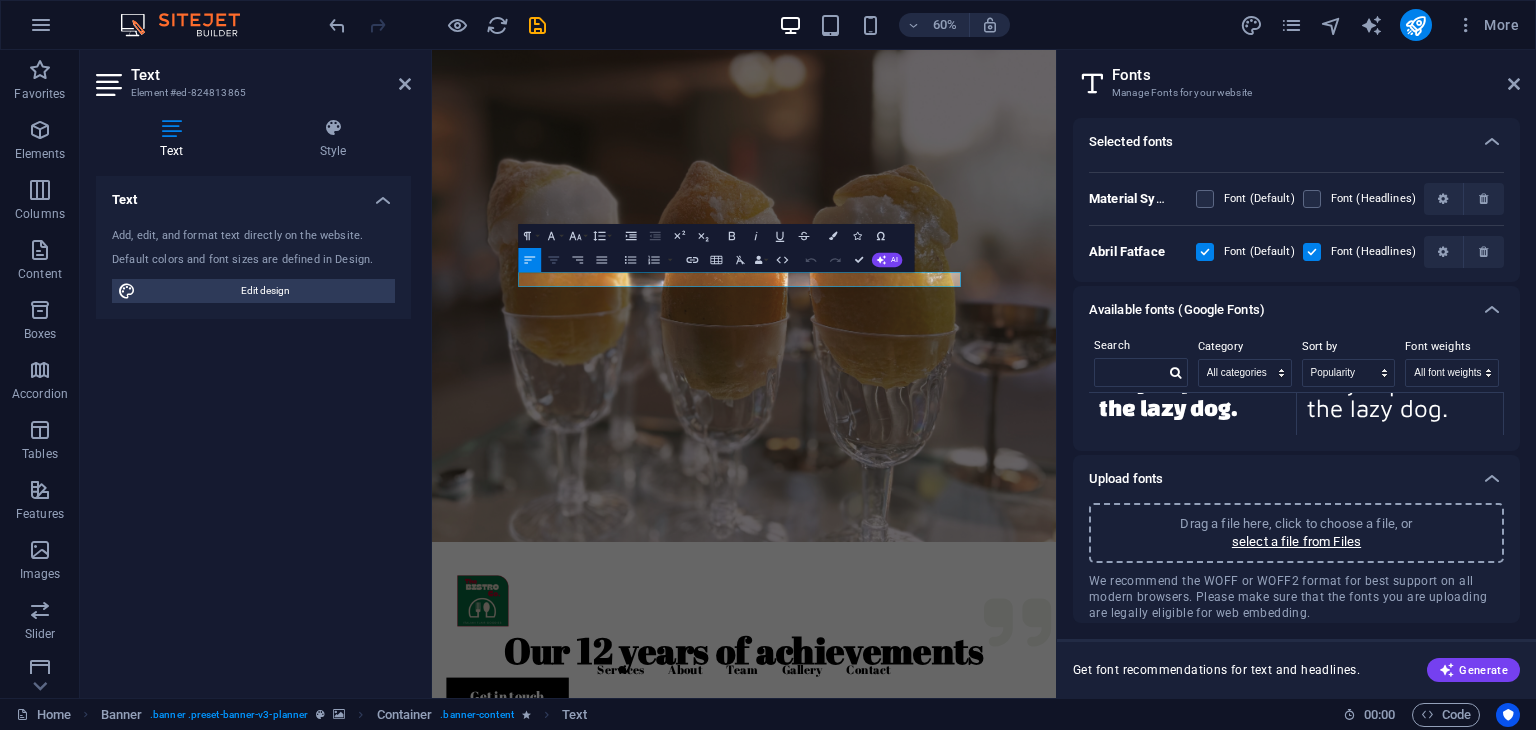 click 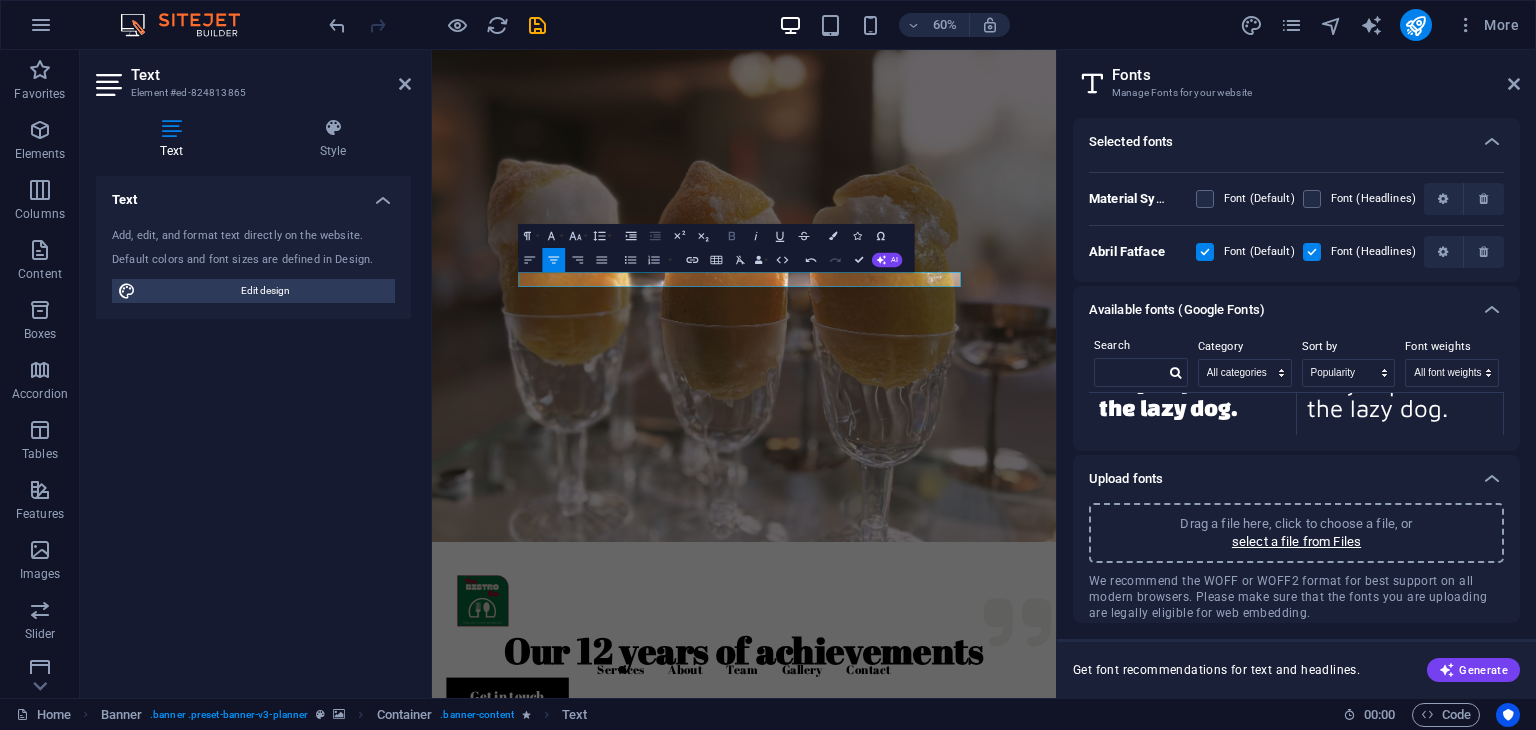 click 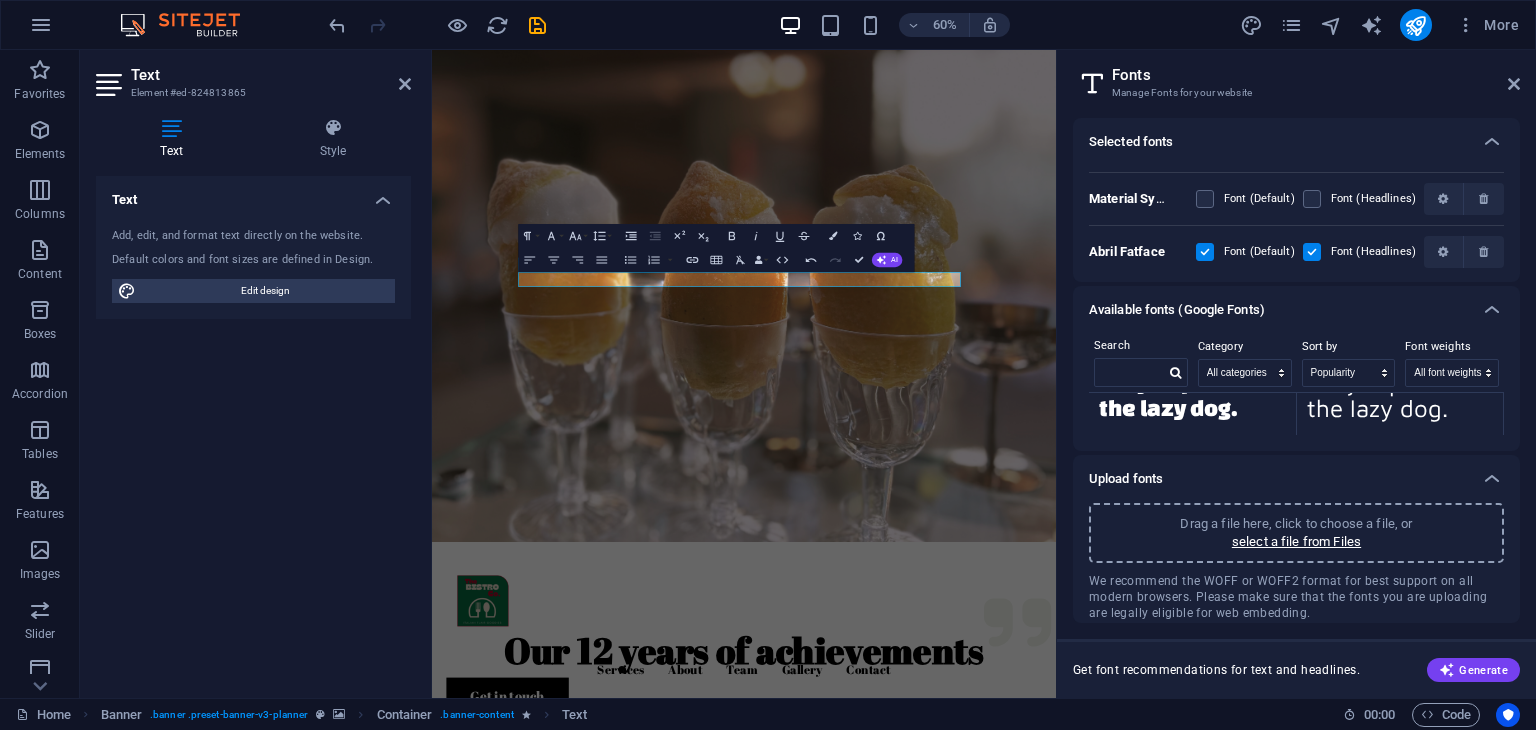 click at bounding box center (952, 420) 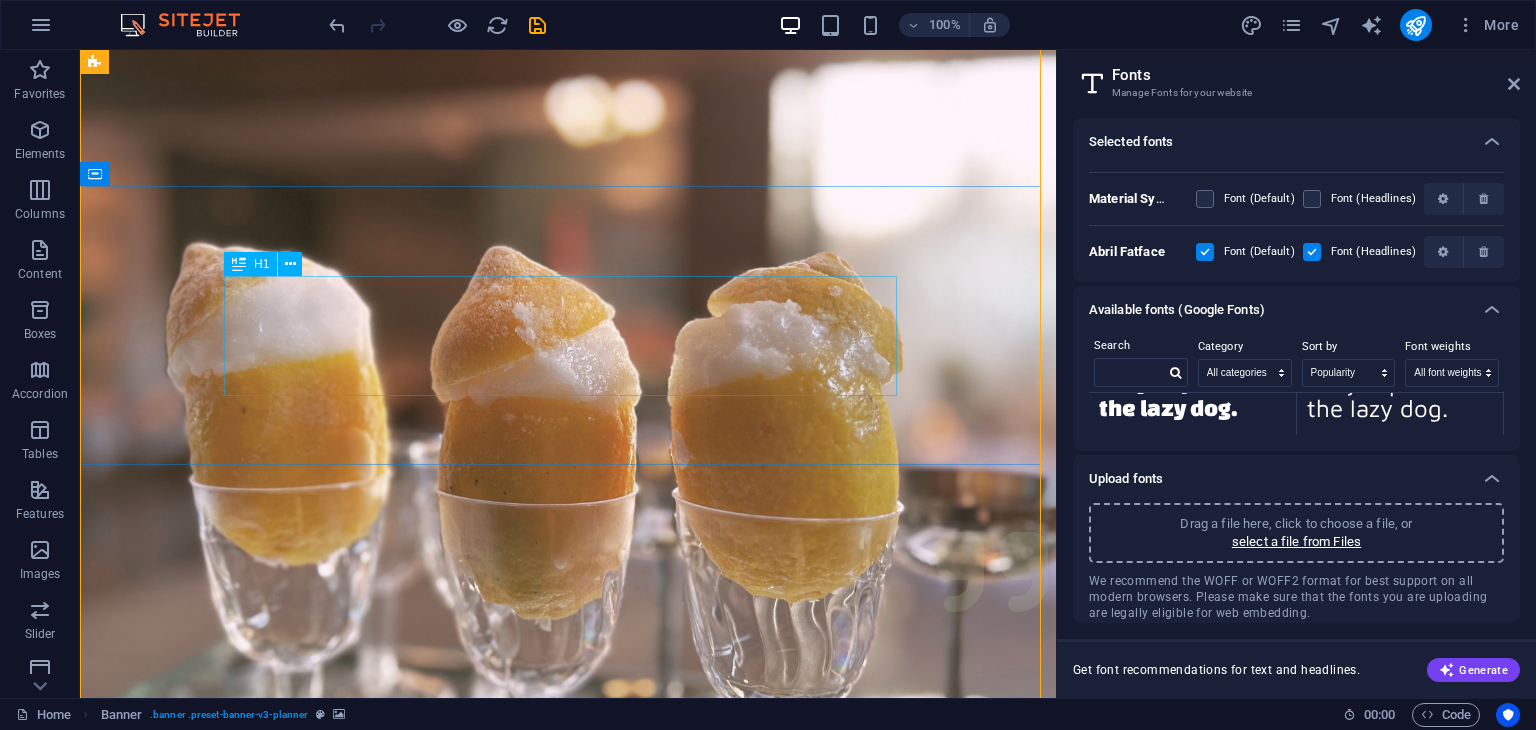 click on "The Bistro Co." at bounding box center [568, 1324] 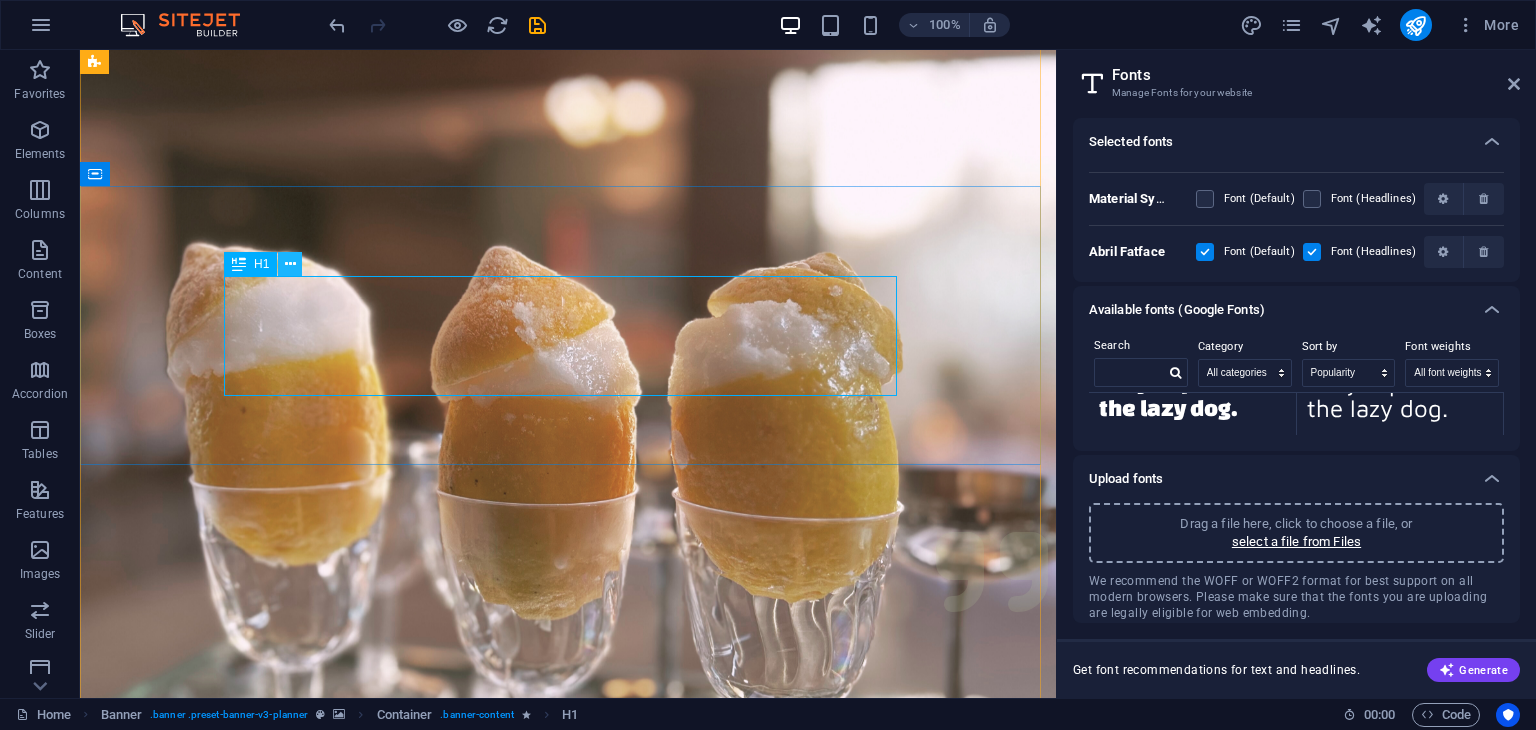 click at bounding box center (290, 264) 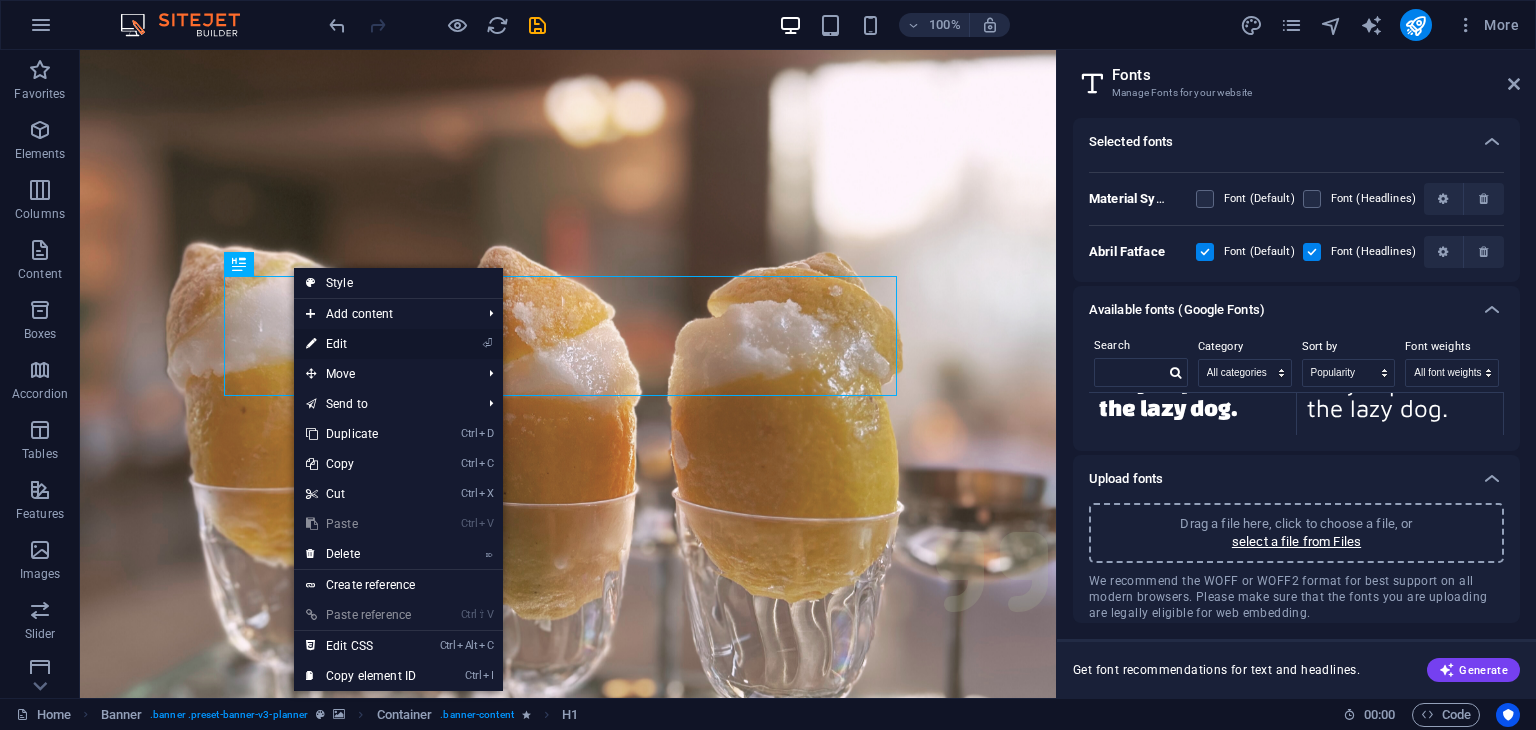 click on "⏎  Edit" at bounding box center (361, 344) 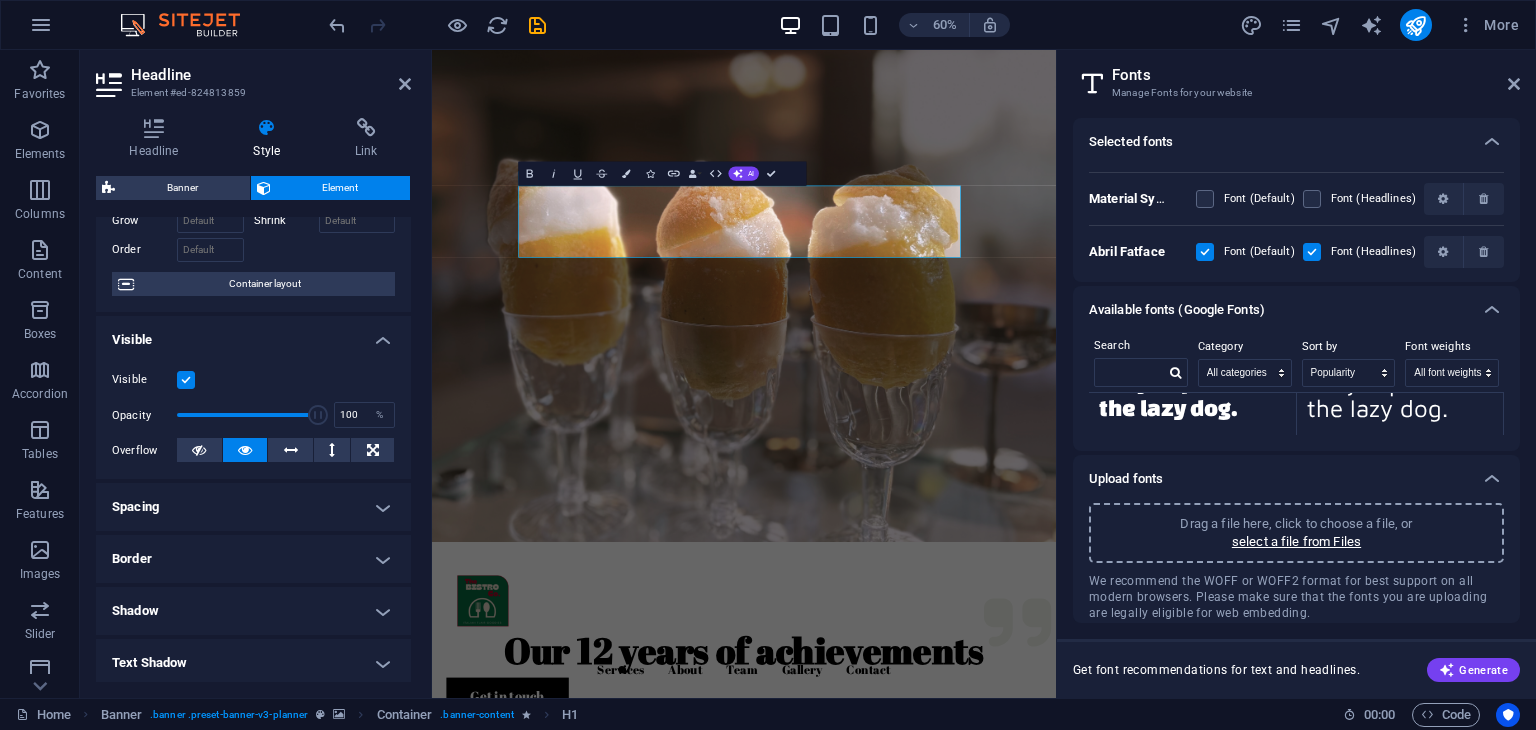 scroll, scrollTop: 154, scrollLeft: 0, axis: vertical 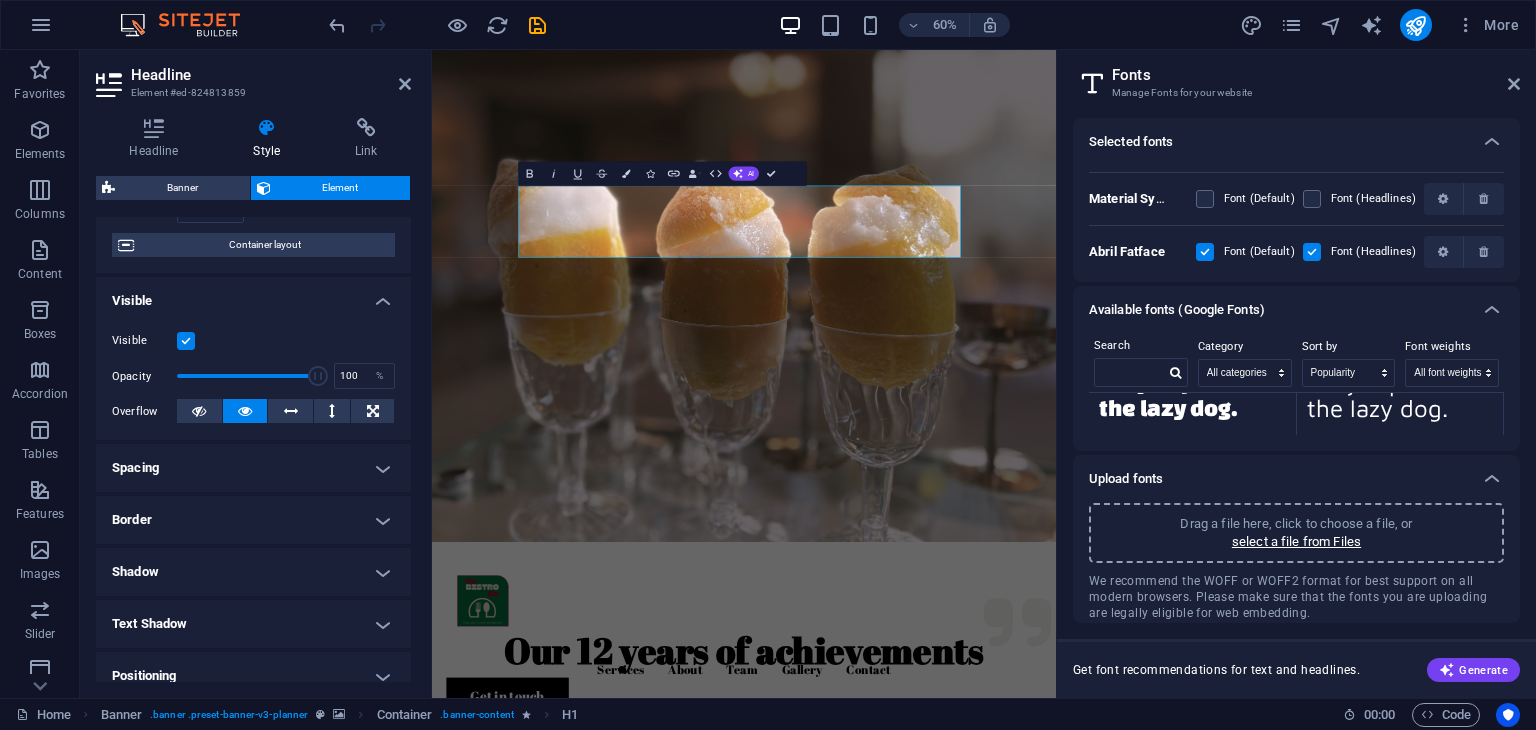 click on "Border" at bounding box center [253, 520] 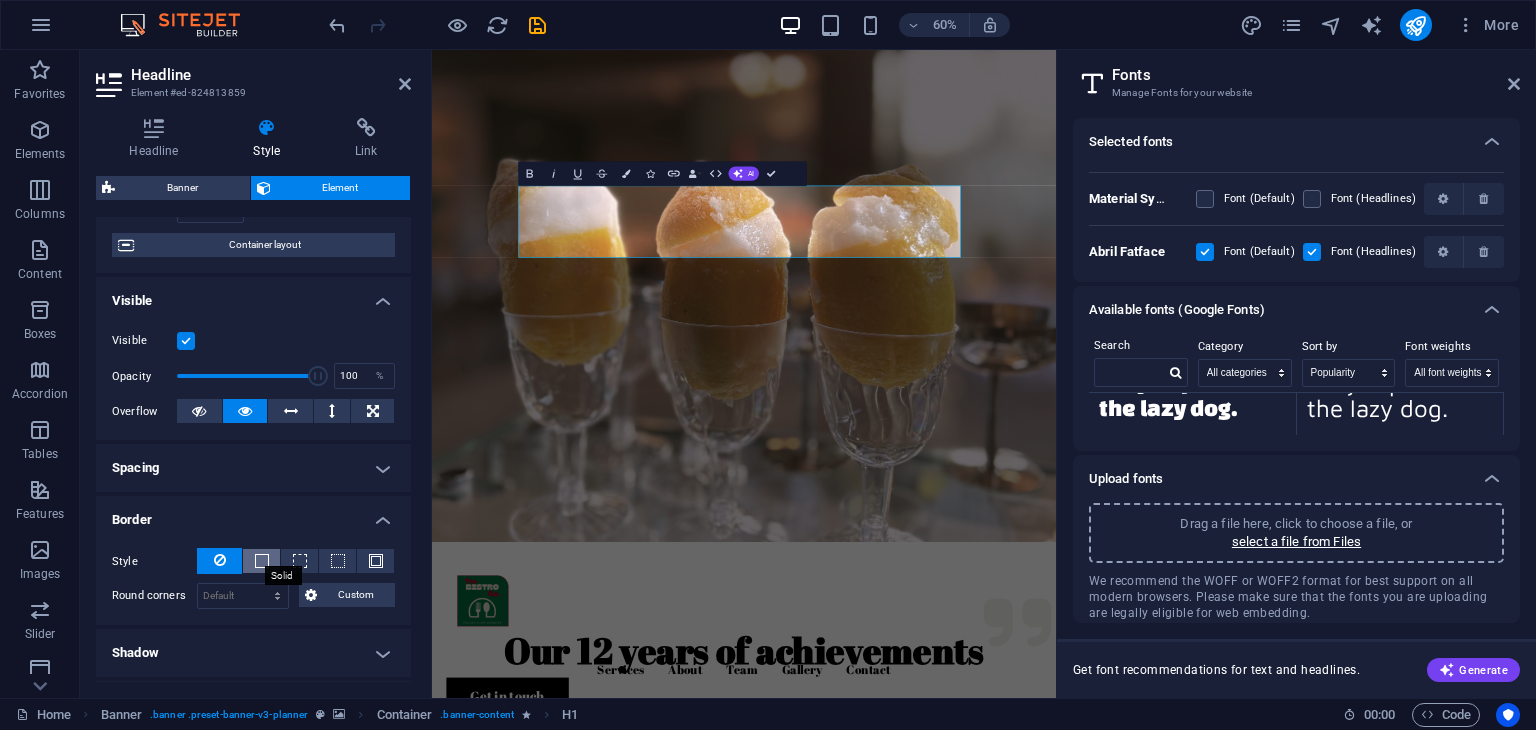 click at bounding box center [262, 561] 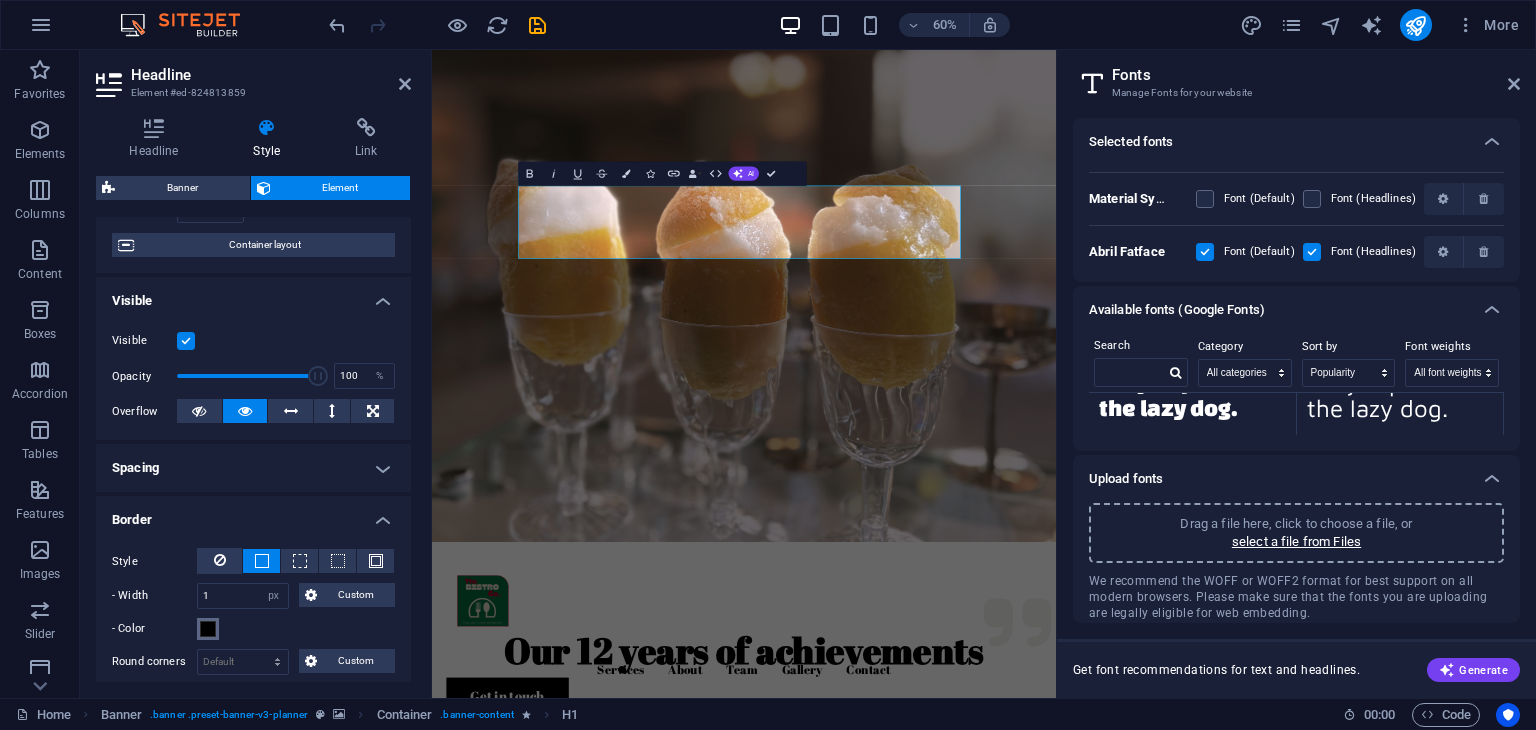 click at bounding box center (208, 629) 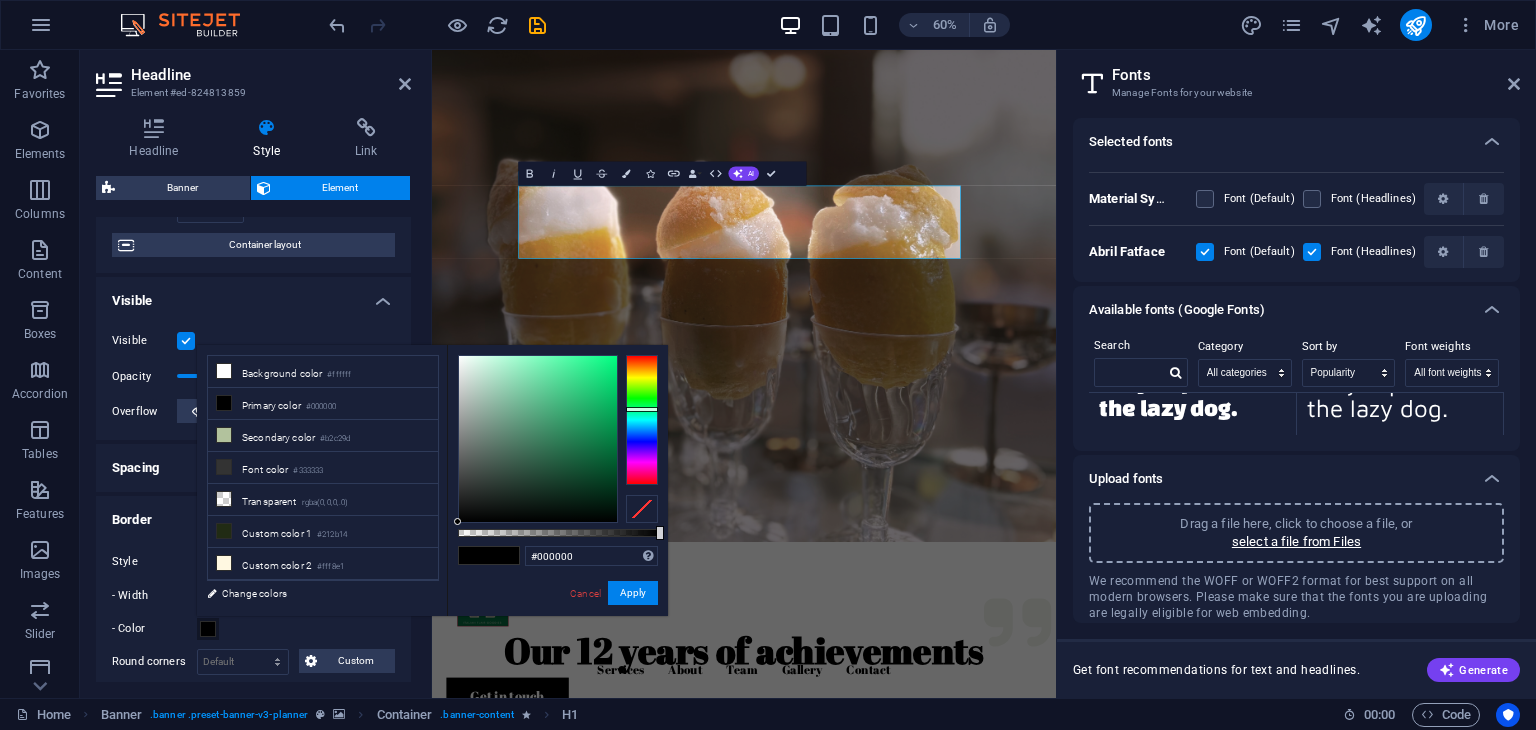 click at bounding box center [642, 420] 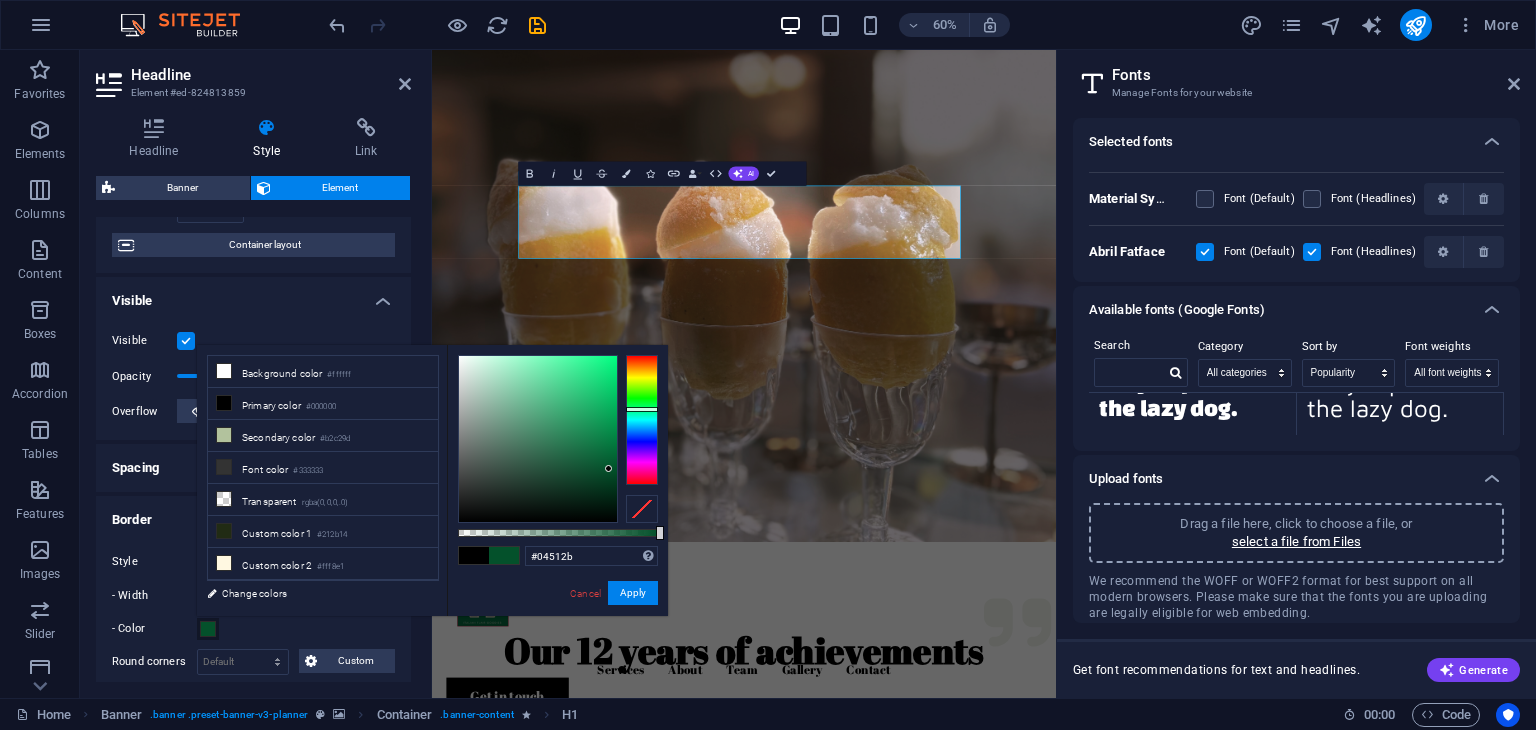 click at bounding box center [538, 439] 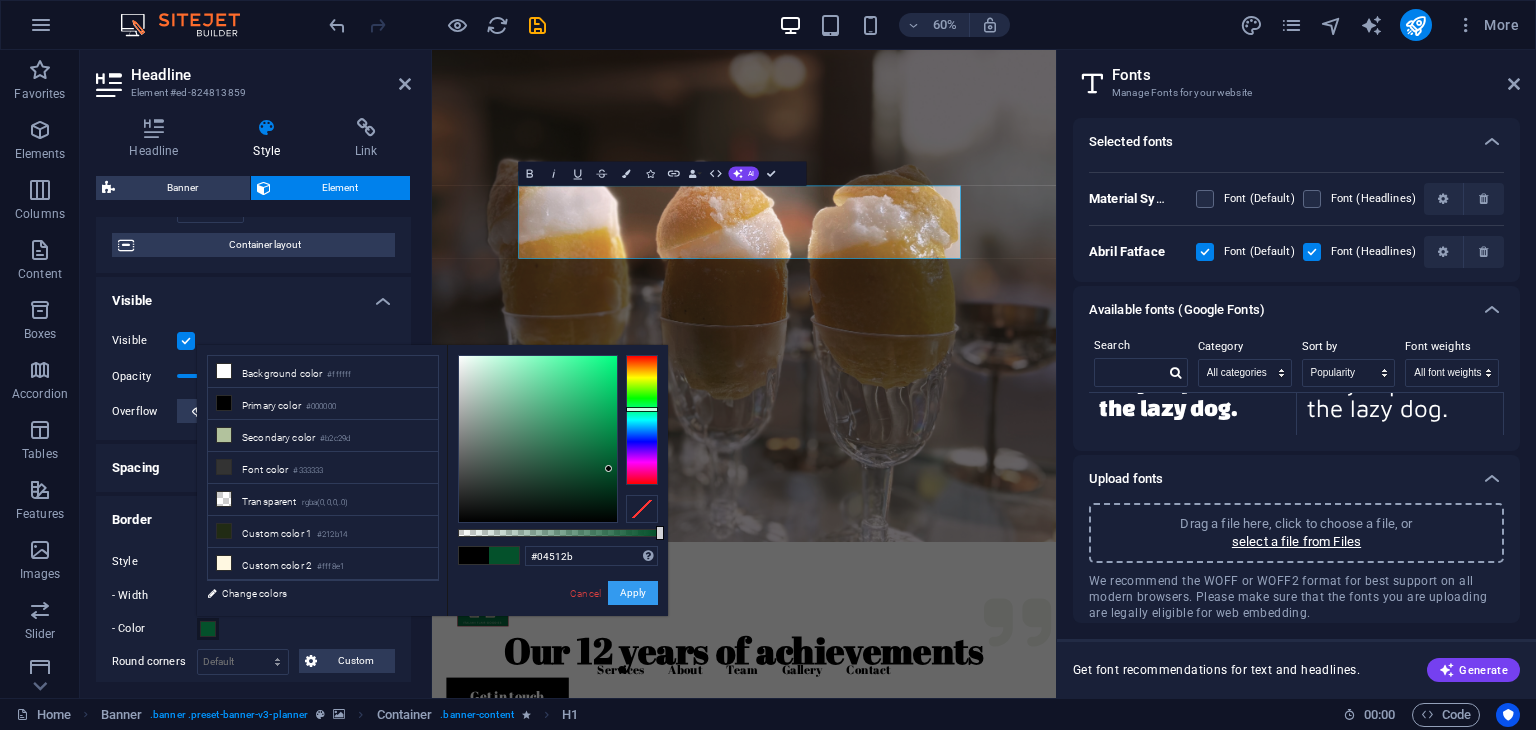 click on "Apply" at bounding box center (633, 593) 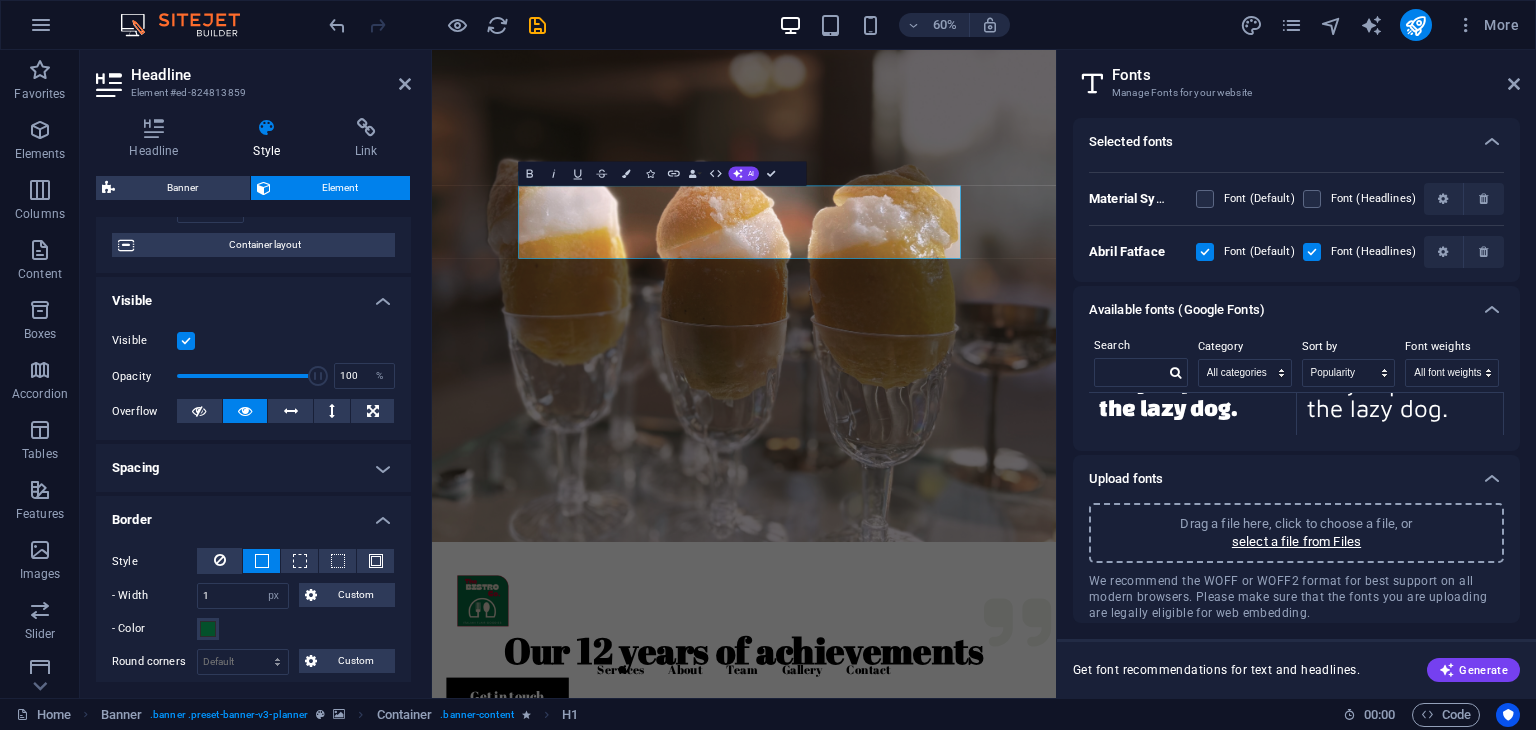 click at bounding box center (952, 420) 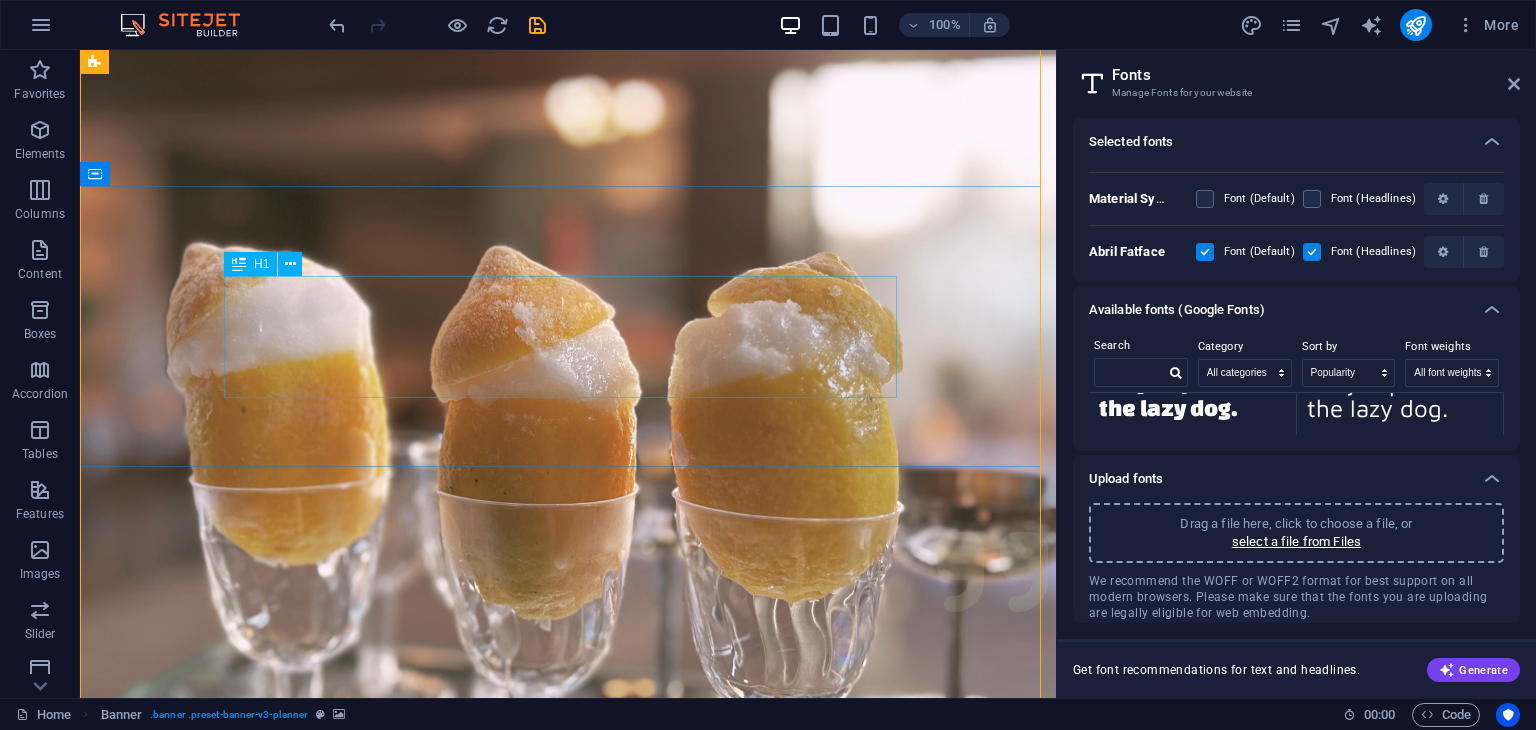 click on "The Bistro Co." at bounding box center (568, 1325) 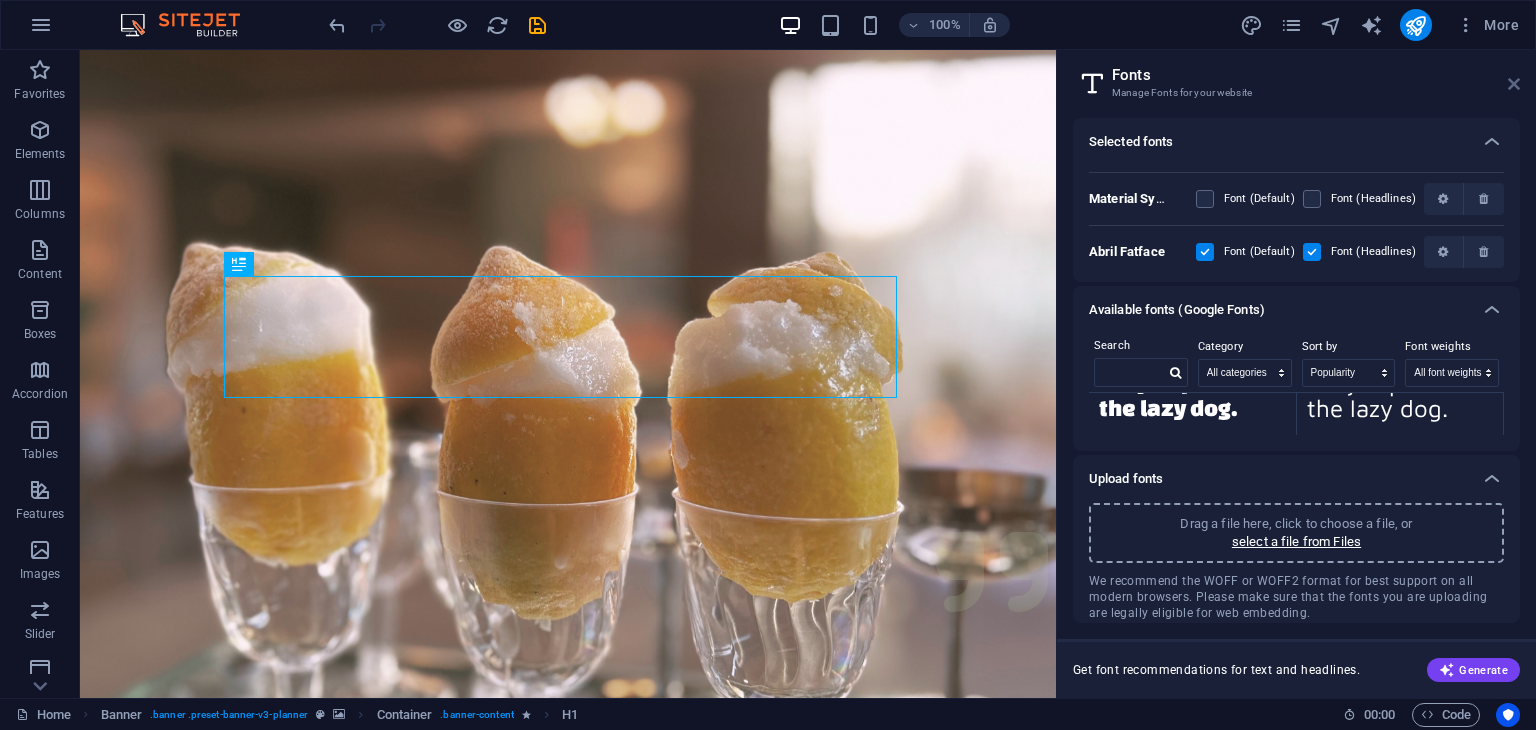 click at bounding box center [1514, 84] 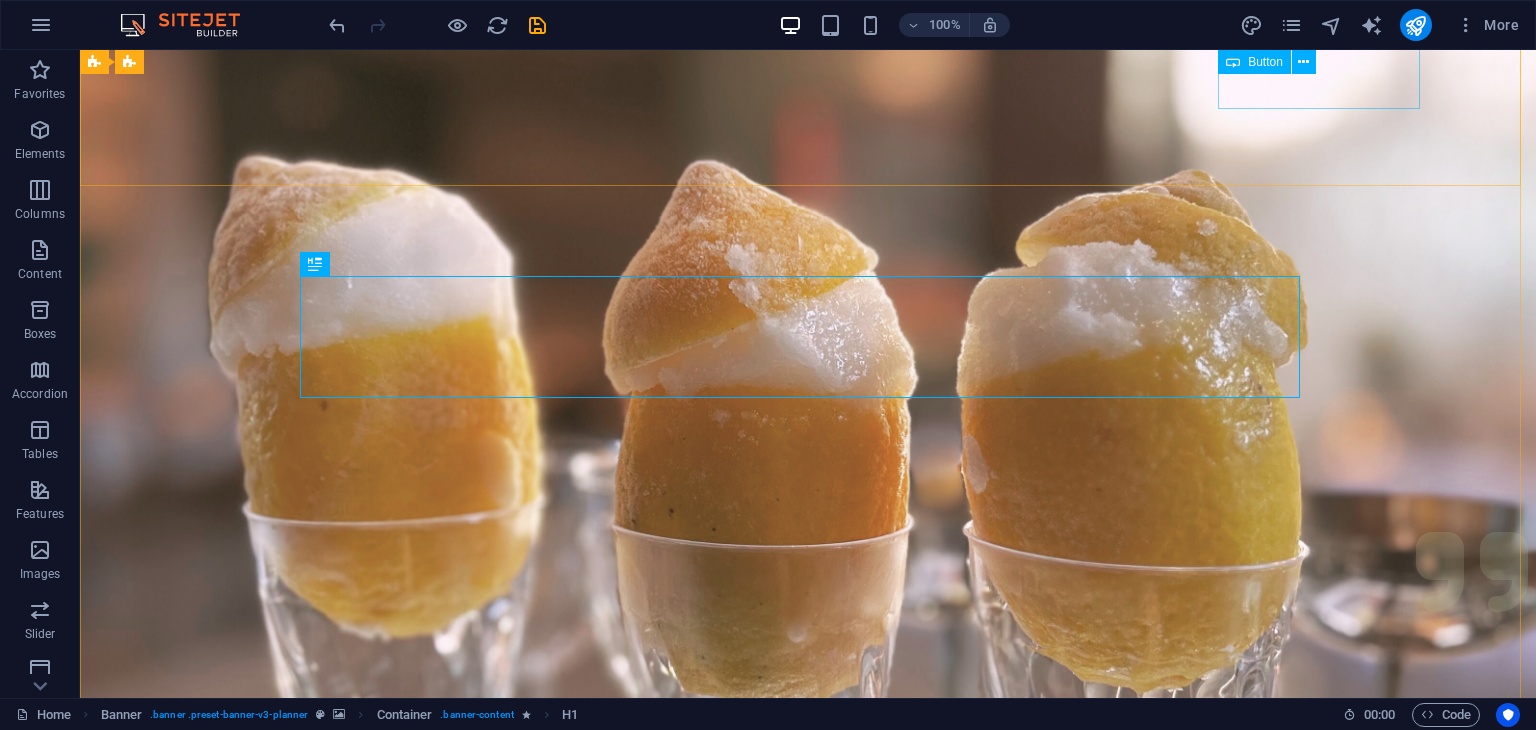 click on "Get in touch" at bounding box center [808, 1127] 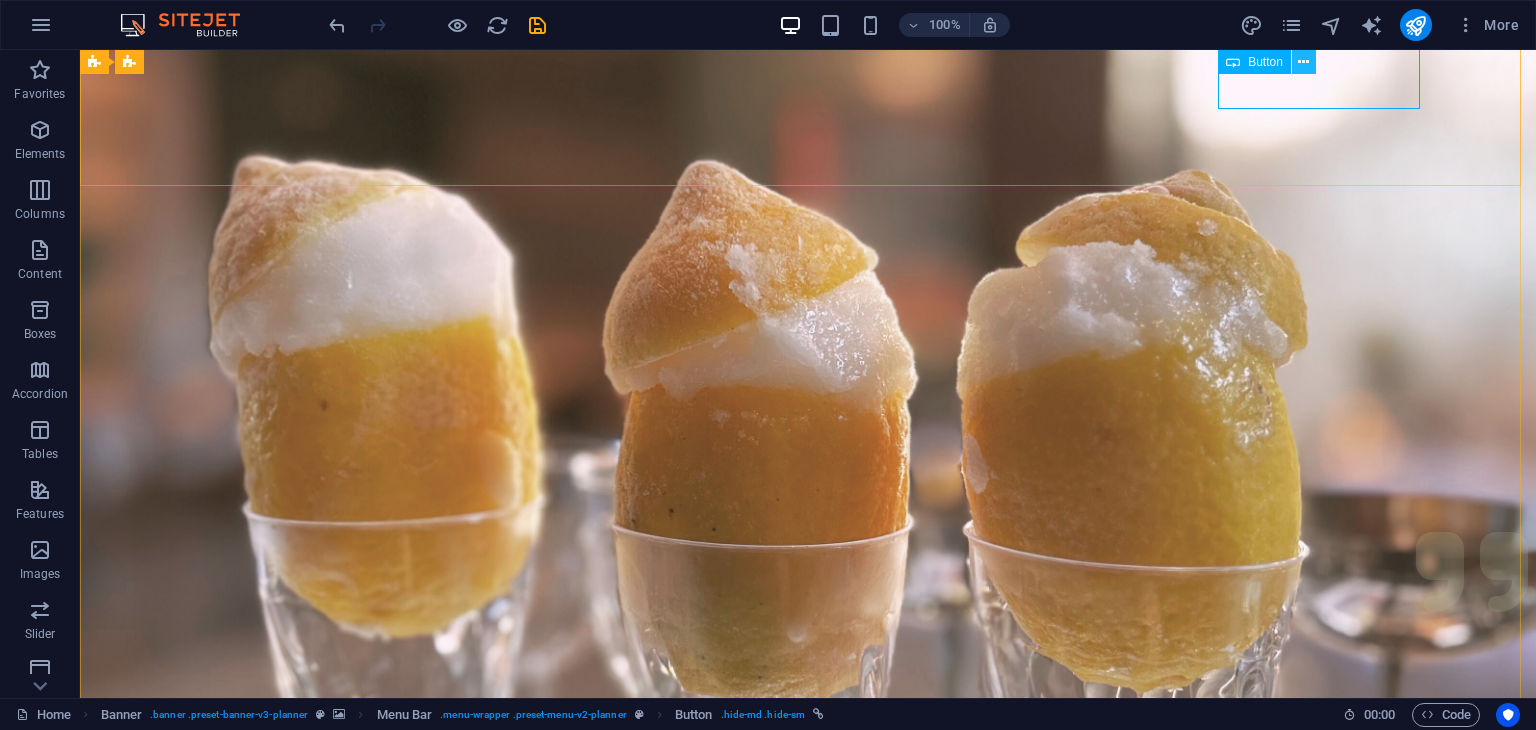 click at bounding box center [1303, 62] 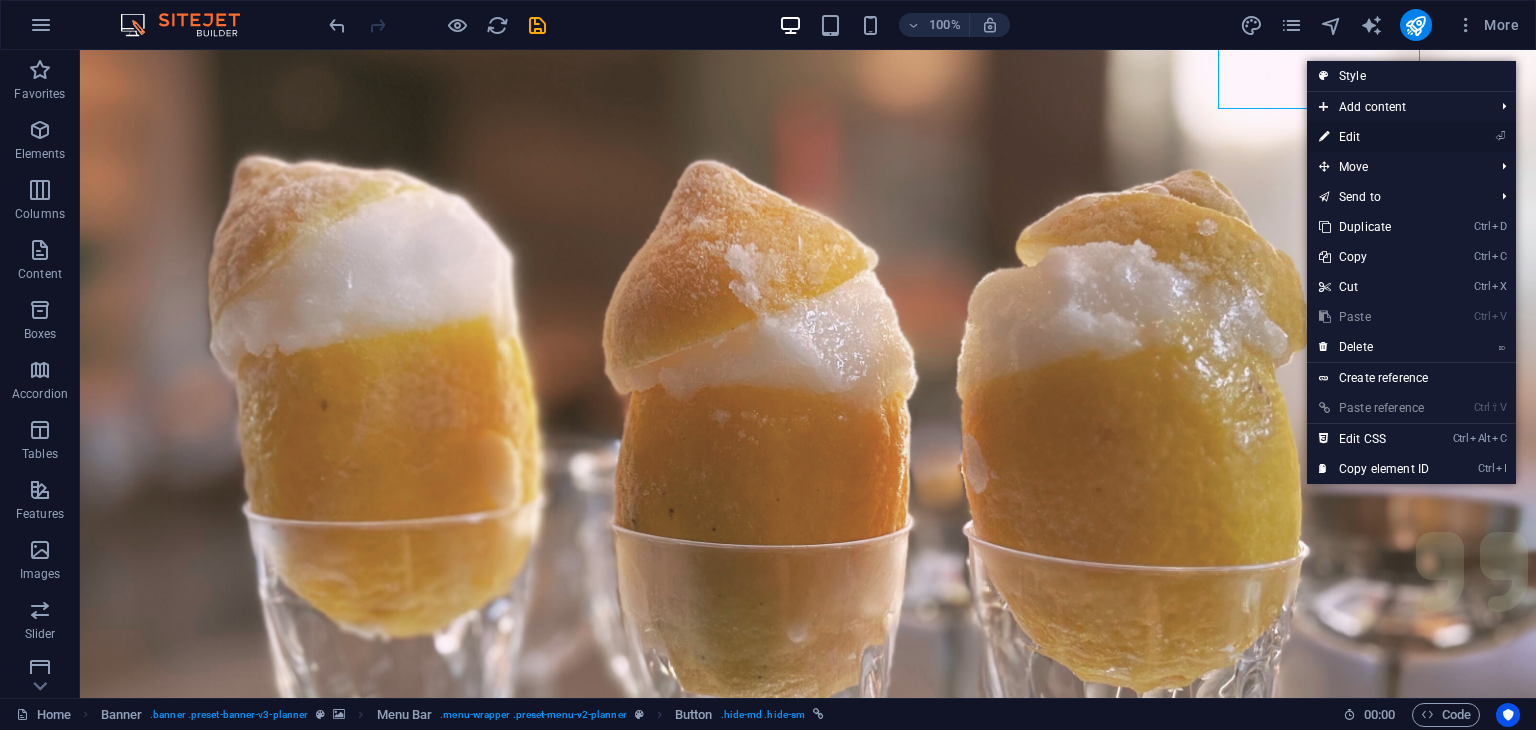 click on "⏎  Edit" at bounding box center [1374, 137] 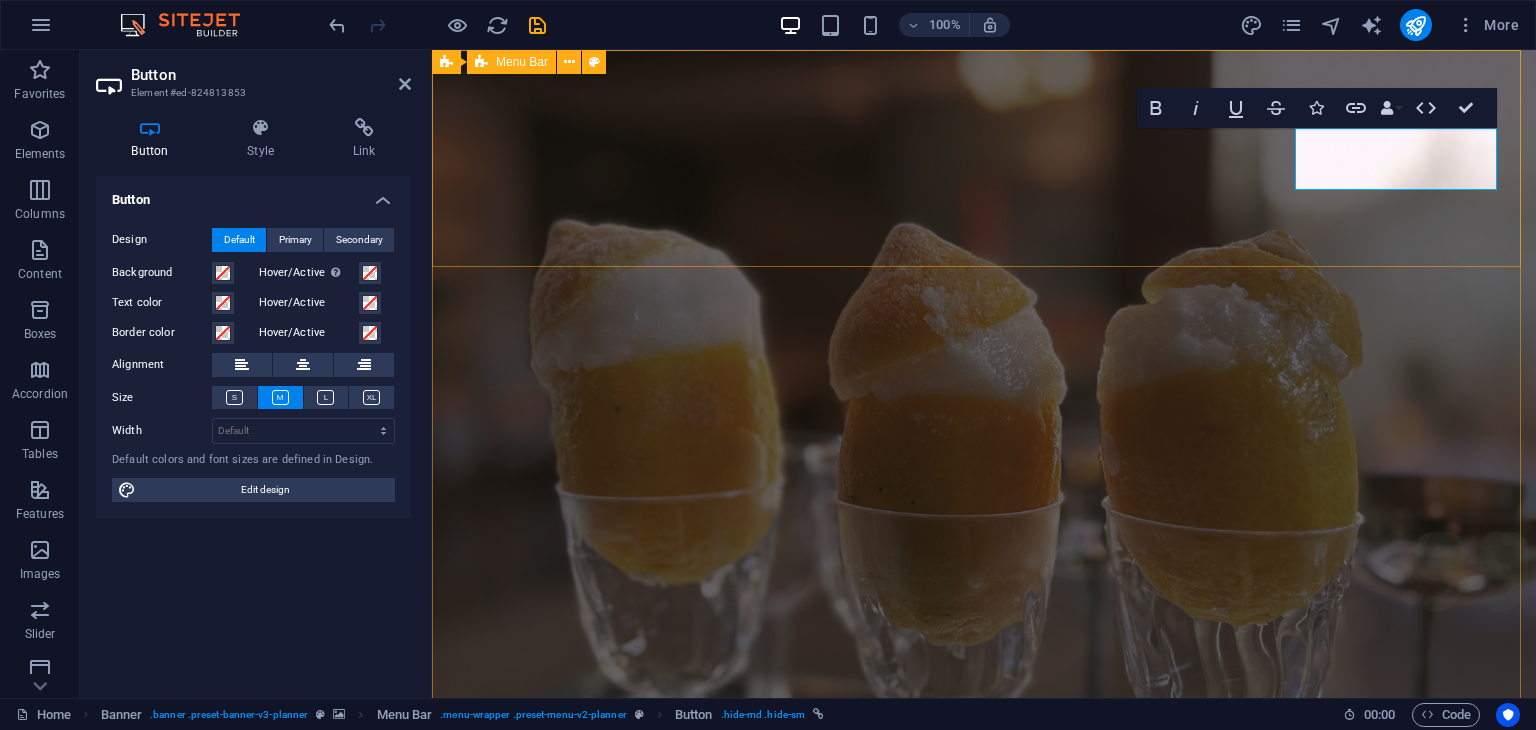 scroll, scrollTop: 0, scrollLeft: 0, axis: both 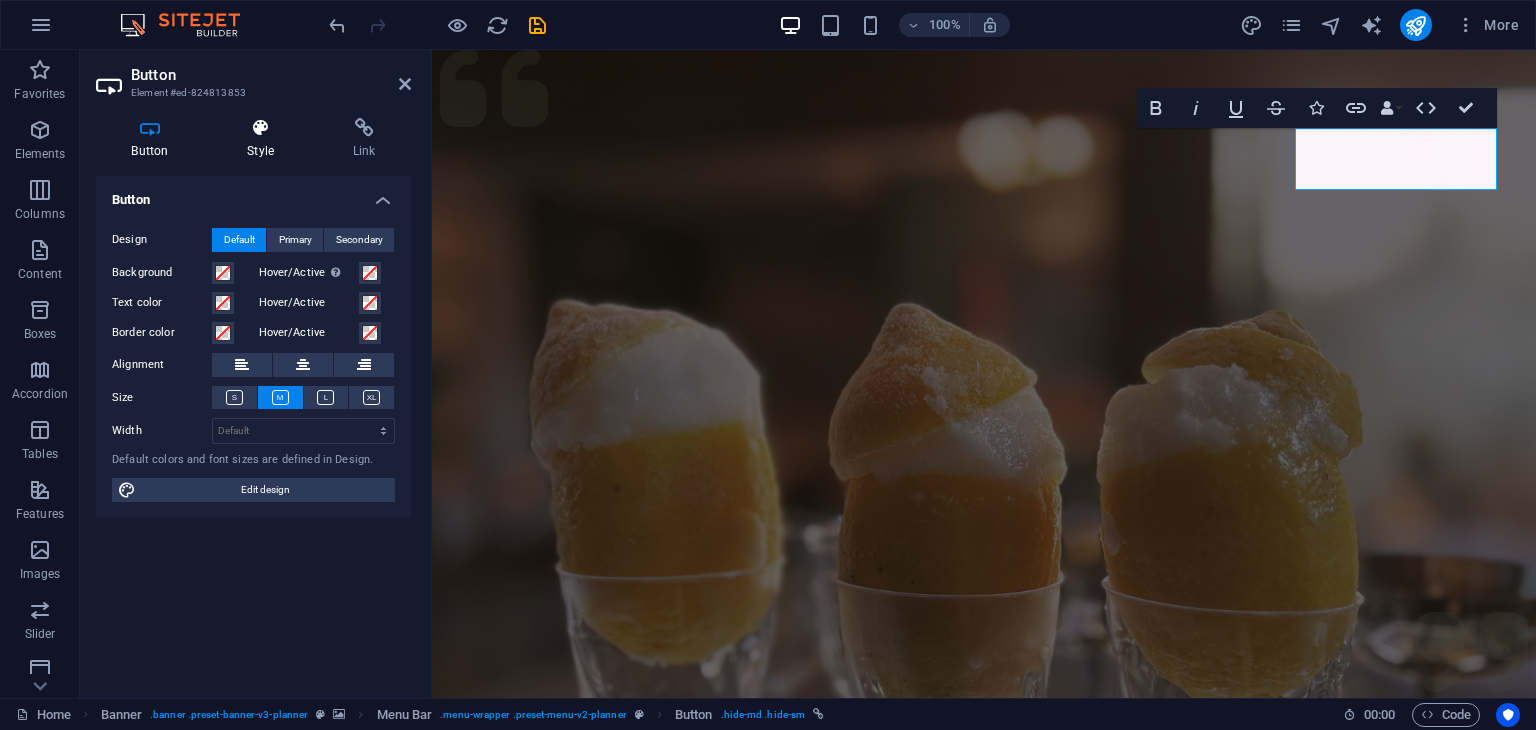 click at bounding box center [261, 128] 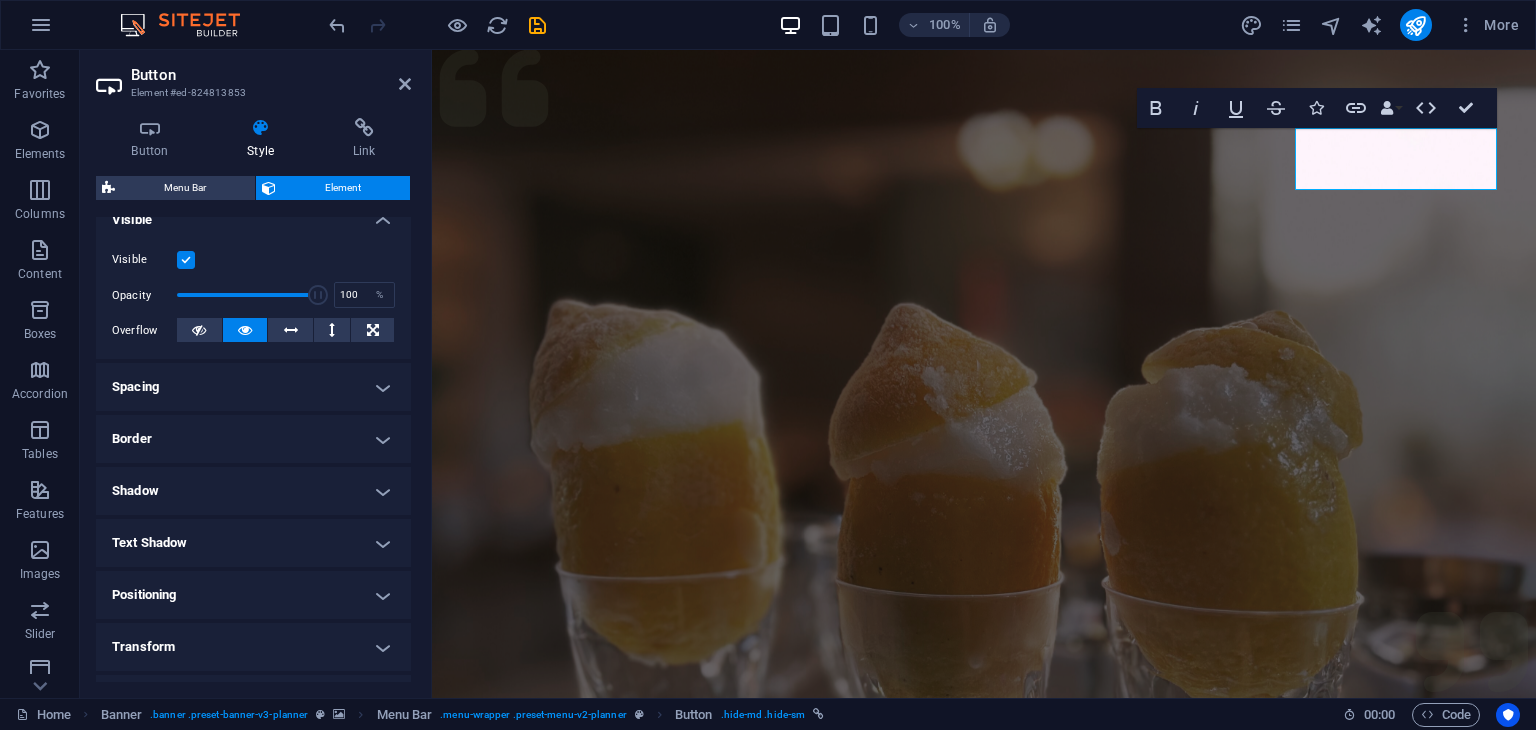 scroll, scrollTop: 236, scrollLeft: 0, axis: vertical 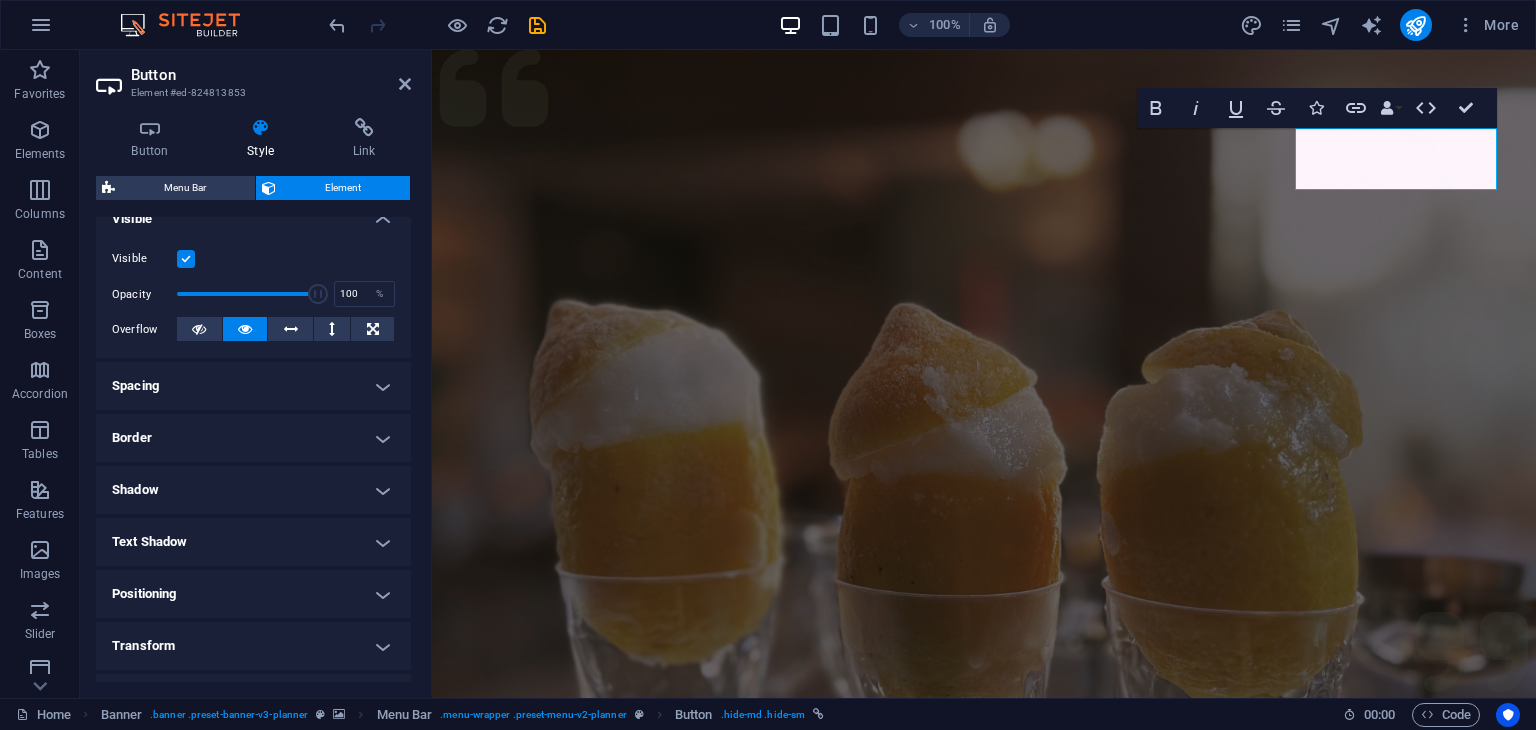 click on "Border" at bounding box center (253, 438) 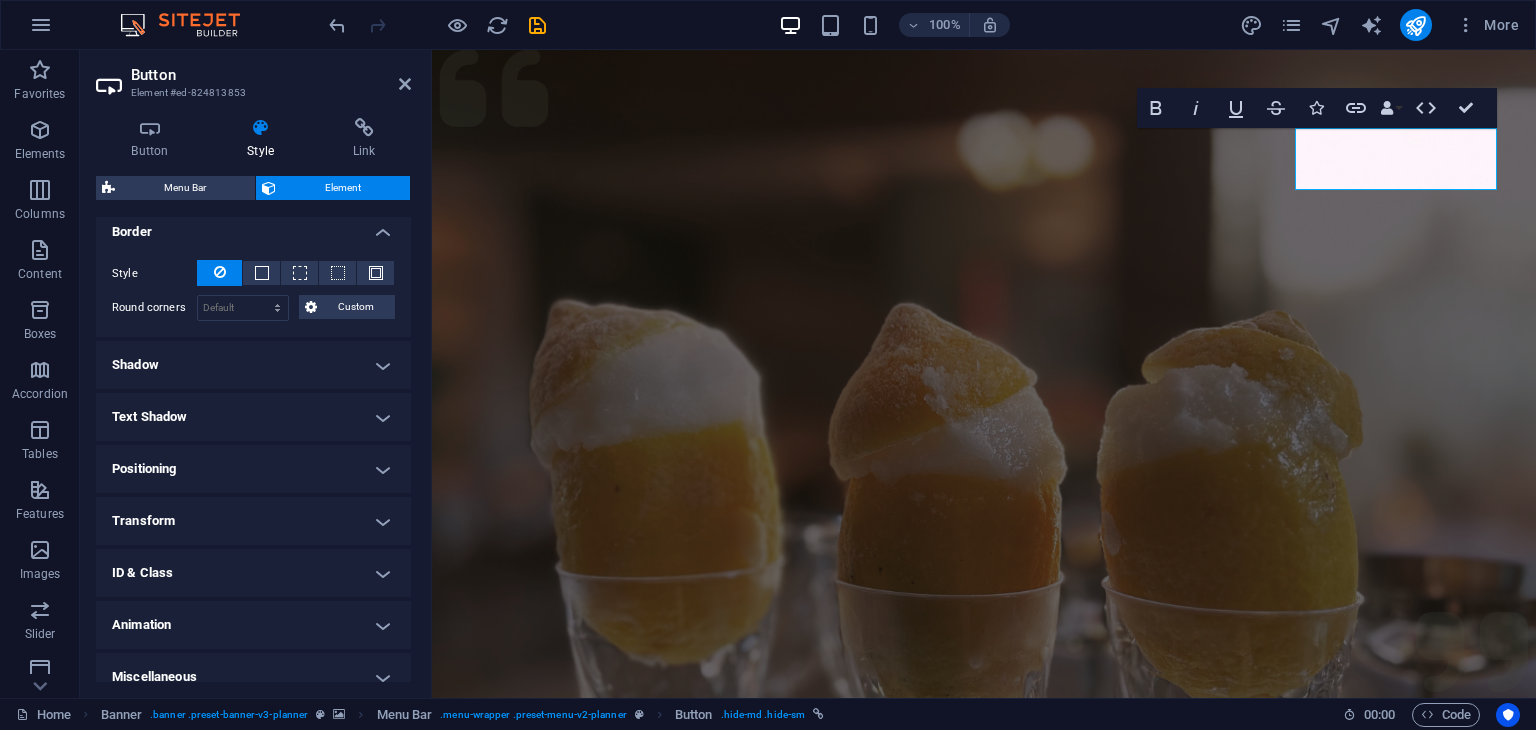 scroll, scrollTop: 460, scrollLeft: 0, axis: vertical 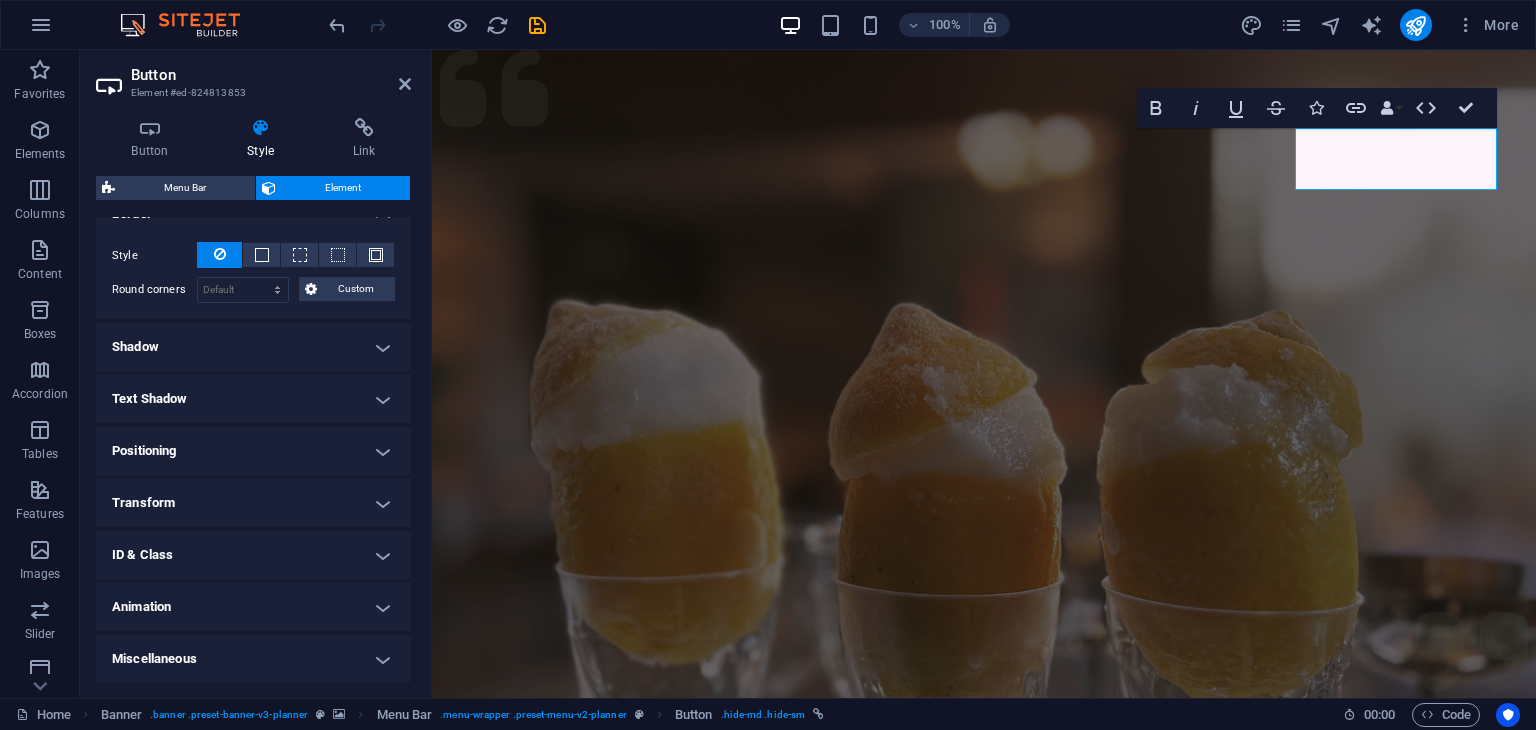 click on "Shadow" at bounding box center (253, 347) 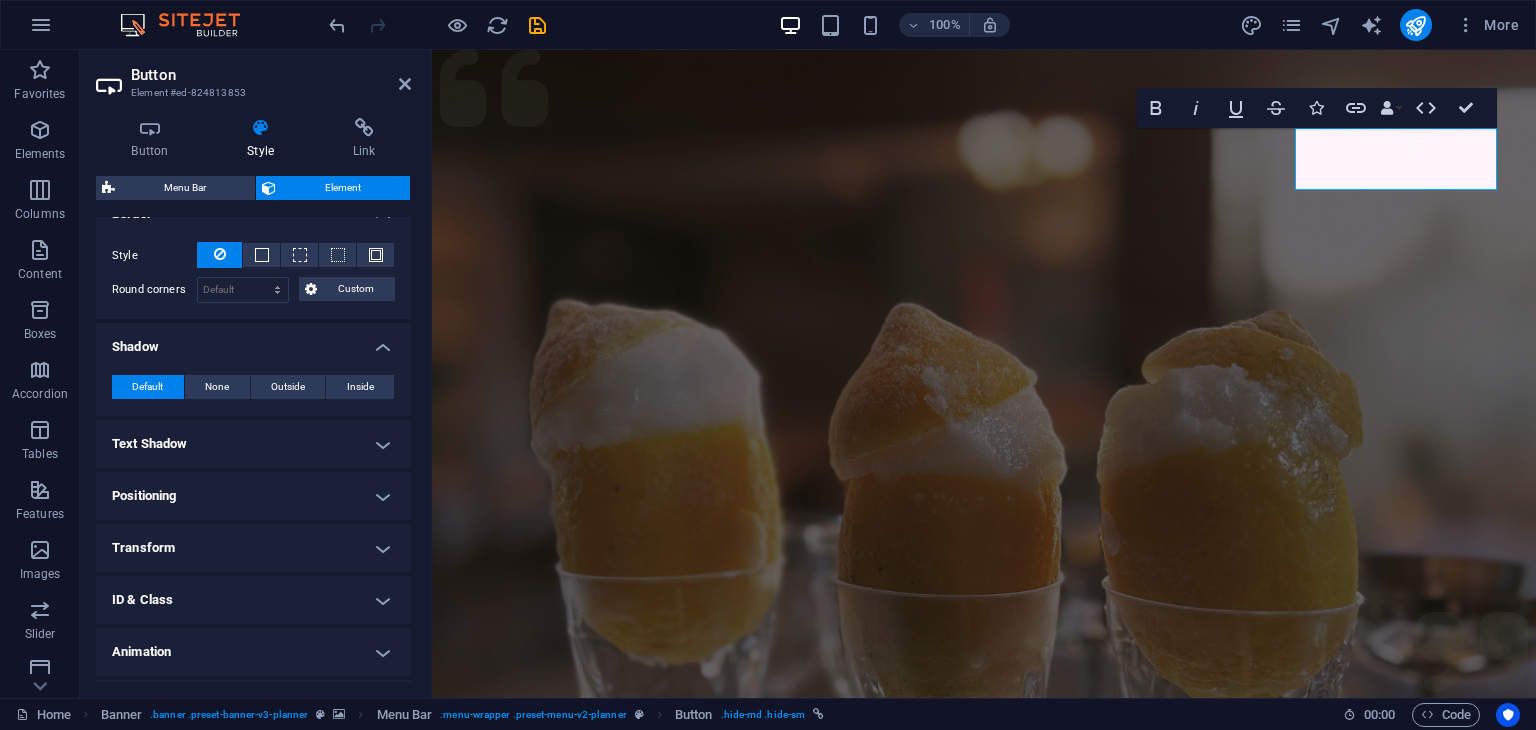 click on "Positioning" at bounding box center (253, 496) 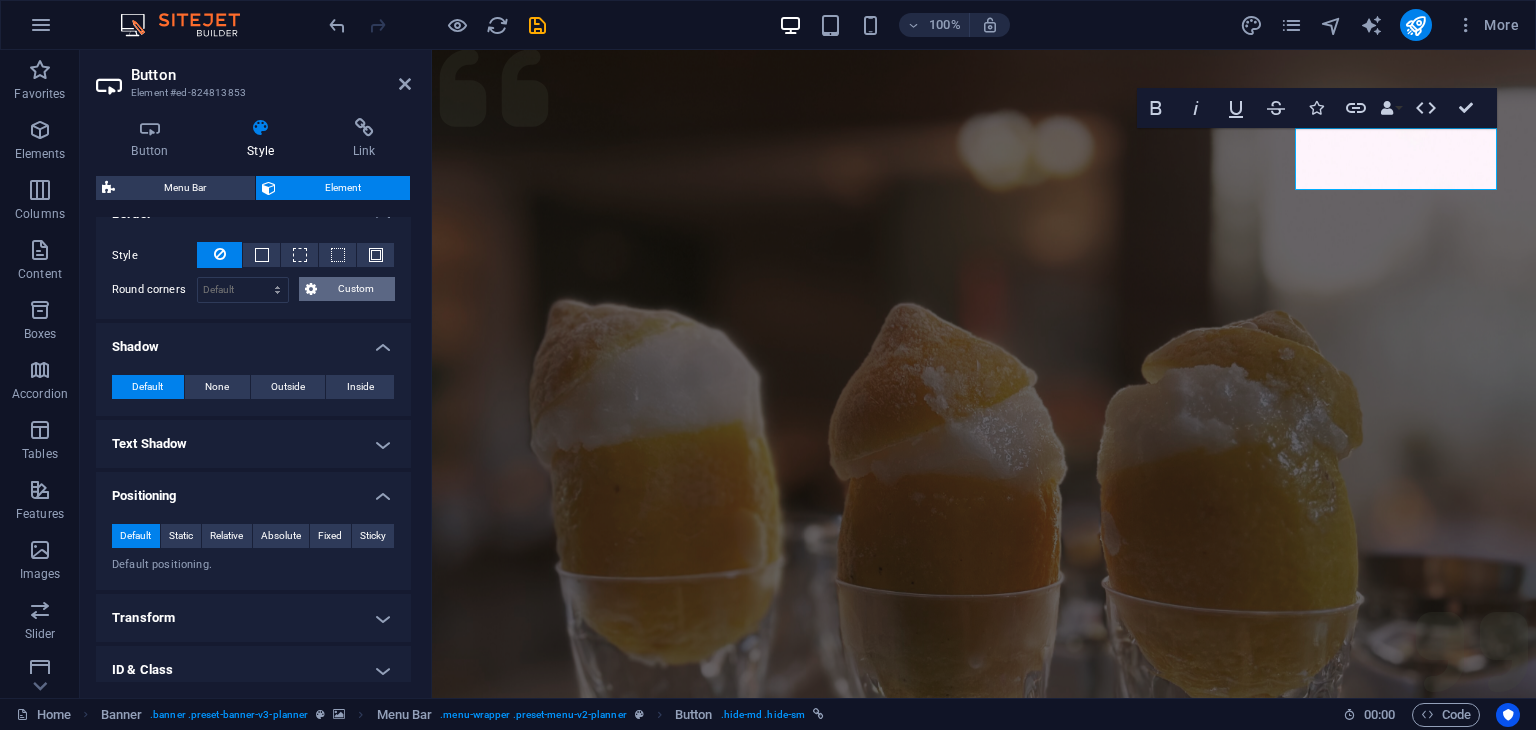 click on "Custom" at bounding box center [356, 289] 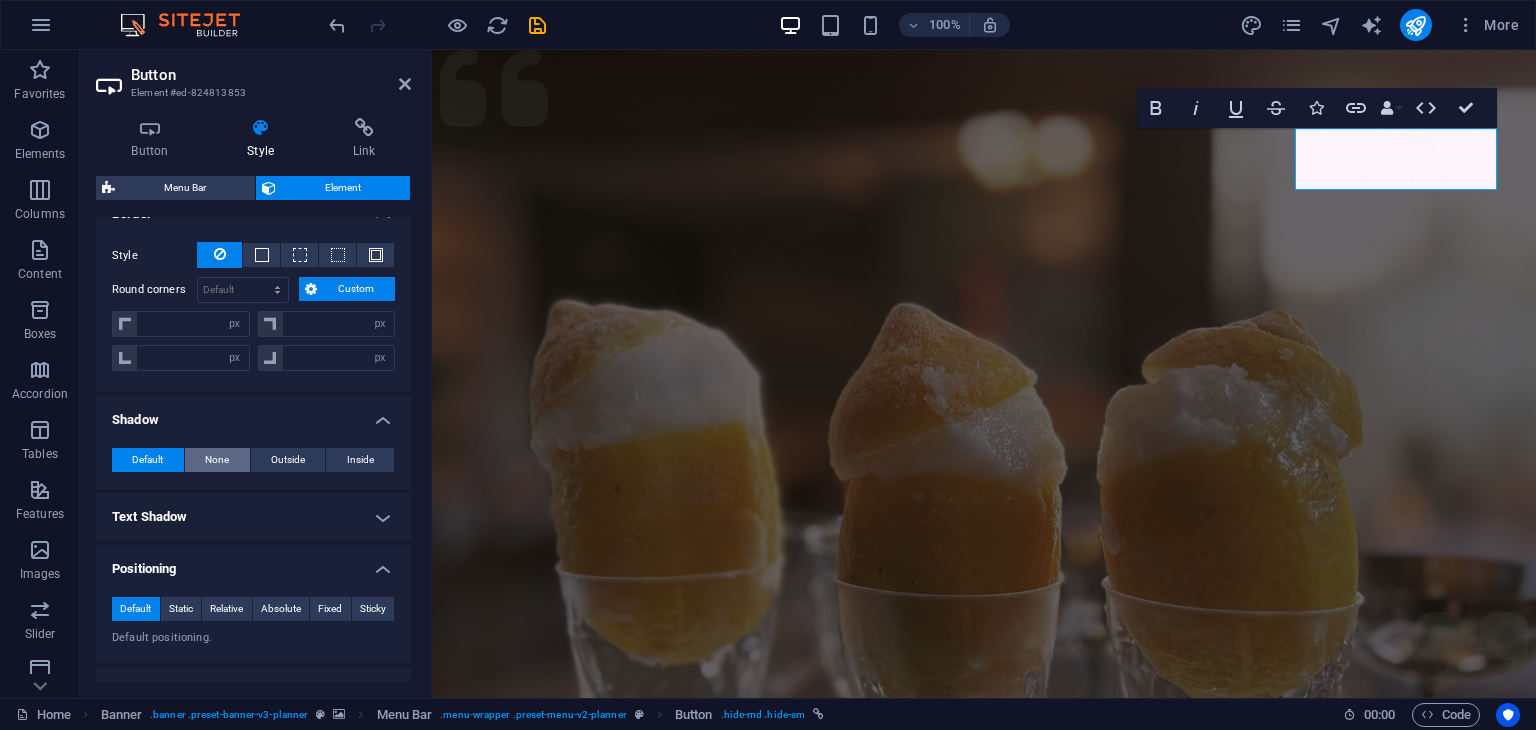 click on "None" at bounding box center (217, 460) 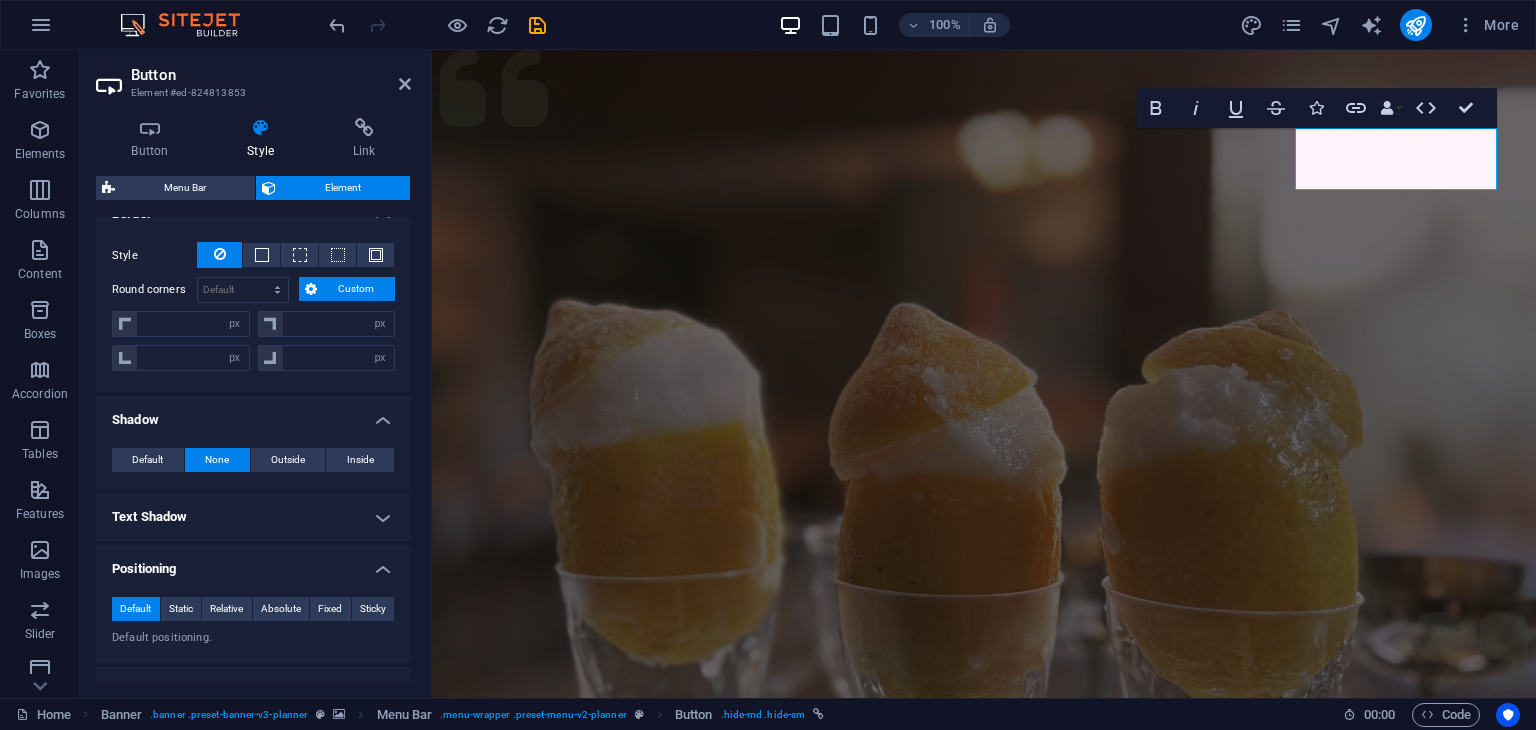 click on "None" at bounding box center [217, 460] 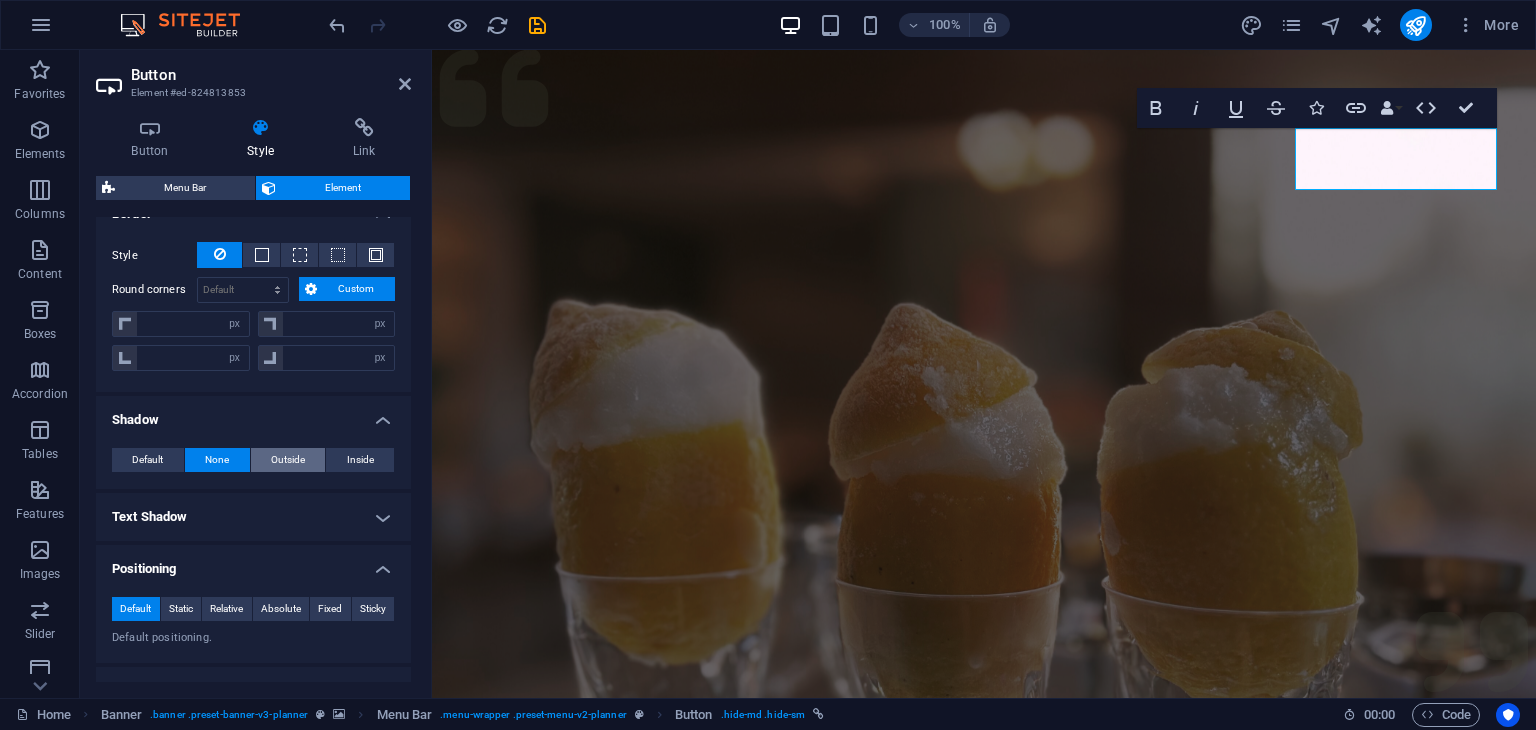 click on "Outside" at bounding box center (288, 460) 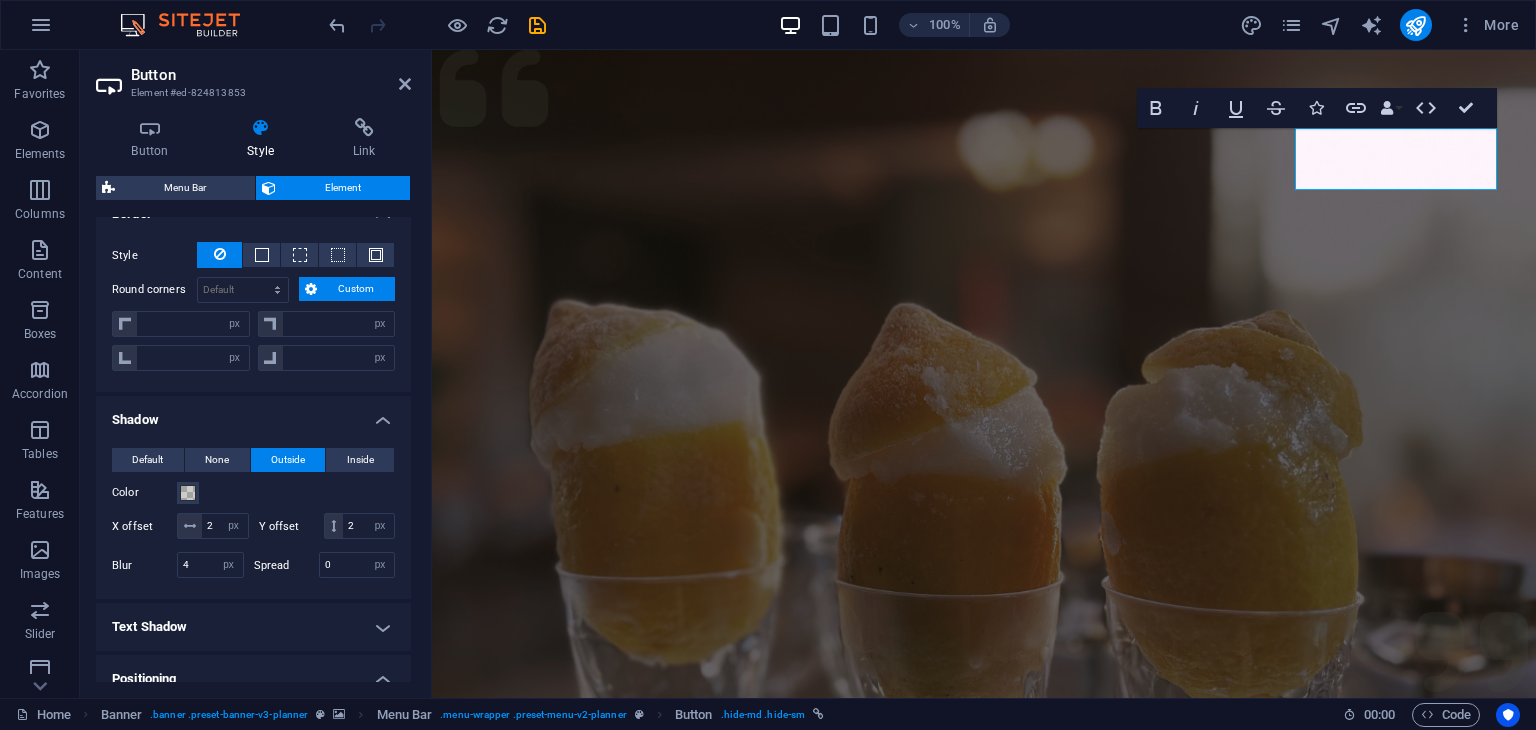 type on "2" 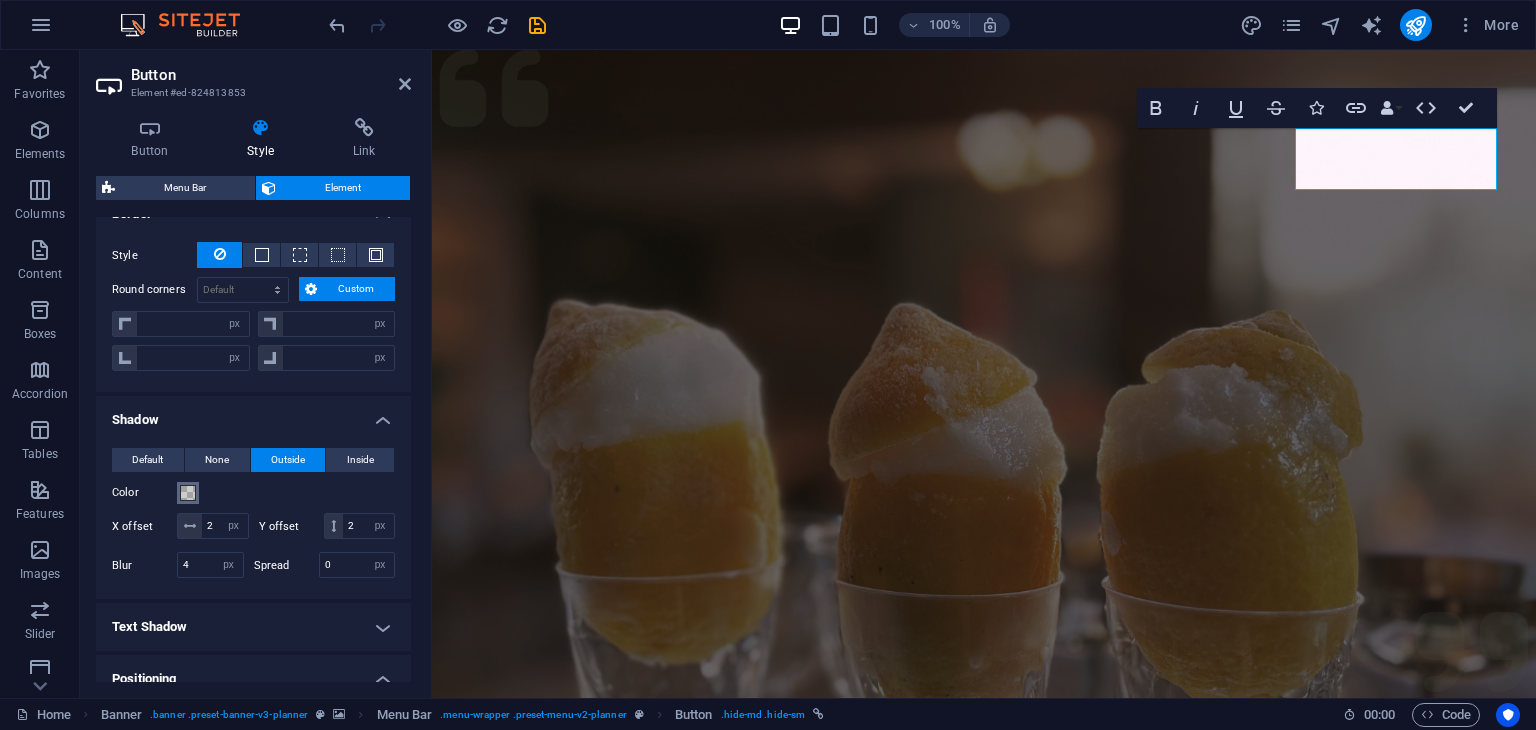 click at bounding box center [188, 493] 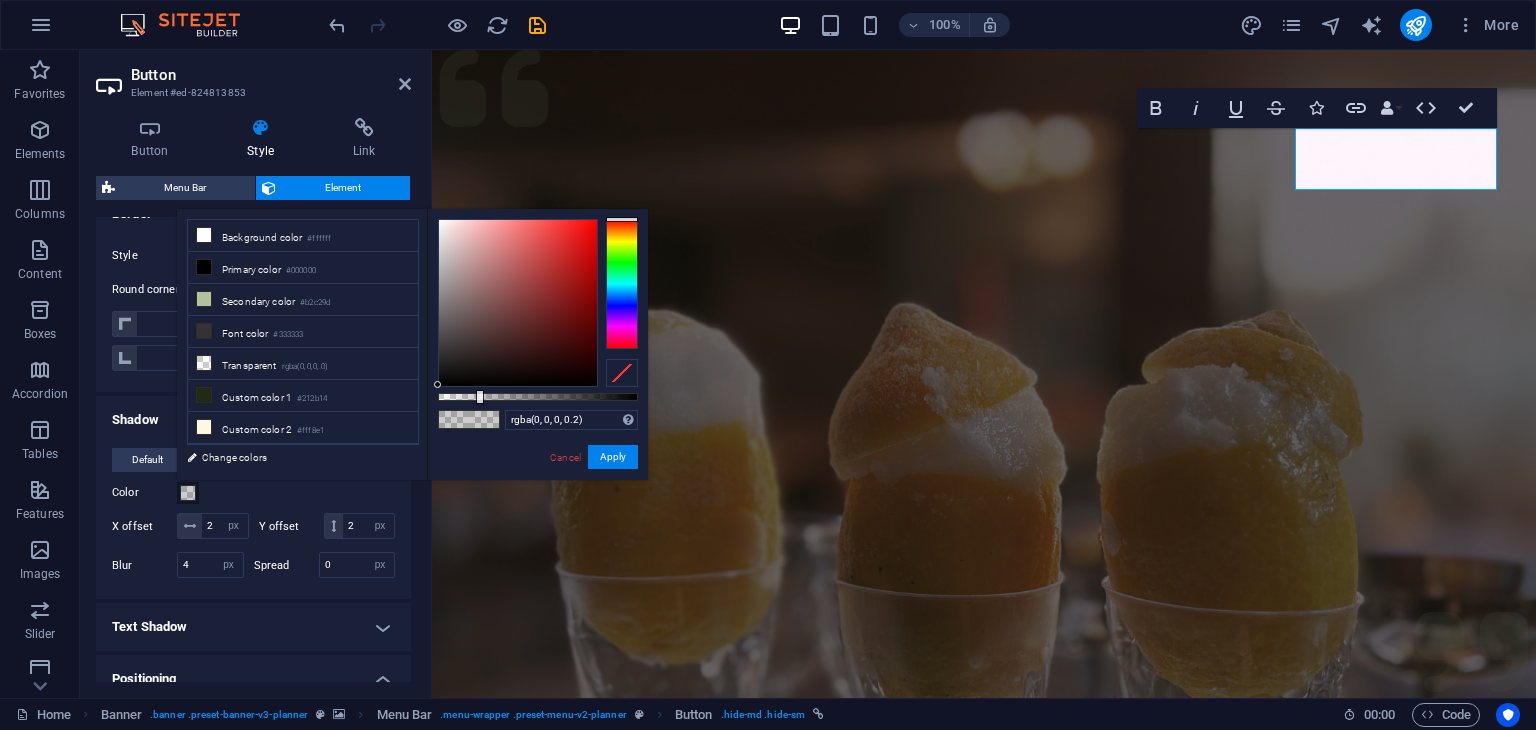 type on "rgba(106, 33, 33, 0.2)" 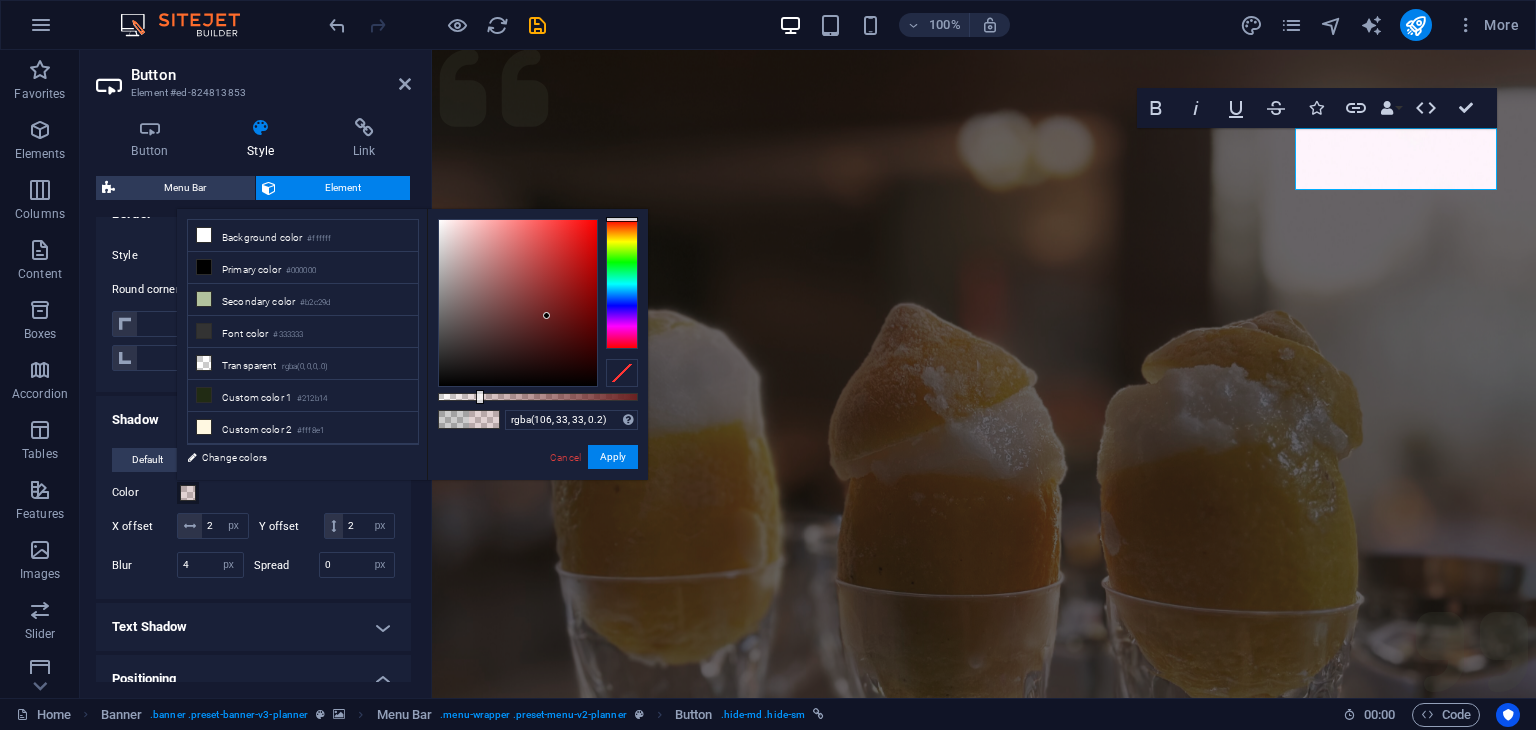 click at bounding box center (518, 303) 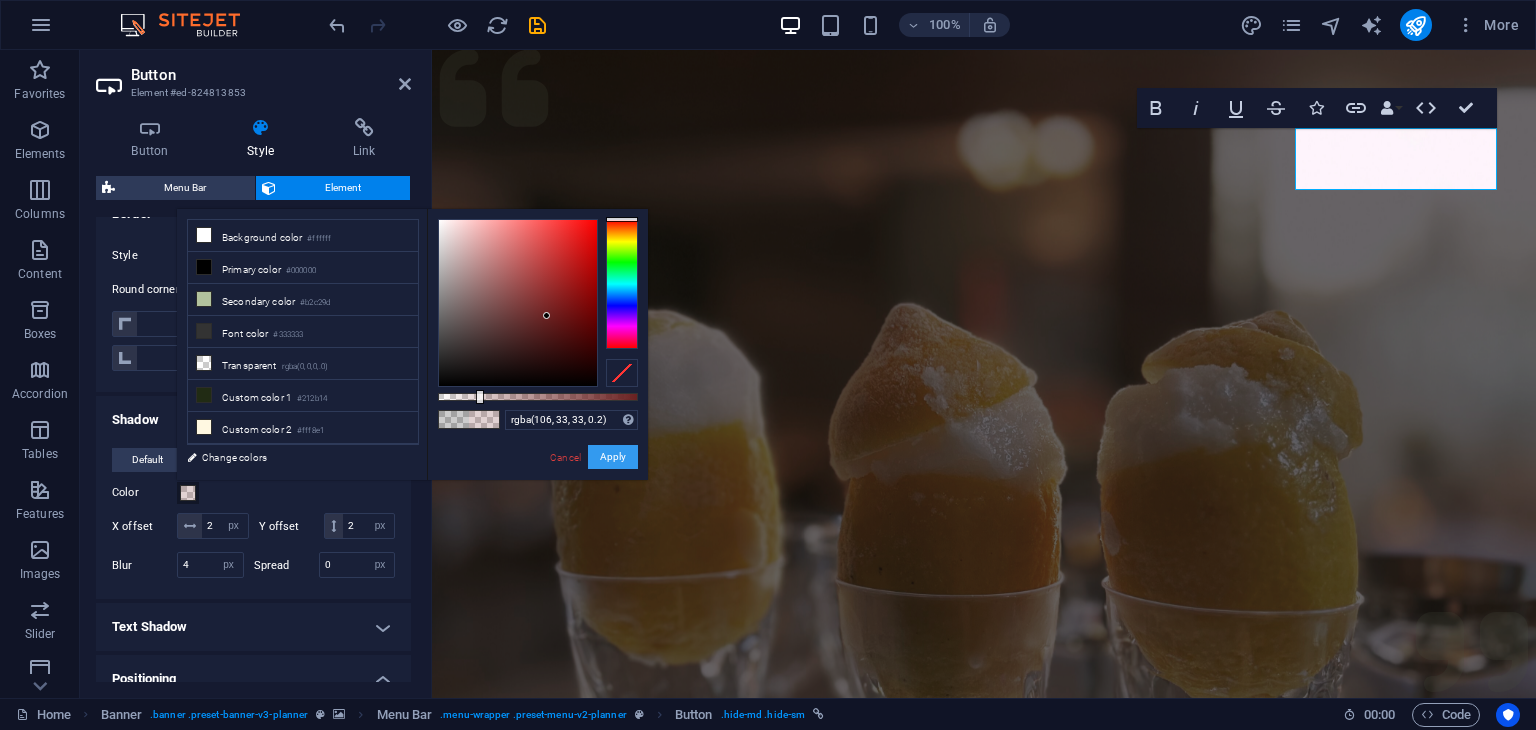click on "Apply" at bounding box center (613, 457) 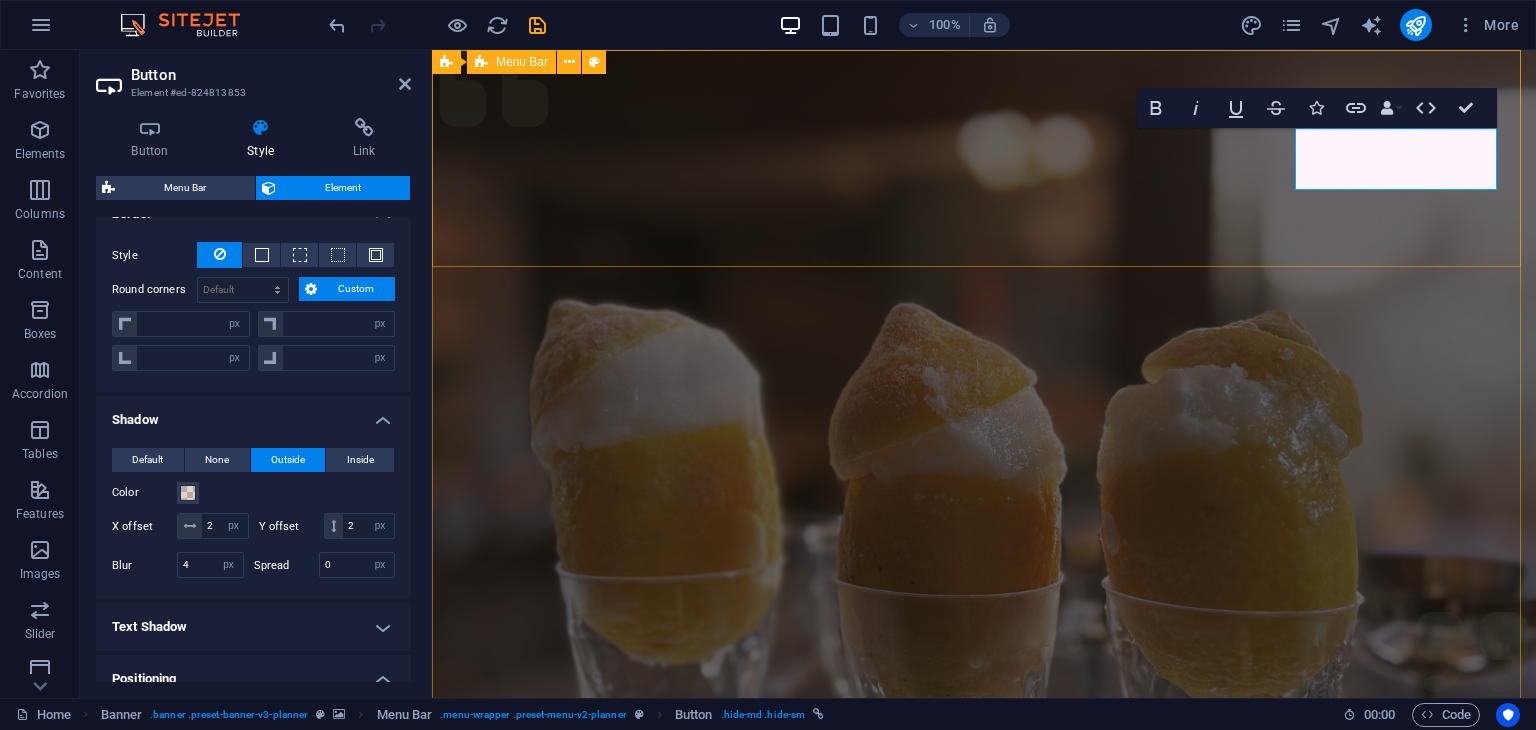 click on "Menu Services About Team Gallery Contact Get in touch" at bounding box center (984, 1102) 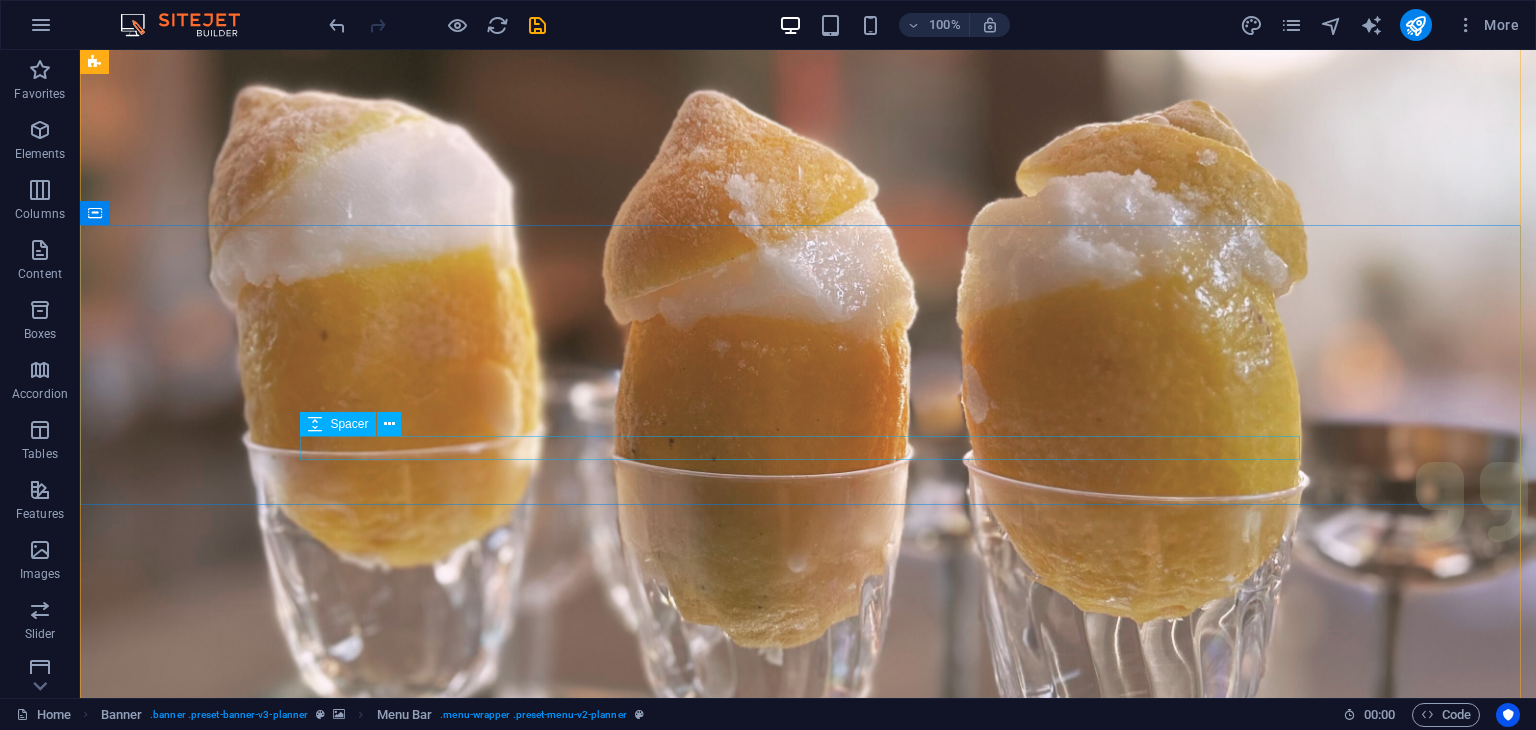 scroll, scrollTop: 0, scrollLeft: 0, axis: both 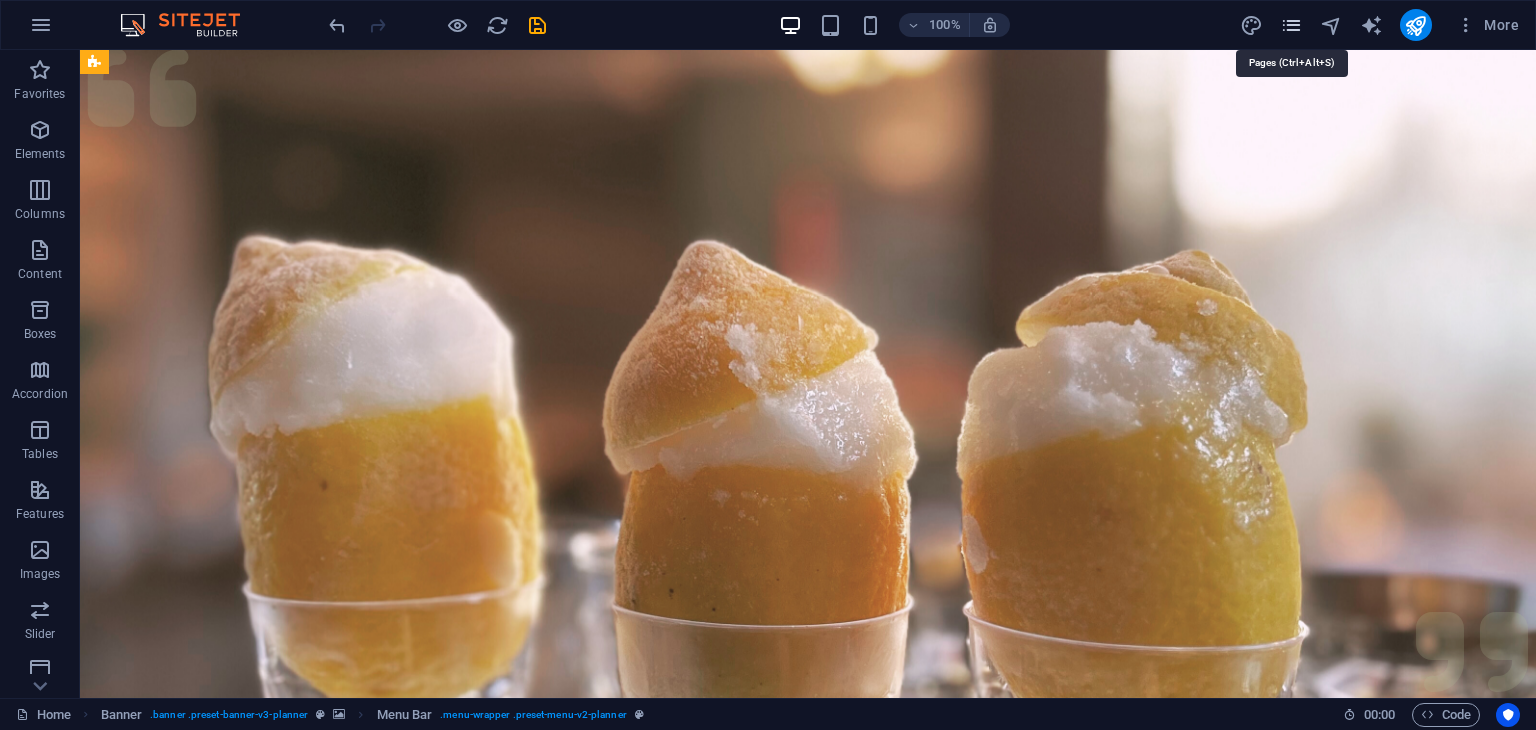 click at bounding box center [1291, 25] 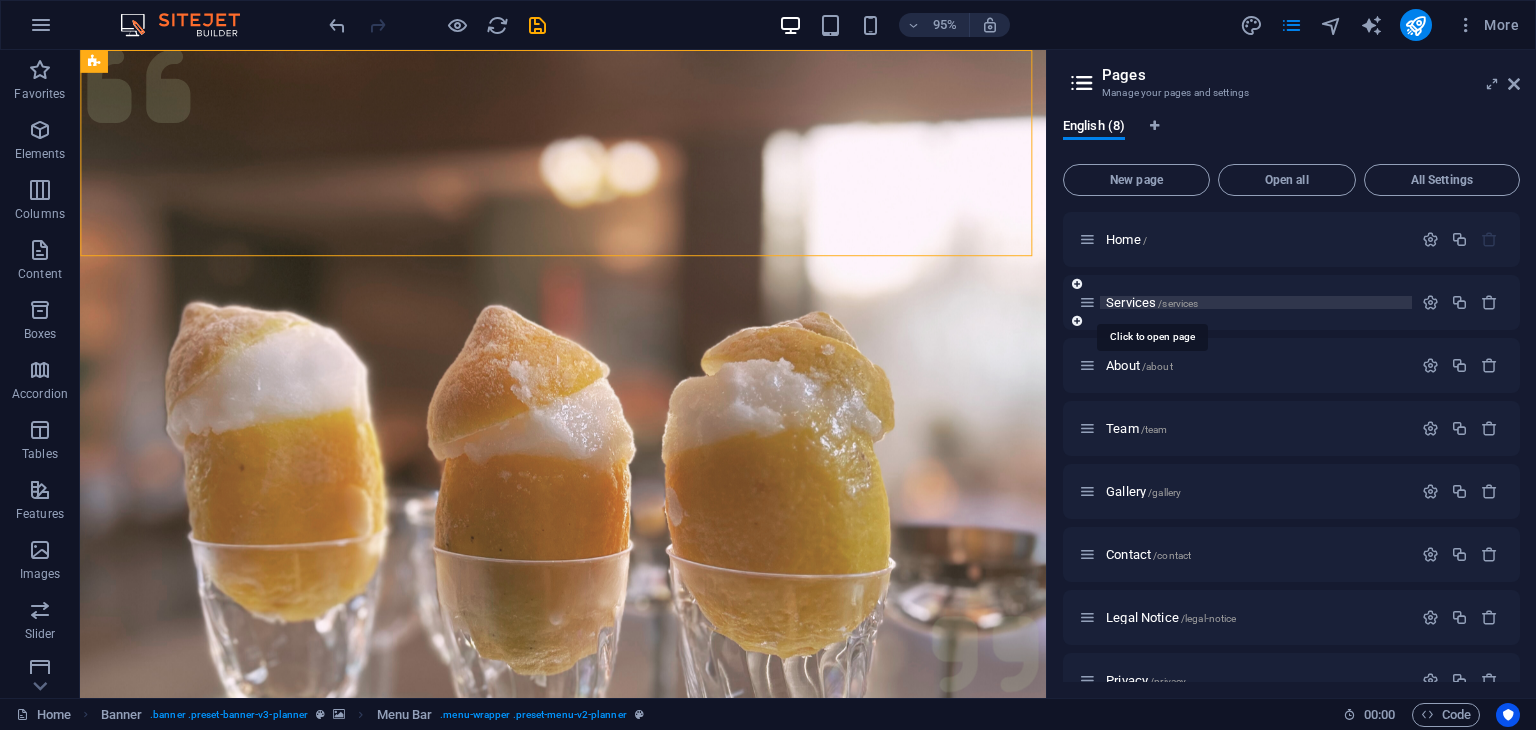 click on "Services /services" at bounding box center [1152, 302] 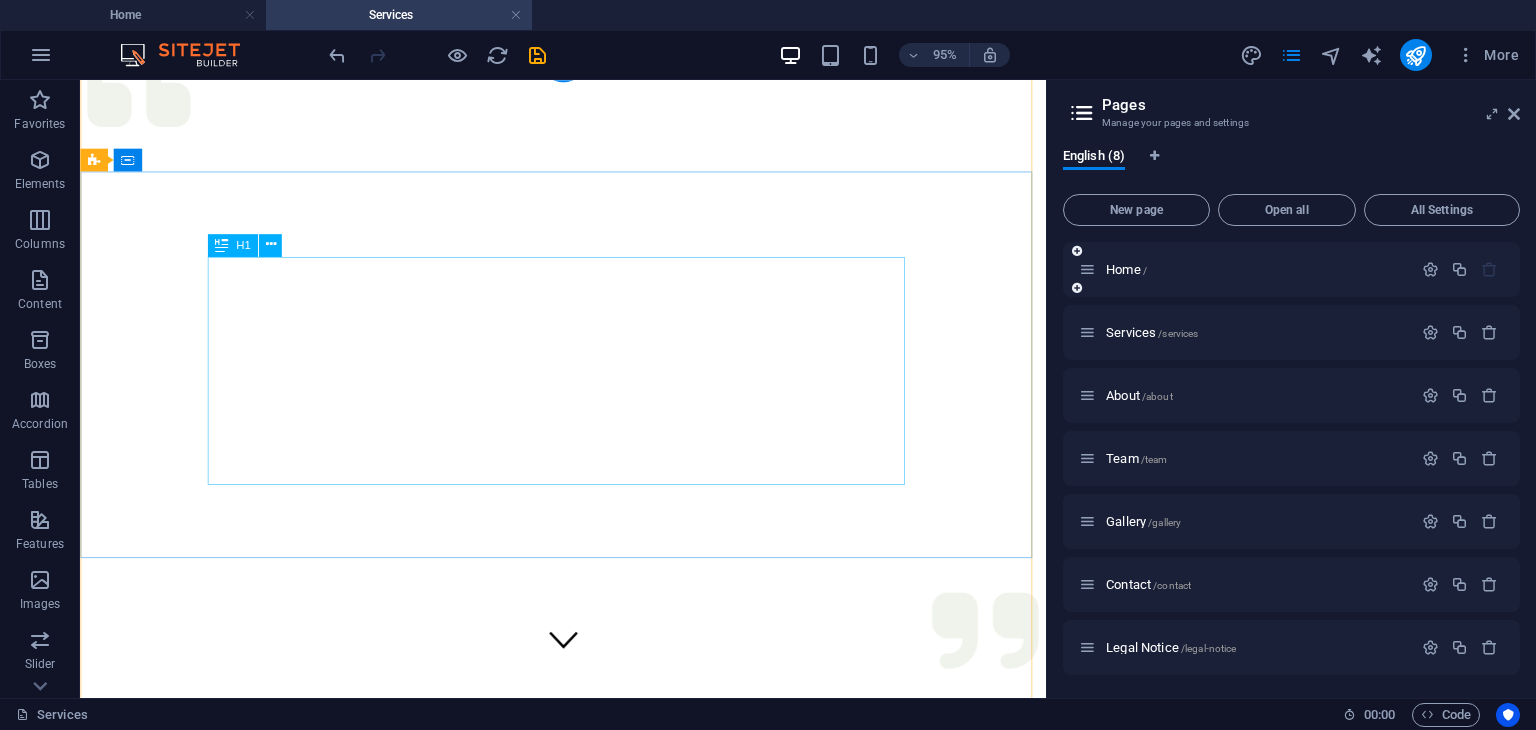 scroll, scrollTop: 0, scrollLeft: 0, axis: both 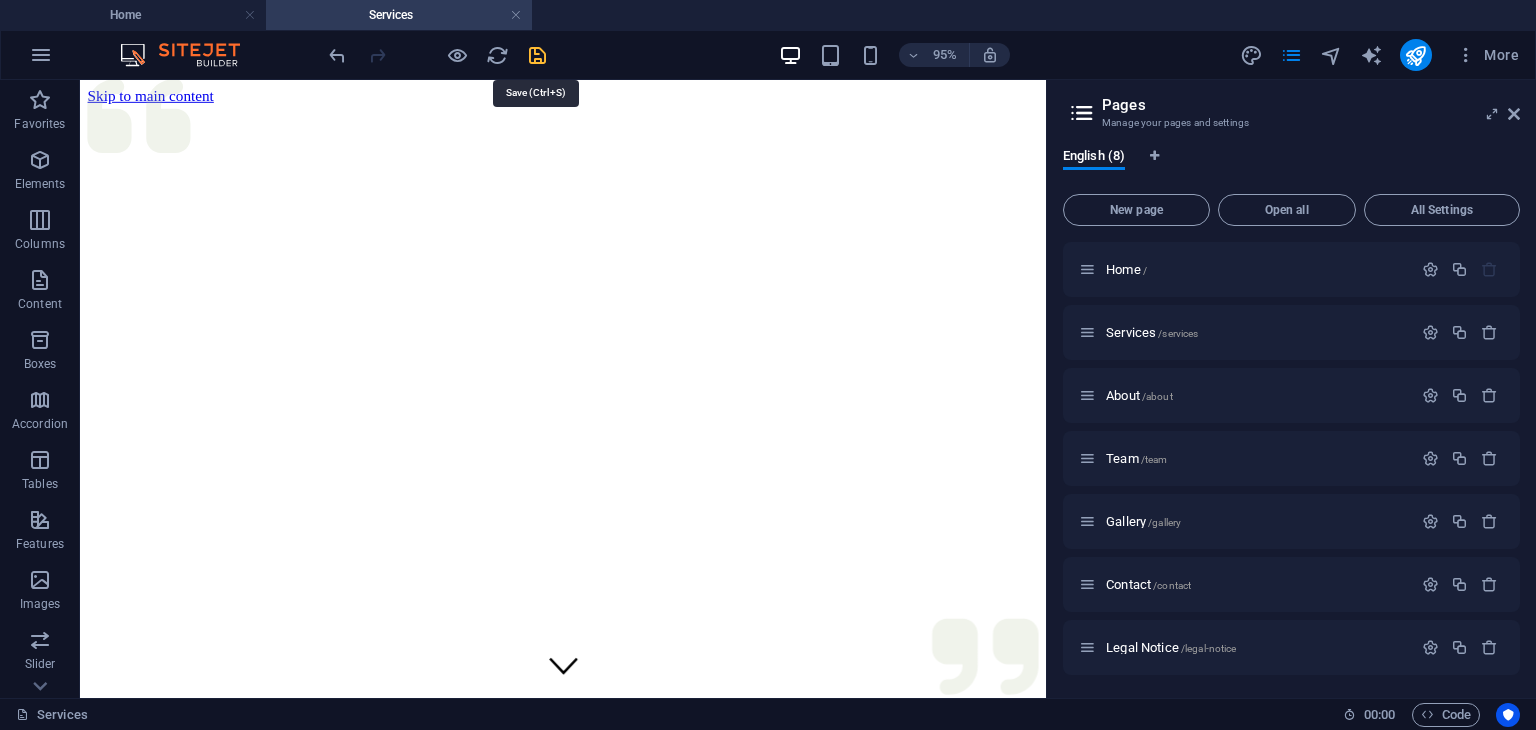 click at bounding box center [537, 55] 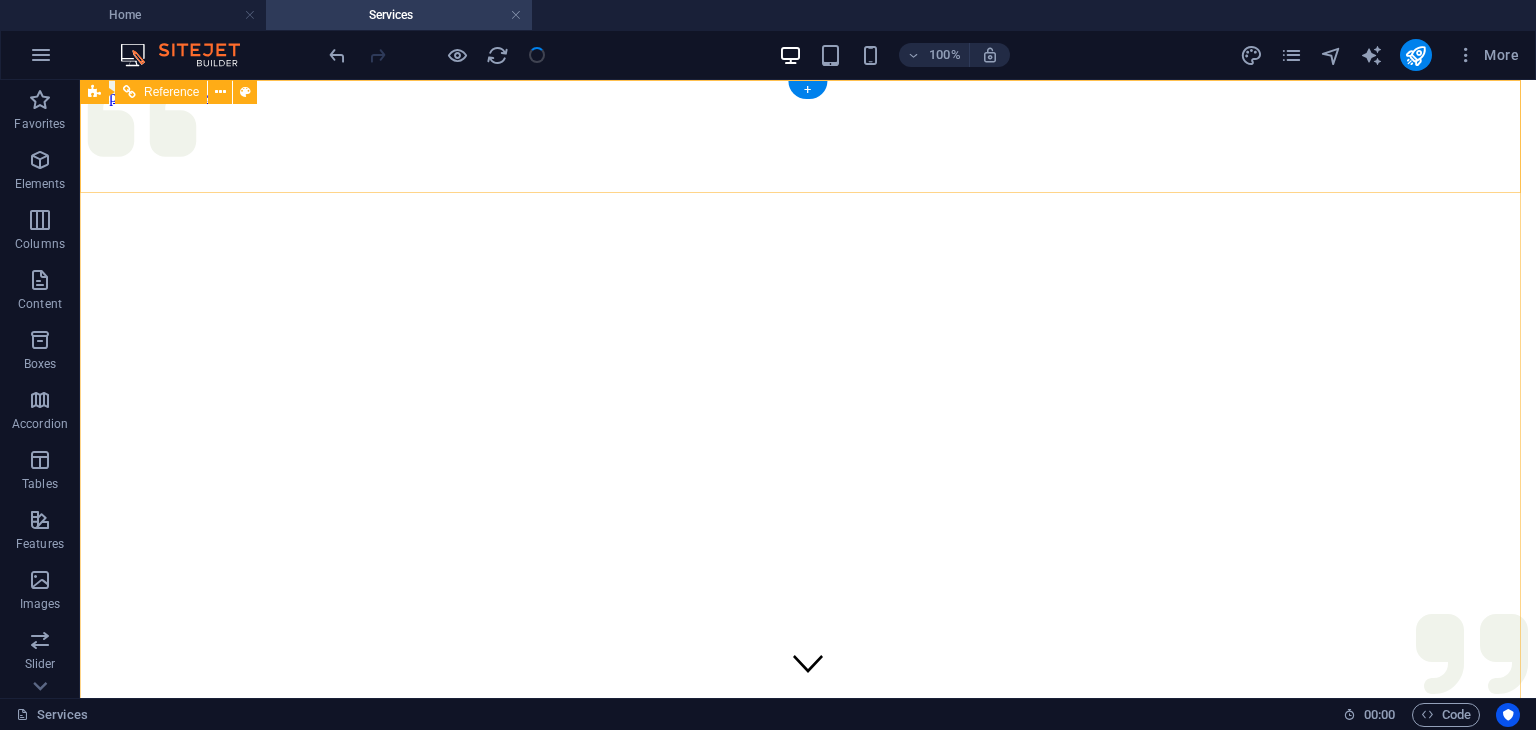 click at bounding box center [808, 1048] 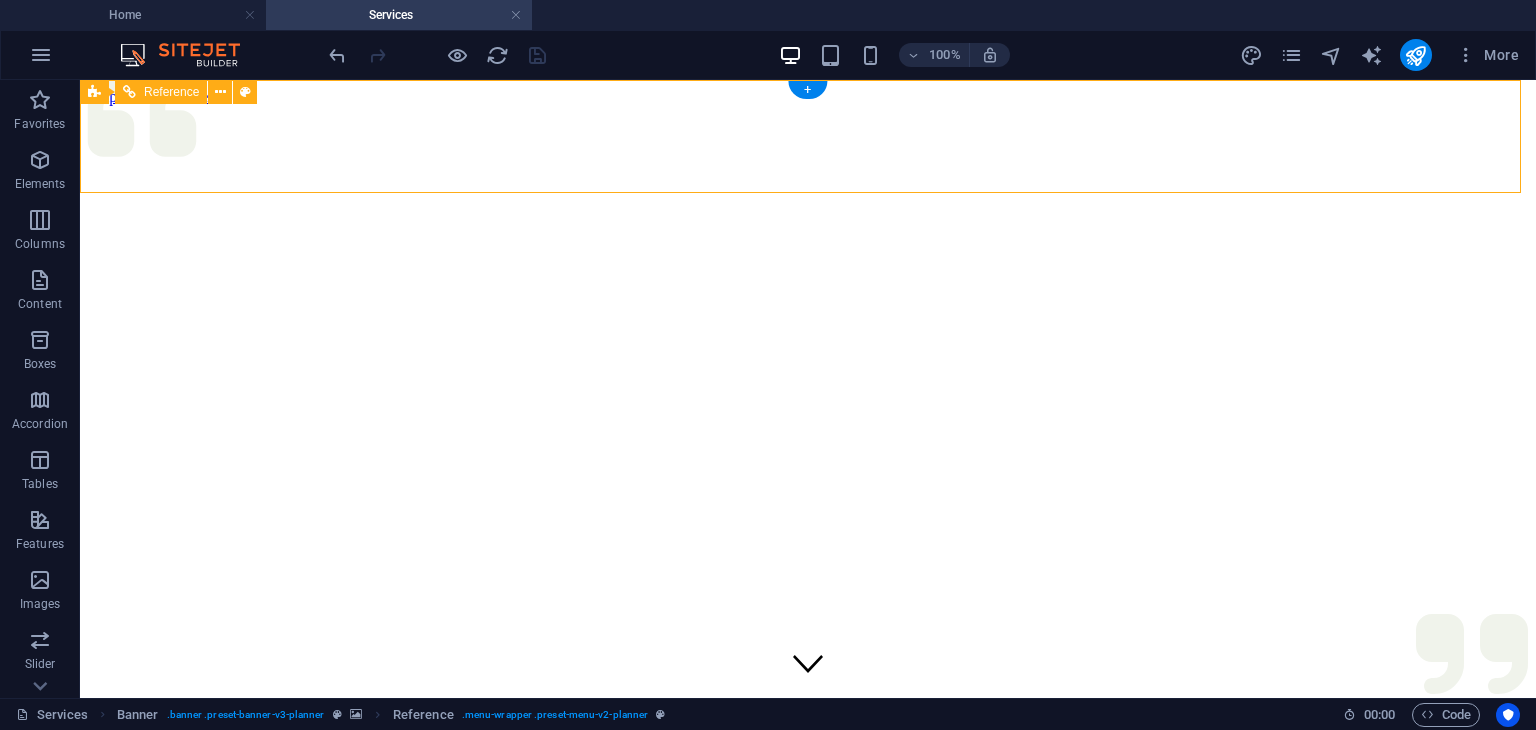 click at bounding box center (808, 1048) 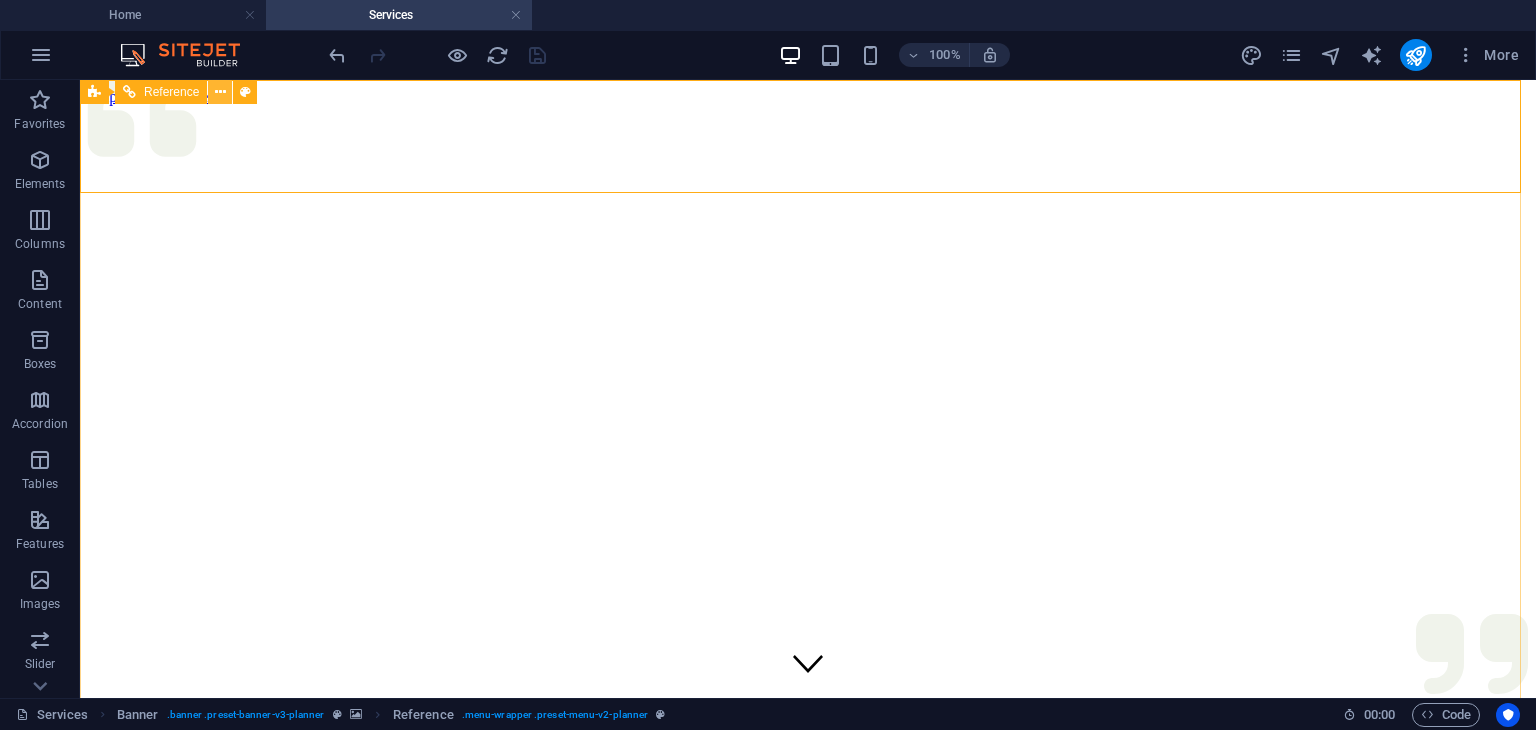 click at bounding box center [220, 92] 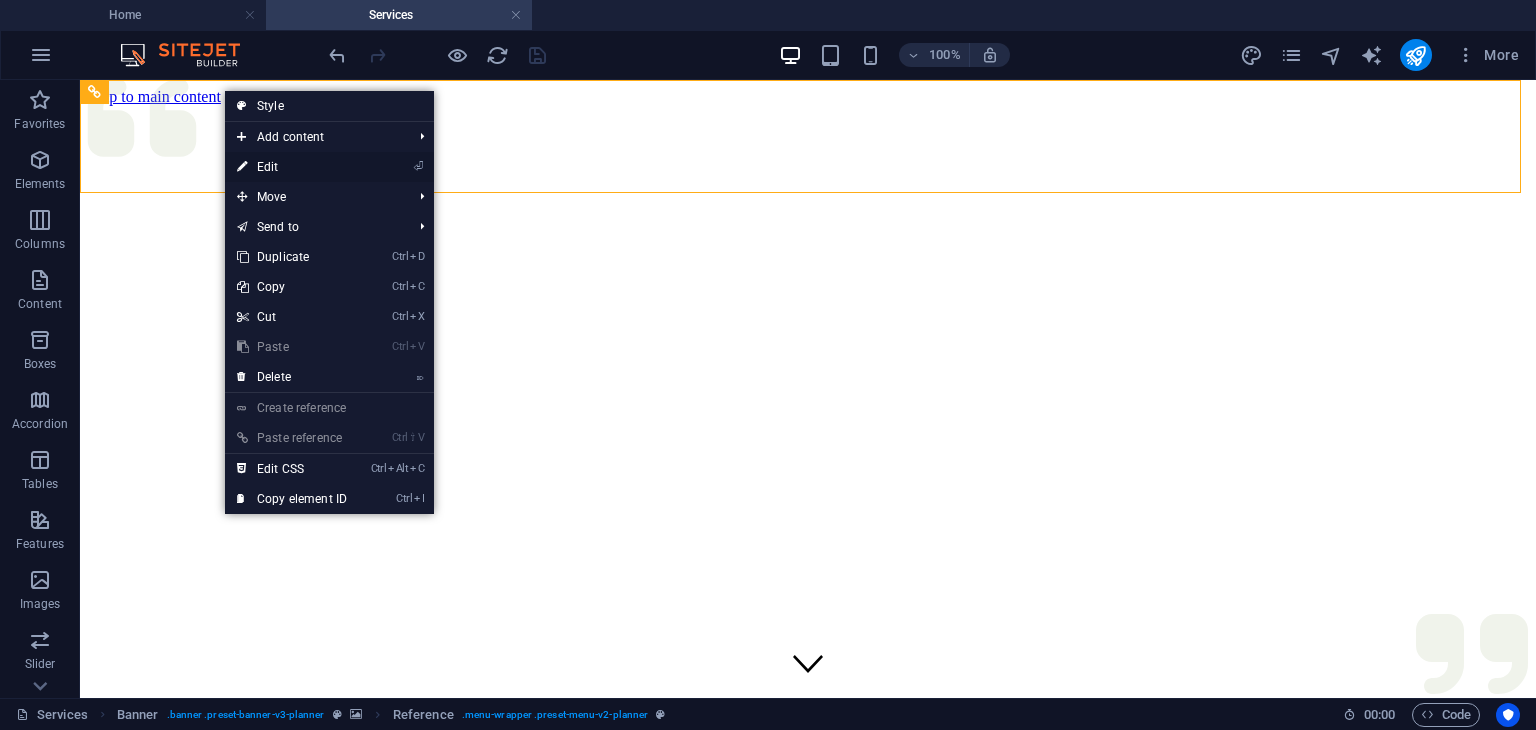 click on "⏎  Edit" at bounding box center [292, 167] 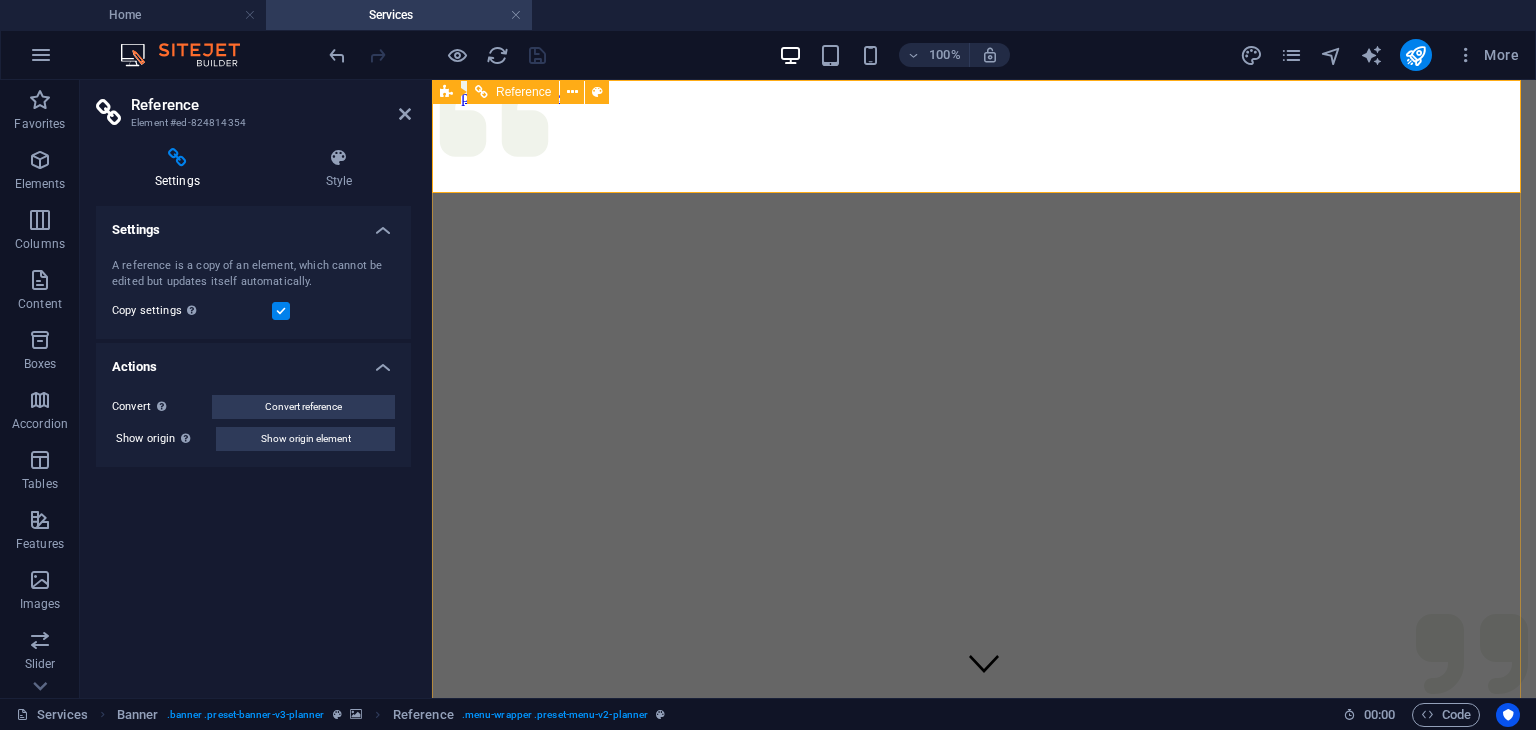 click at bounding box center (984, 1048) 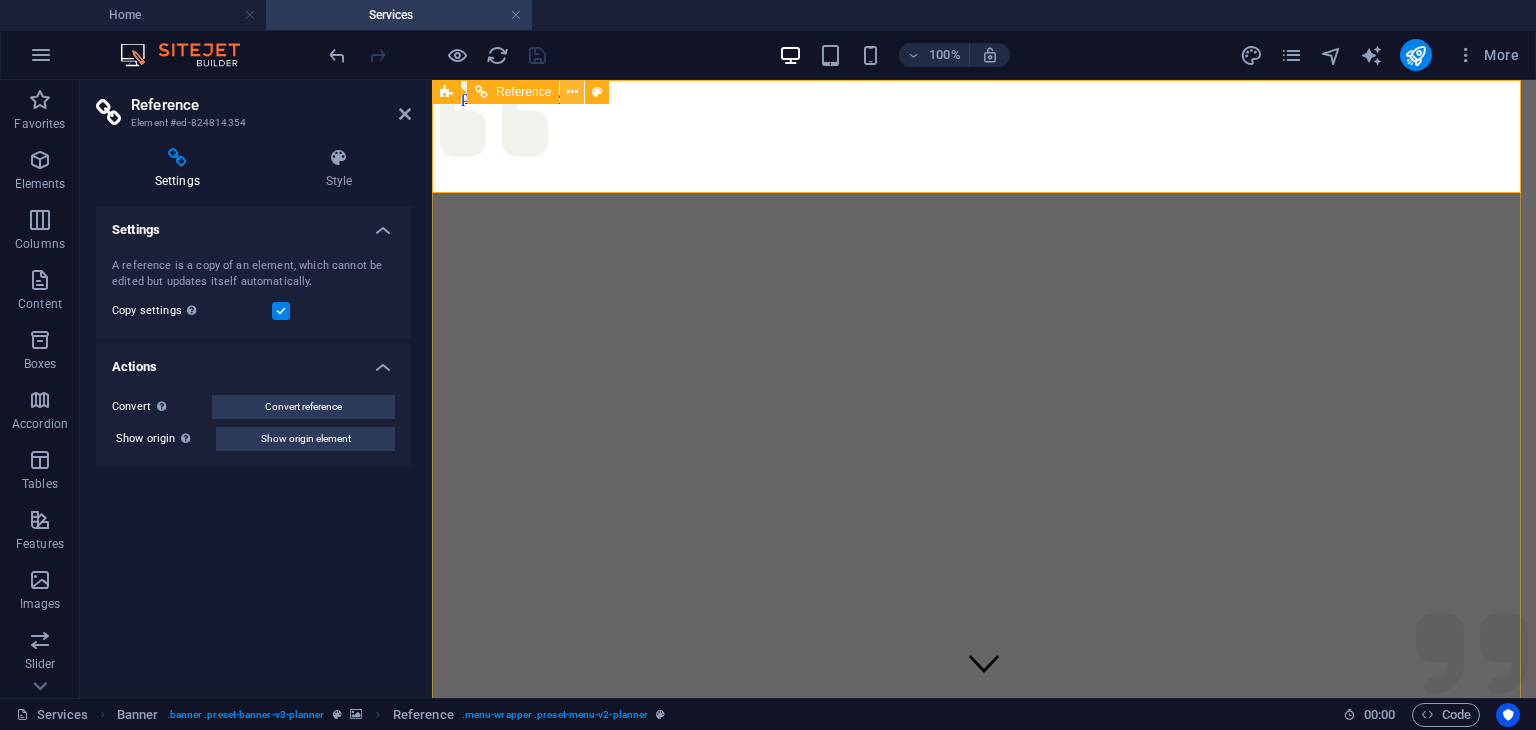 click at bounding box center (572, 92) 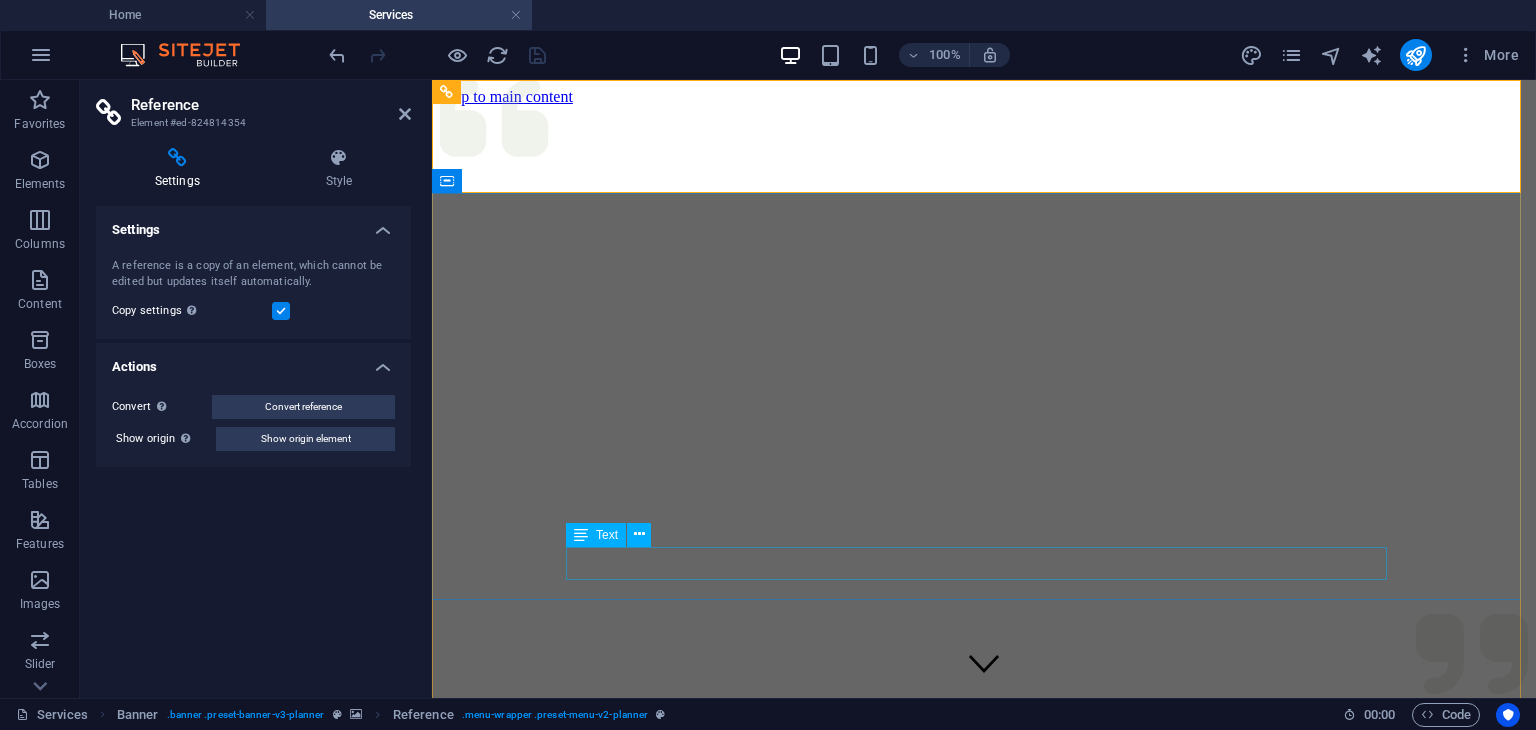 click on "See all the ways we can help in planning your next event" at bounding box center [984, 1474] 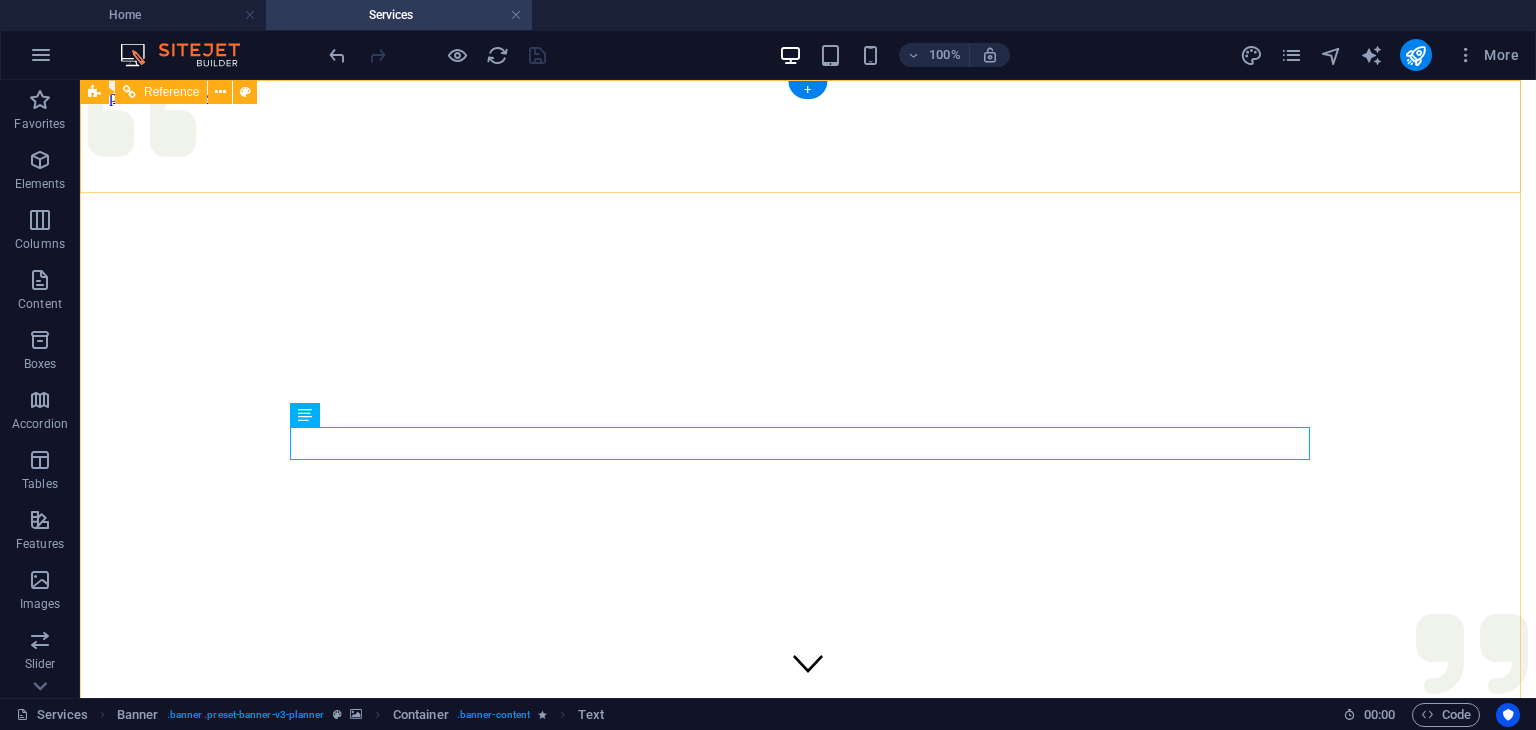 click at bounding box center [808, 1048] 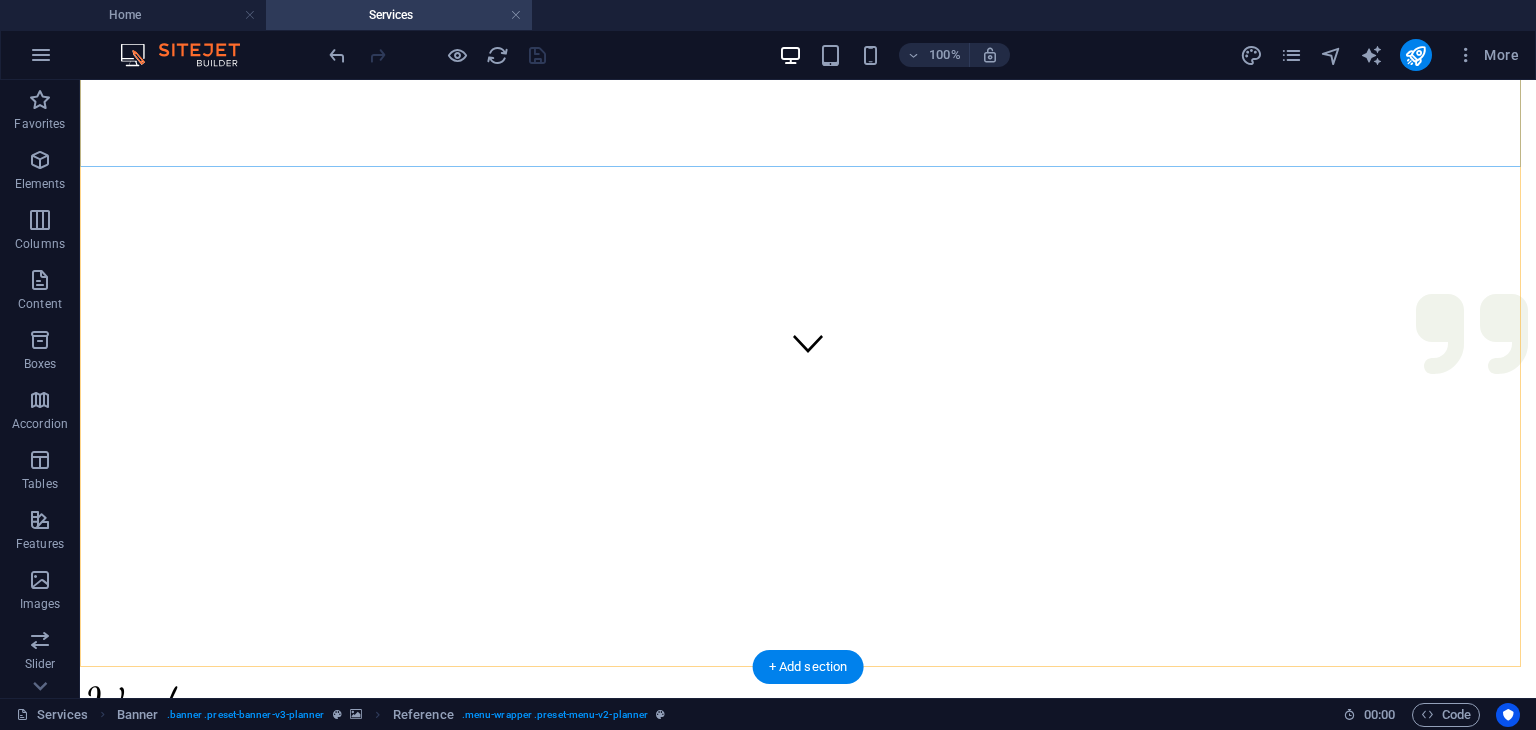 scroll, scrollTop: 328, scrollLeft: 0, axis: vertical 